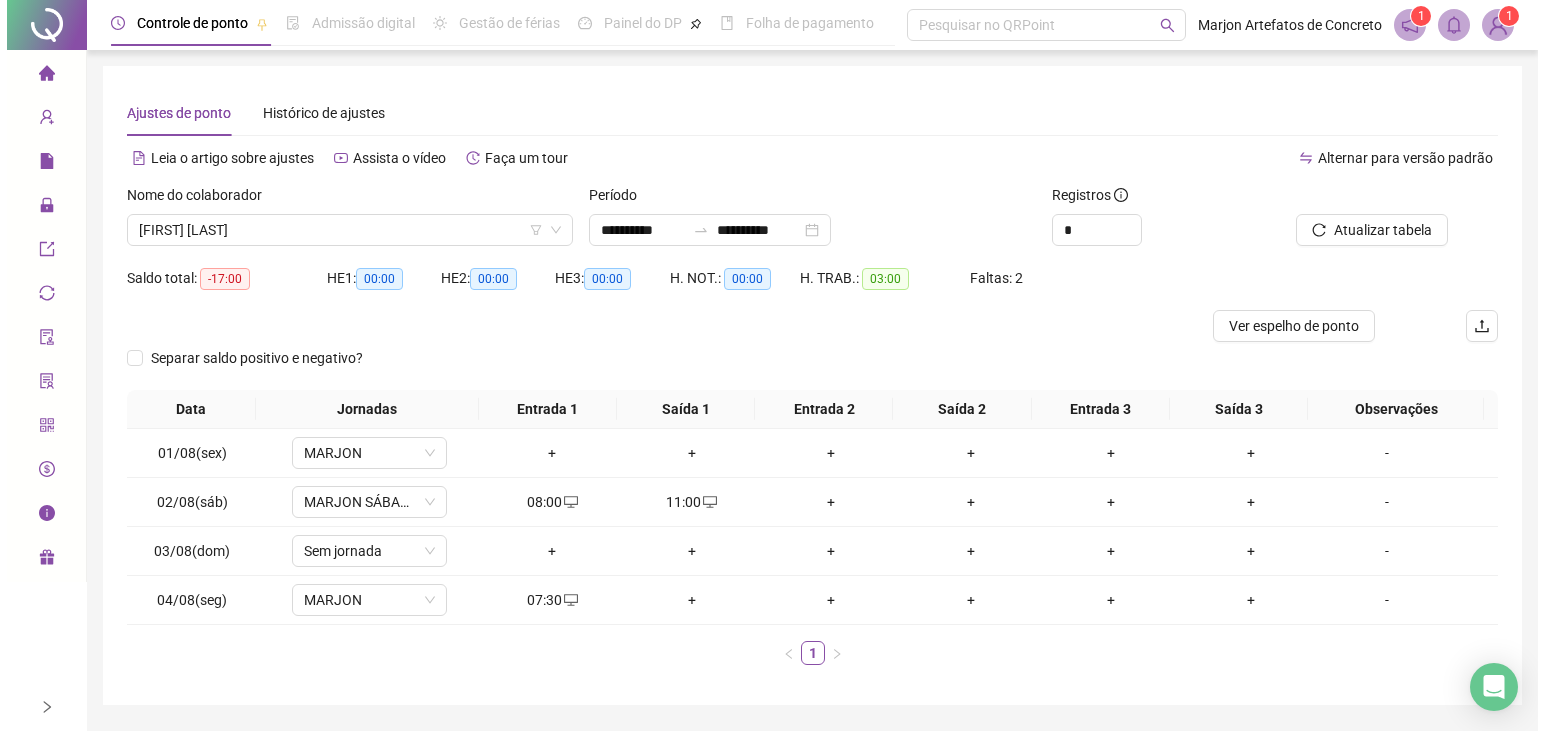scroll, scrollTop: 0, scrollLeft: 0, axis: both 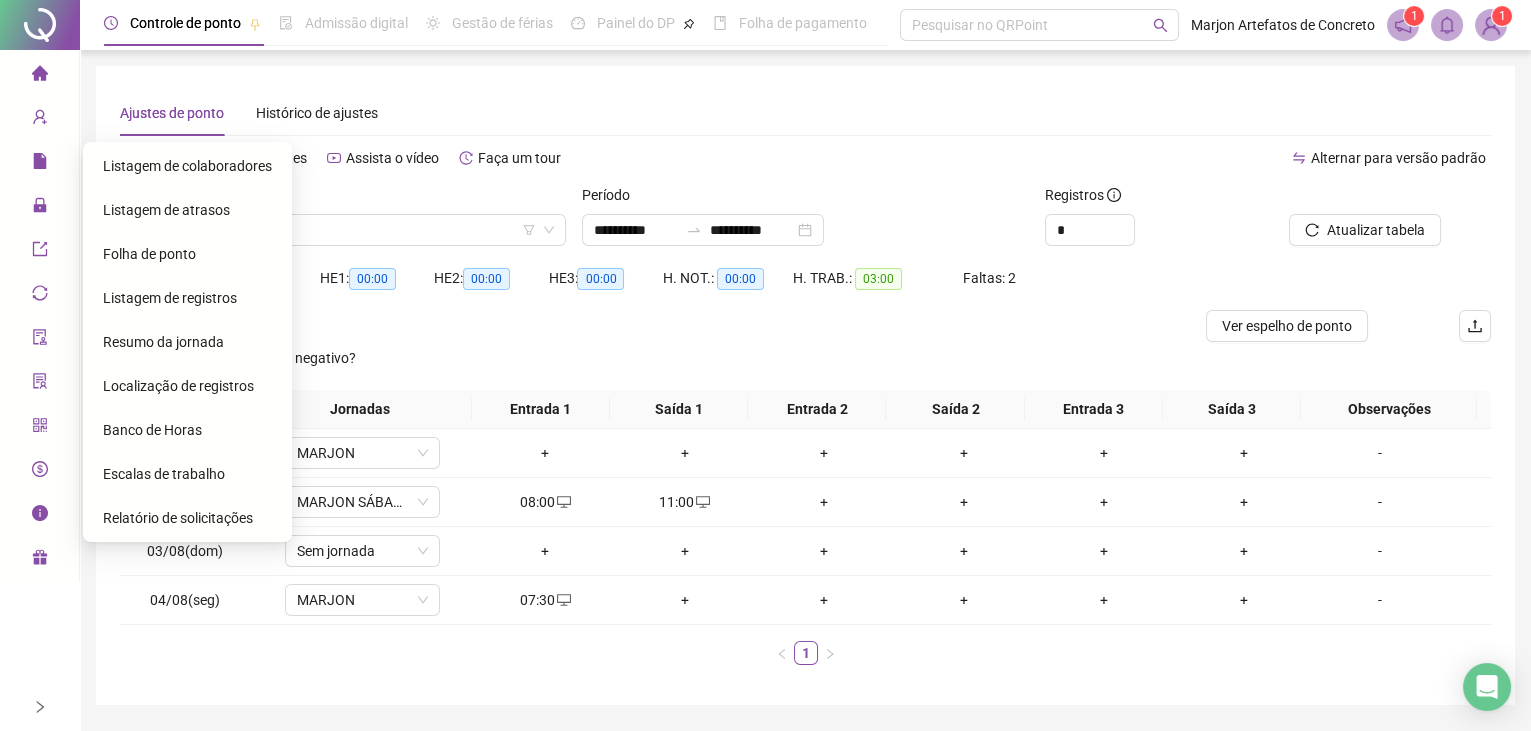 click on "Folha de ponto" at bounding box center (187, 254) 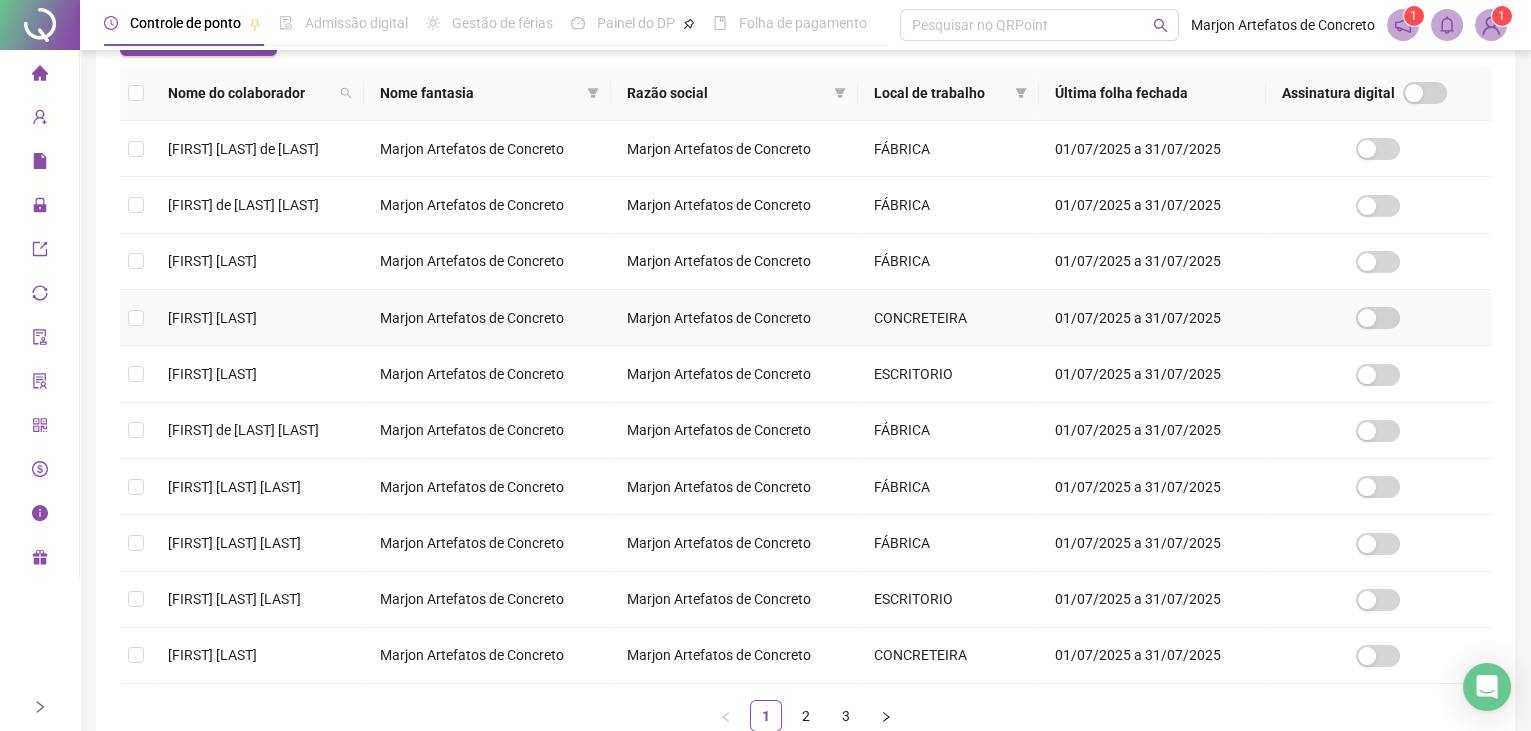 scroll, scrollTop: 0, scrollLeft: 0, axis: both 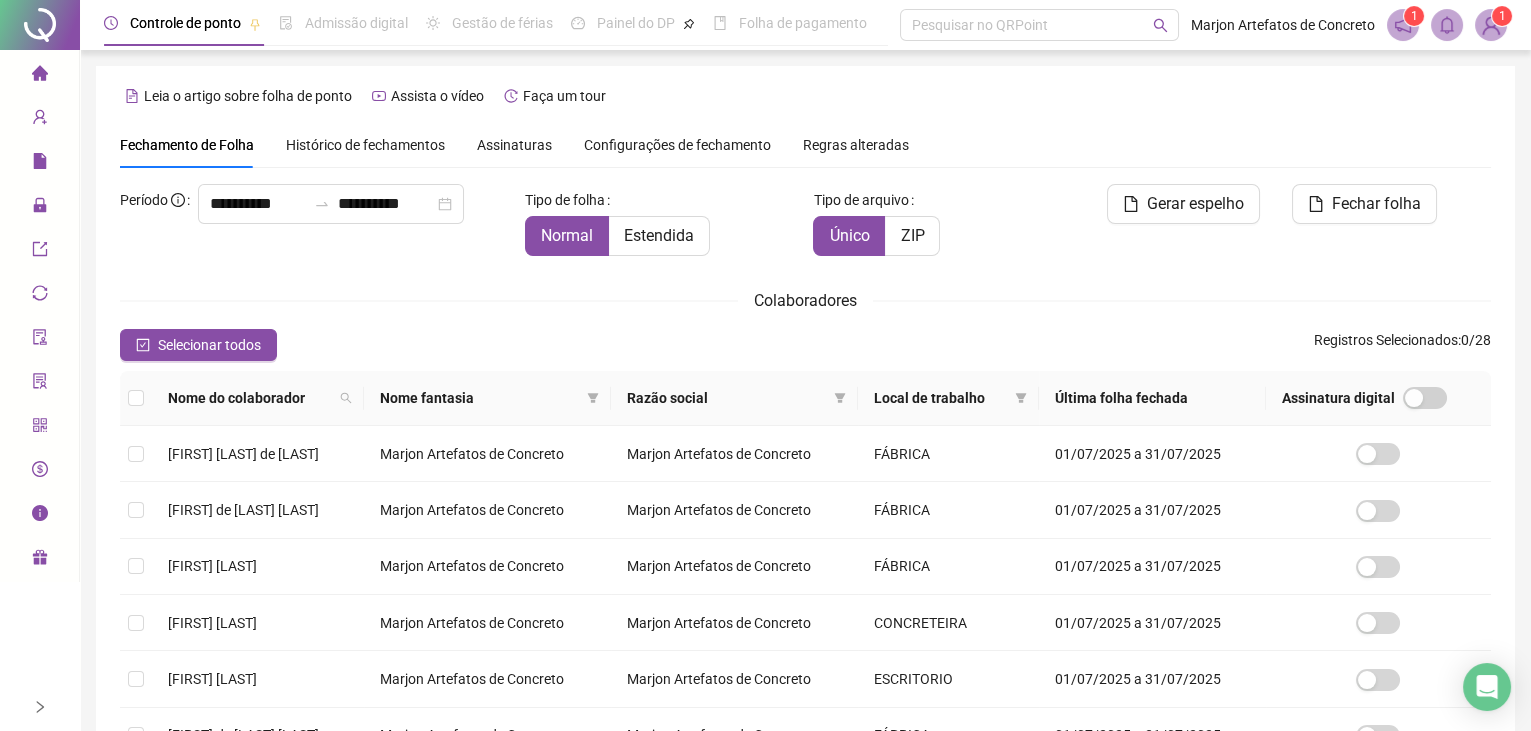 click on "Colaboradores" at bounding box center [805, 300] 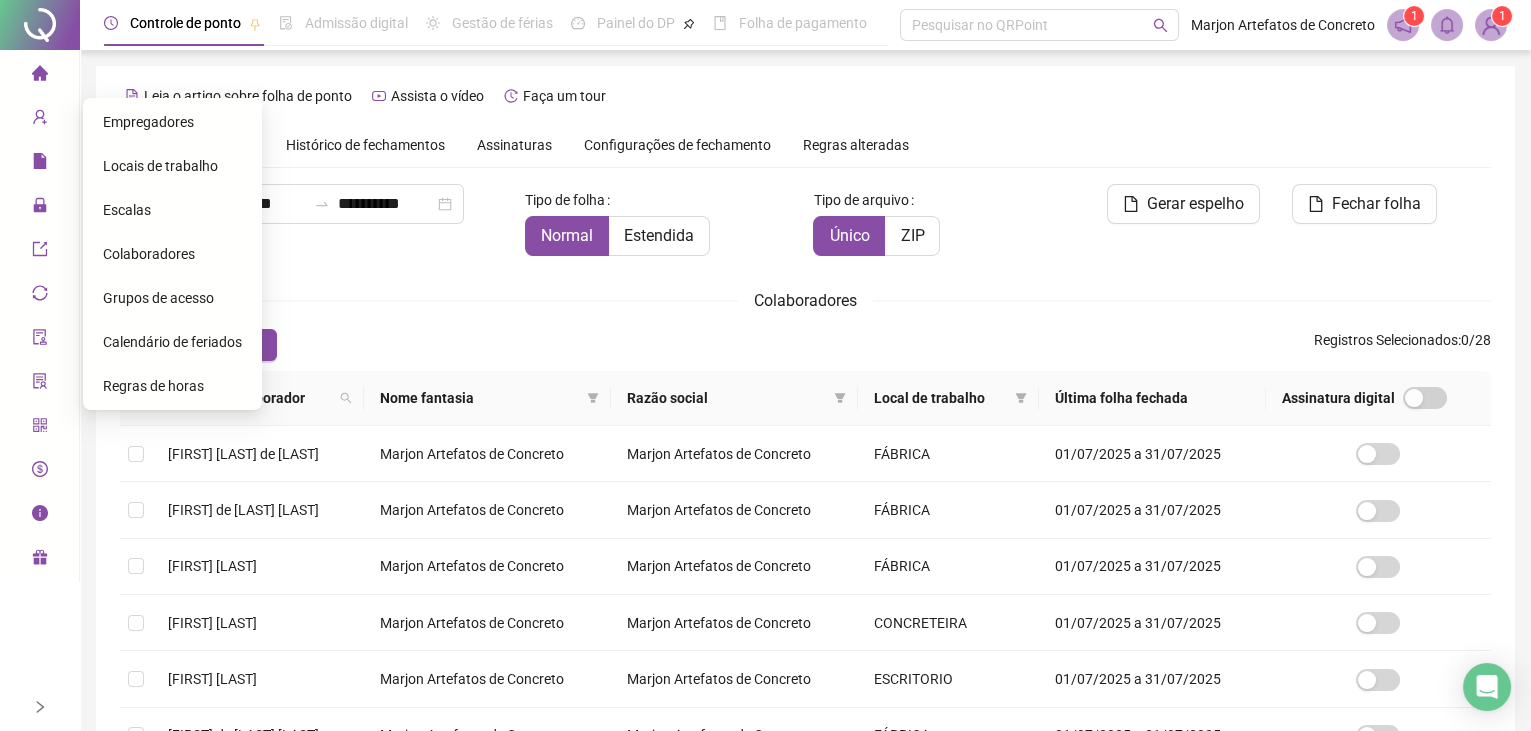 click on "Colaboradores" at bounding box center (149, 254) 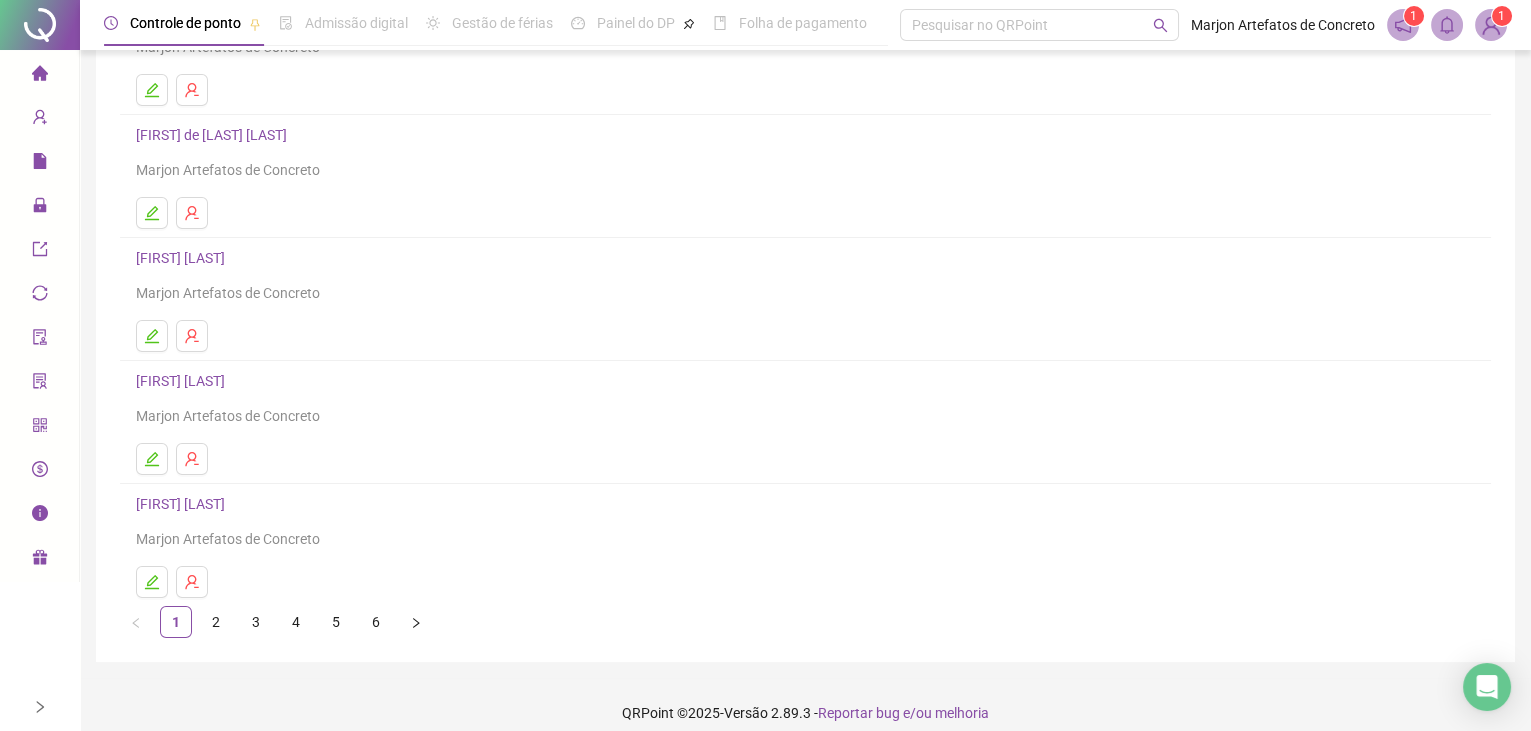 scroll, scrollTop: 233, scrollLeft: 0, axis: vertical 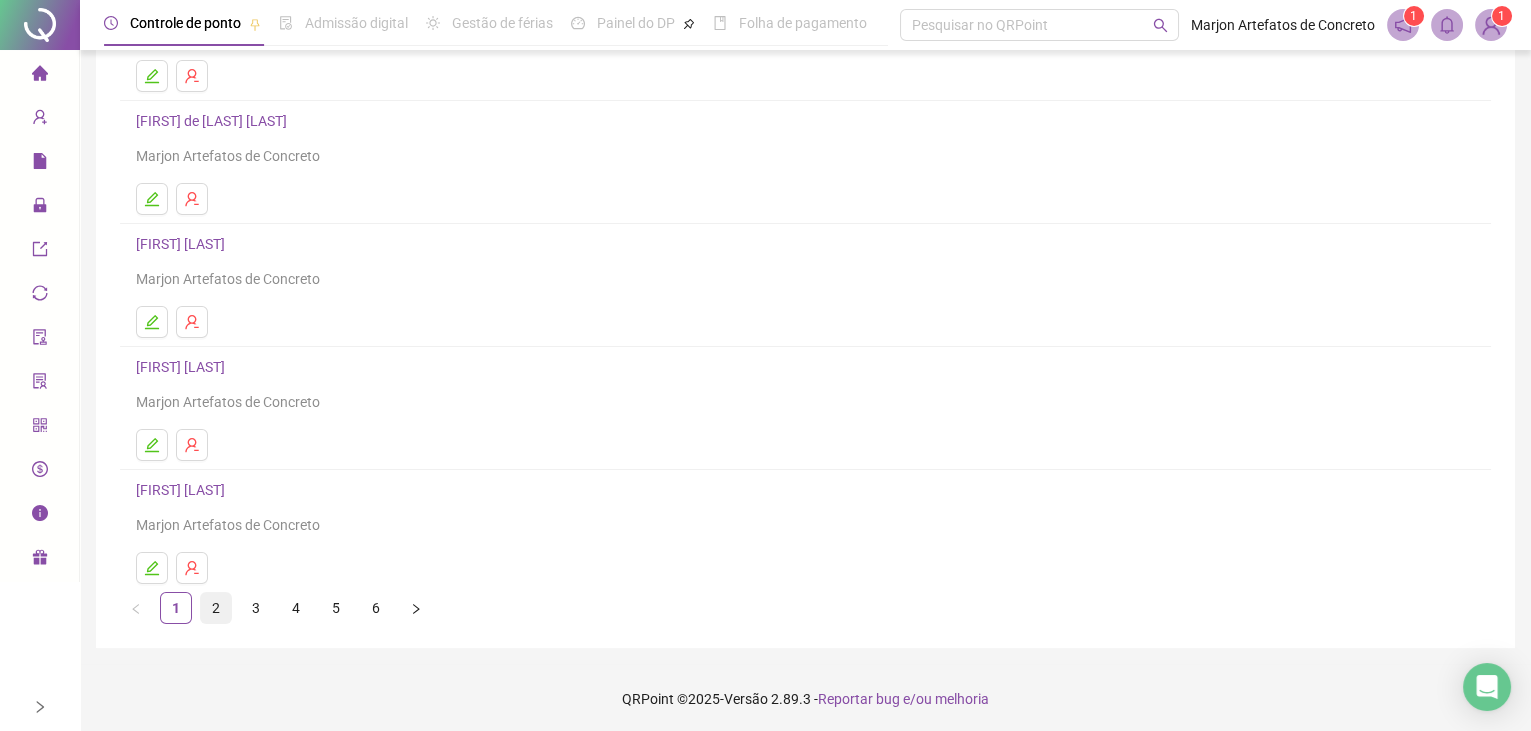click on "2" at bounding box center [216, 608] 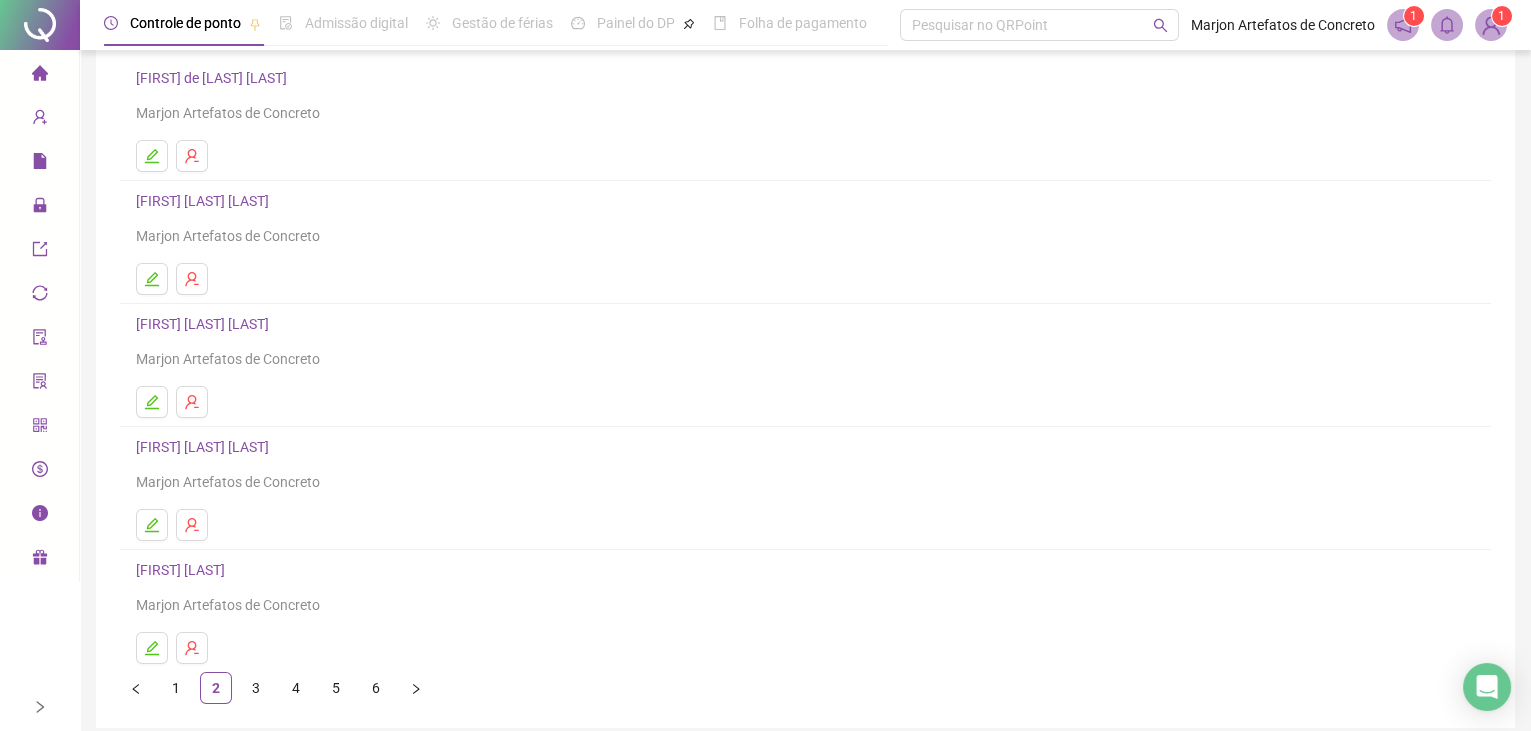 scroll, scrollTop: 233, scrollLeft: 0, axis: vertical 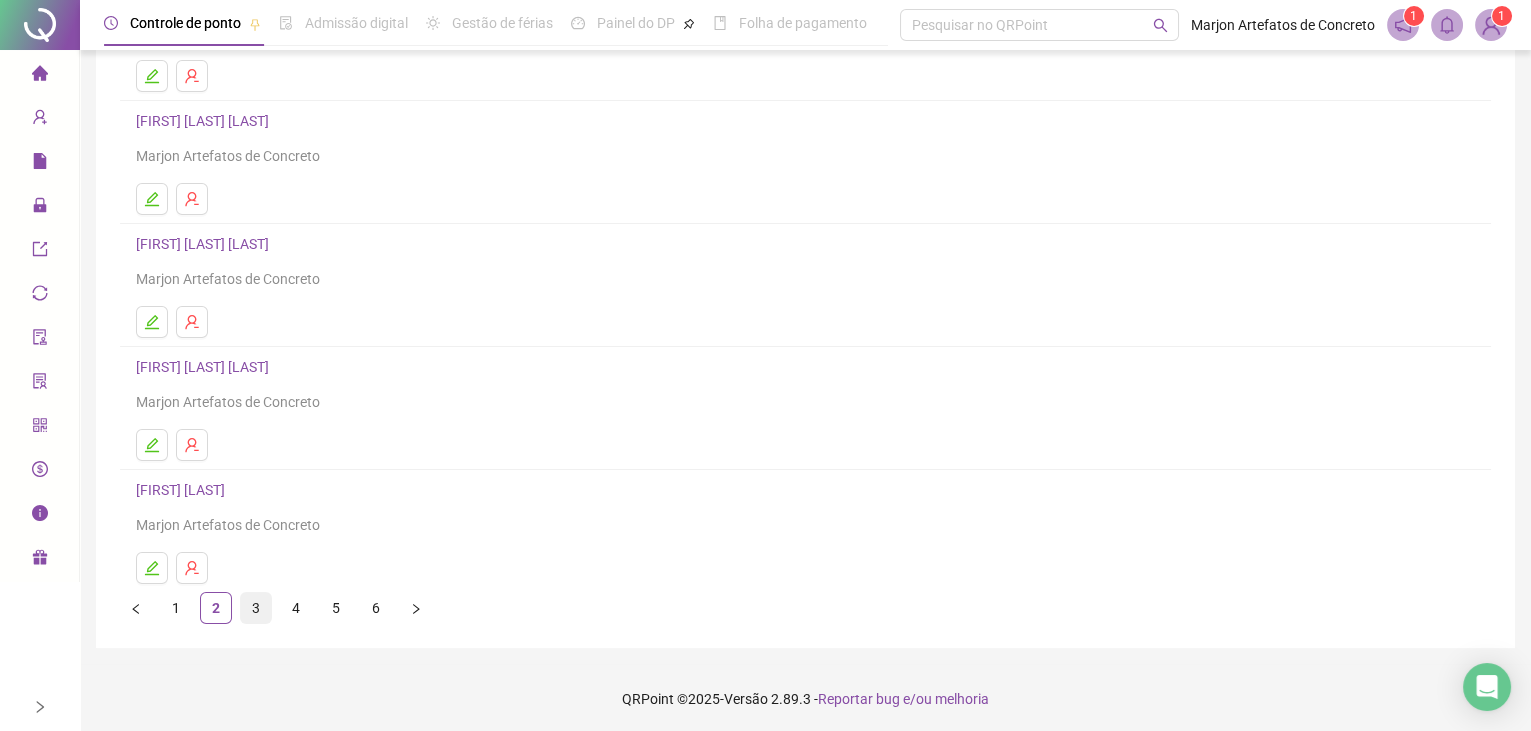 click on "3" at bounding box center [256, 608] 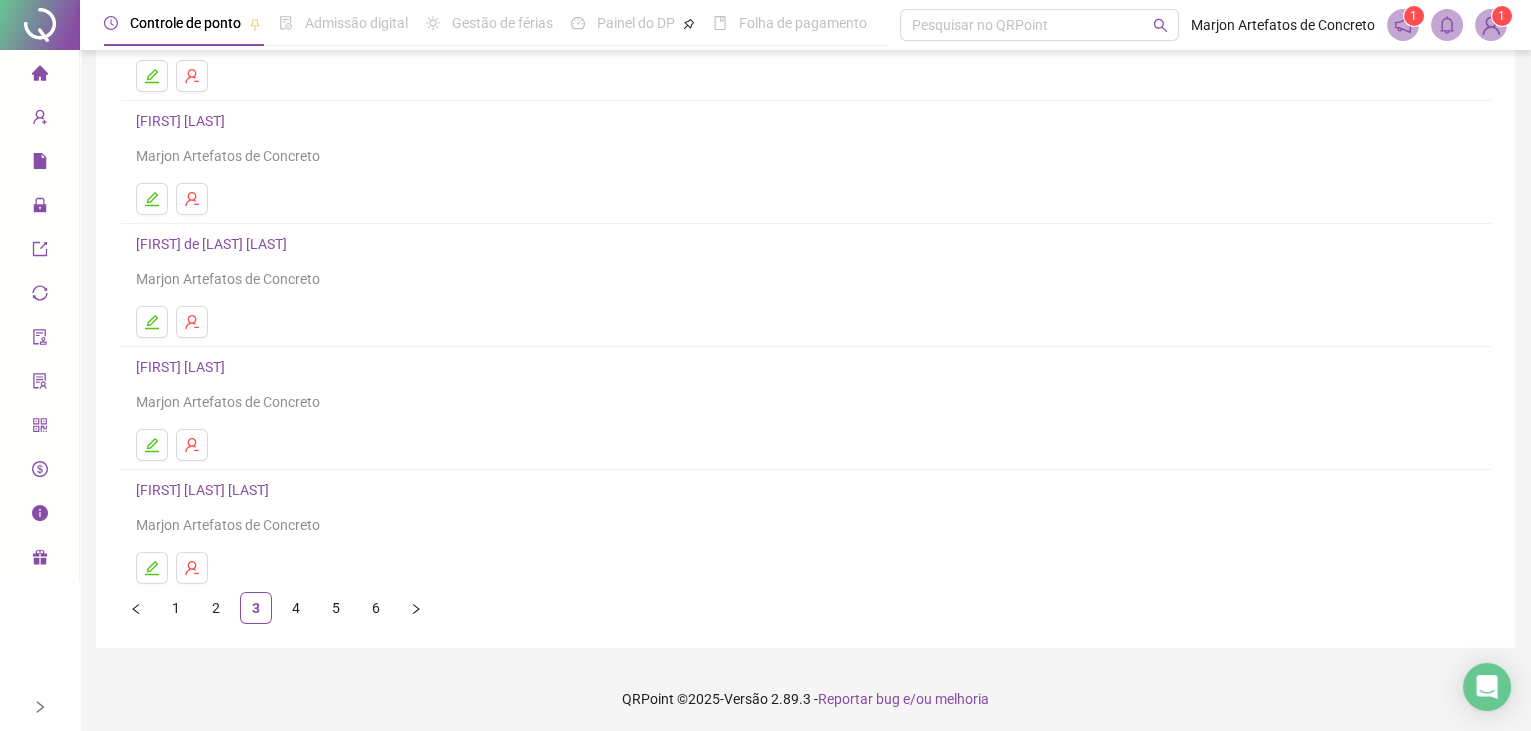scroll, scrollTop: 233, scrollLeft: 0, axis: vertical 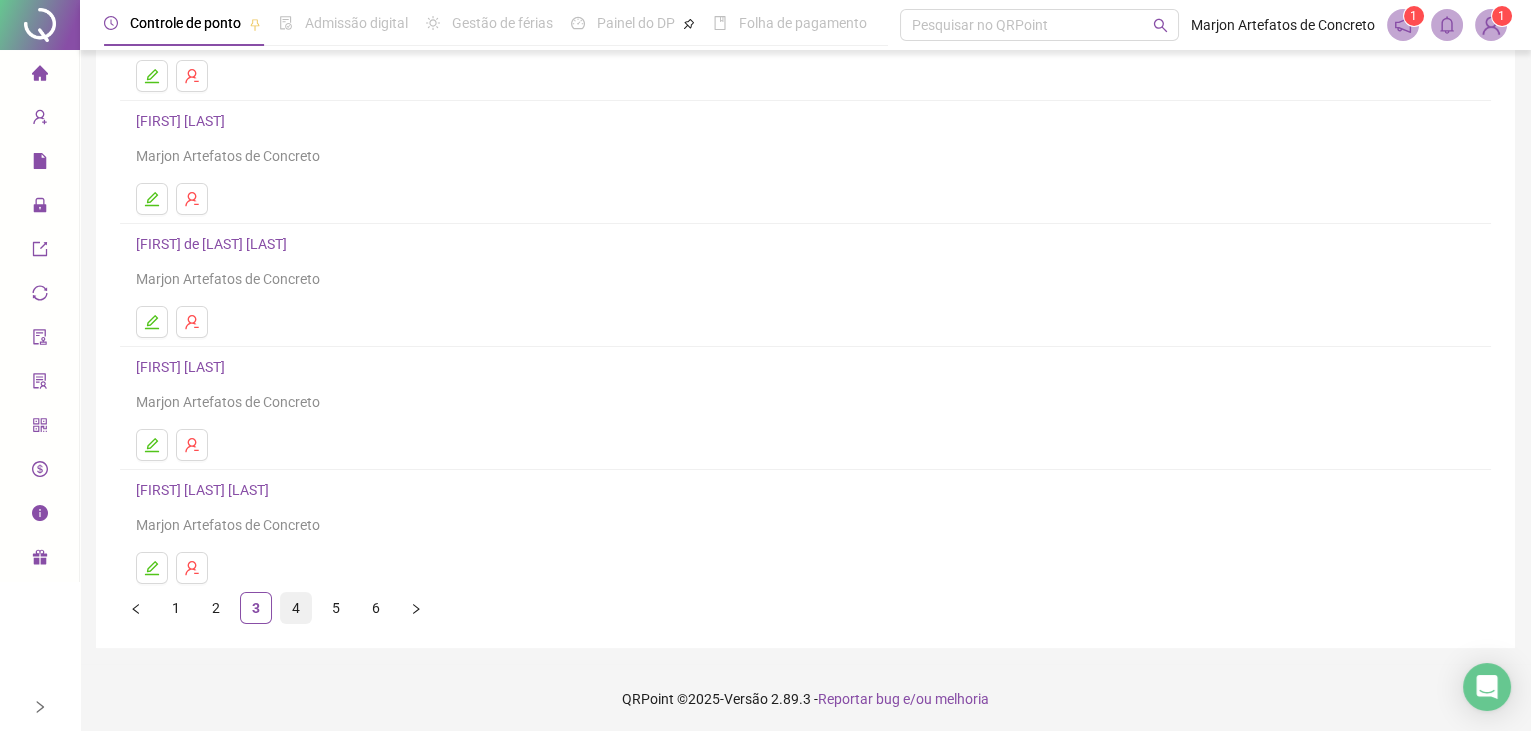 click on "4" at bounding box center [296, 608] 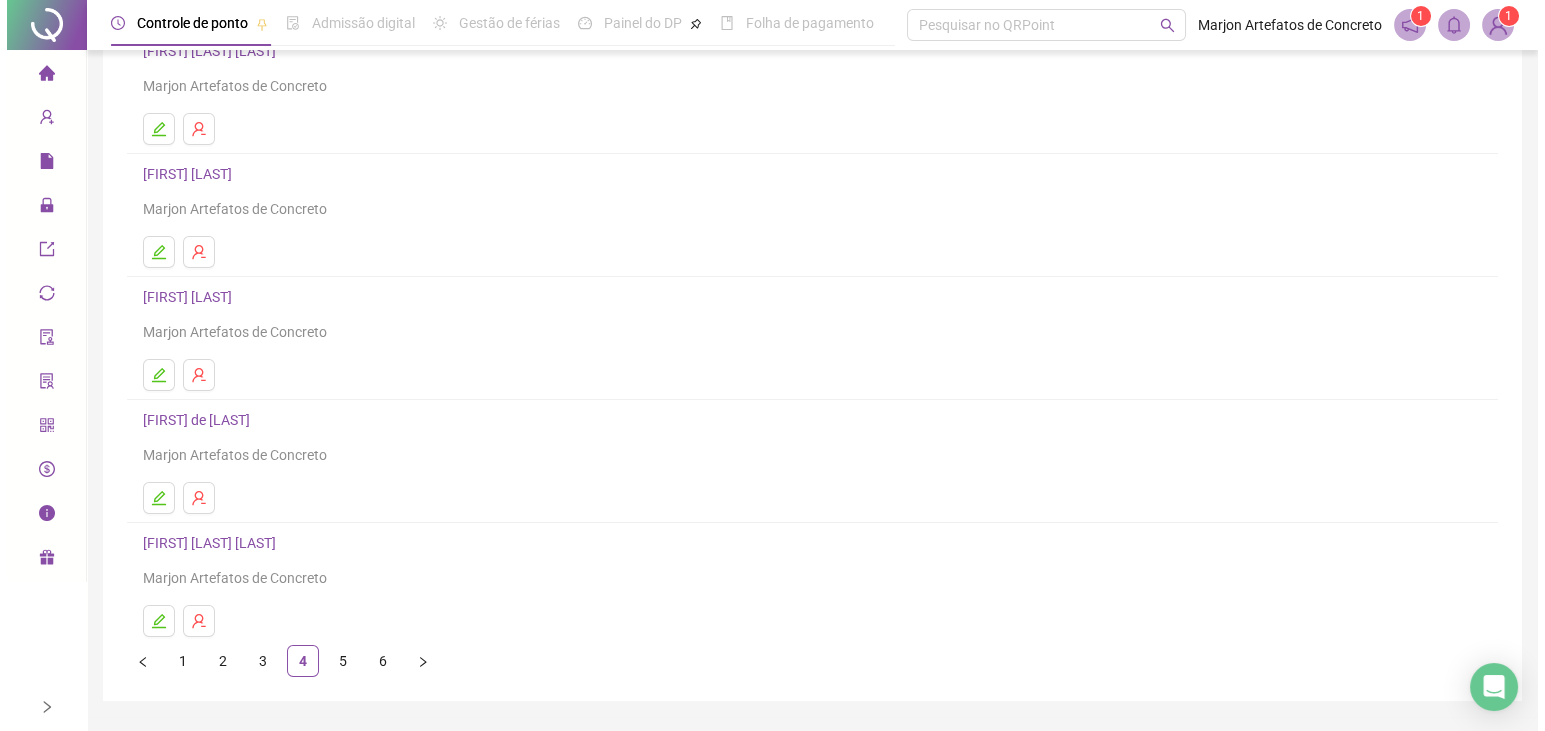 scroll, scrollTop: 0, scrollLeft: 0, axis: both 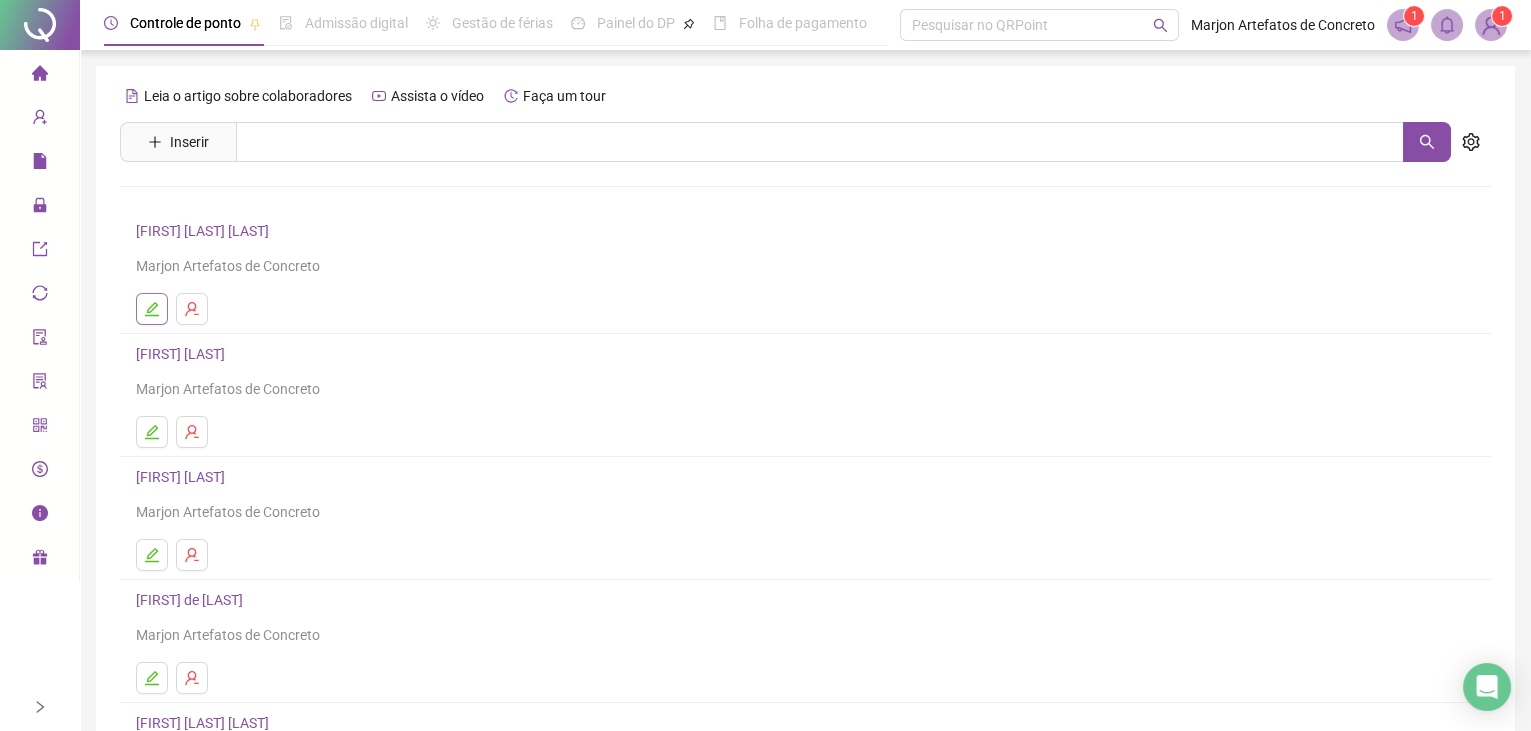 click 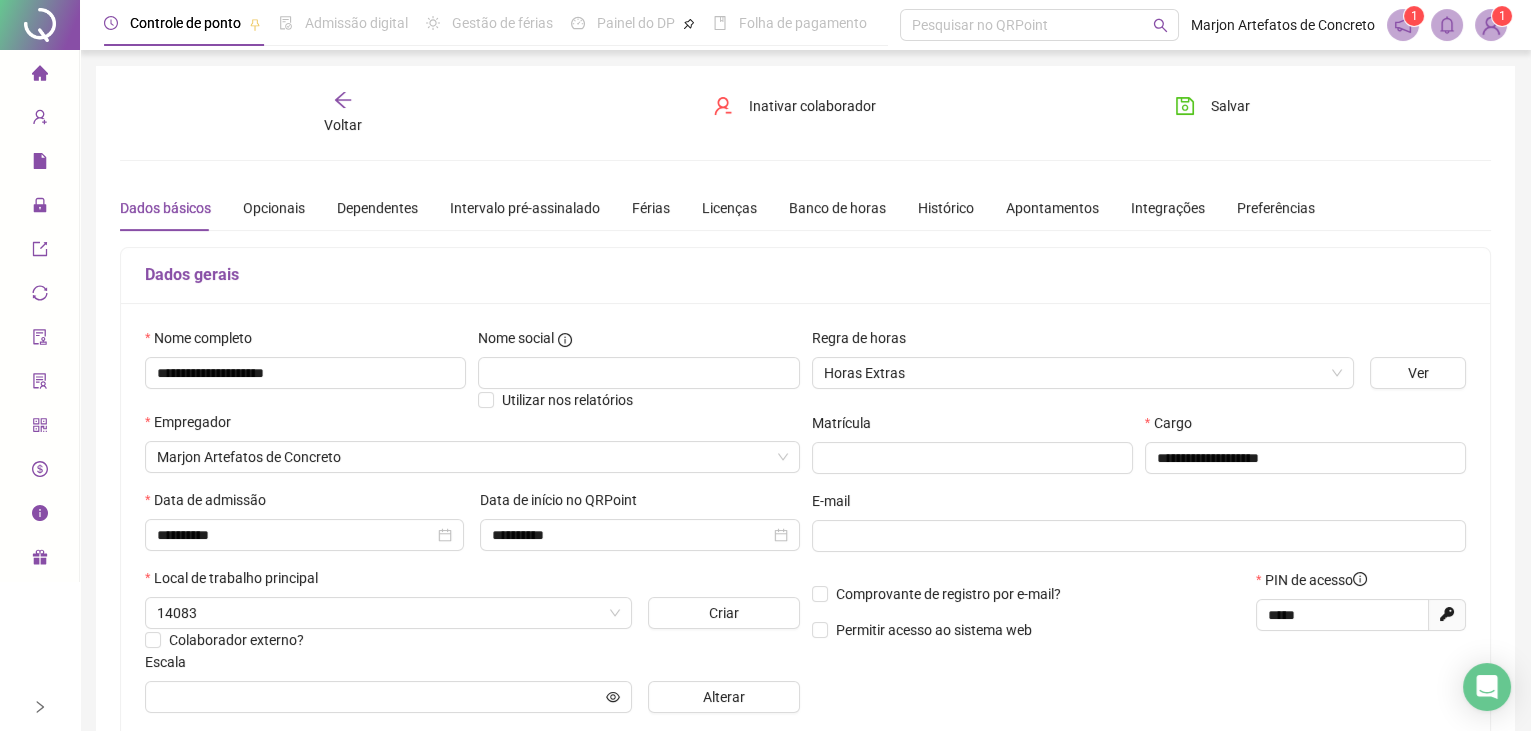 type on "**********" 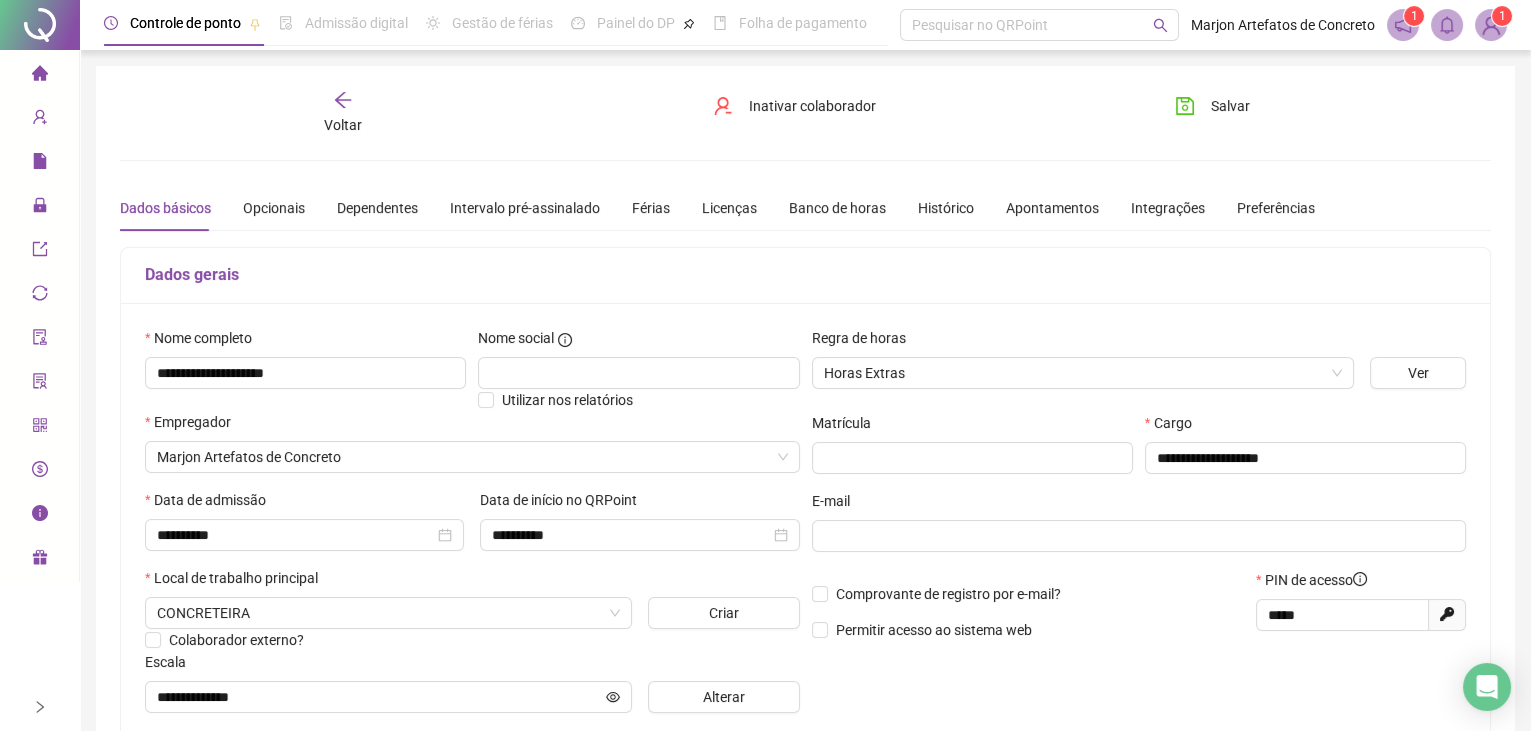 click 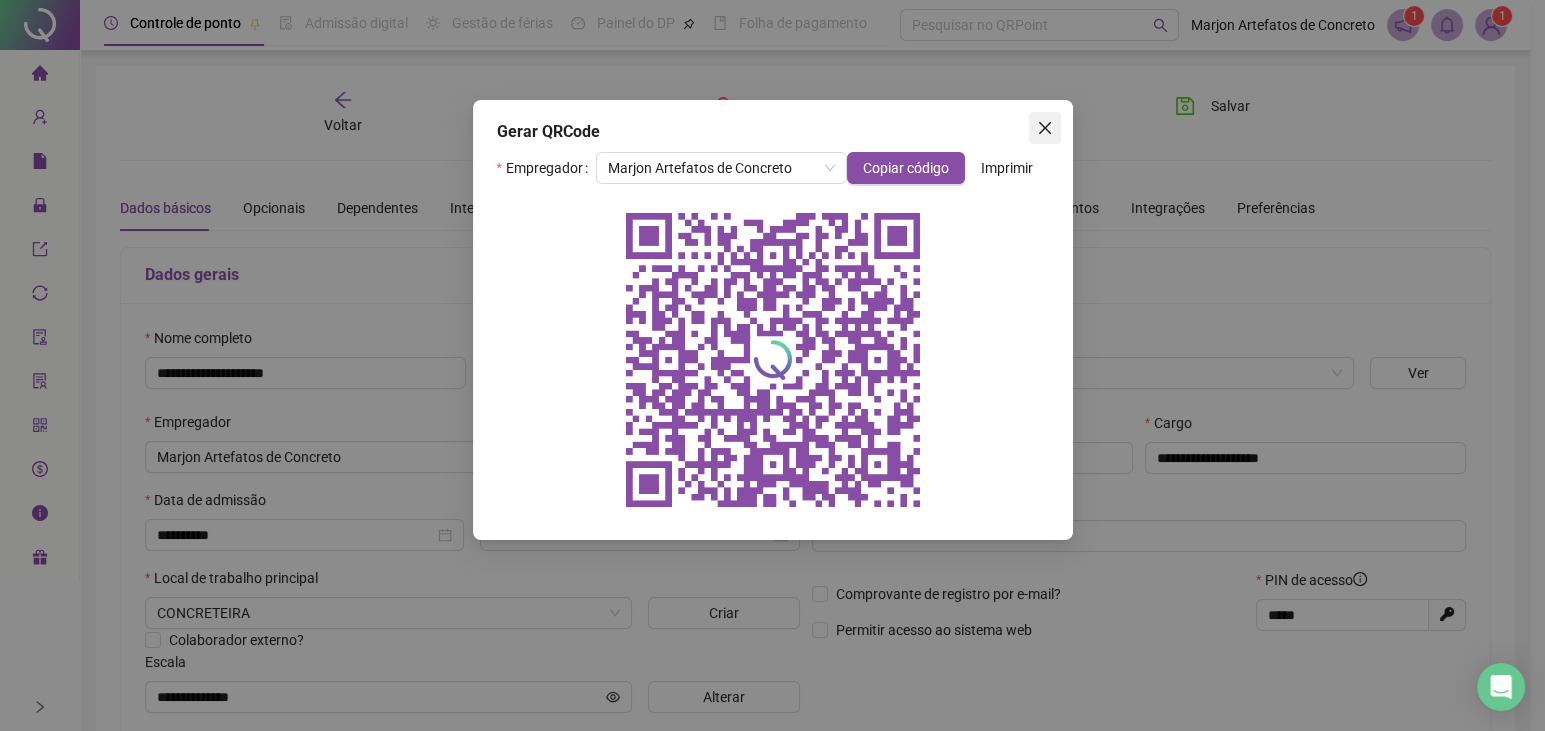 click at bounding box center [1045, 128] 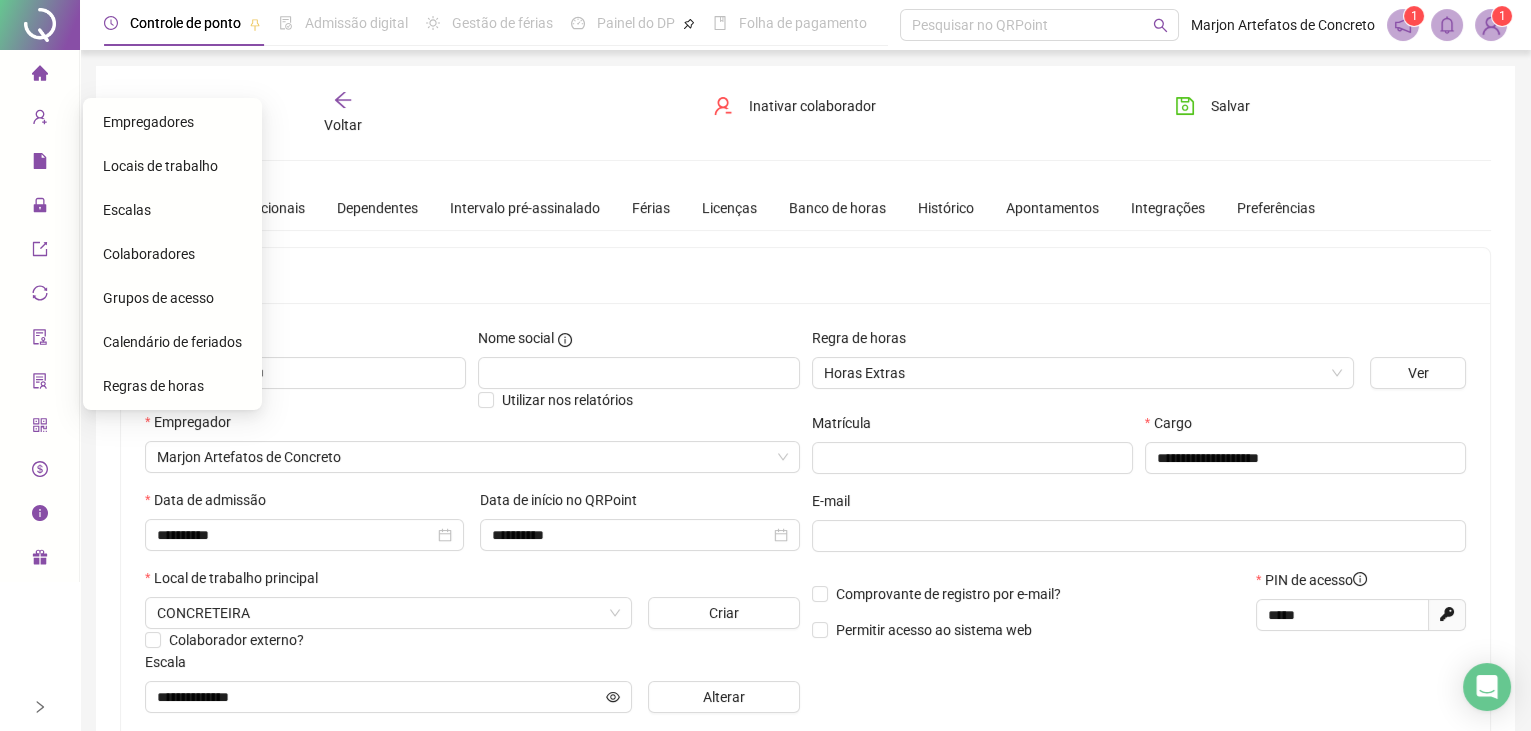 click on "Colaboradores" at bounding box center [149, 254] 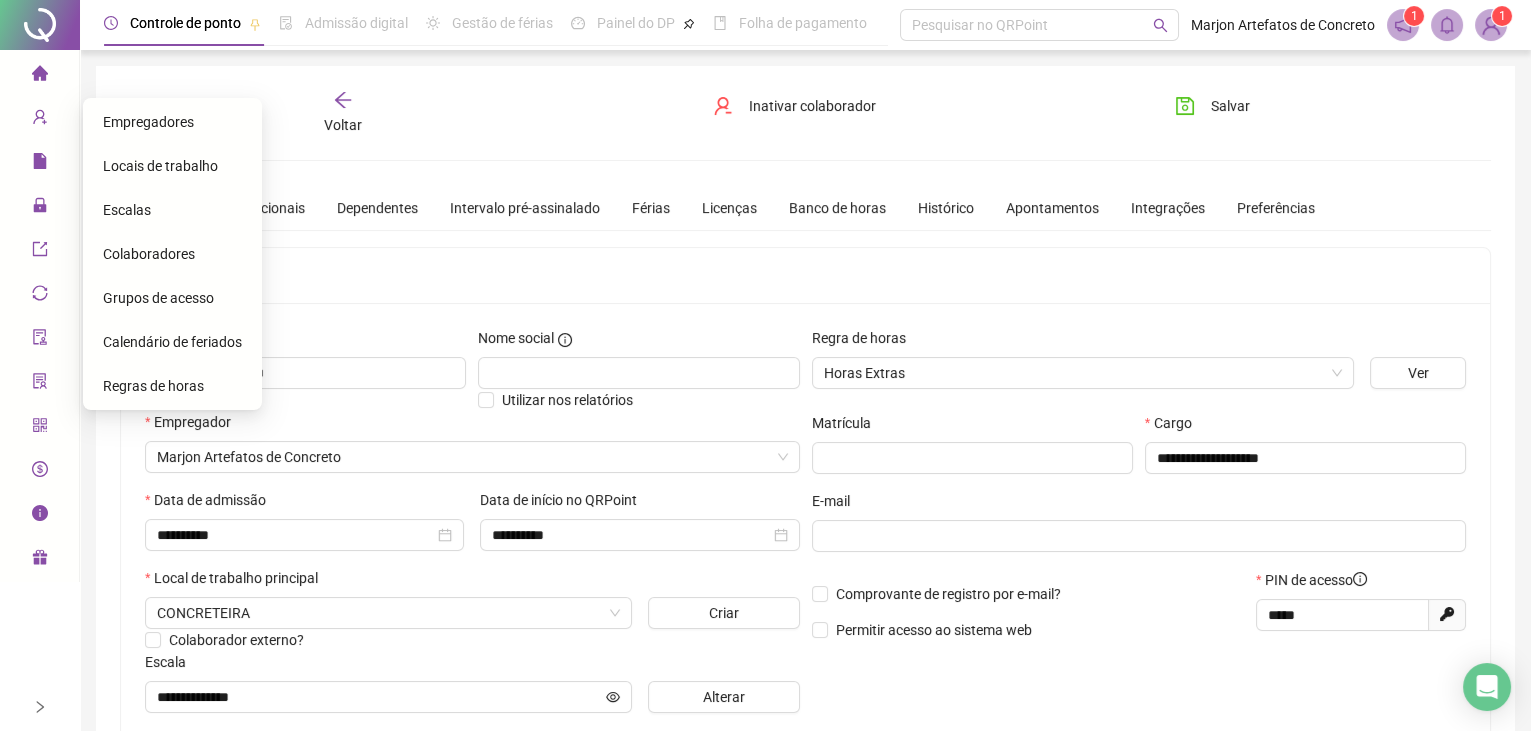 click on "Colaboradores" at bounding box center (149, 254) 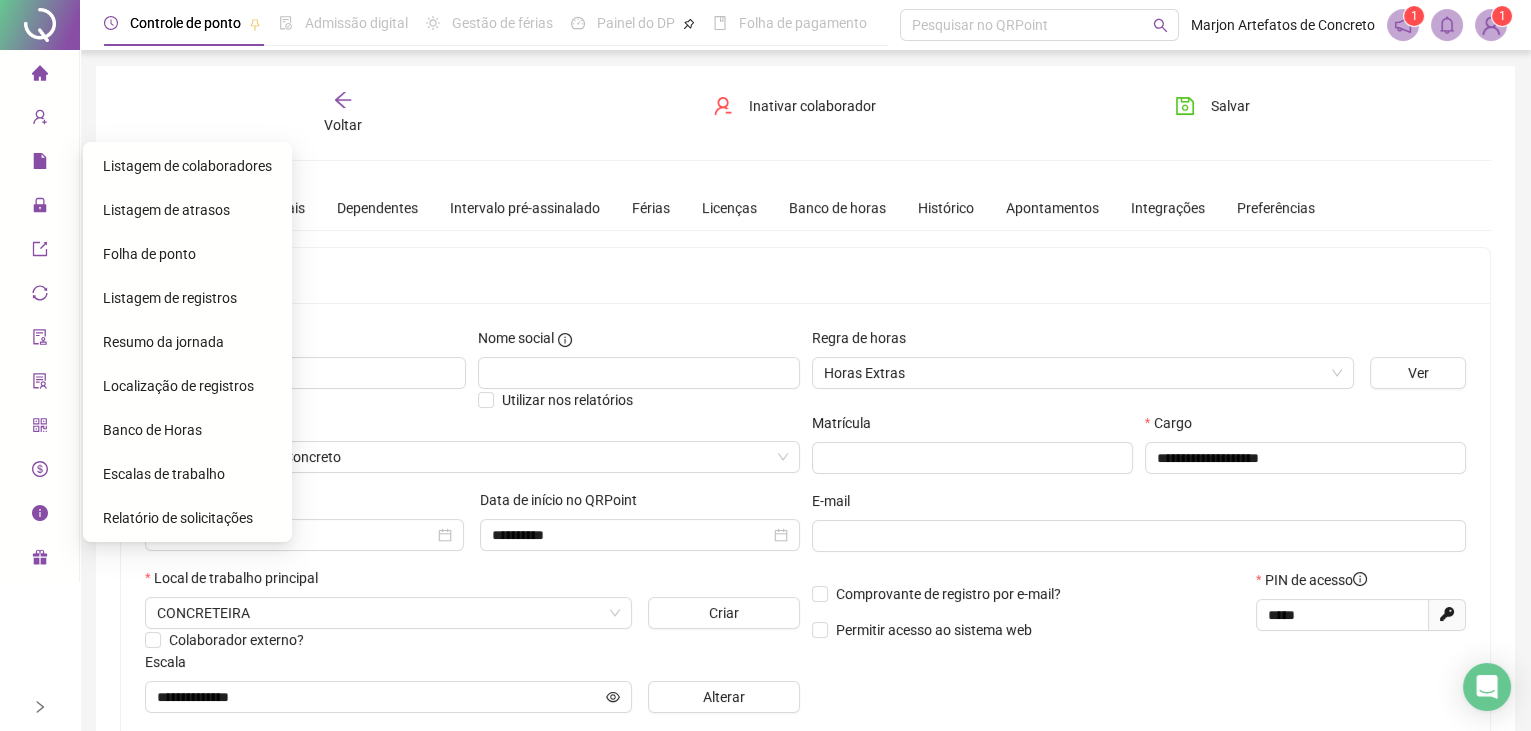 click on "Folha de ponto" at bounding box center [149, 254] 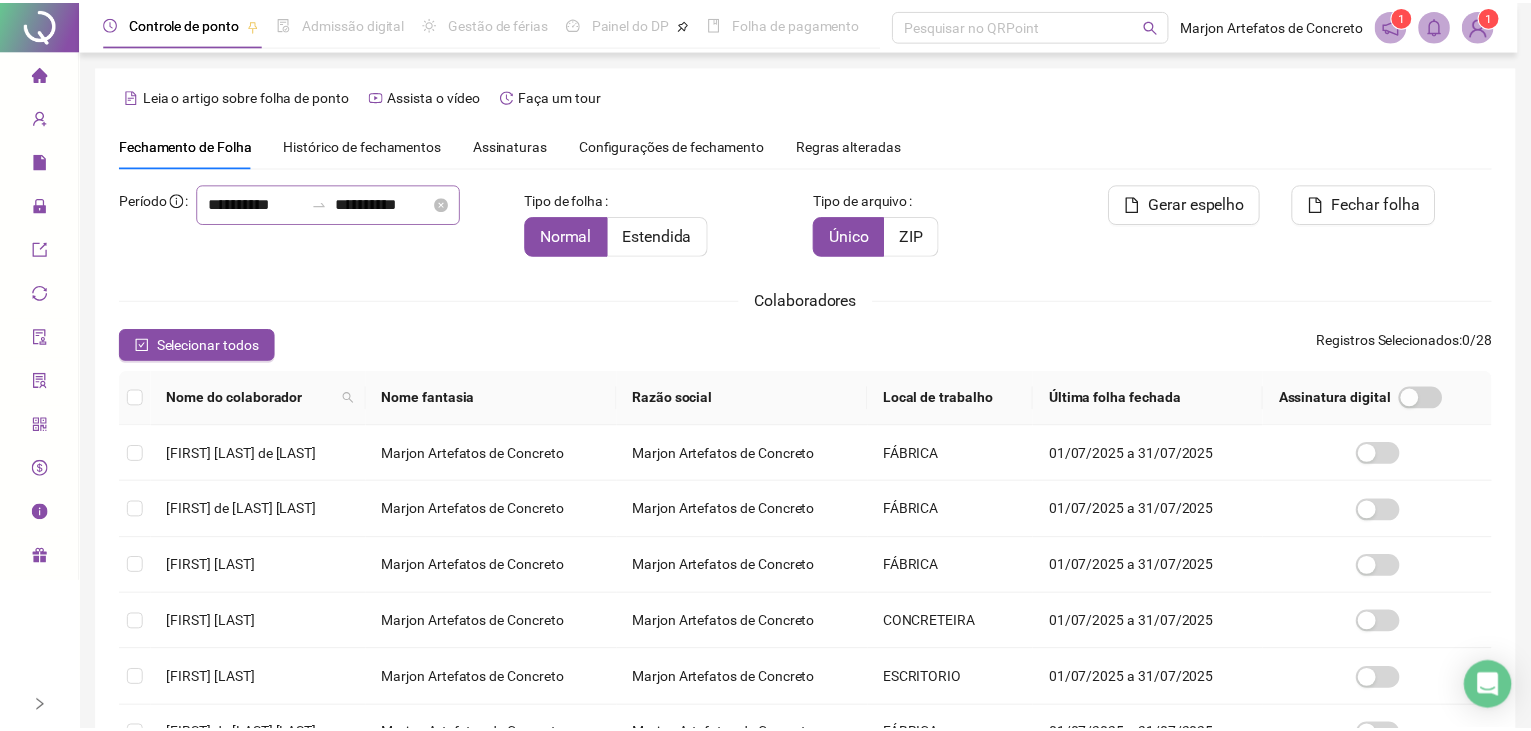 scroll, scrollTop: 32, scrollLeft: 0, axis: vertical 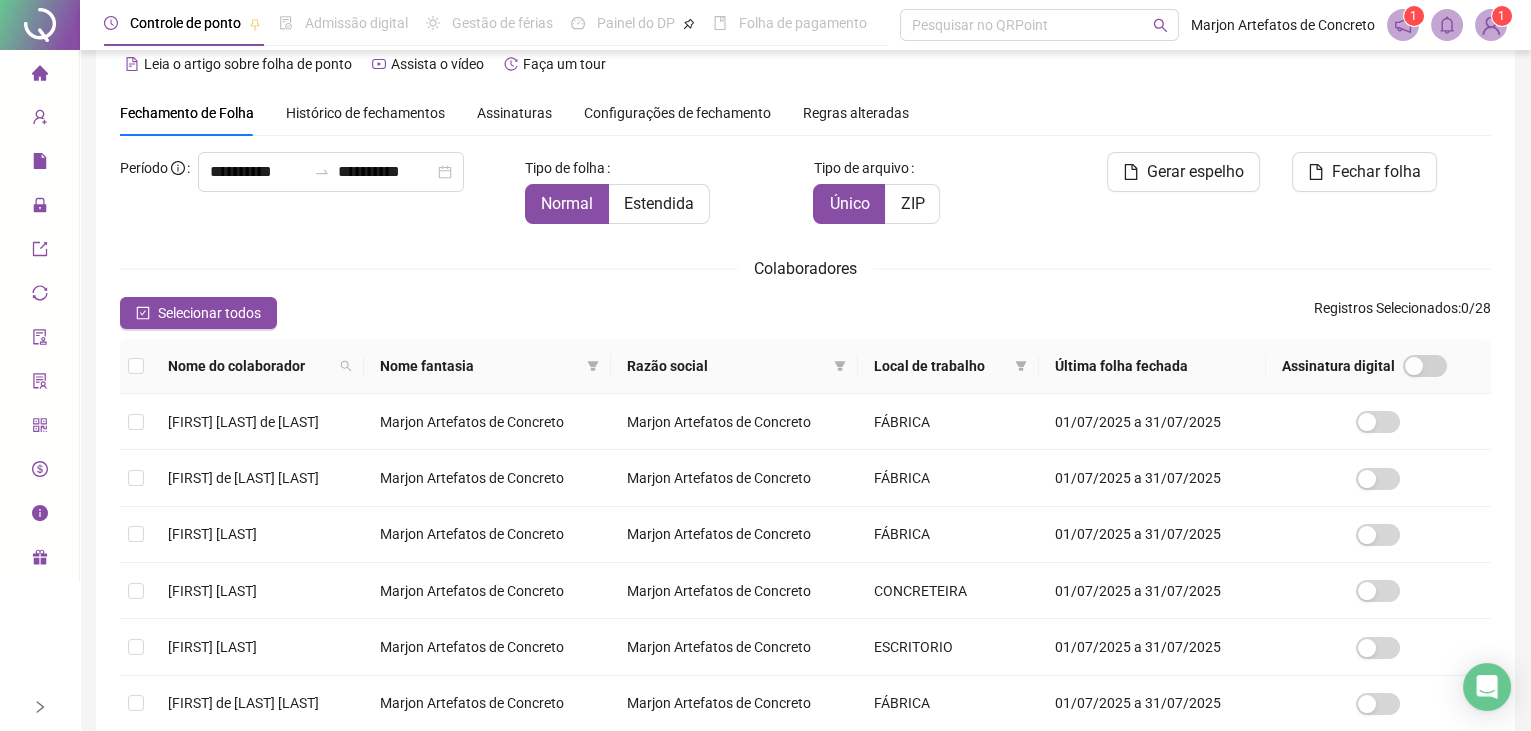 click on "Histórico de fechamentos" at bounding box center (365, 113) 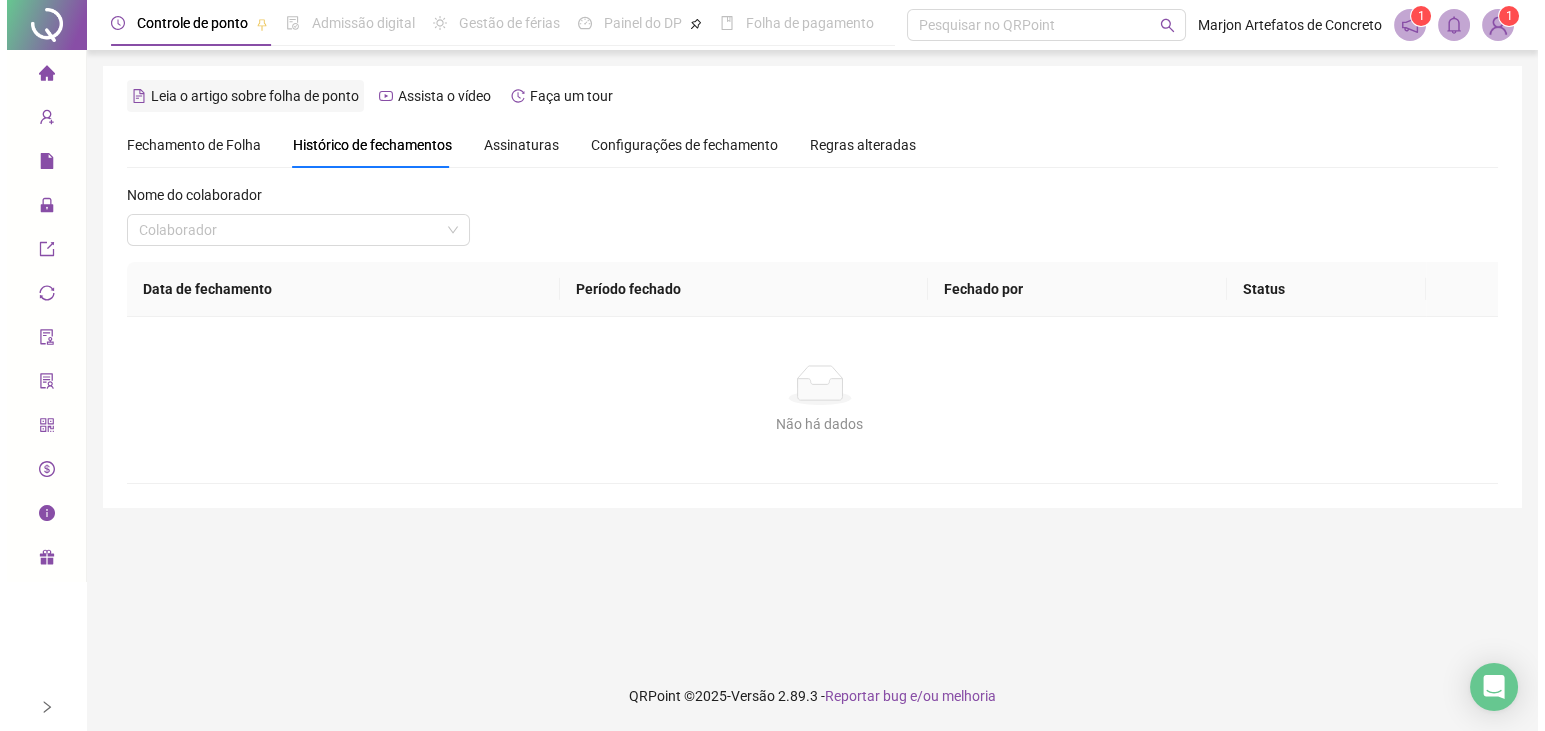 scroll, scrollTop: 0, scrollLeft: 0, axis: both 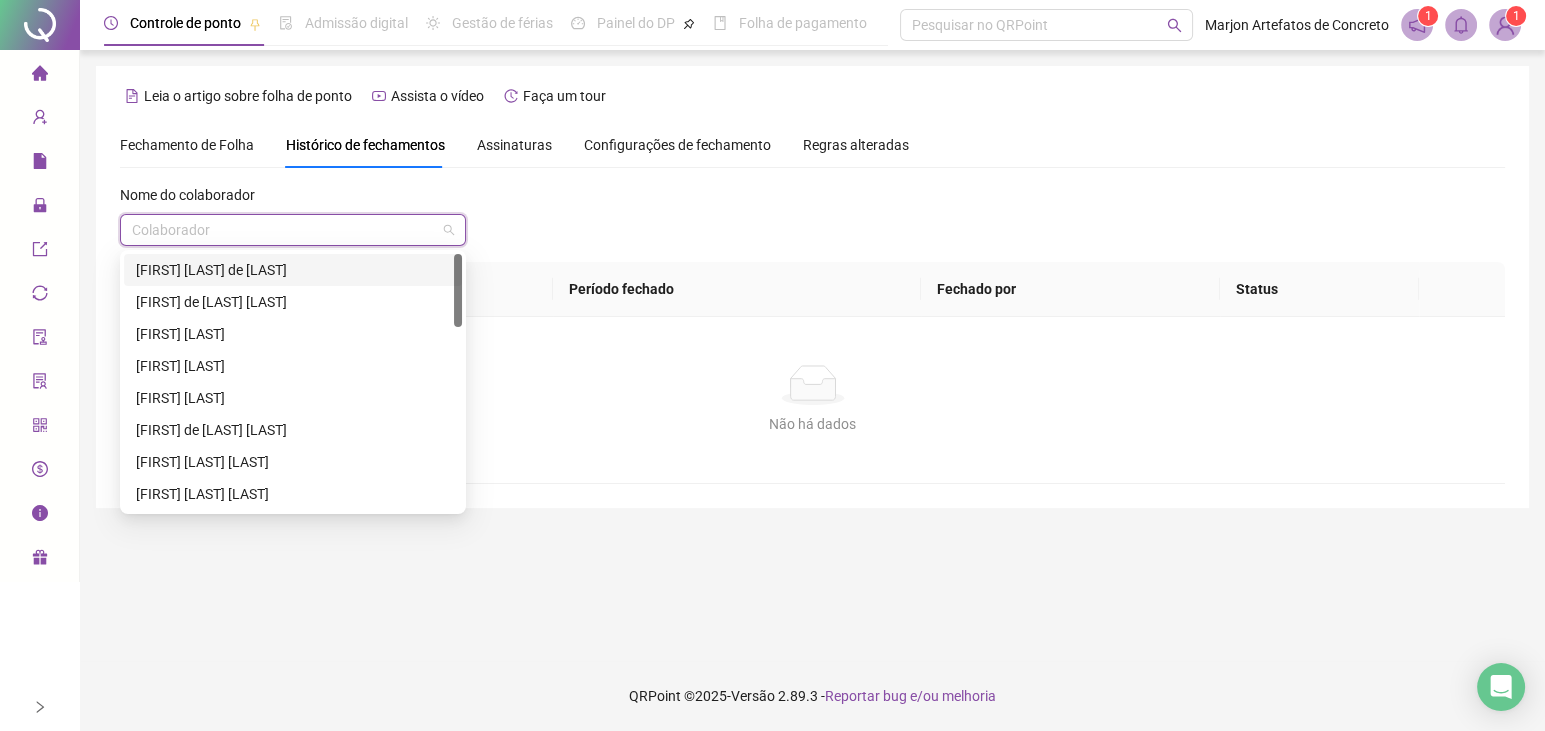 click at bounding box center [284, 230] 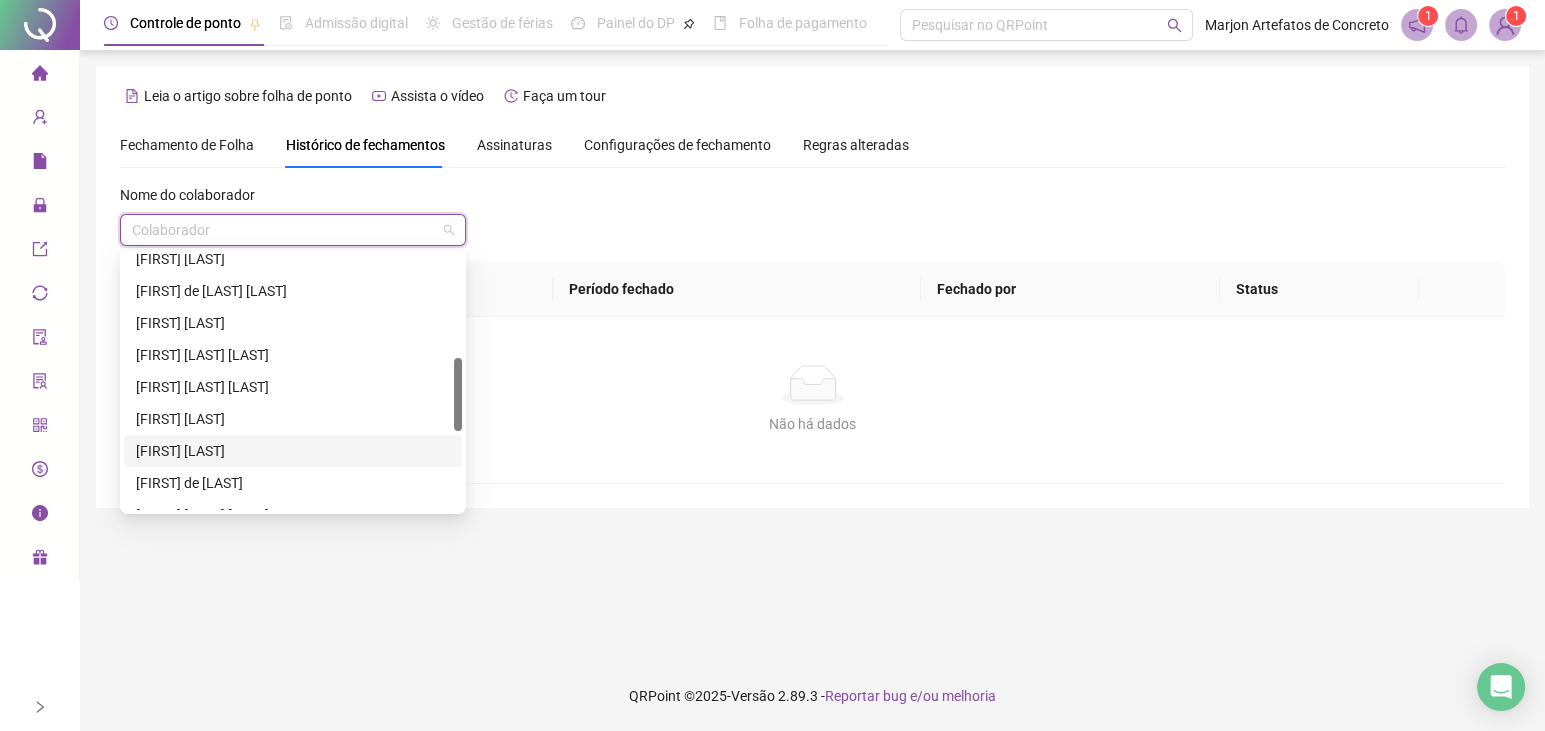 scroll, scrollTop: 454, scrollLeft: 0, axis: vertical 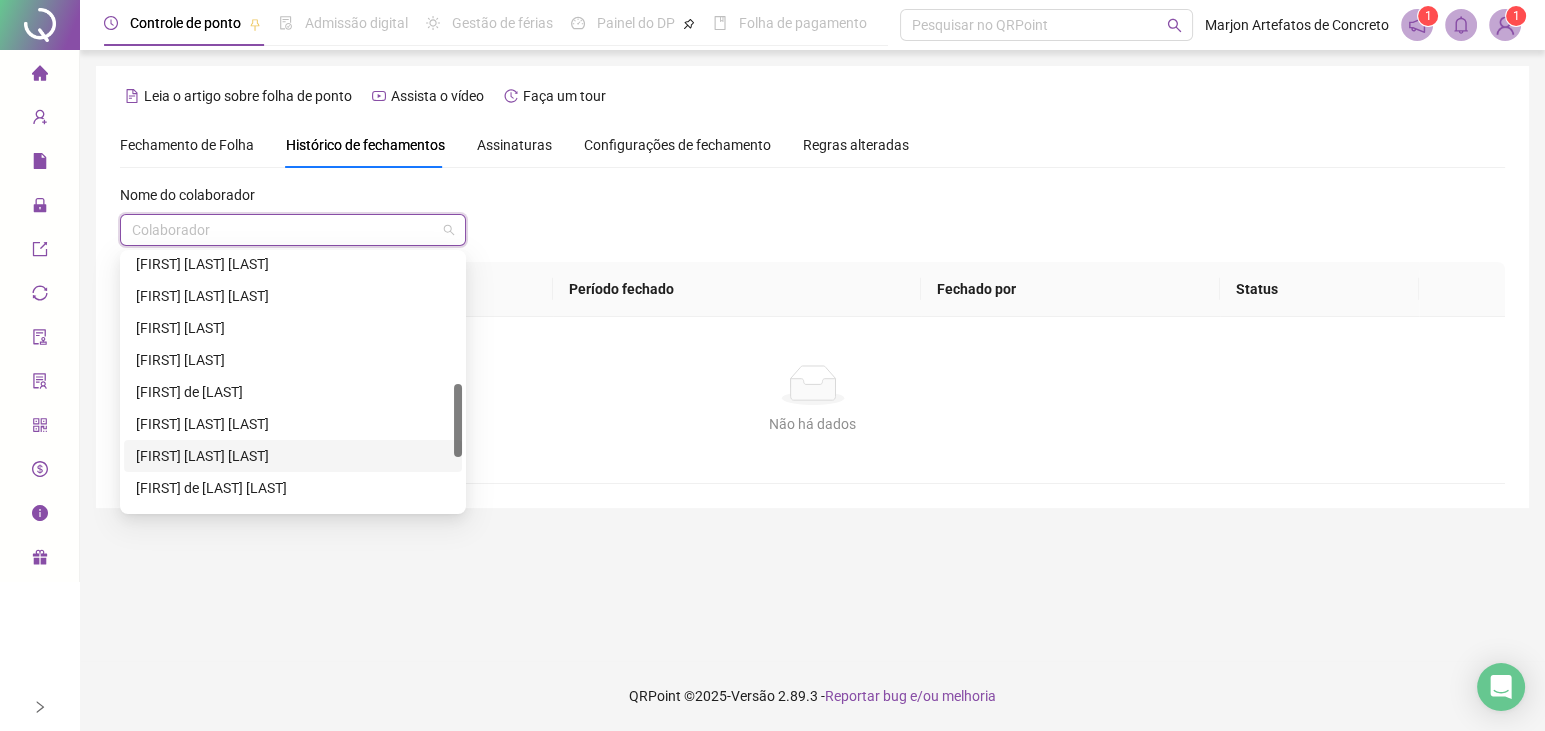 click on "KENEDI WAGNER BENVENHU" at bounding box center (293, 456) 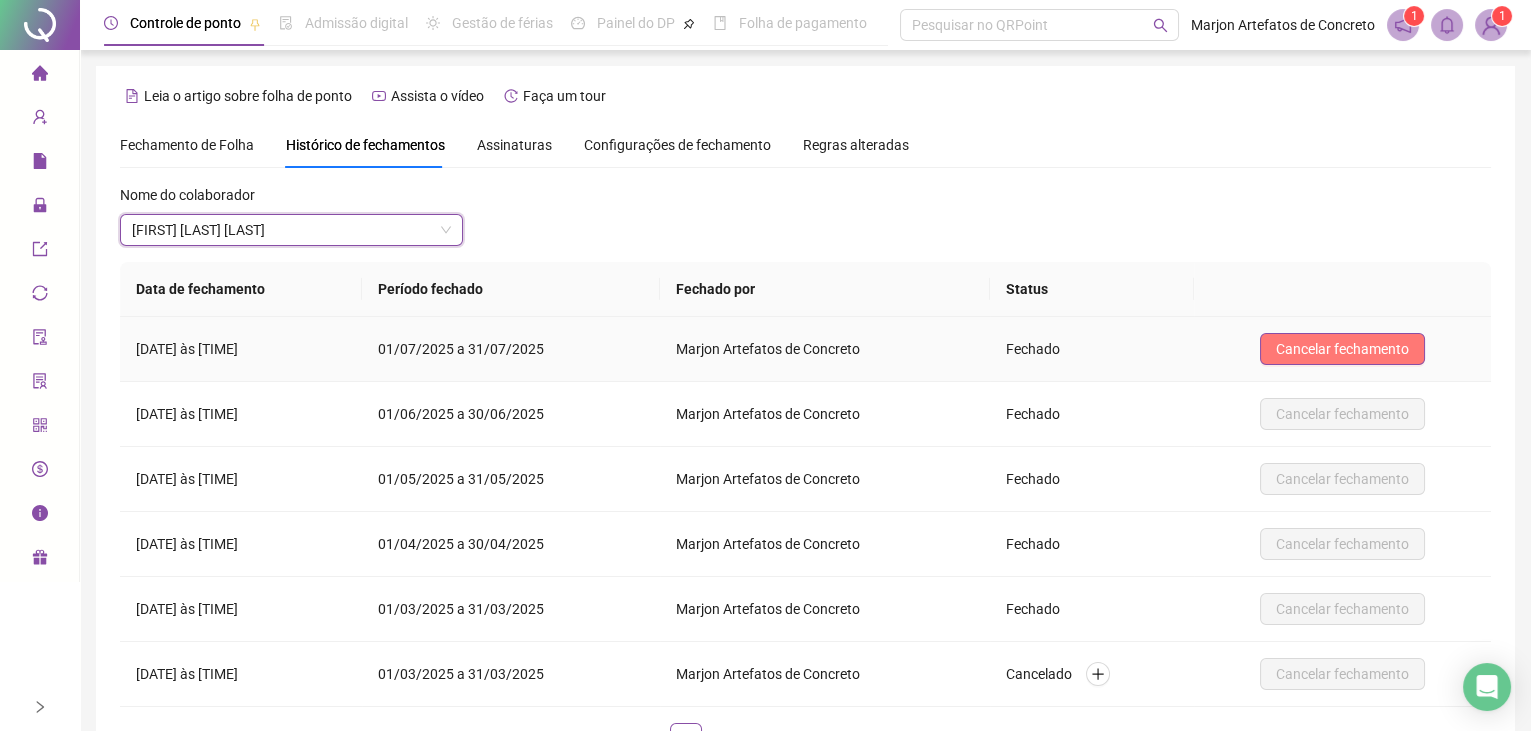 click on "Cancelar fechamento" at bounding box center [1342, 349] 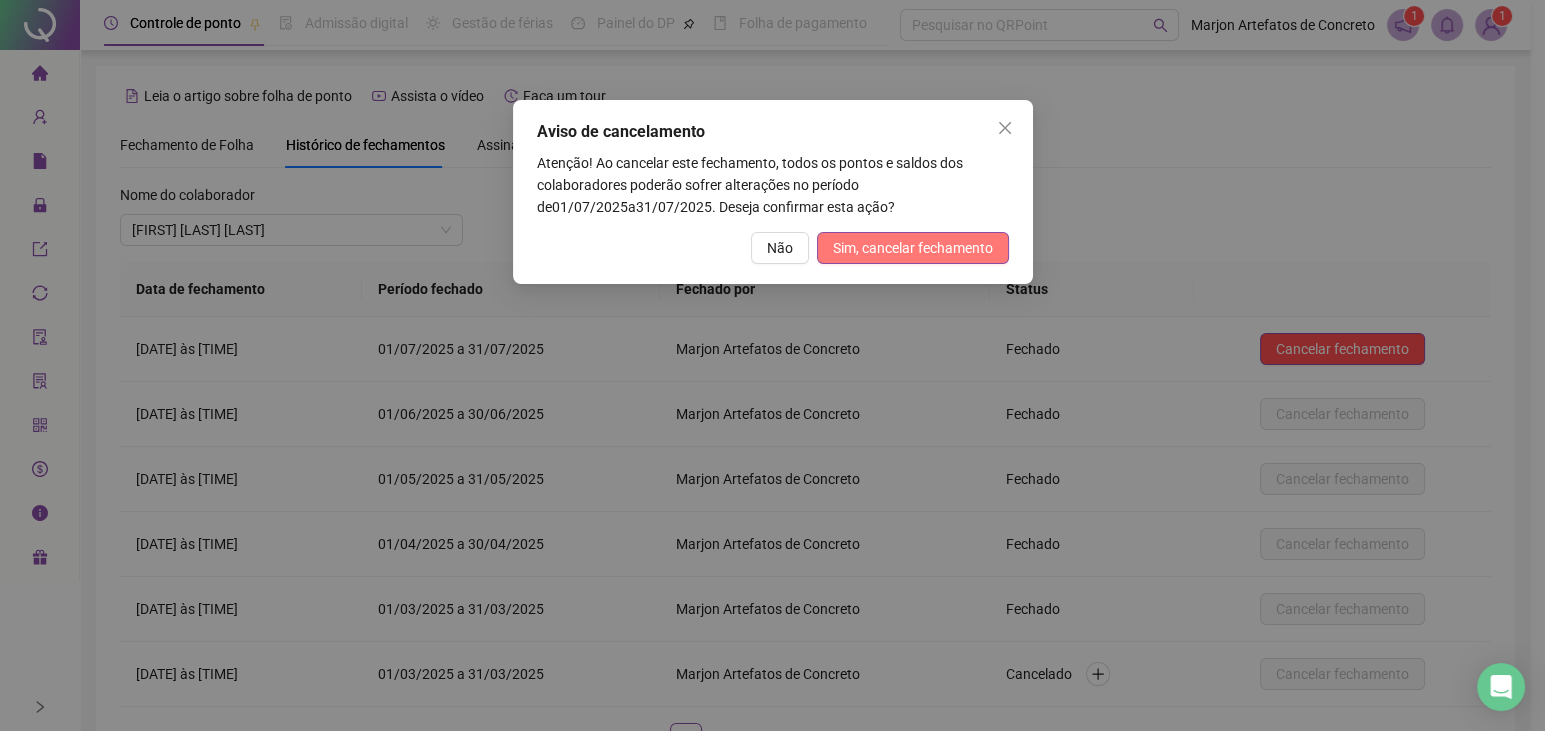 click on "Sim, cancelar fechamento" at bounding box center (913, 248) 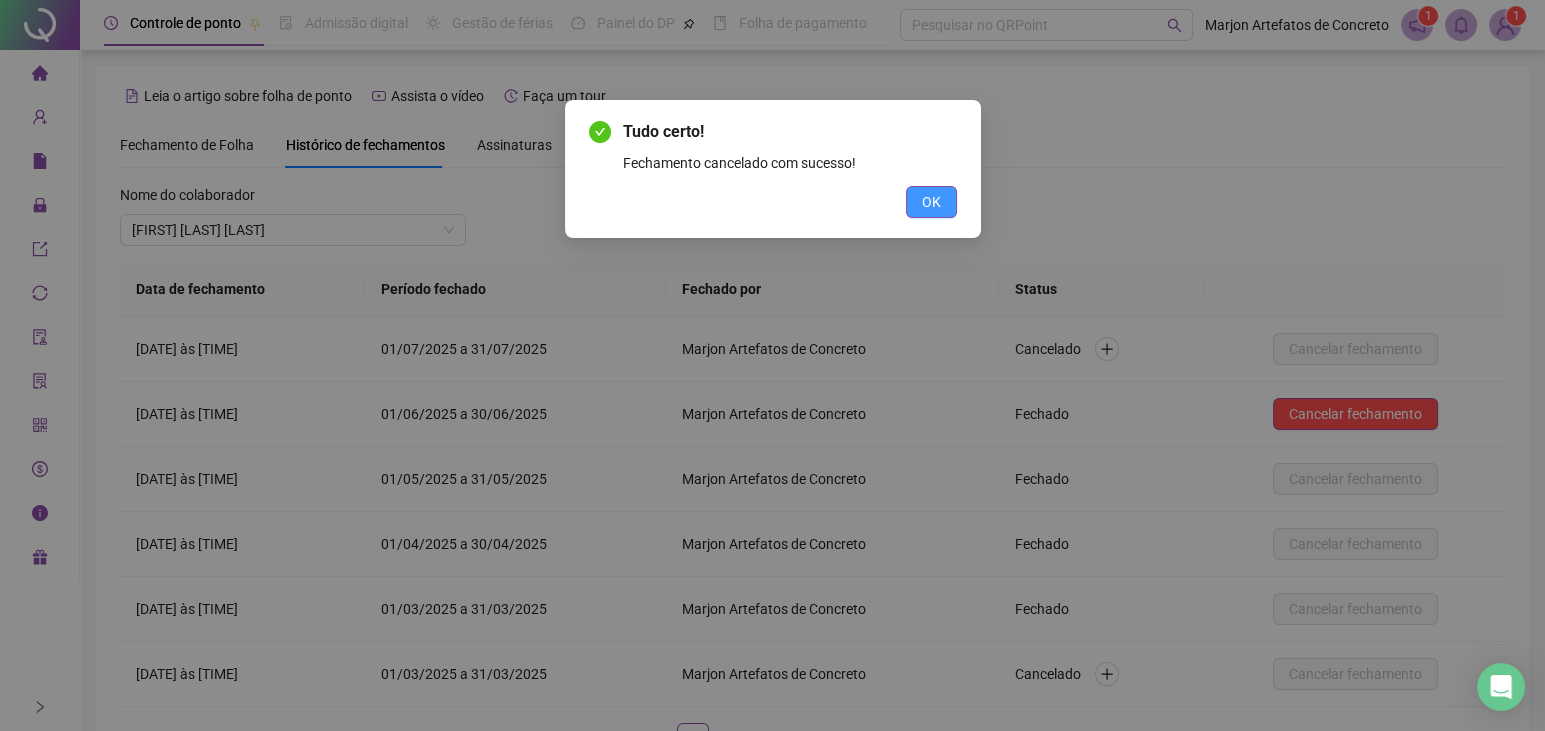 click on "OK" at bounding box center [931, 202] 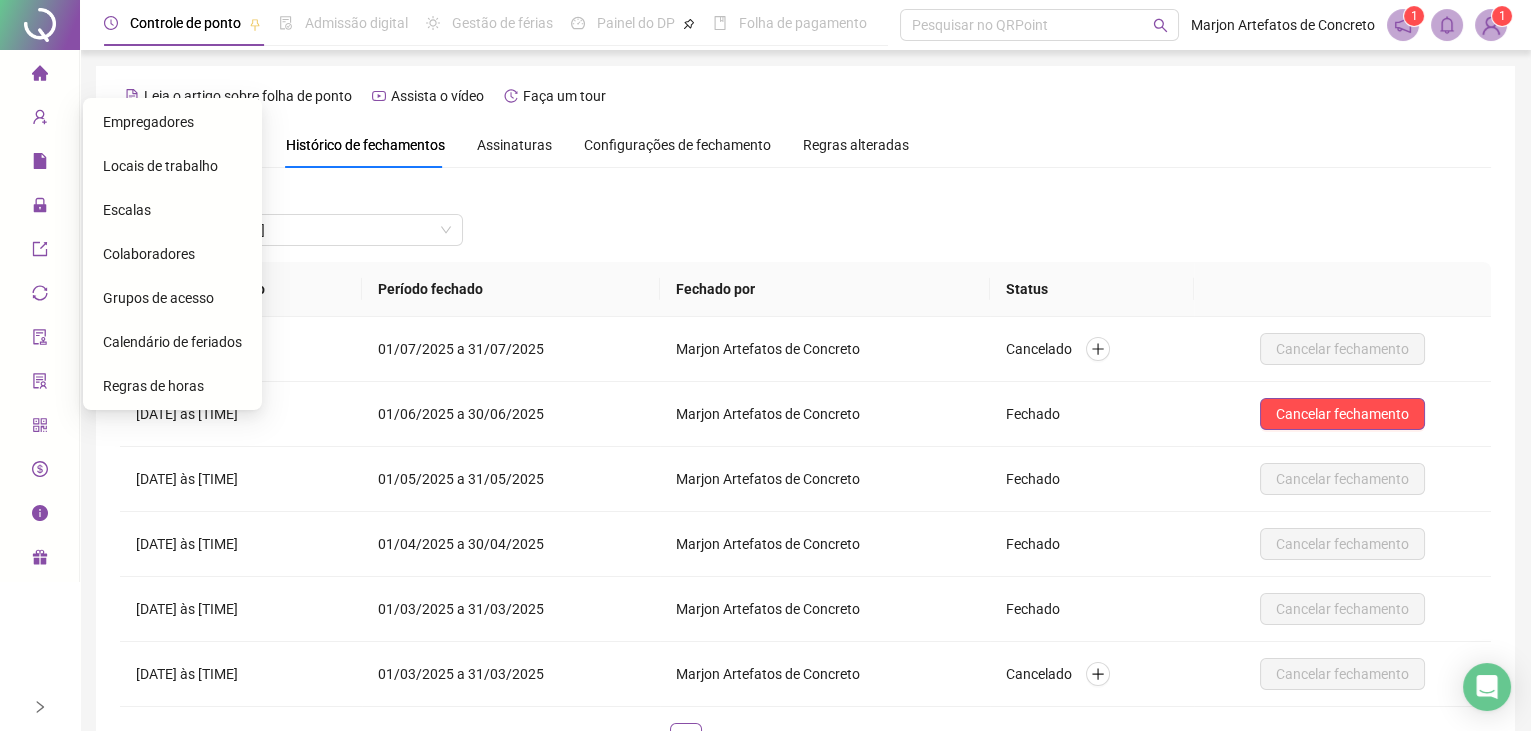 click on "Colaboradores" at bounding box center [149, 254] 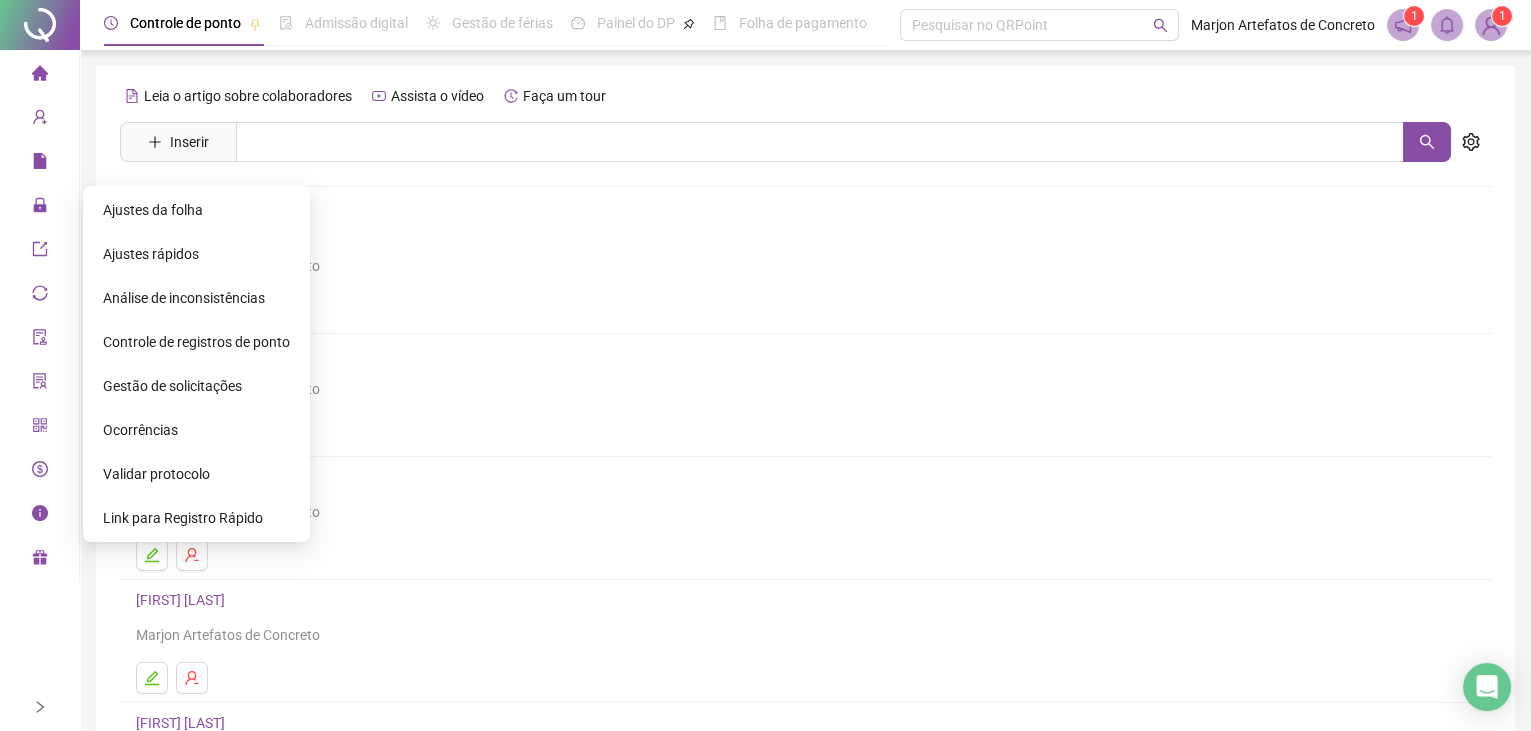 click on "Ajustes da folha" at bounding box center [153, 210] 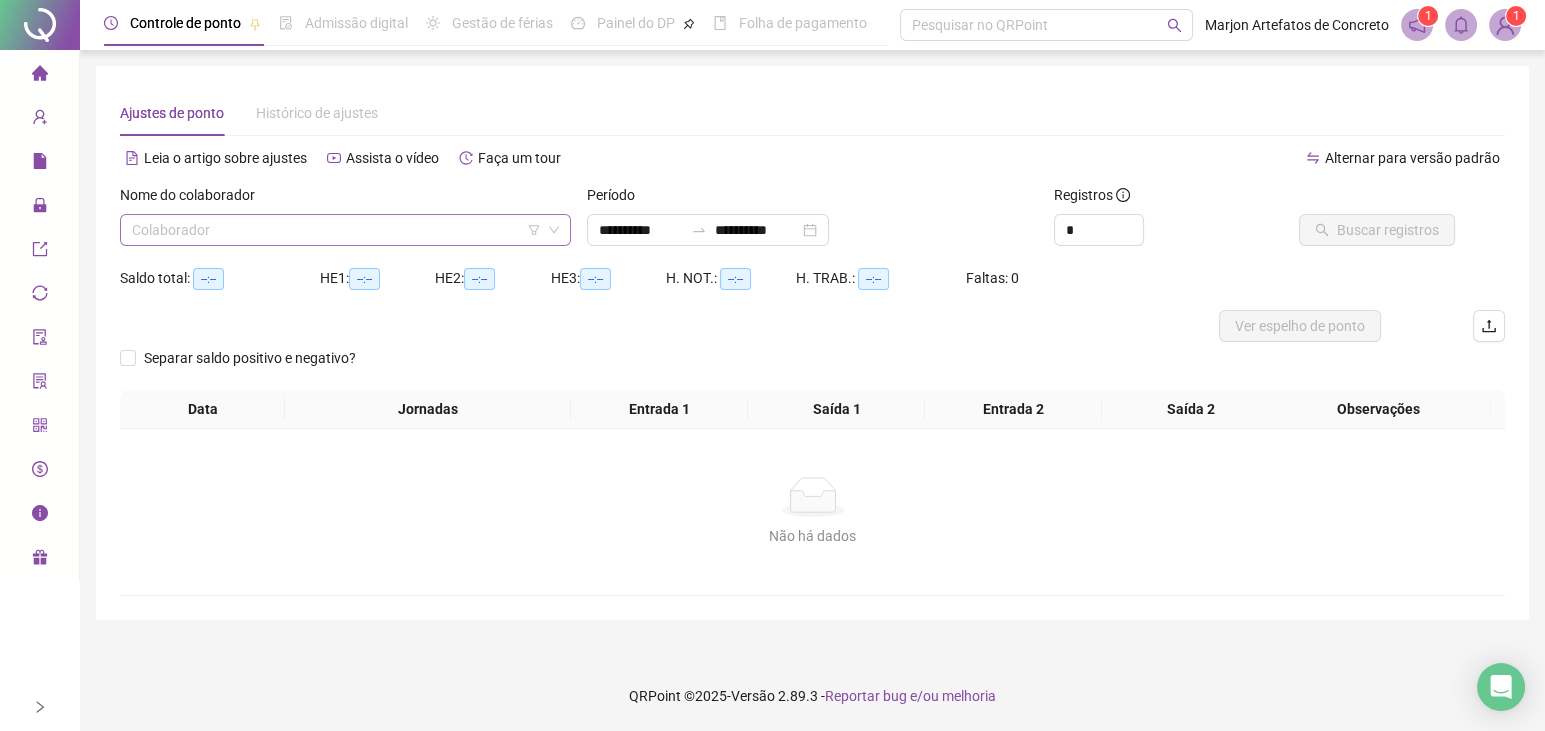 click at bounding box center [336, 230] 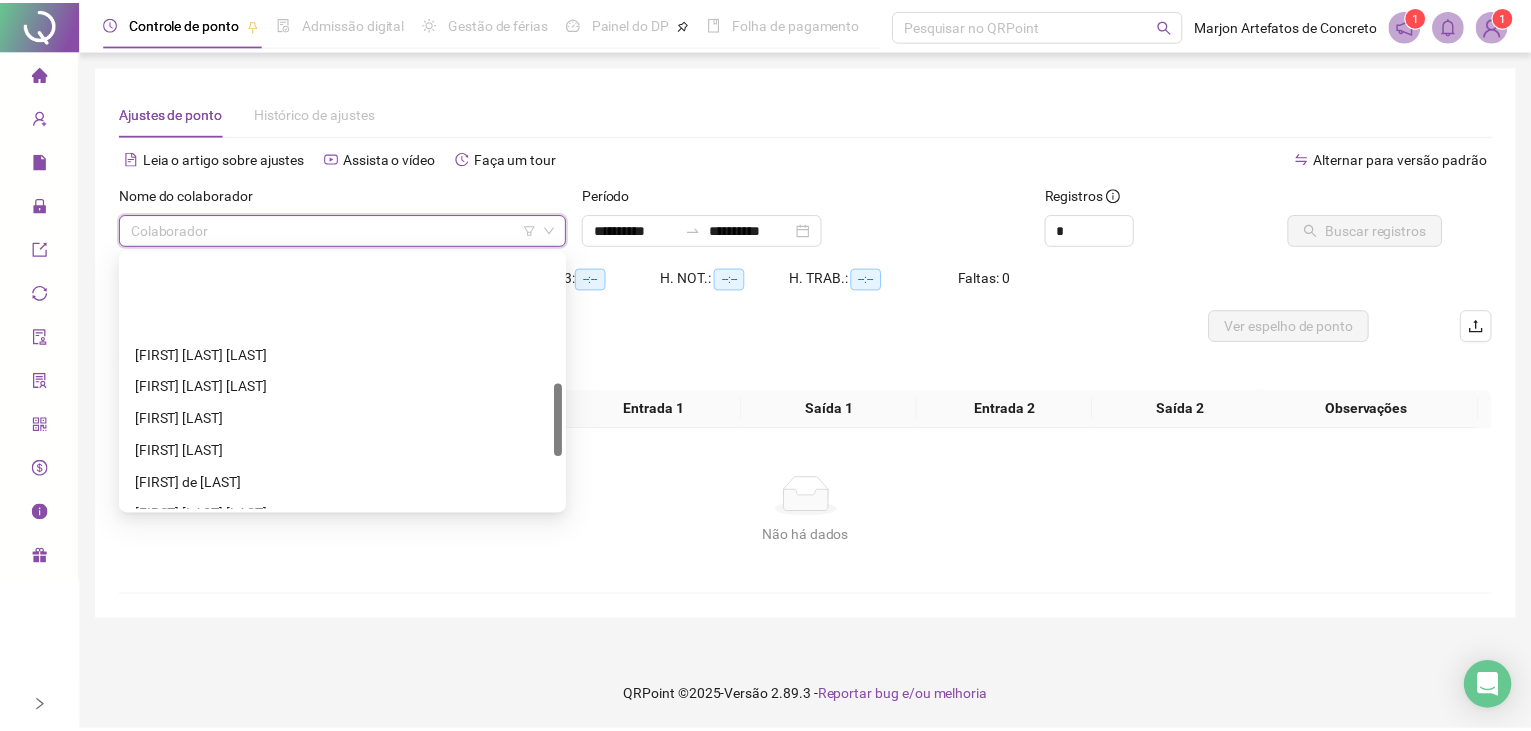 scroll, scrollTop: 454, scrollLeft: 0, axis: vertical 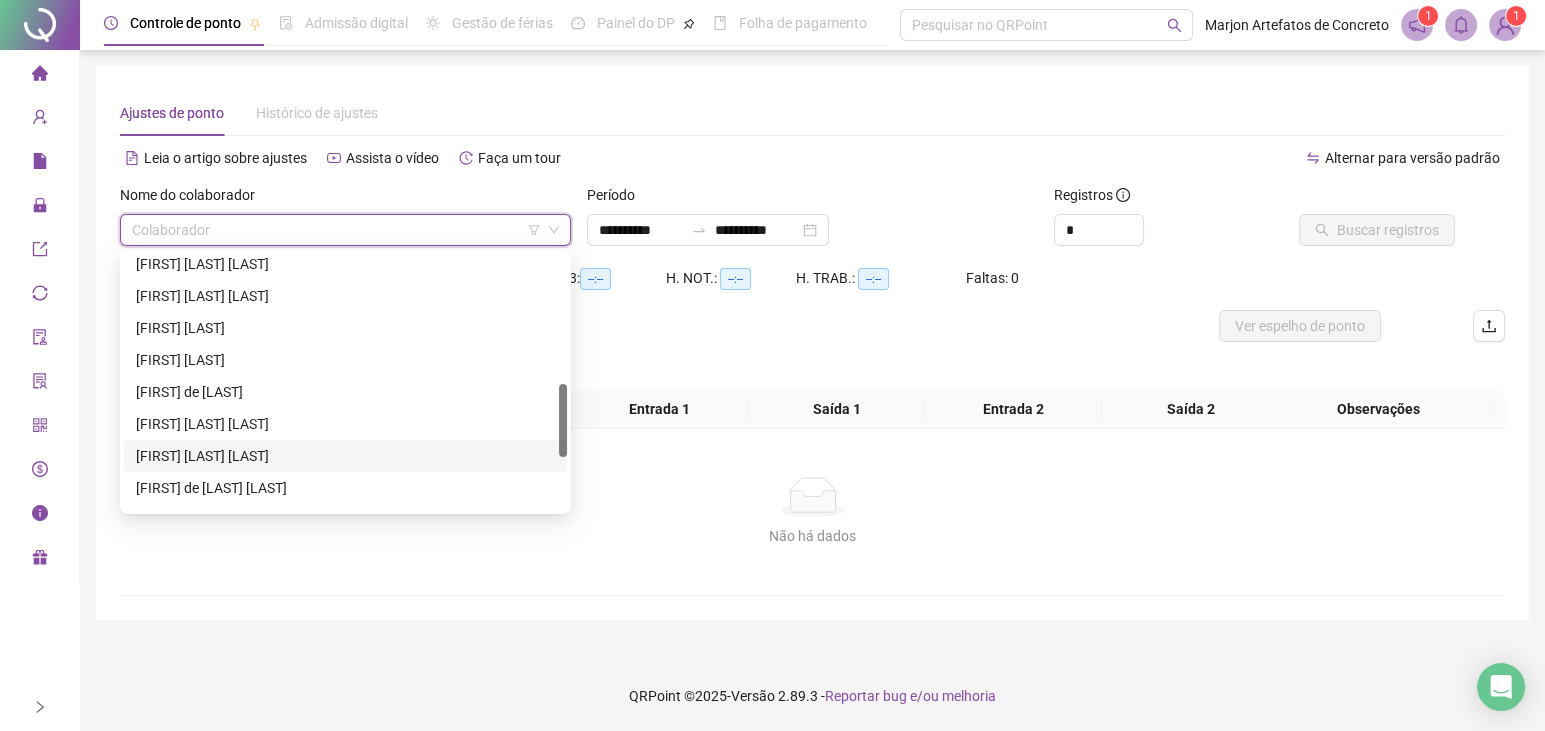 click on "KENEDI WAGNER BENVENHU" at bounding box center [345, 456] 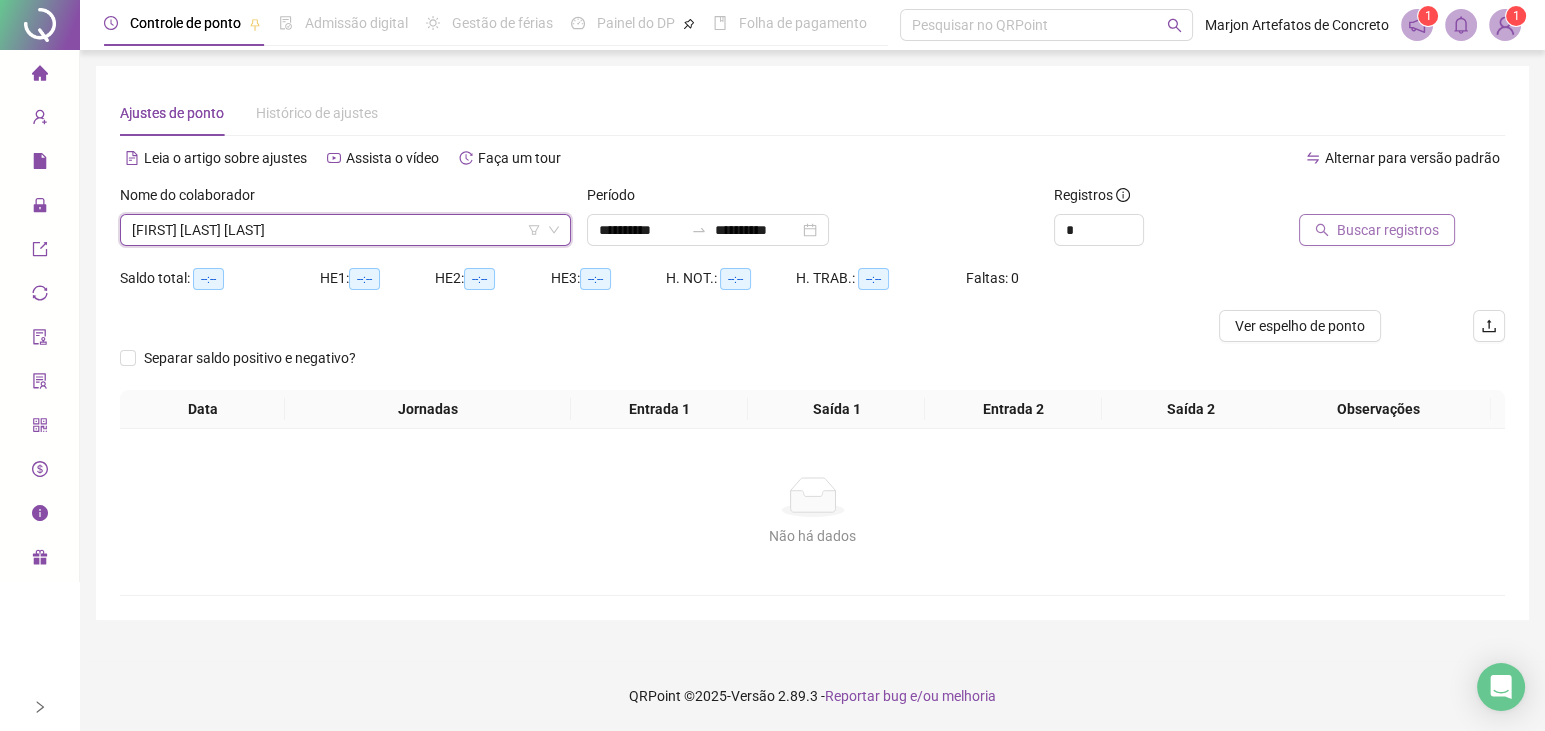 click on "Buscar registros" at bounding box center (1388, 230) 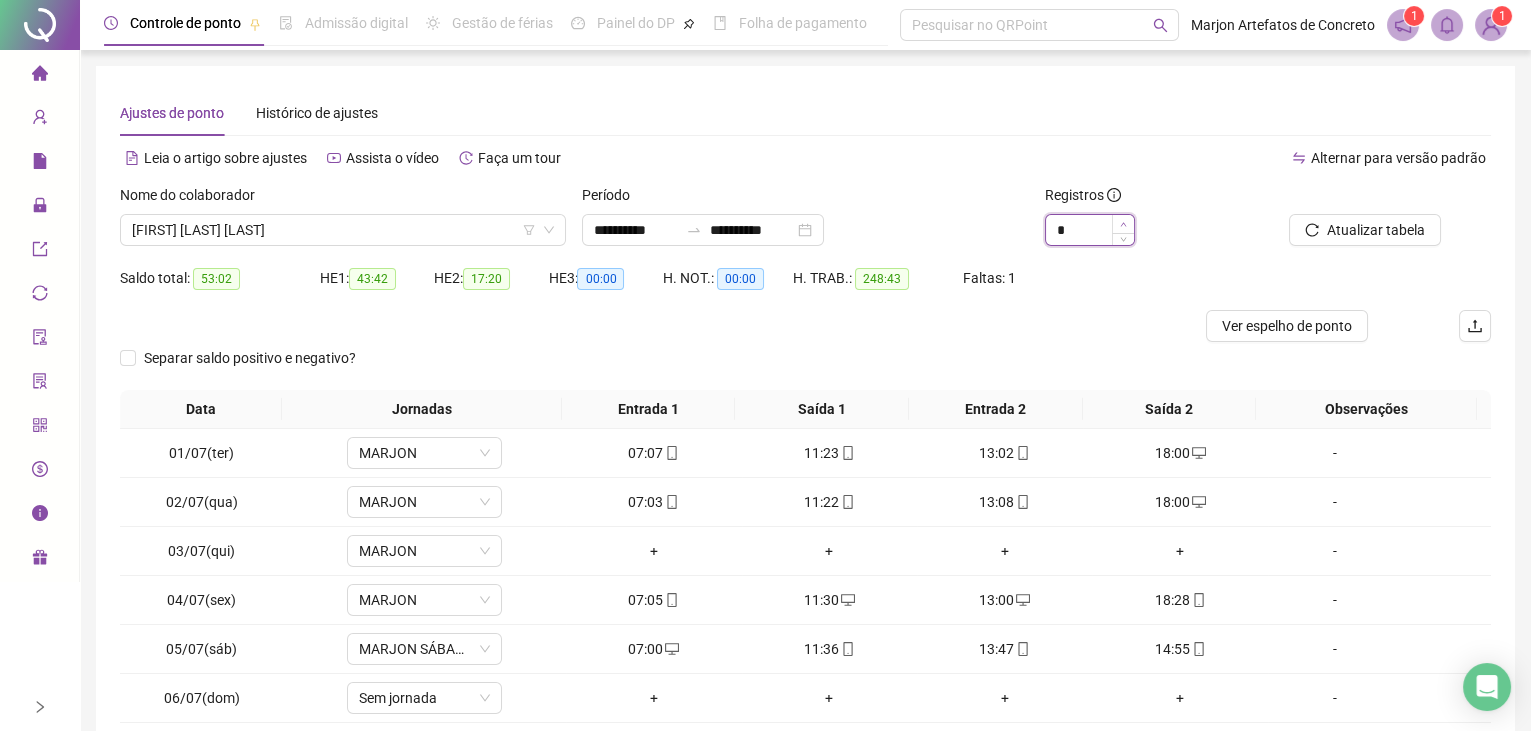 type on "*" 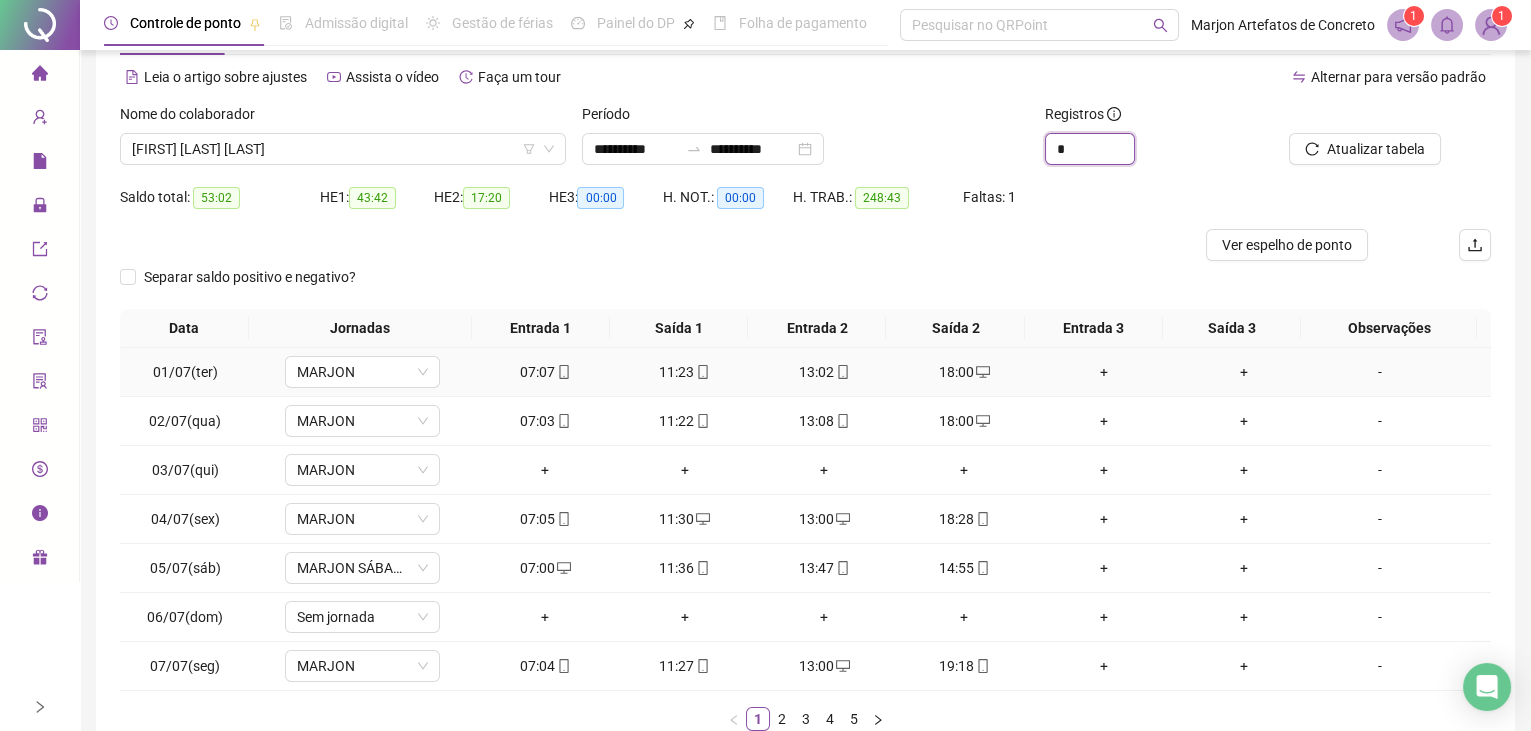 scroll, scrollTop: 203, scrollLeft: 0, axis: vertical 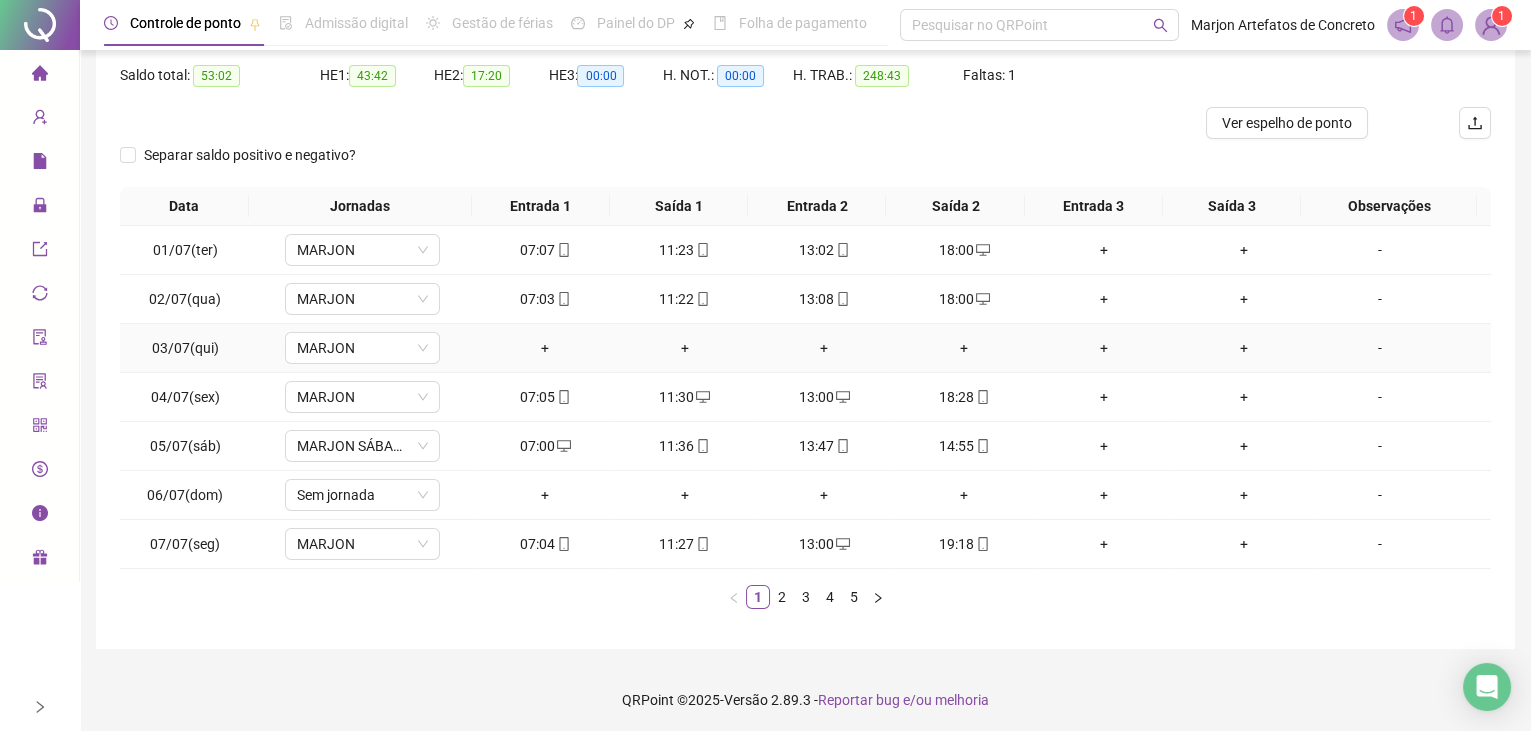click on "-" at bounding box center (1380, 348) 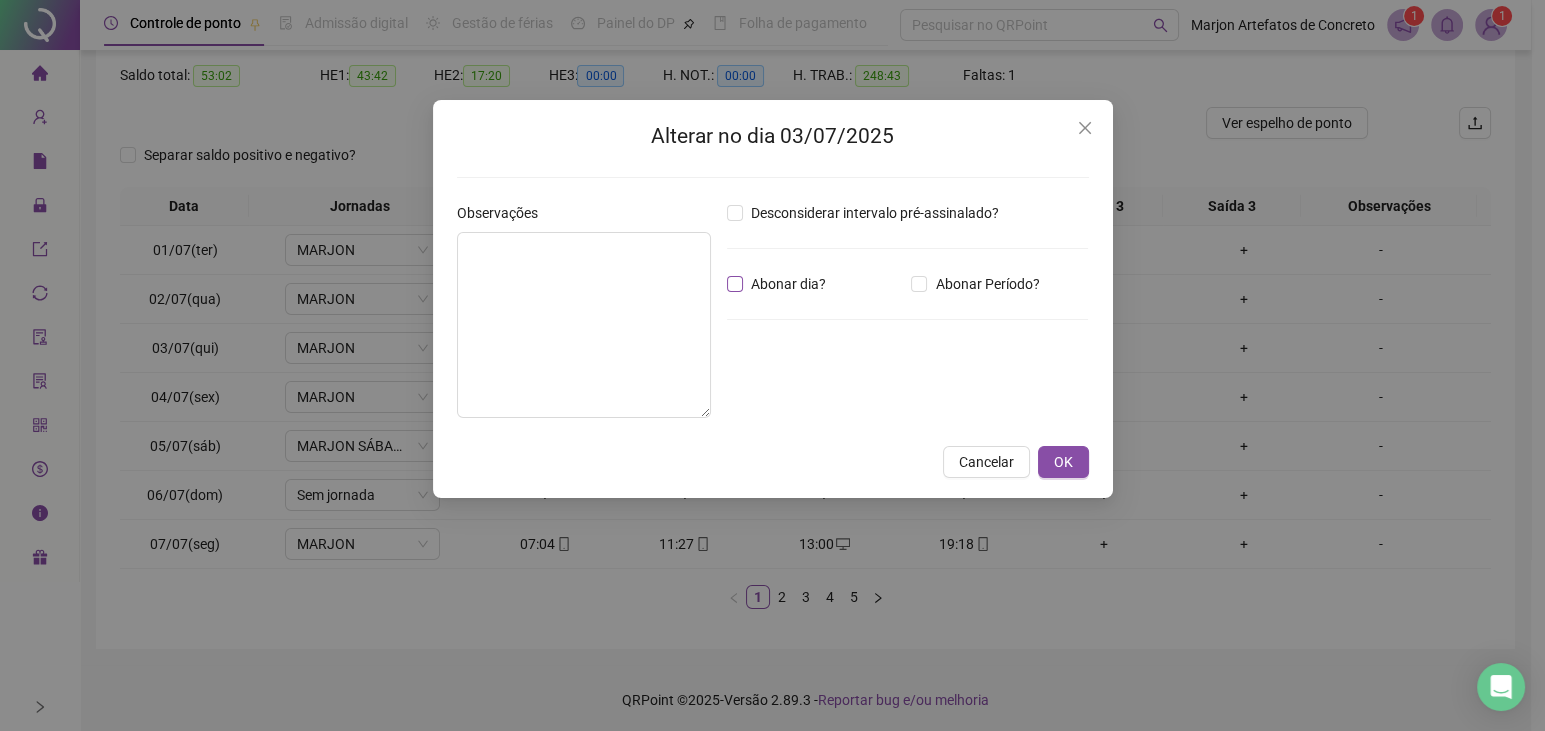 click on "Abonar dia?" at bounding box center [788, 284] 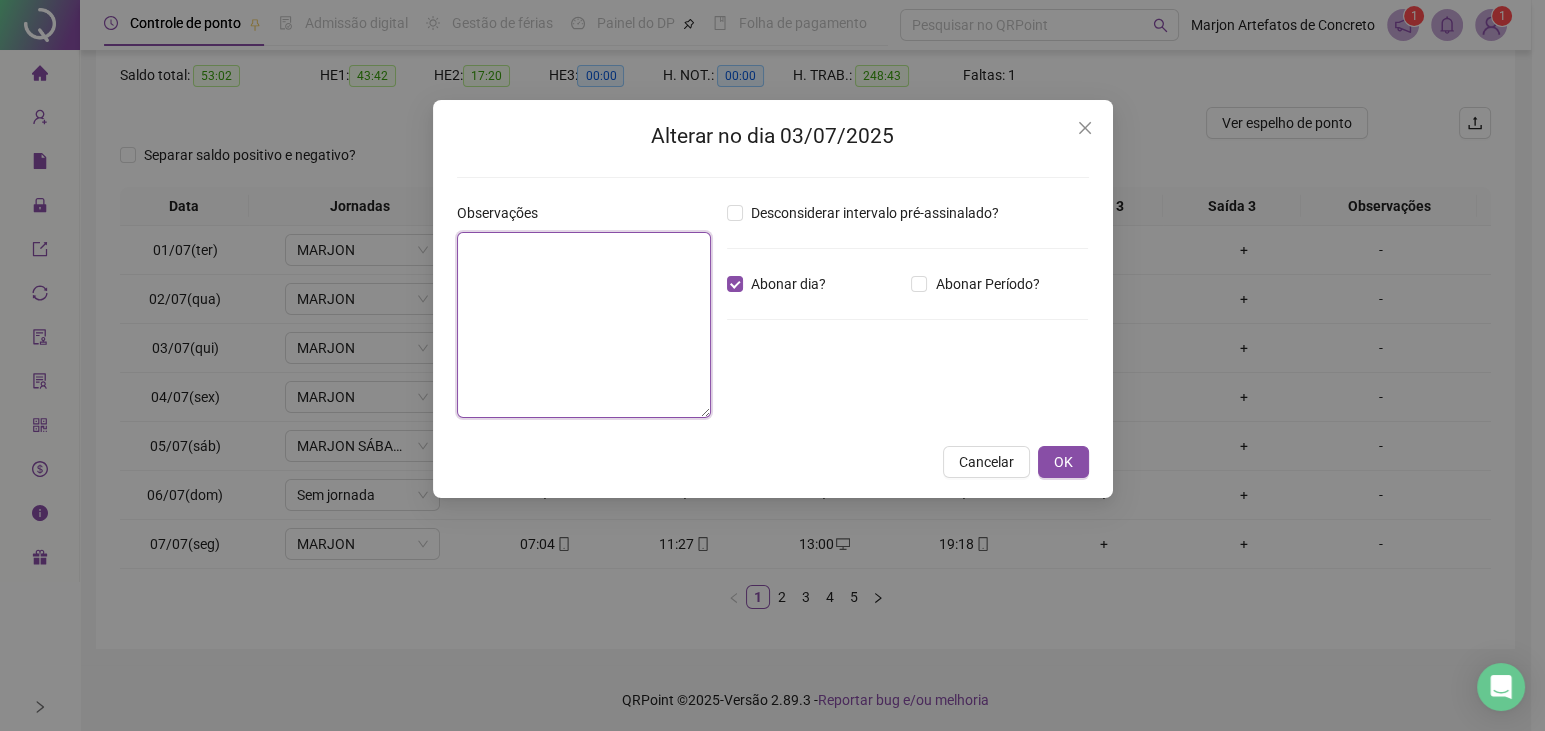 click at bounding box center (584, 325) 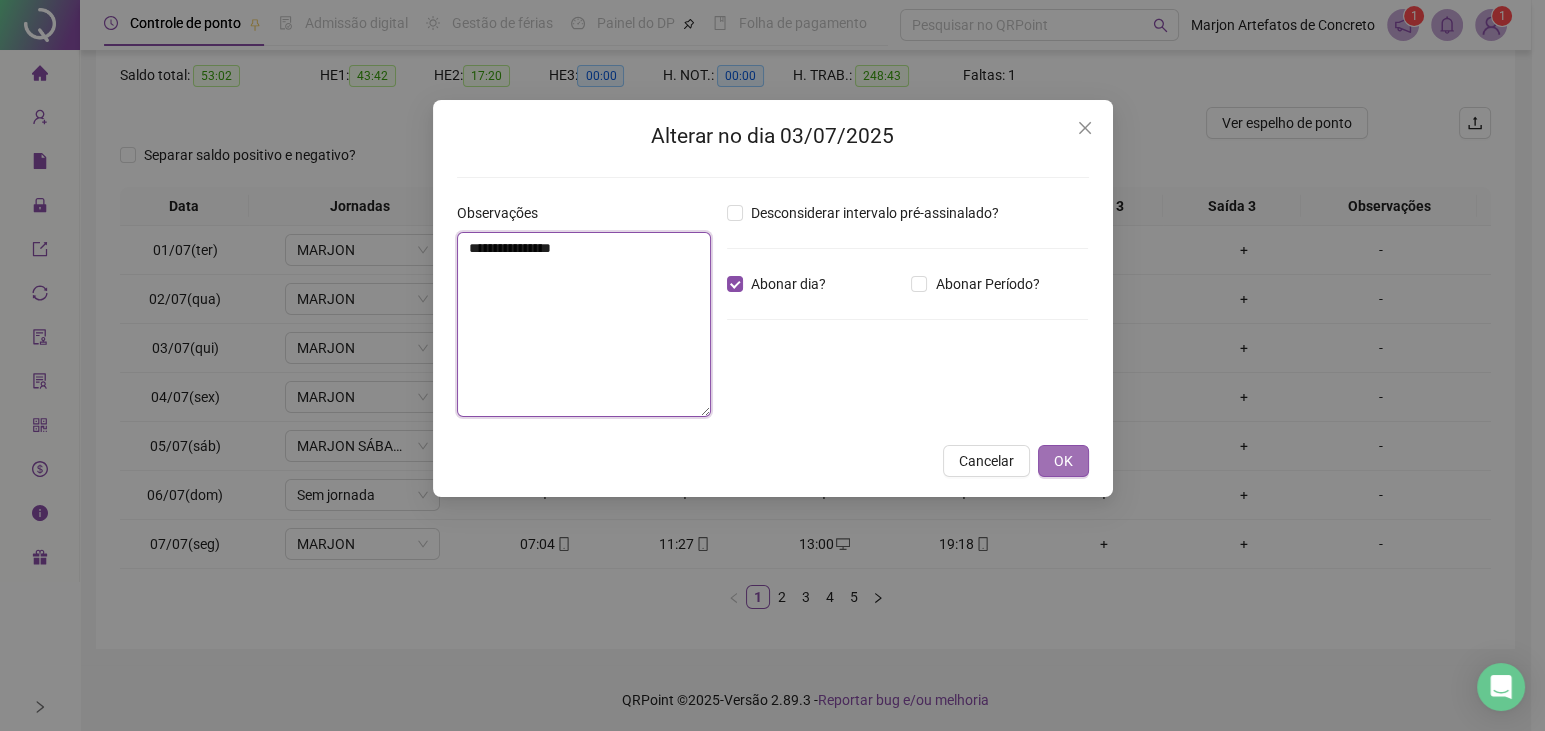 type on "**********" 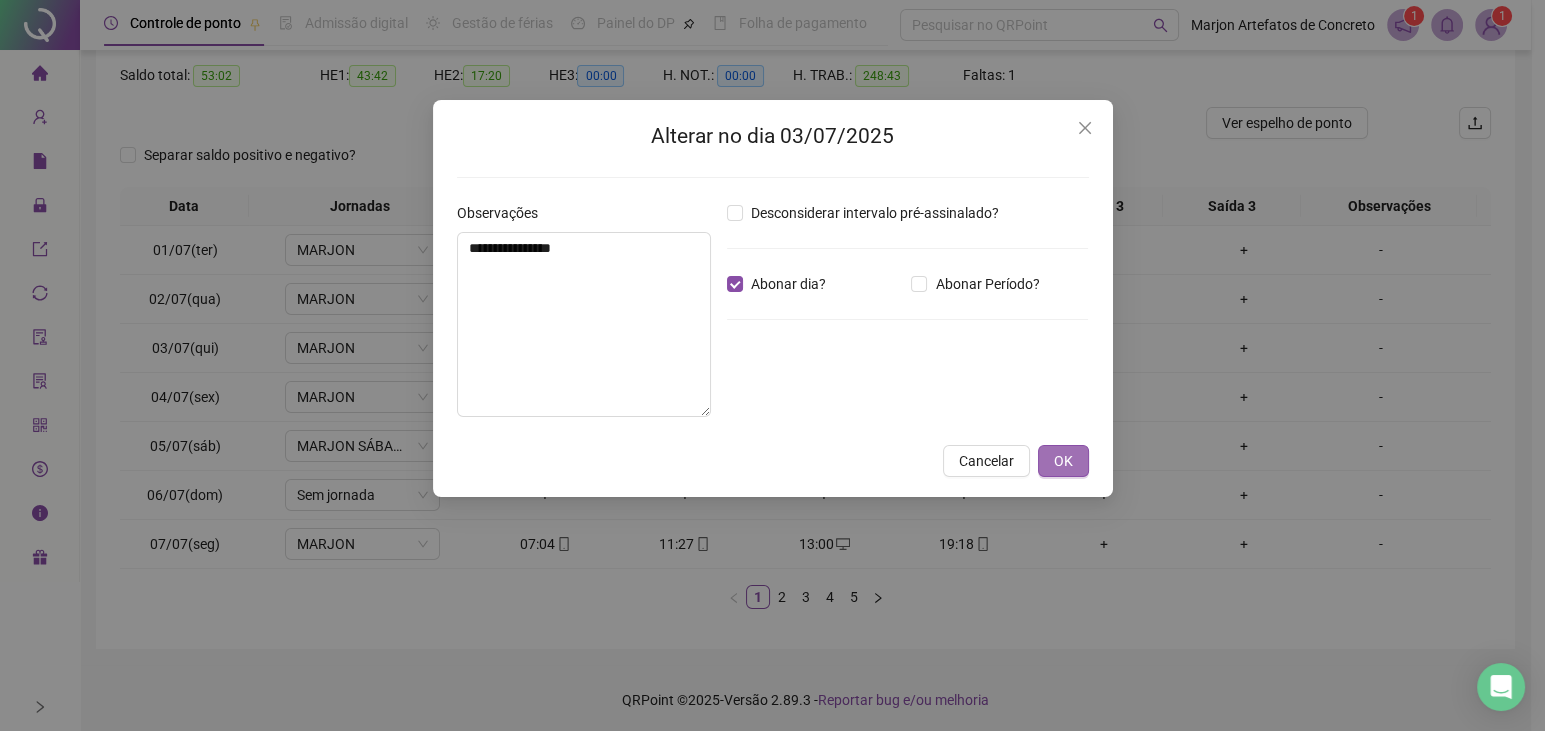 click on "OK" at bounding box center (1063, 461) 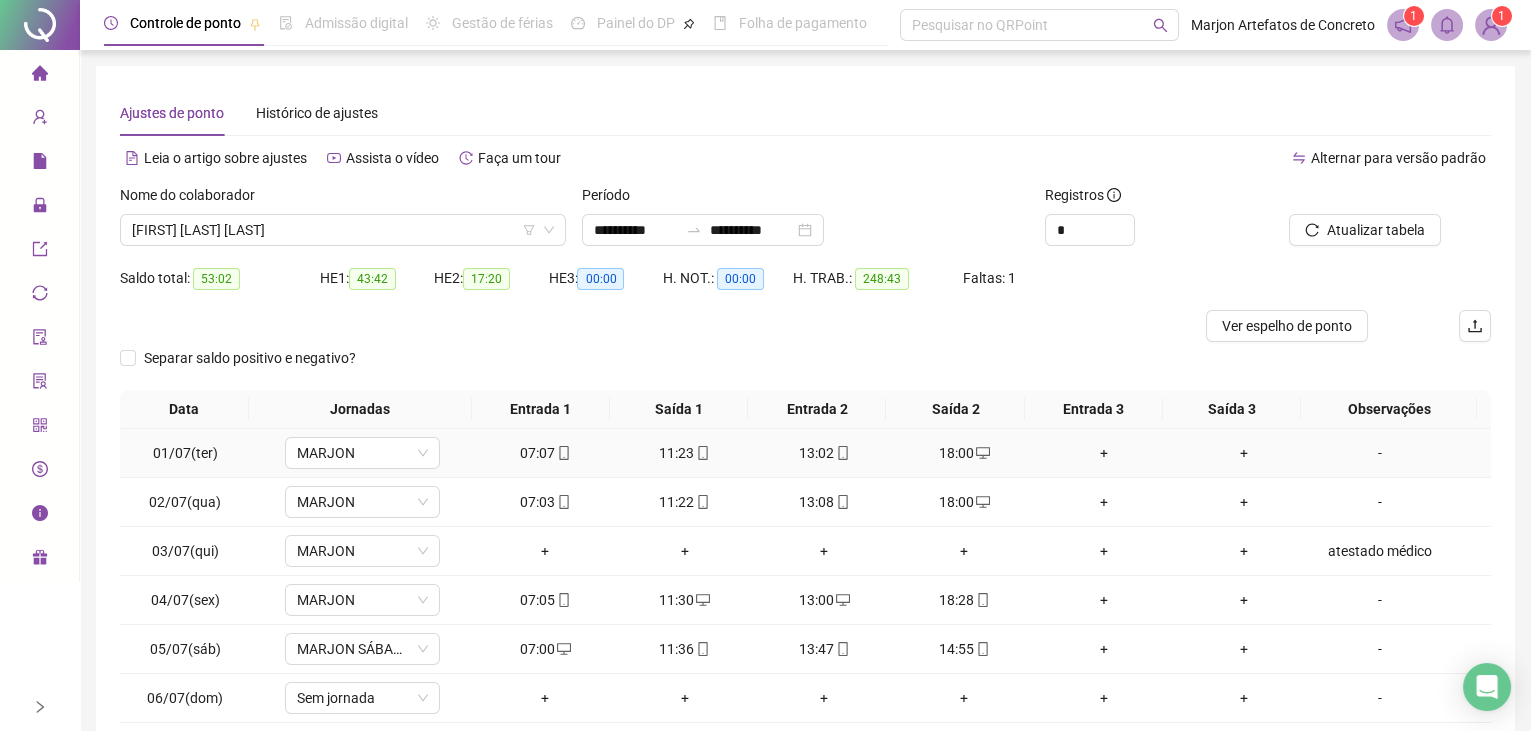 scroll, scrollTop: 0, scrollLeft: 0, axis: both 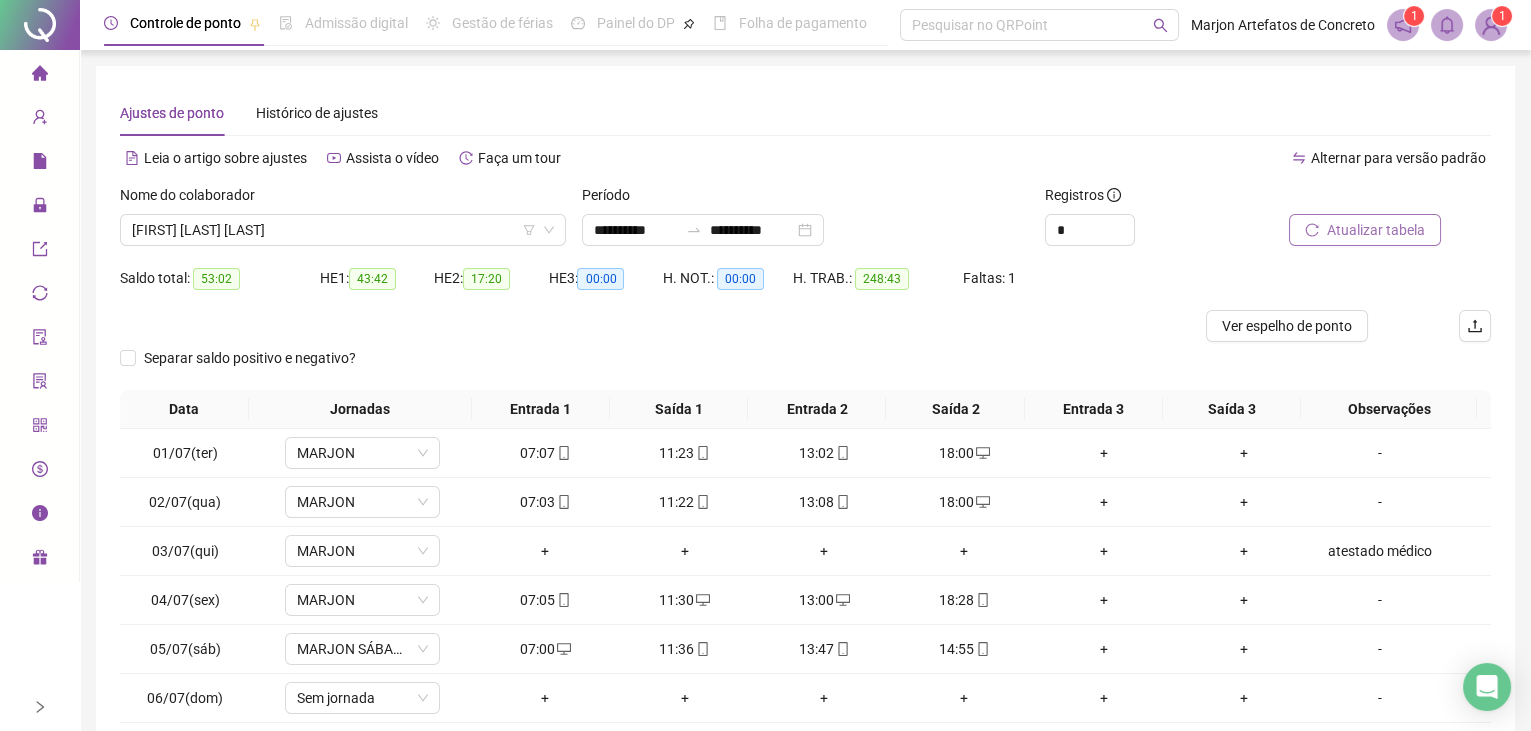 click on "Atualizar tabela" at bounding box center (1376, 230) 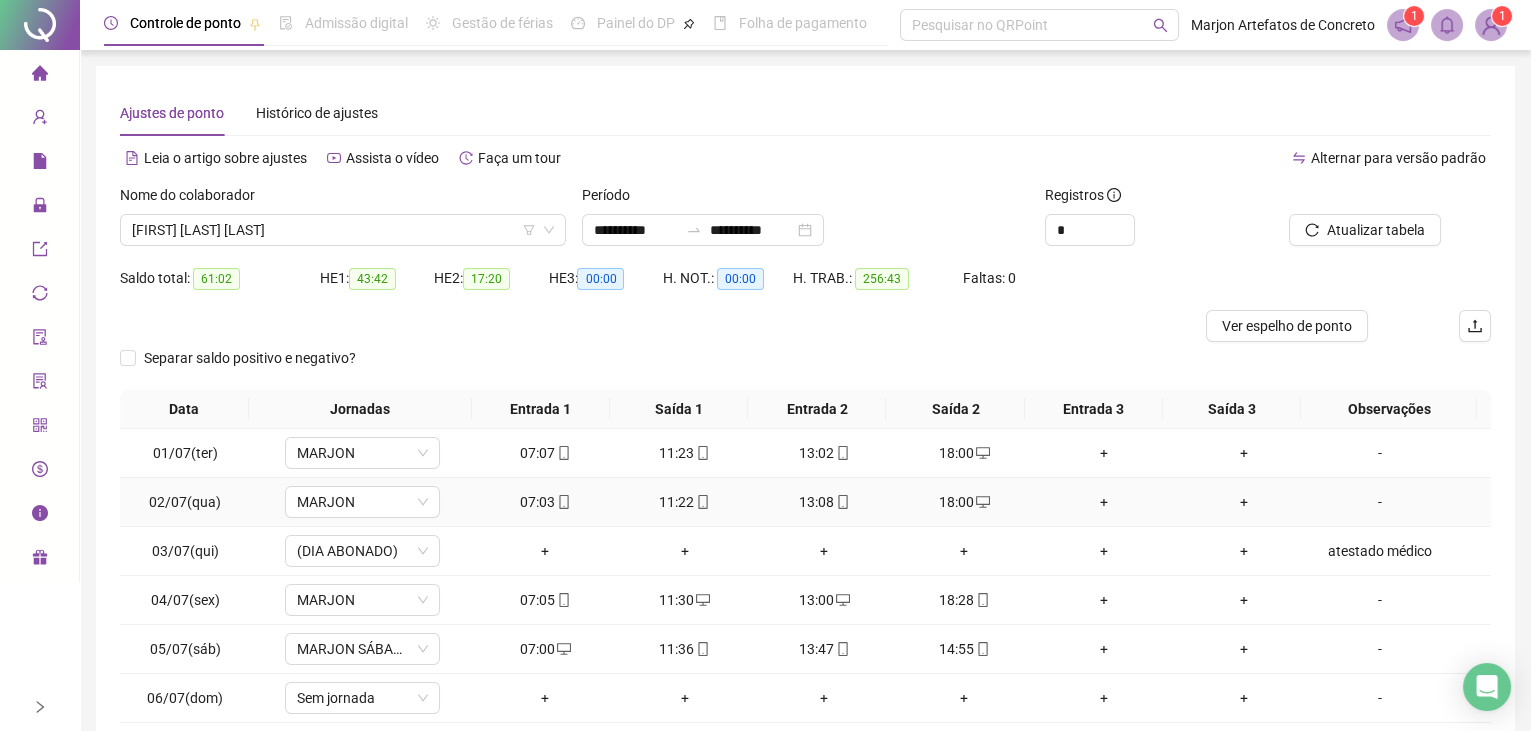 scroll, scrollTop: 0, scrollLeft: 0, axis: both 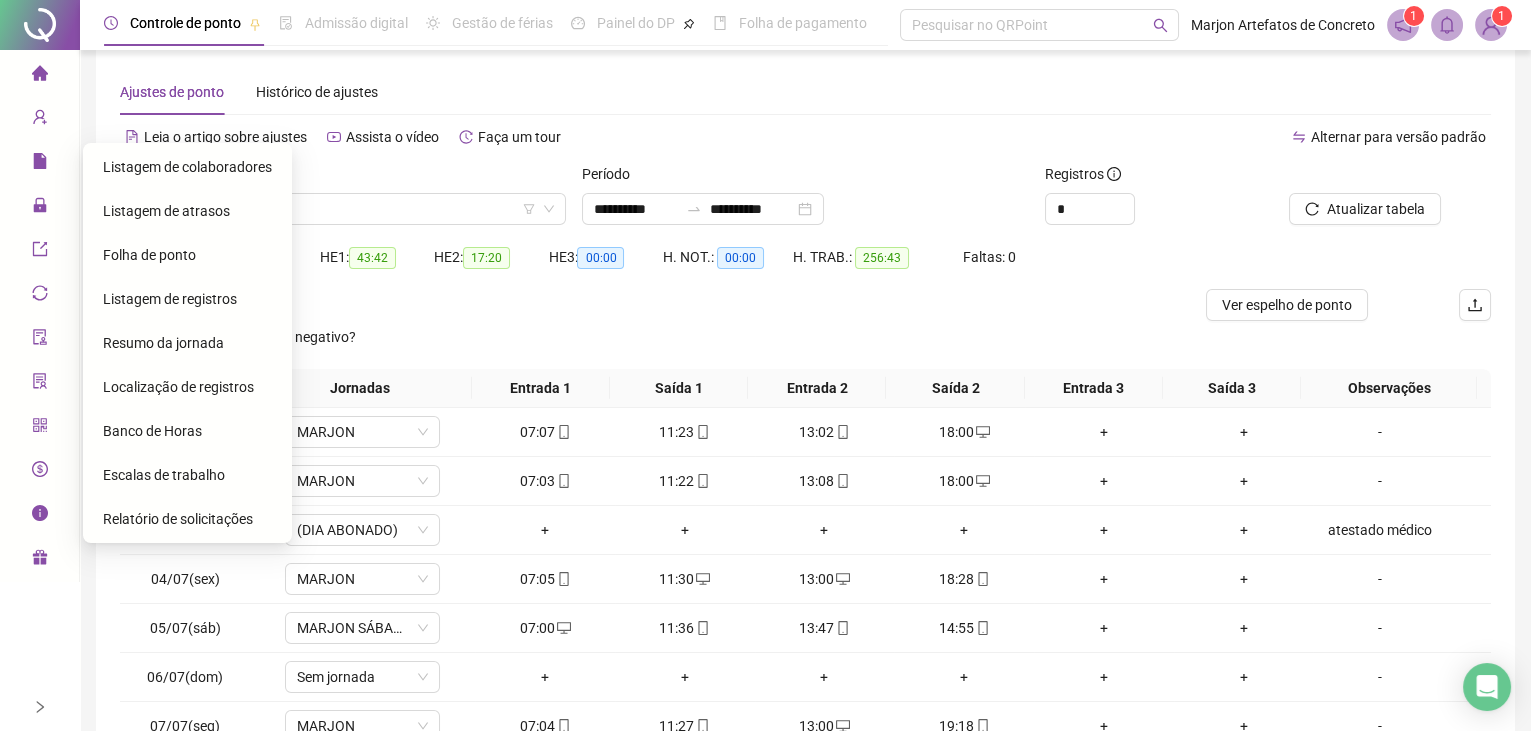 click on "Folha de ponto" at bounding box center [149, 255] 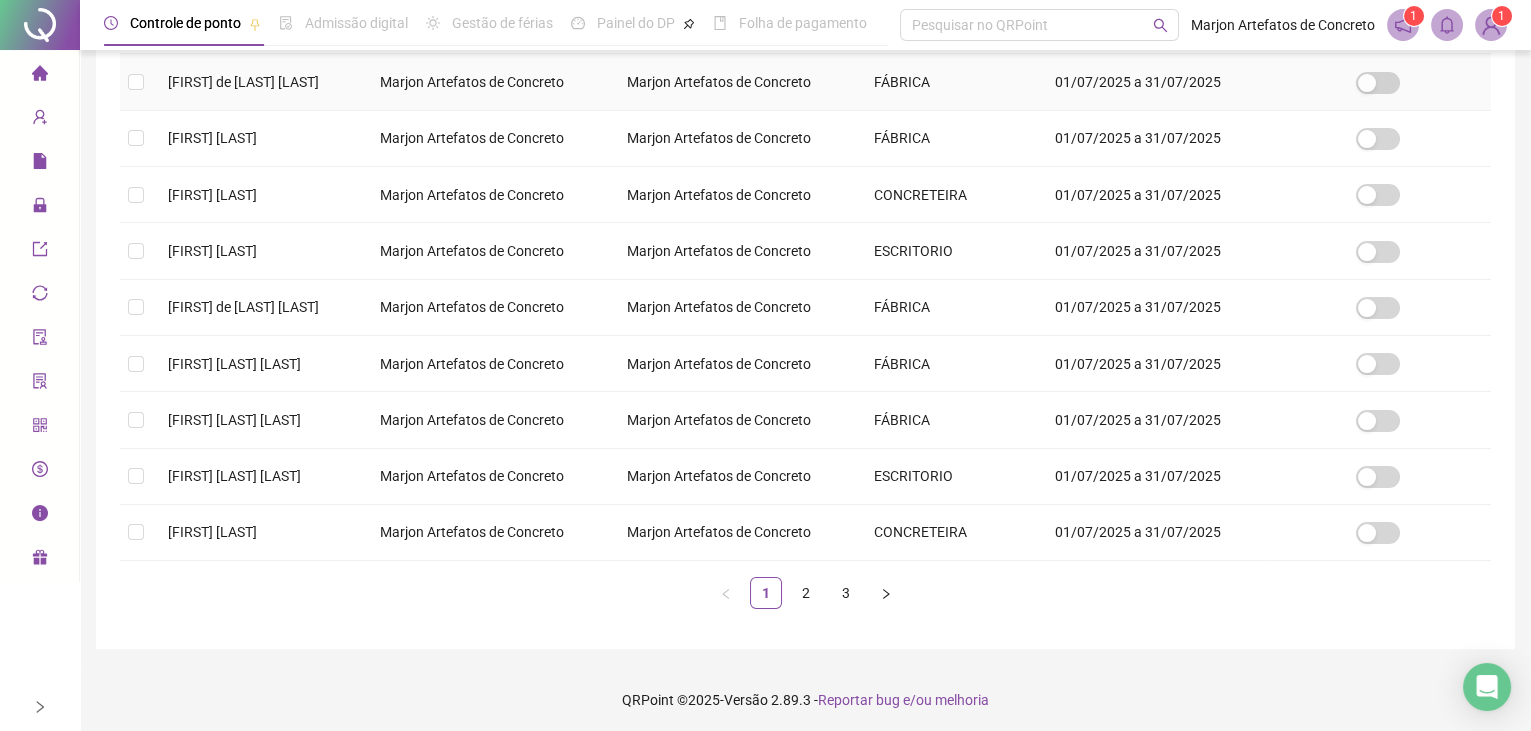 scroll, scrollTop: 433, scrollLeft: 0, axis: vertical 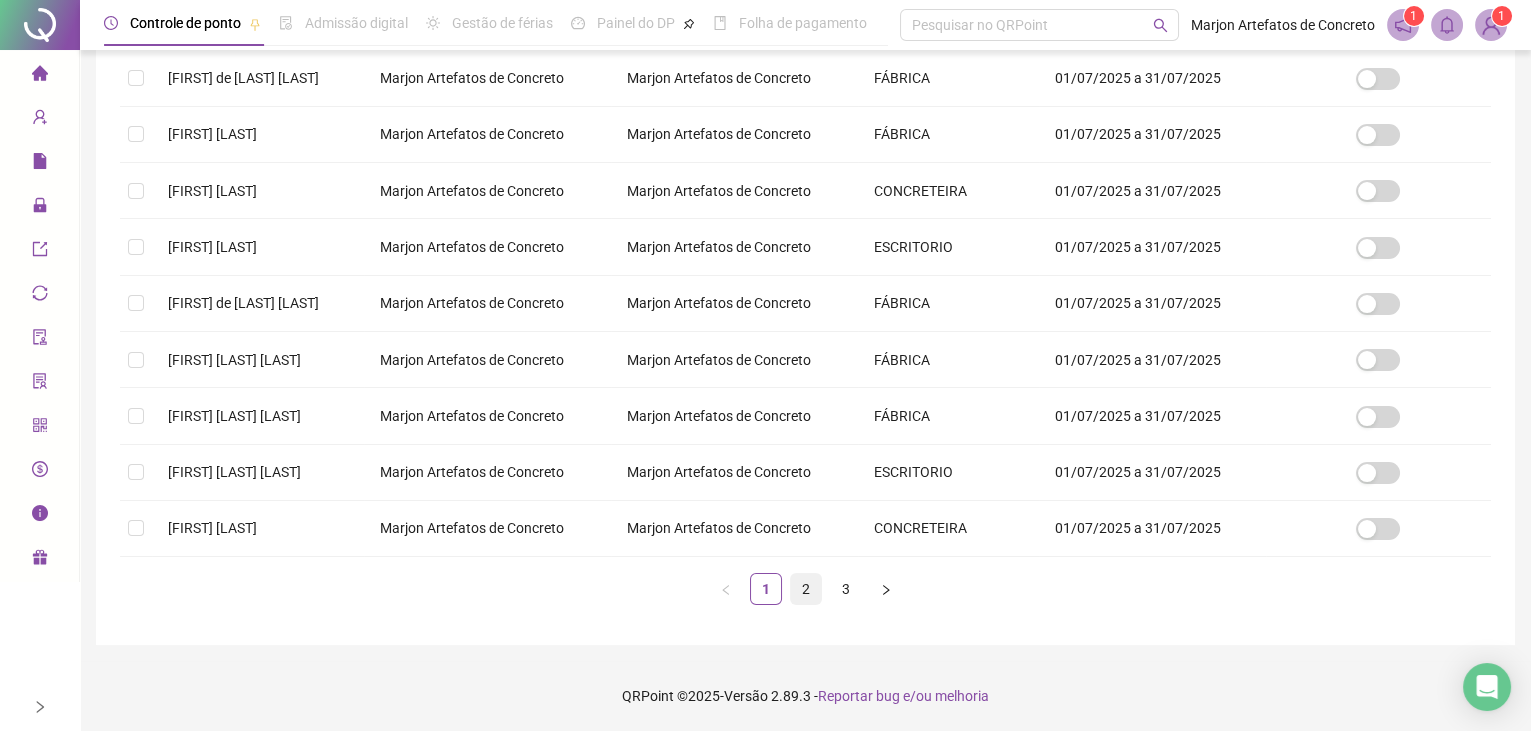 click on "2" at bounding box center (806, 589) 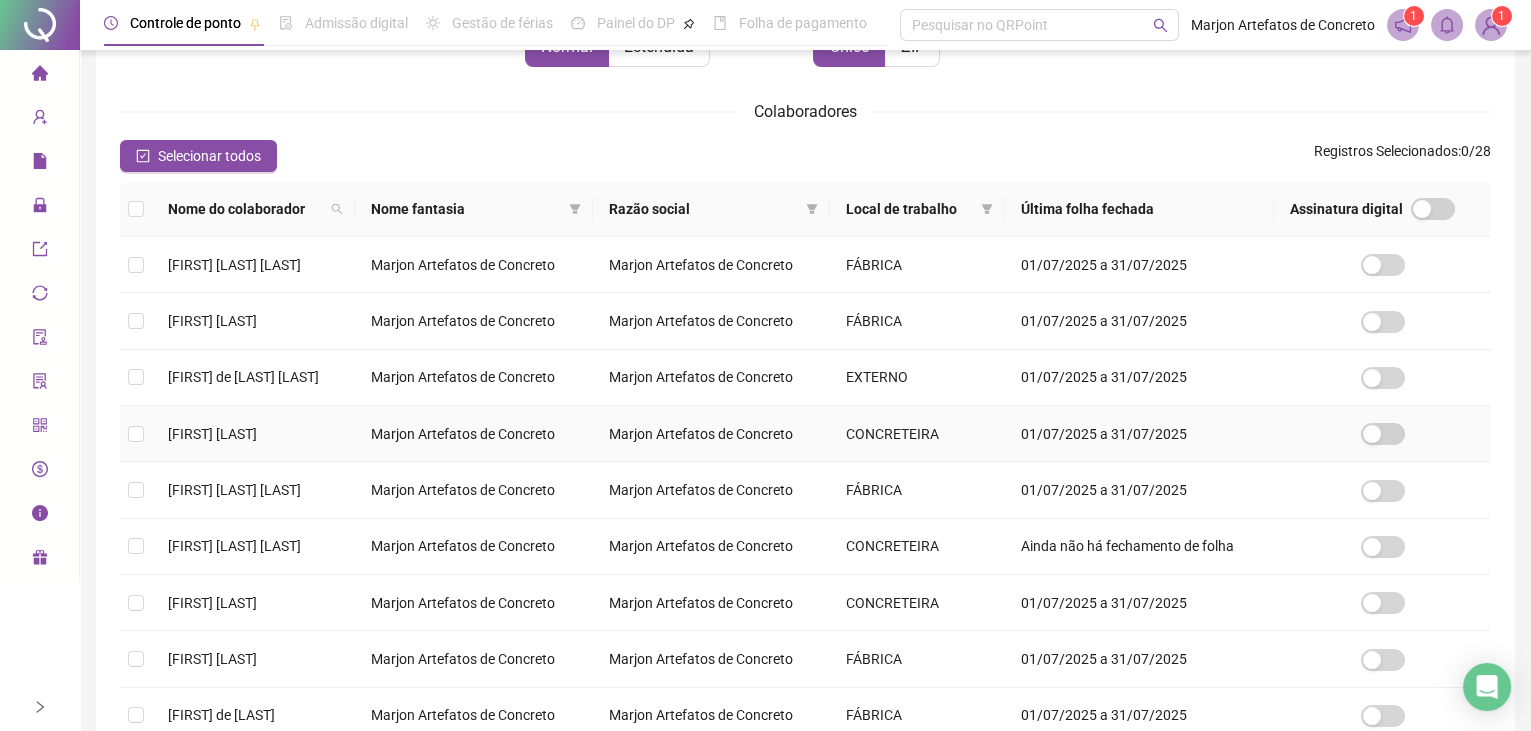 scroll, scrollTop: 396, scrollLeft: 0, axis: vertical 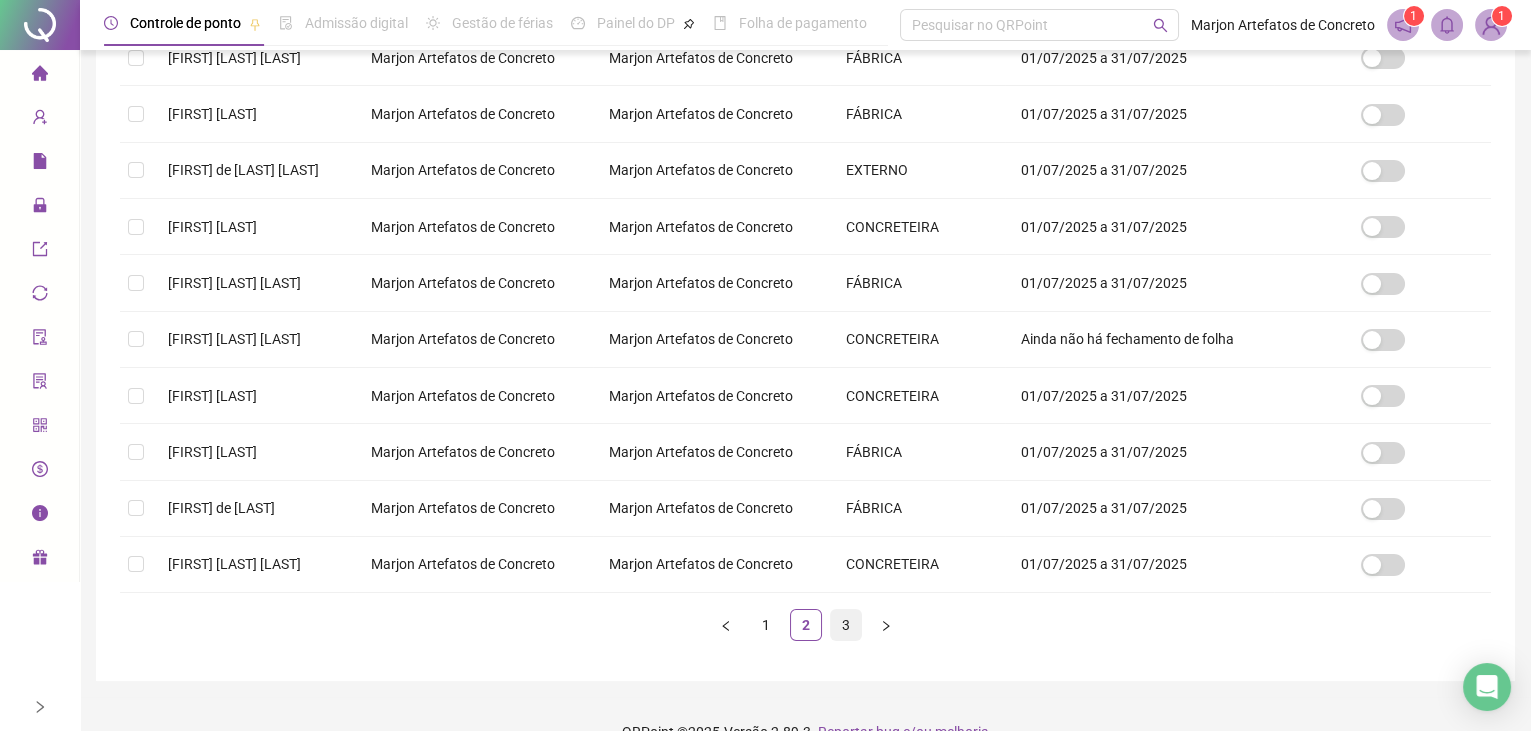 click on "3" at bounding box center [846, 625] 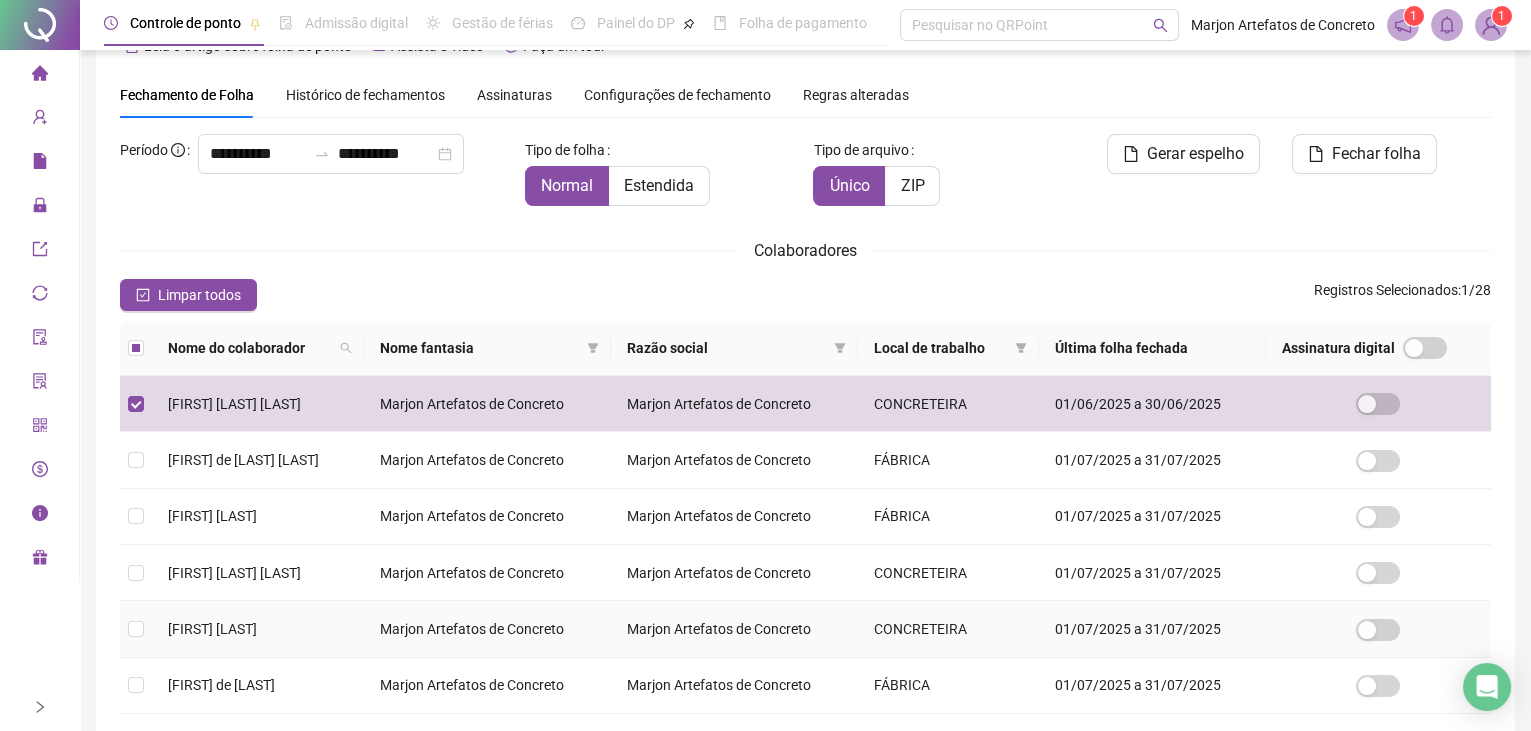 scroll, scrollTop: 0, scrollLeft: 0, axis: both 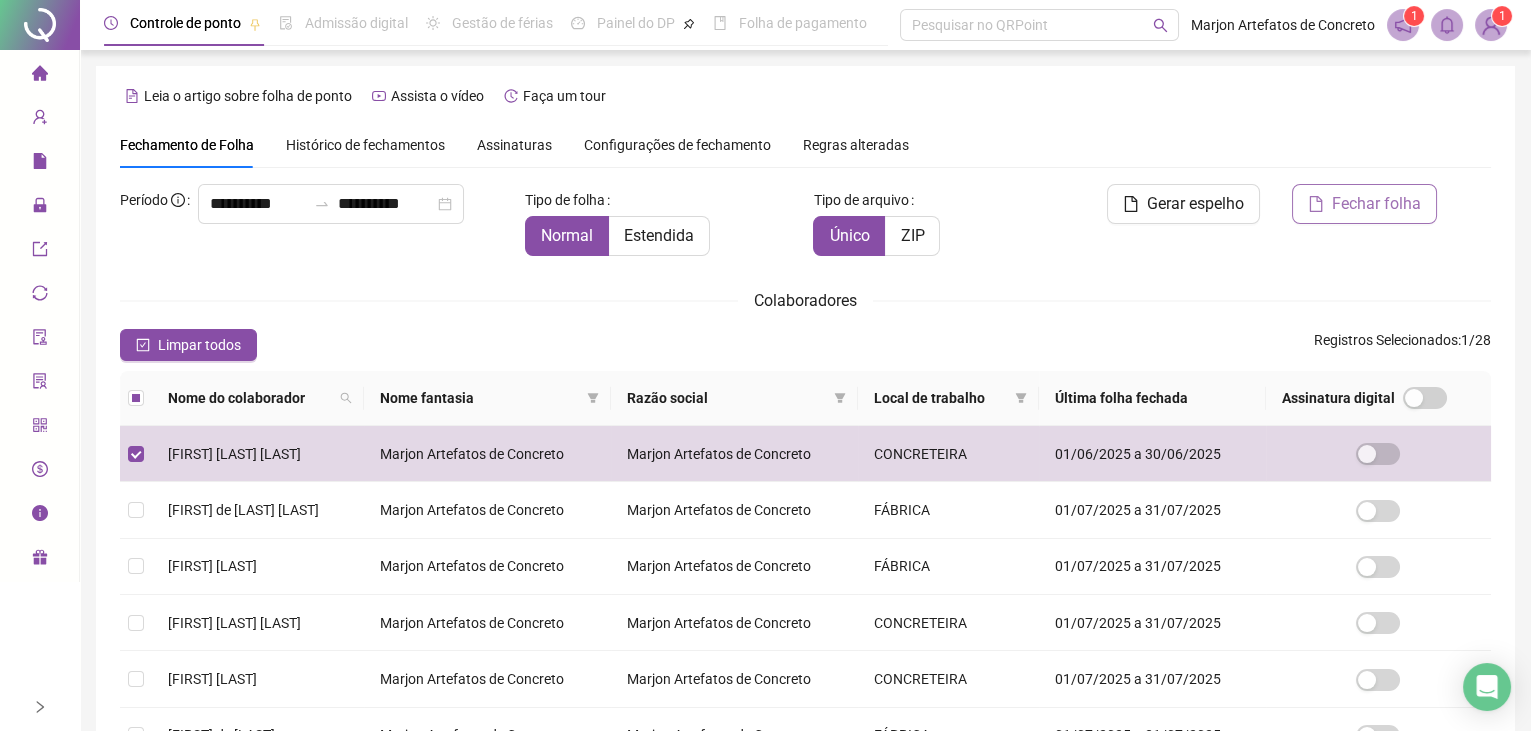 click on "Fechar folha" at bounding box center [1376, 204] 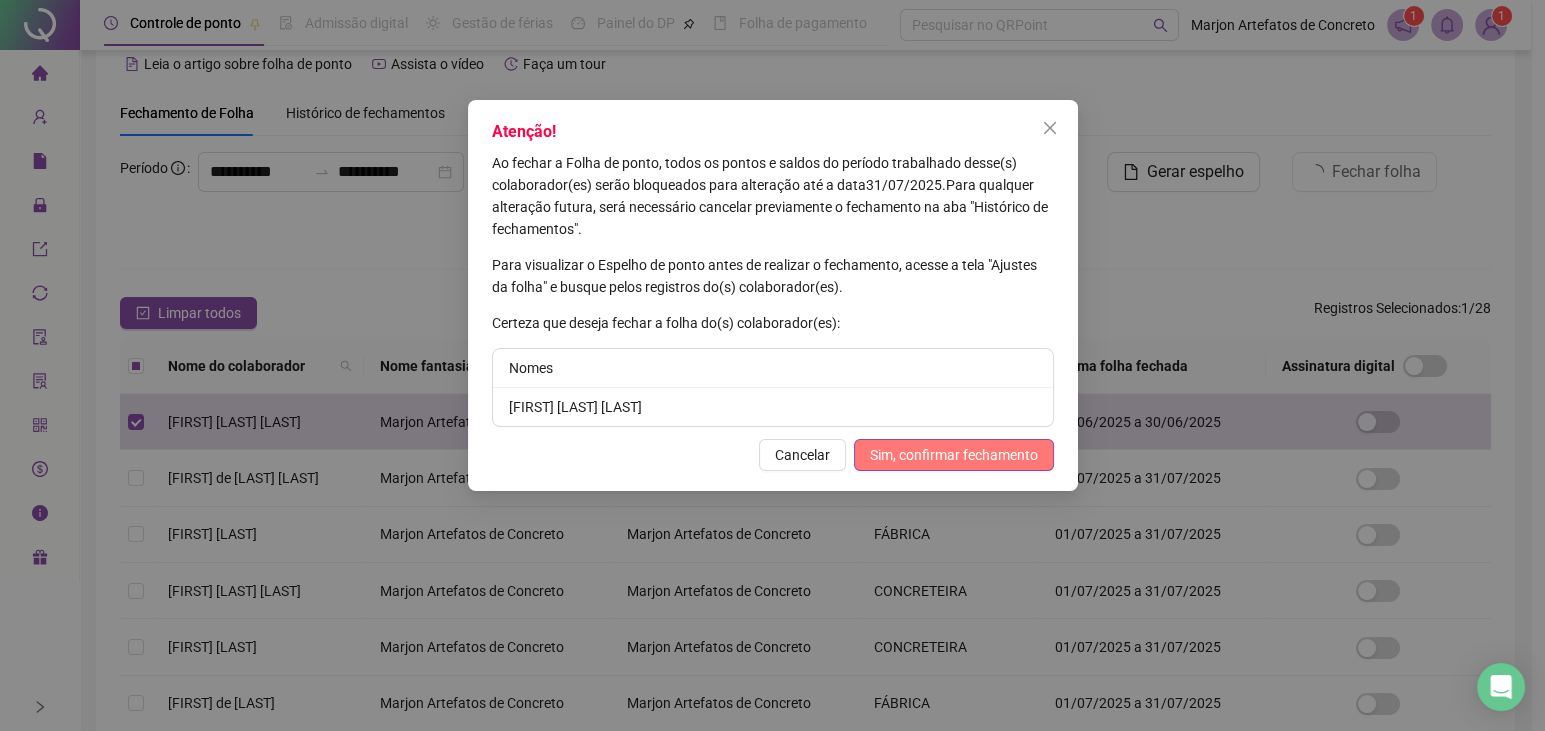 click on "Sim, confirmar fechamento" at bounding box center [954, 455] 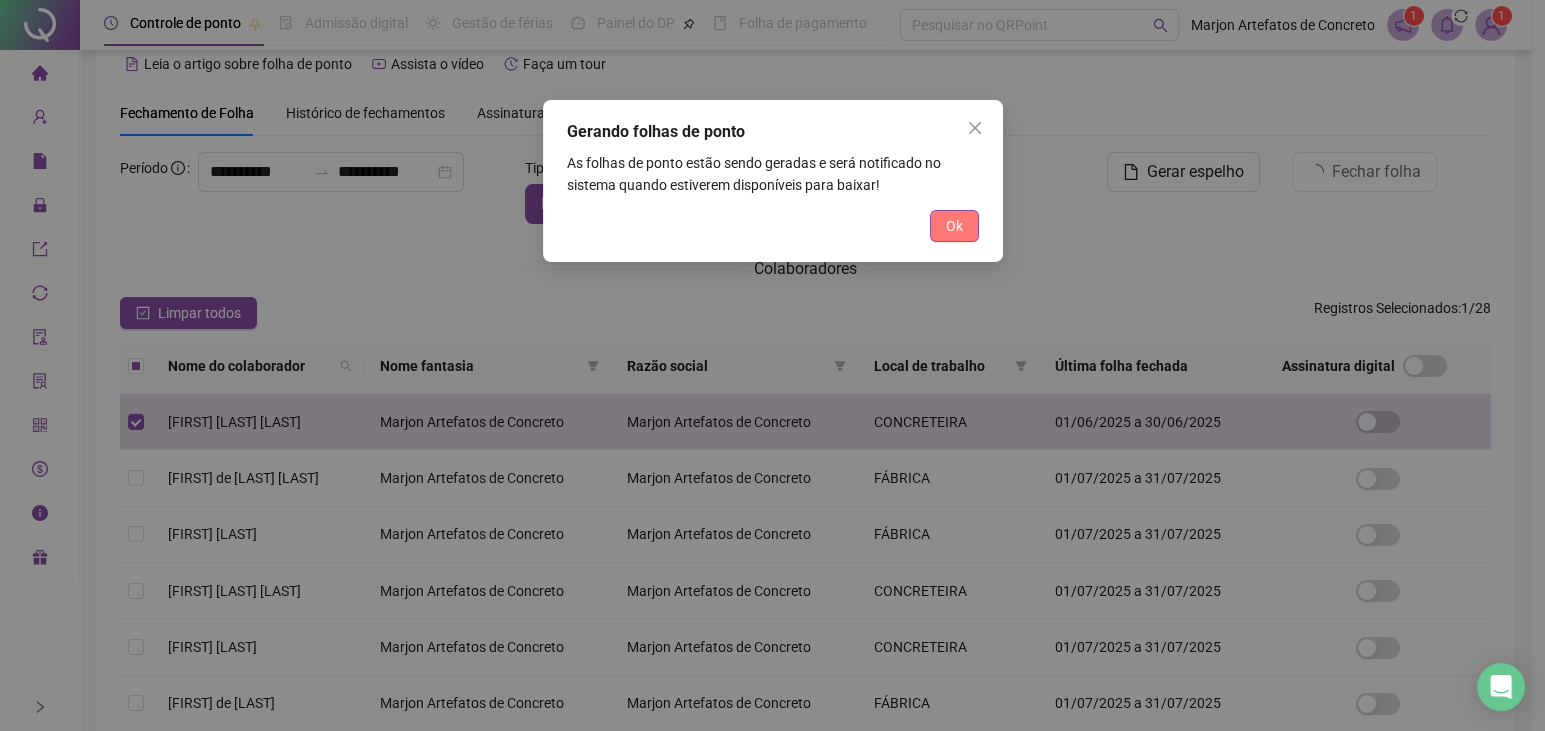 click on "Ok" at bounding box center [954, 226] 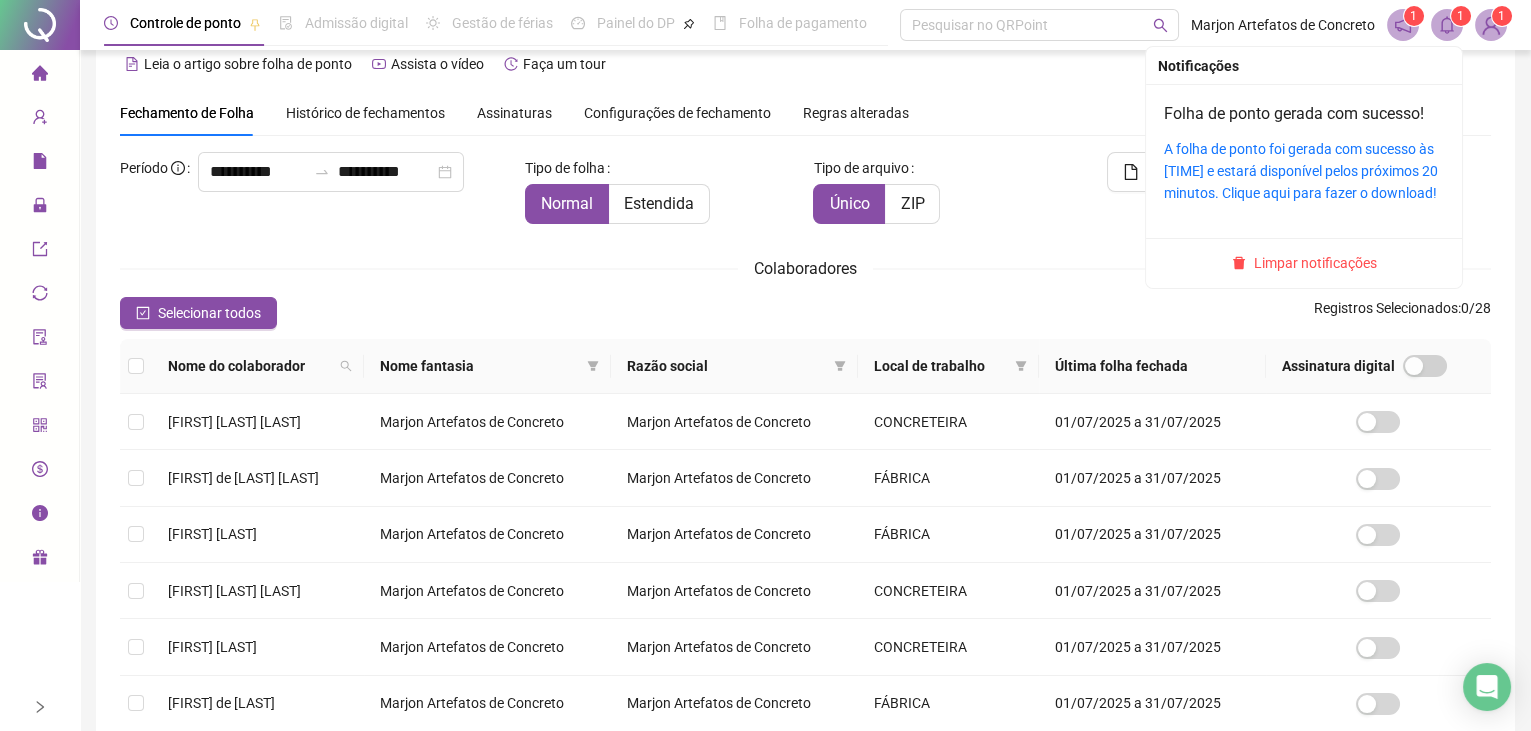 click 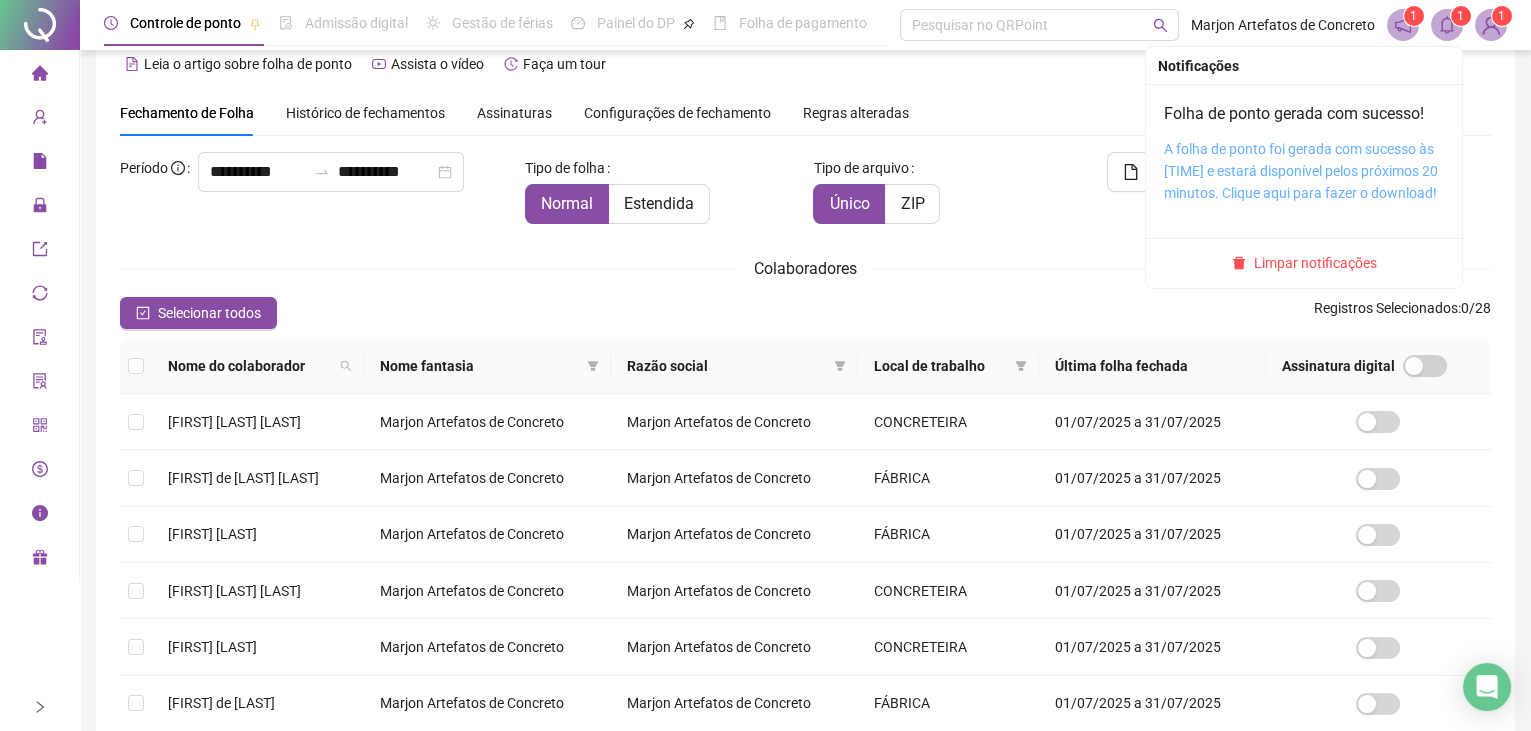 click on "A folha de ponto foi gerada com sucesso às 08:42:02 e estará disponível pelos próximos 20 minutos.
Clique aqui para fazer o download!" at bounding box center [1301, 171] 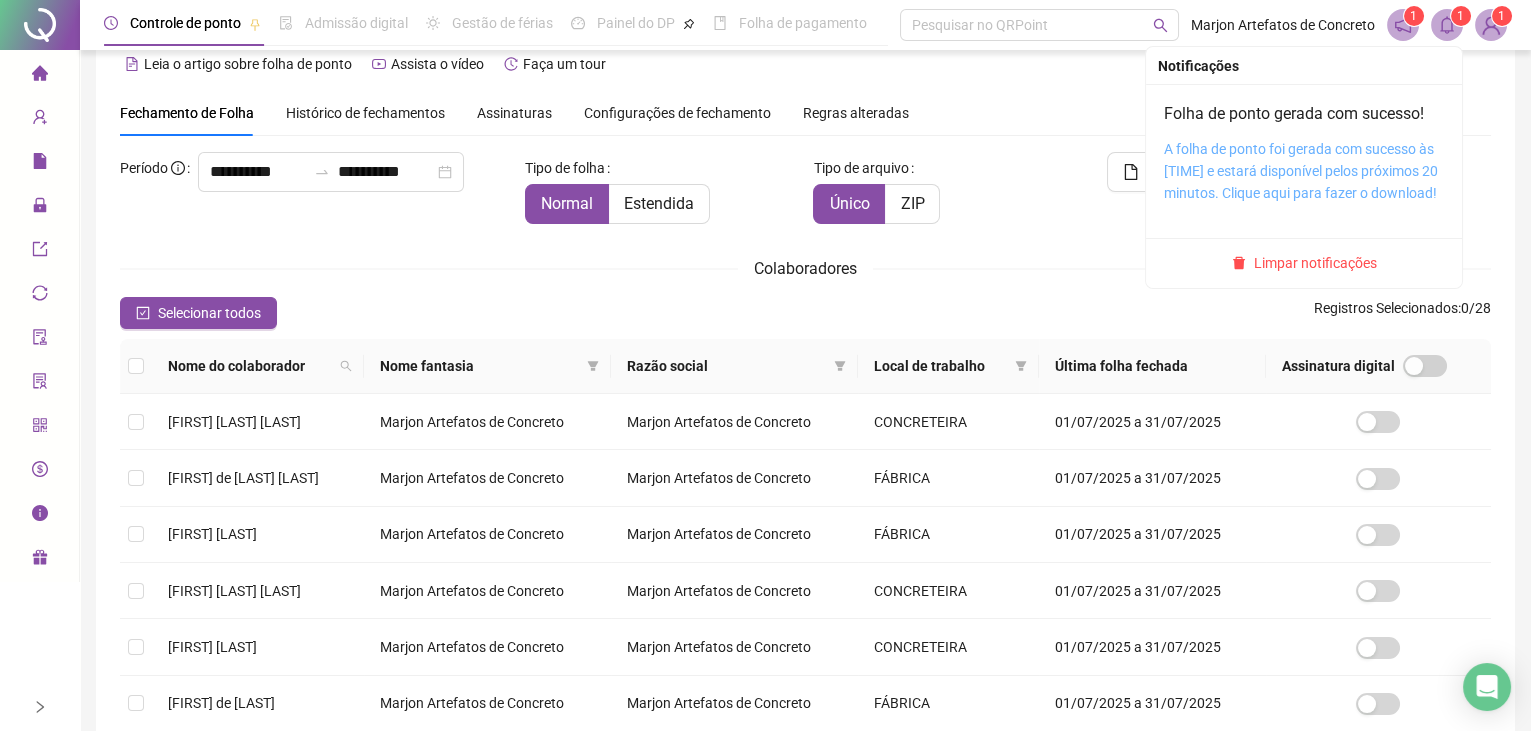 click on "A folha de ponto foi gerada com sucesso às 08:42:02 e estará disponível pelos próximos 20 minutos.
Clique aqui para fazer o download!" at bounding box center (1301, 171) 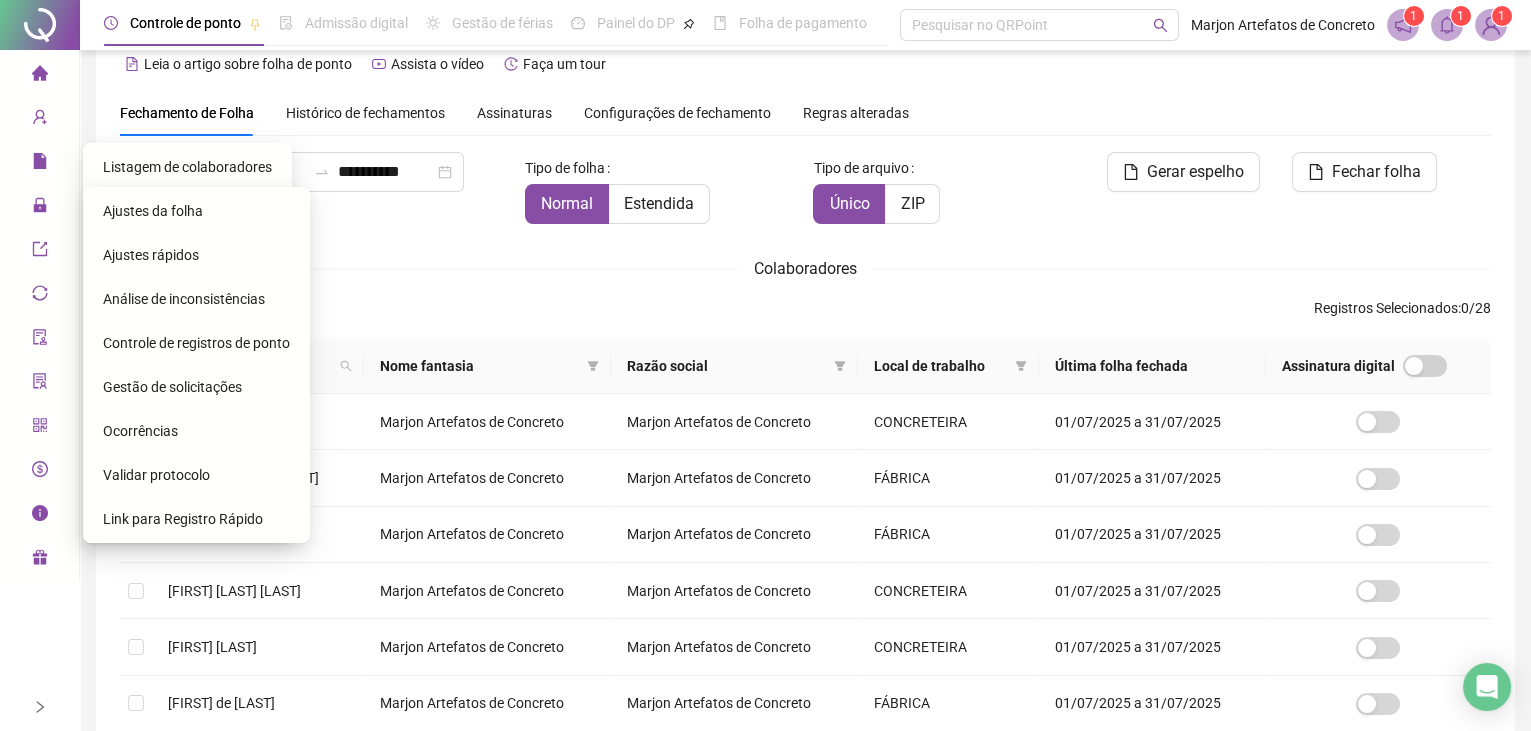 click on "Ajustes da folha" at bounding box center (153, 211) 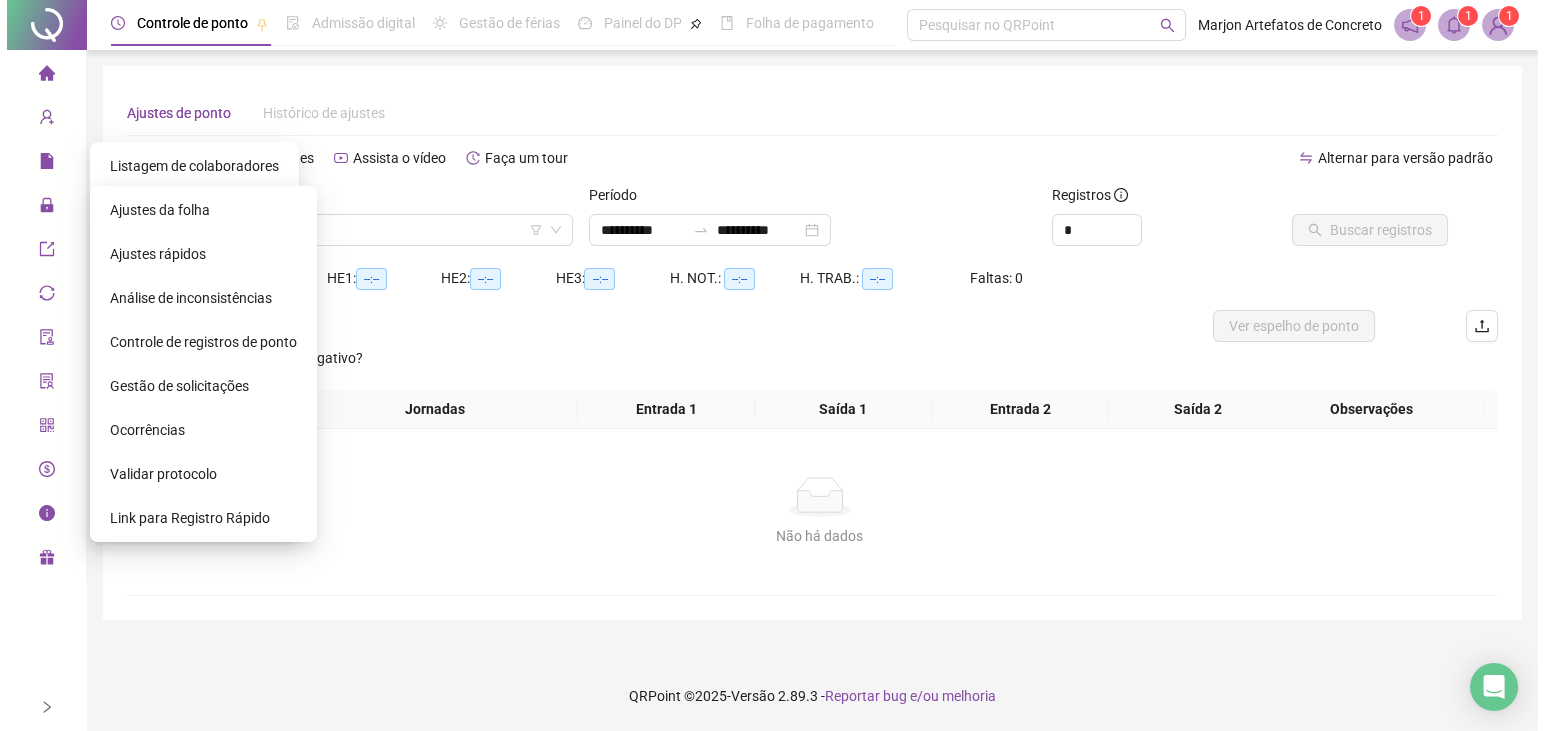 scroll, scrollTop: 0, scrollLeft: 0, axis: both 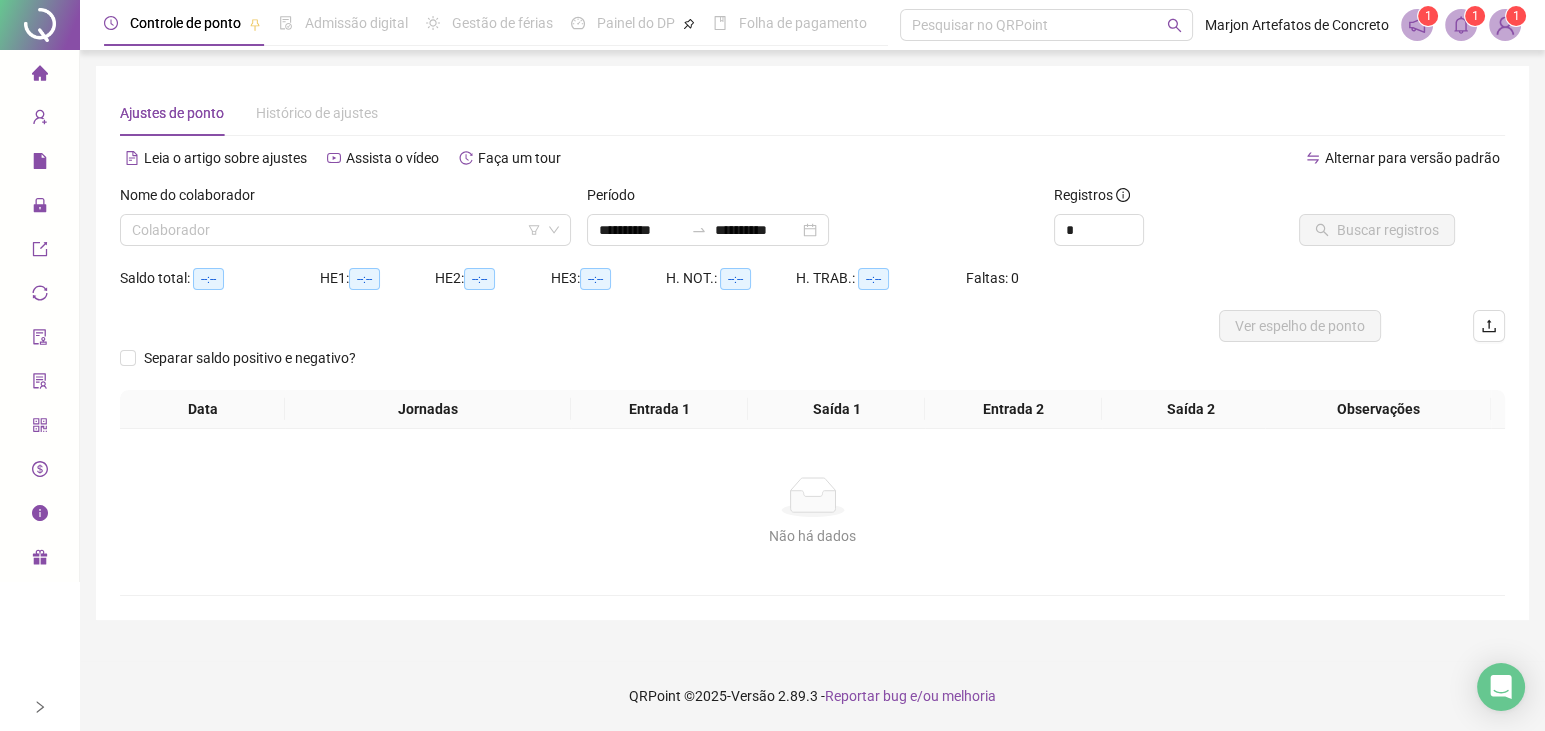 click at bounding box center [1505, 25] 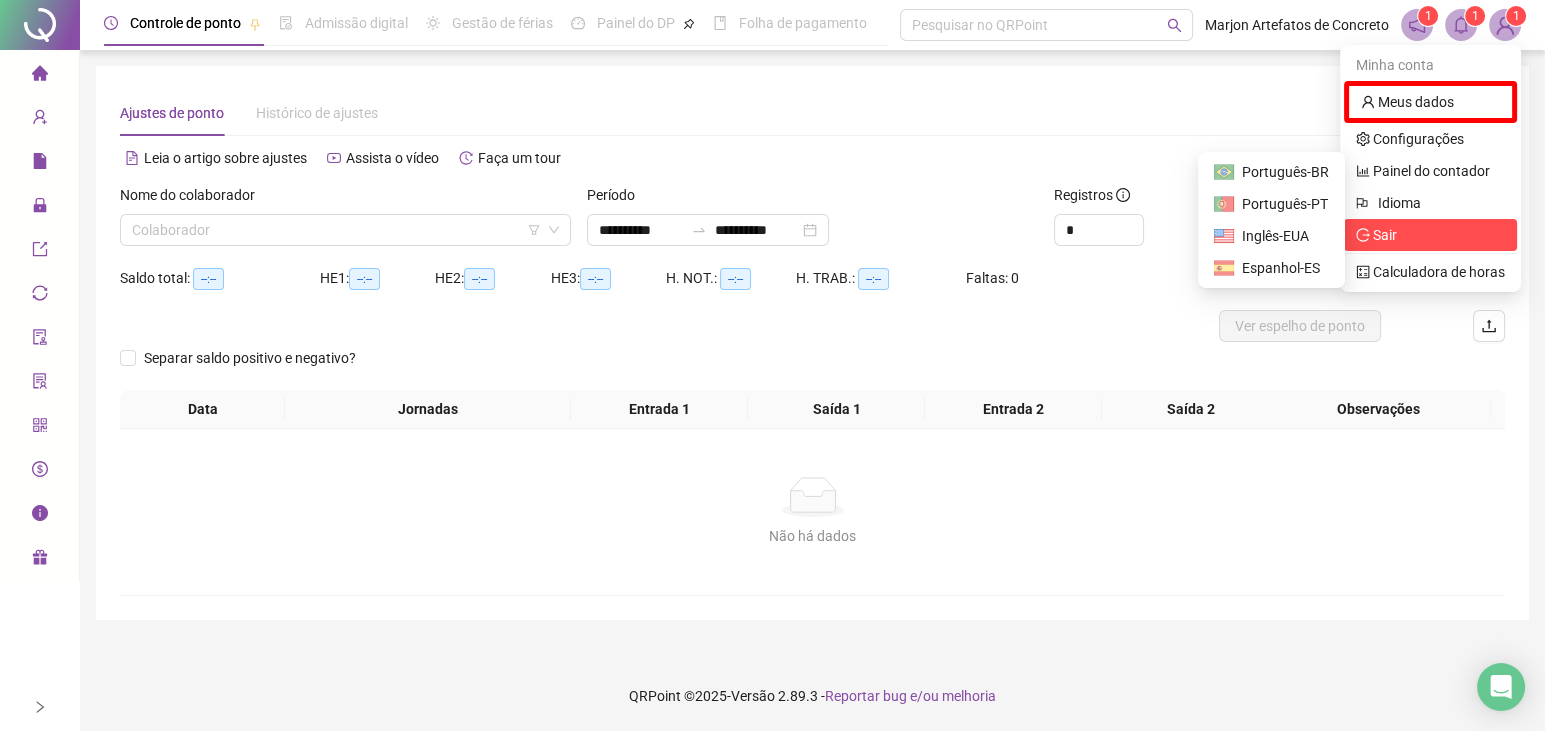 click on "Sair" at bounding box center (1385, 235) 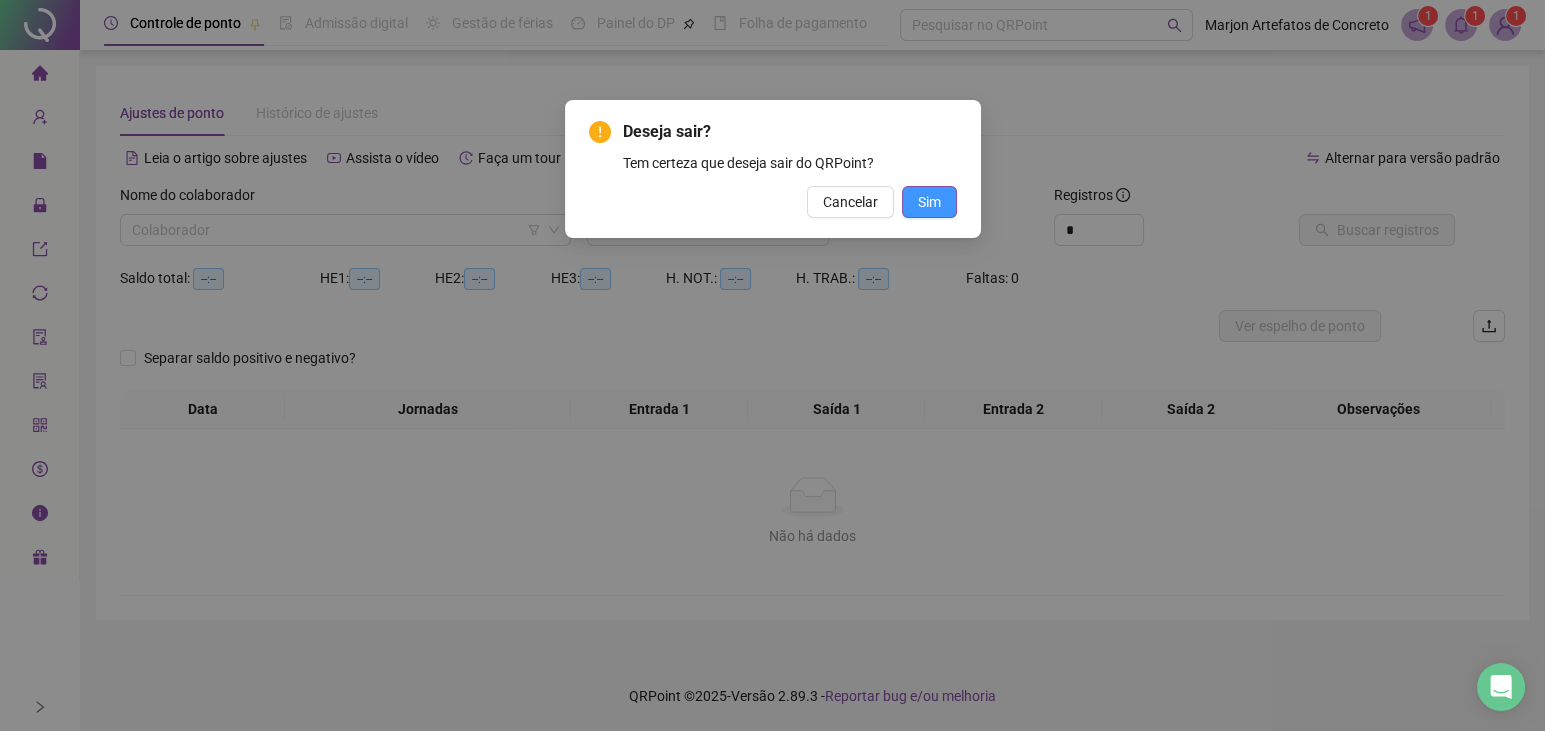 click on "Sim" at bounding box center (929, 202) 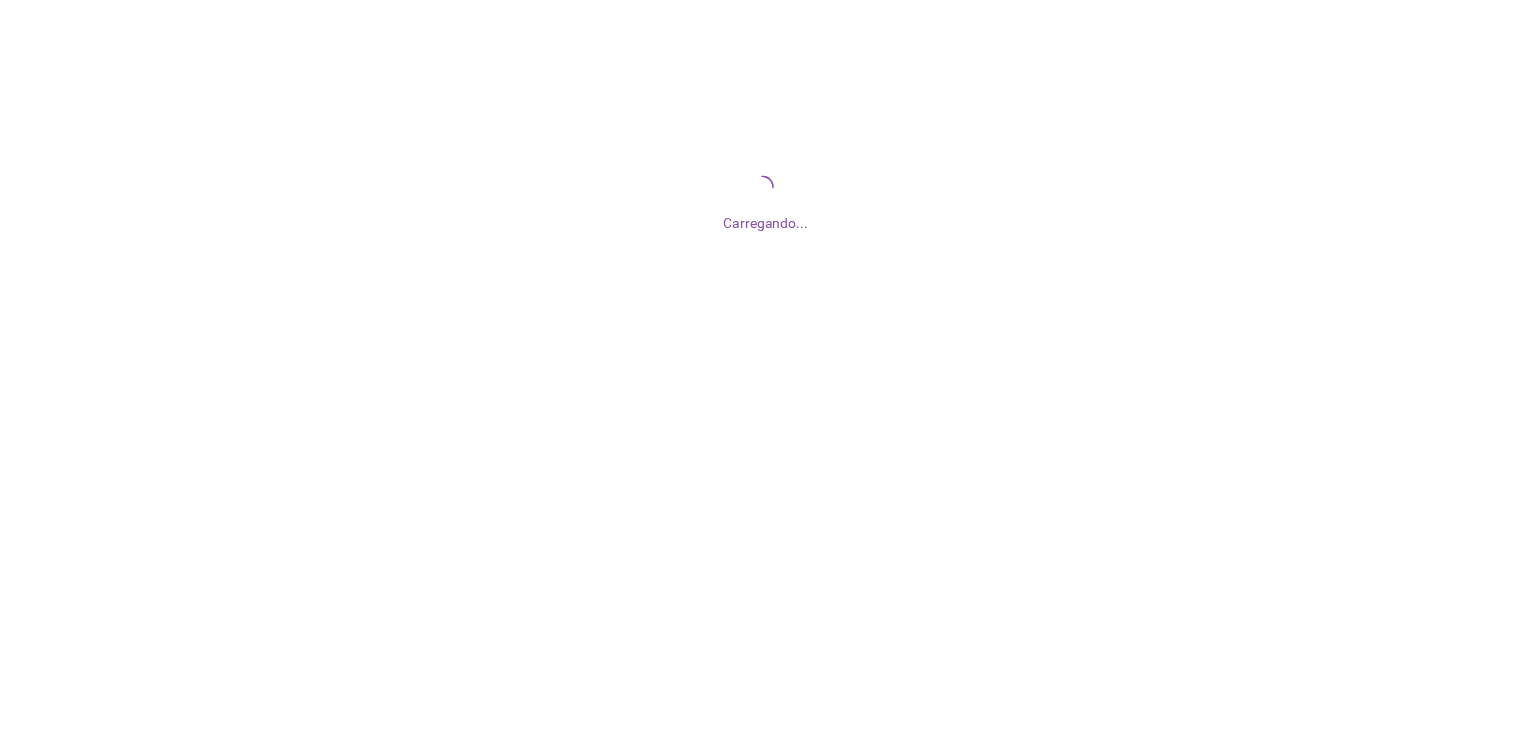 scroll, scrollTop: 0, scrollLeft: 0, axis: both 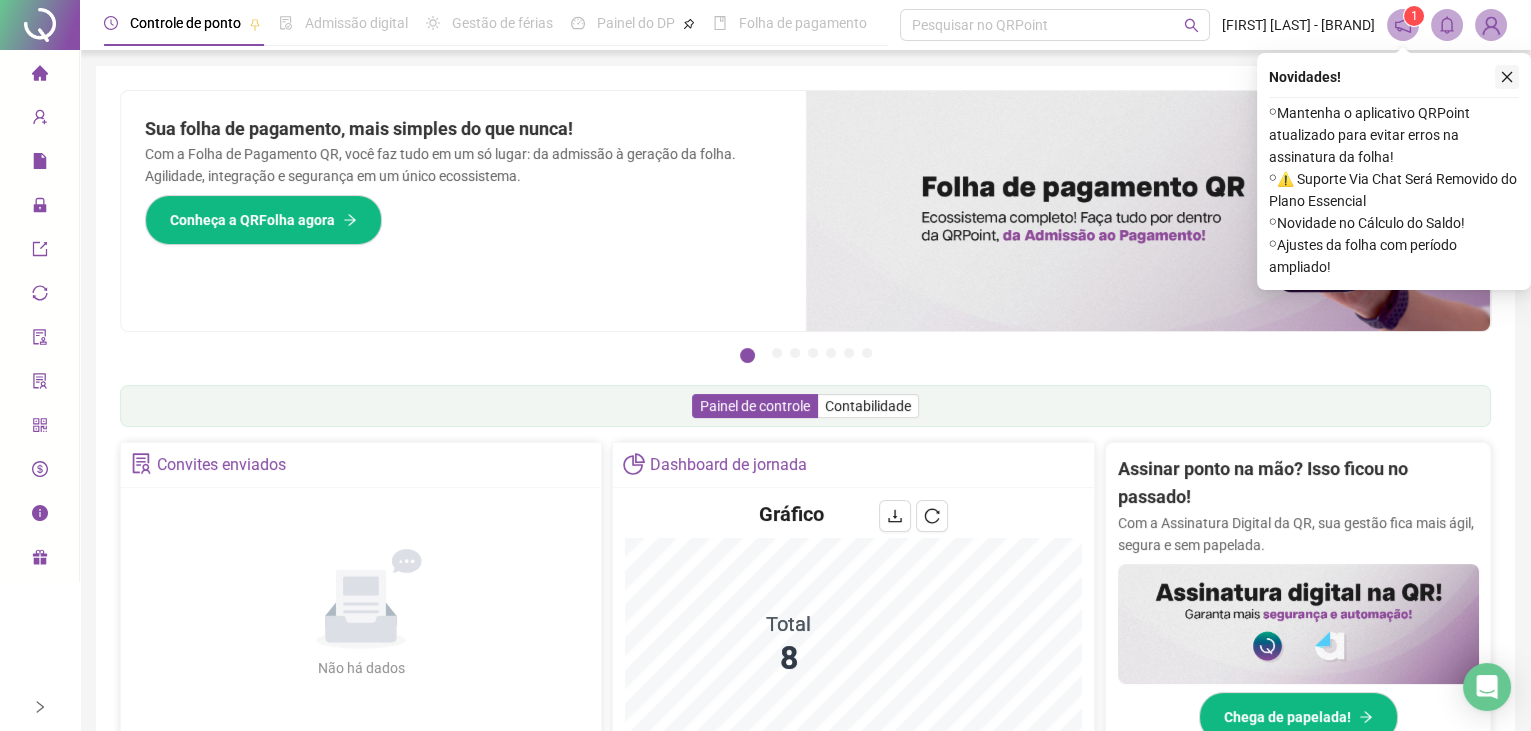 click 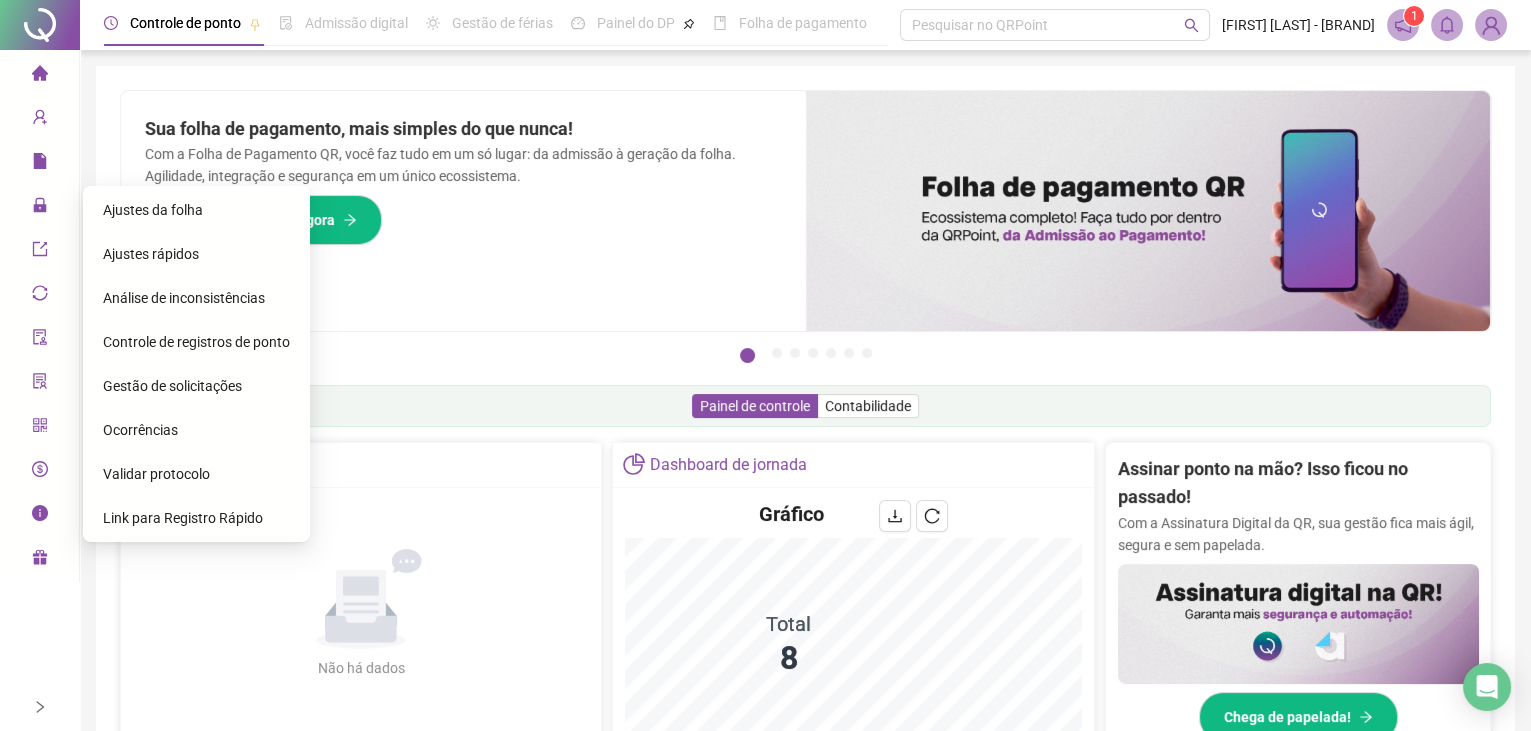 click on "Ajustes da folha" at bounding box center [153, 210] 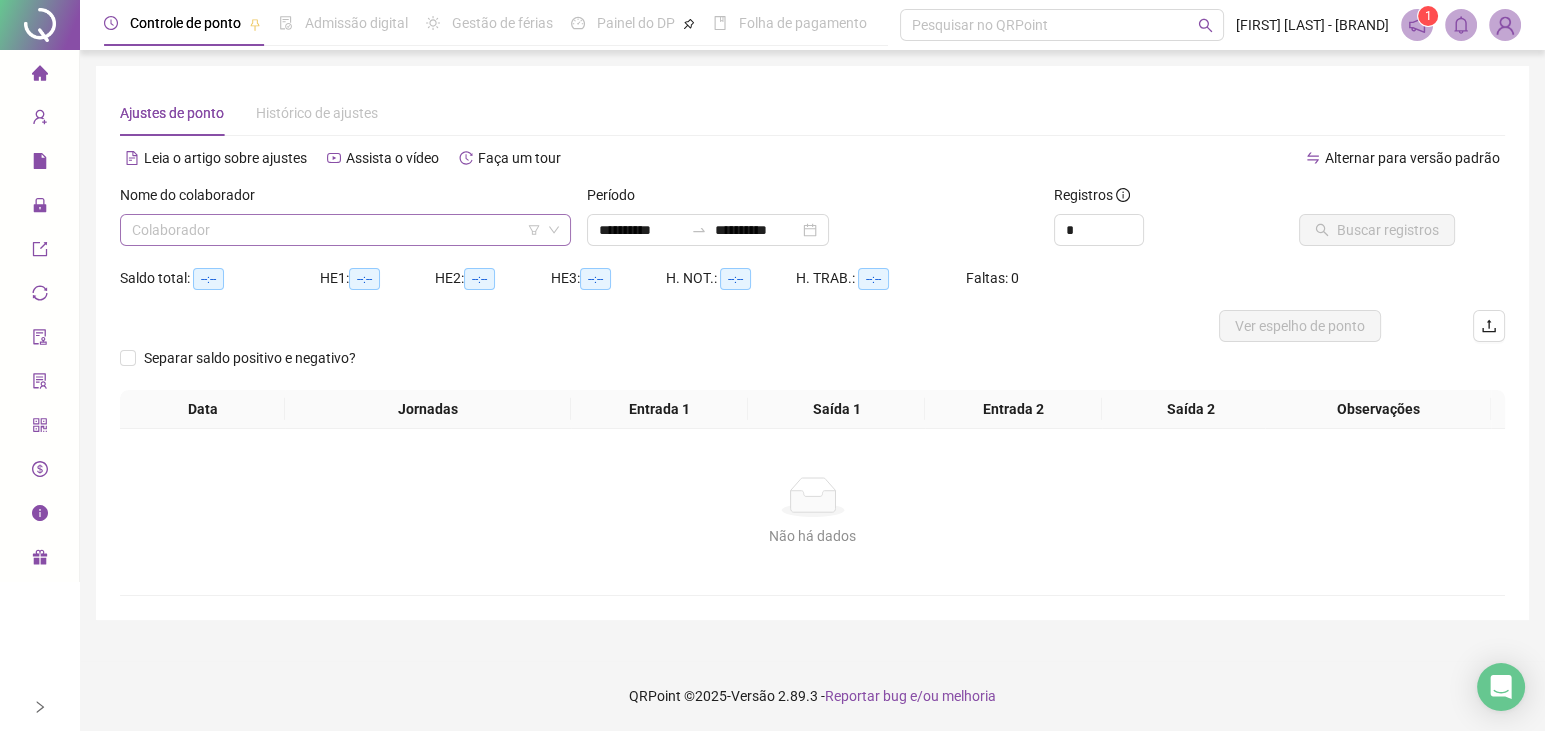 click at bounding box center [336, 230] 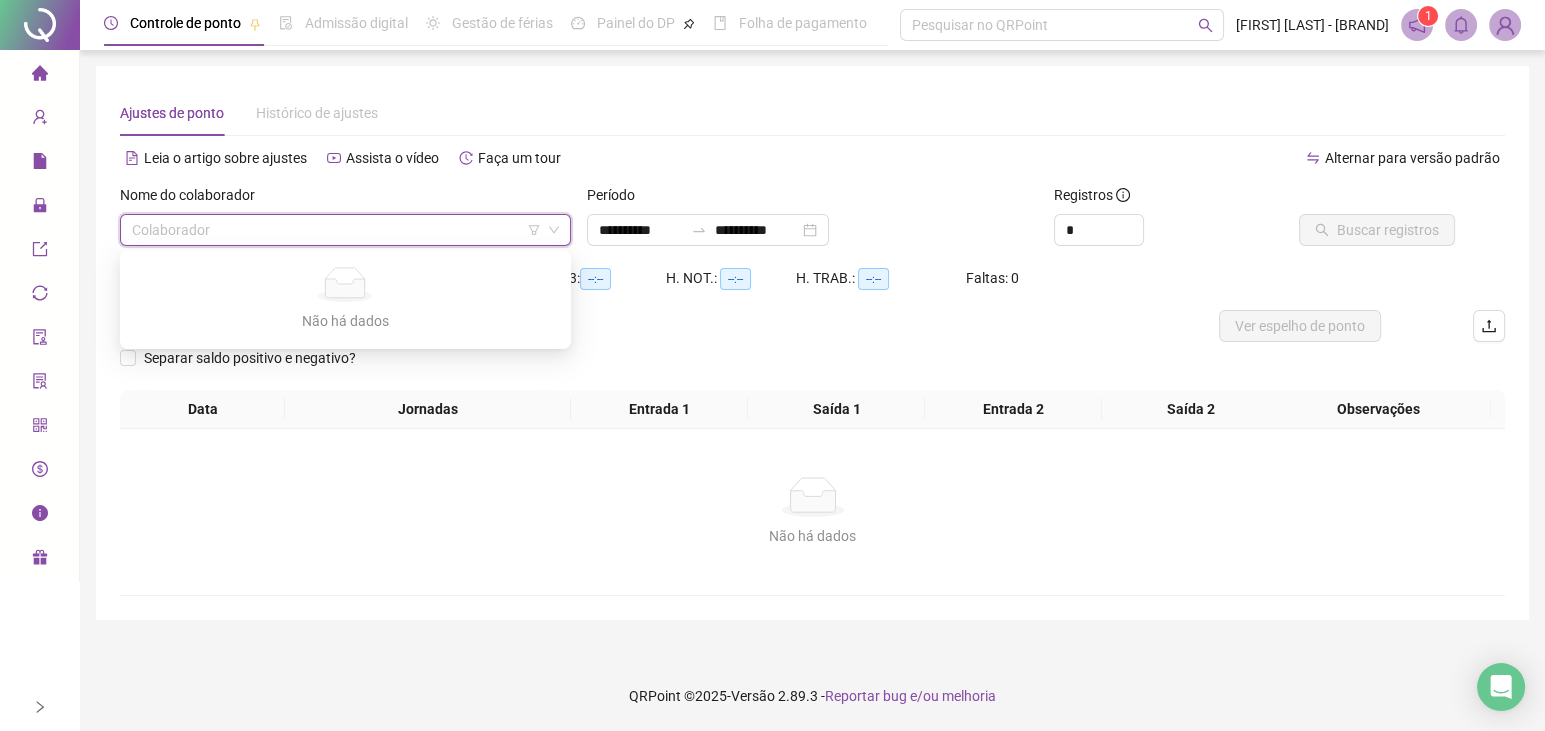 click on "Ajustes de ponto Histórico de ajustes" at bounding box center (812, 113) 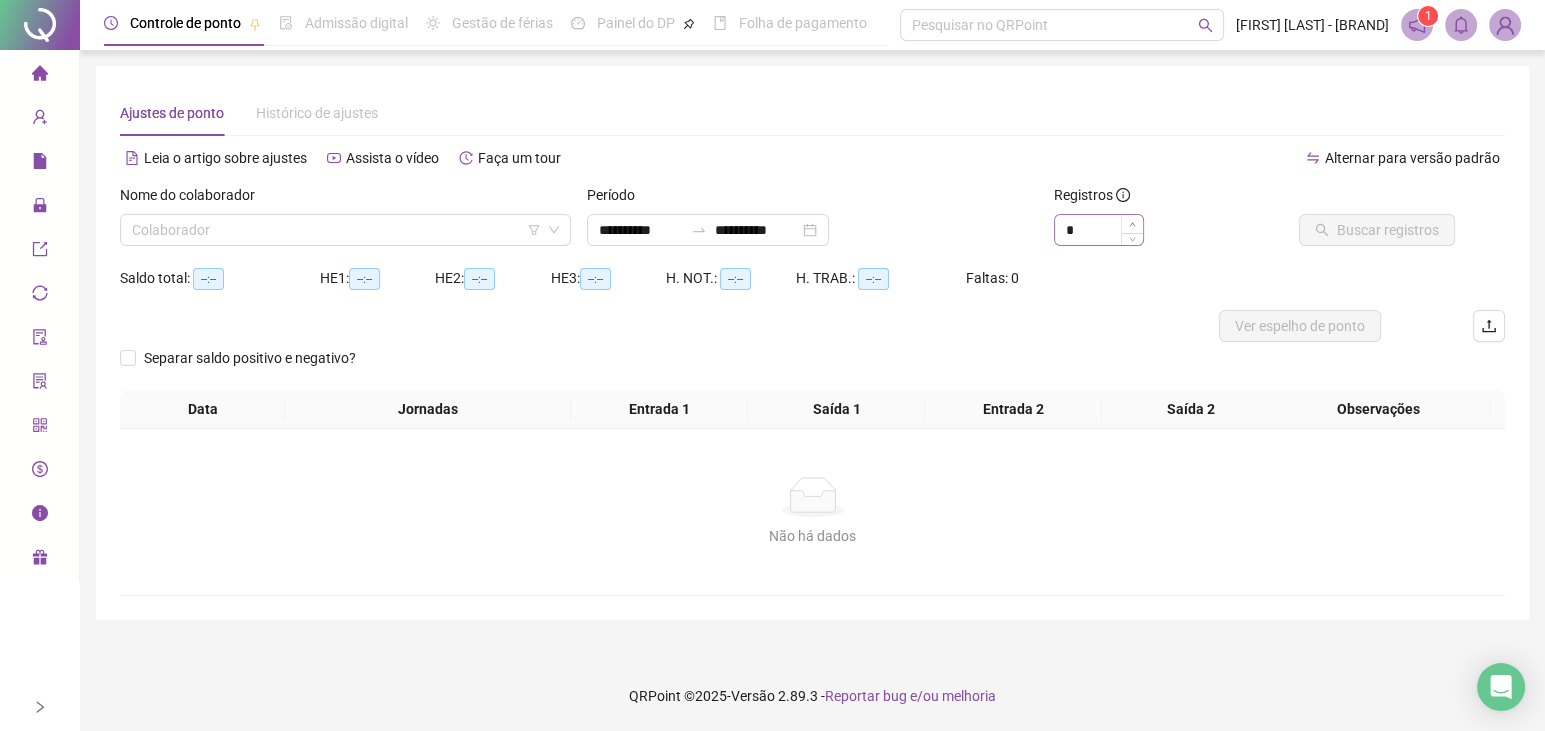 click at bounding box center [1132, 239] 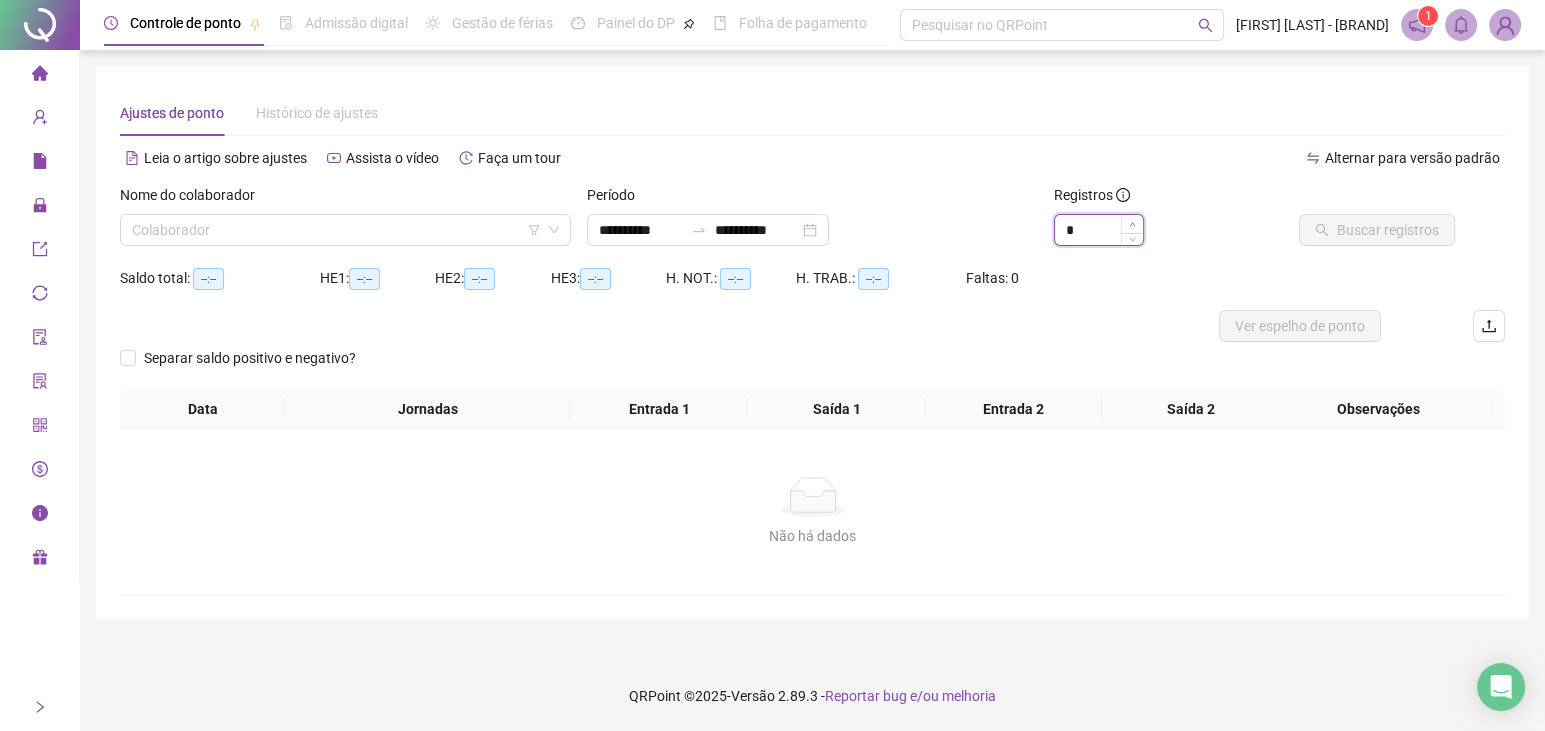 type on "*" 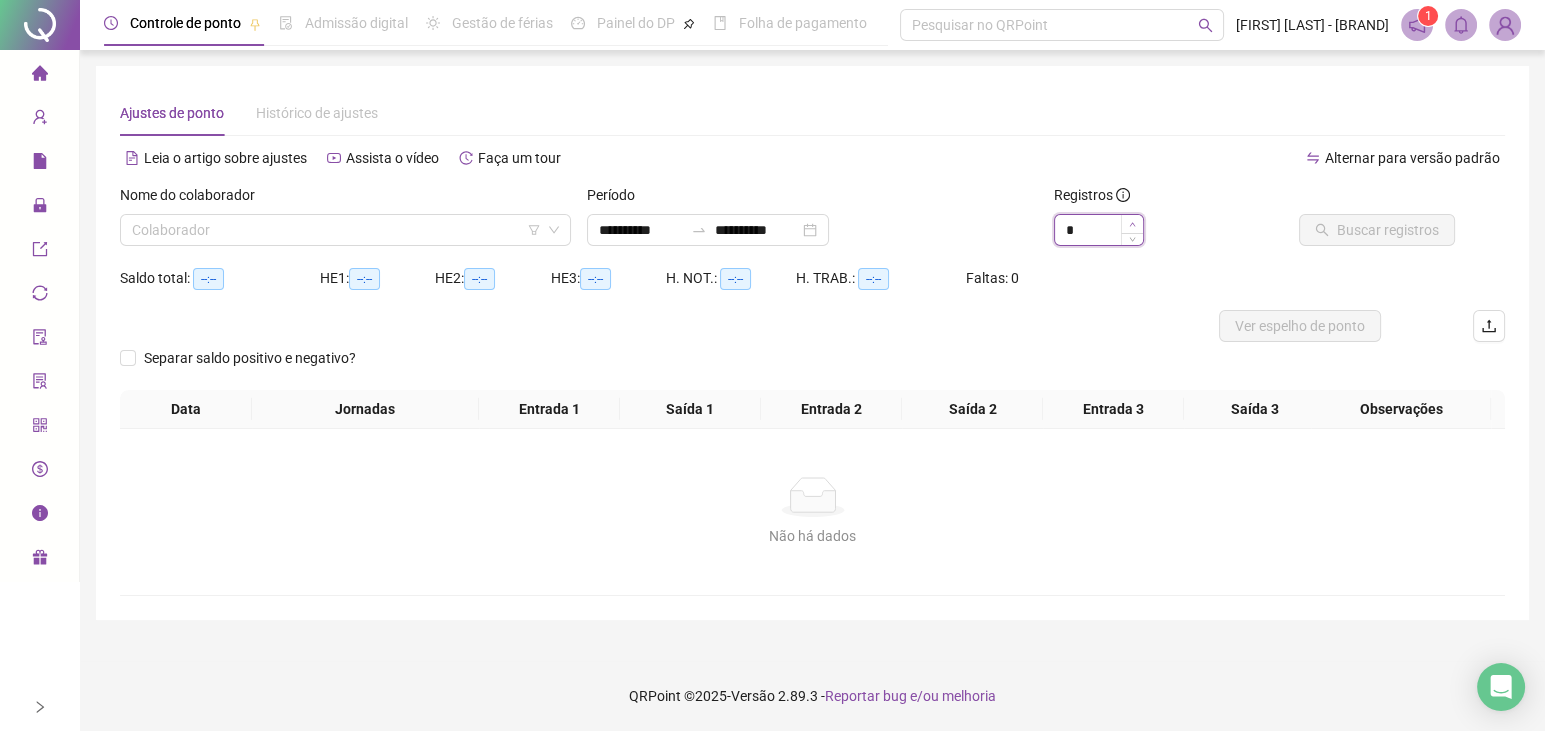 click 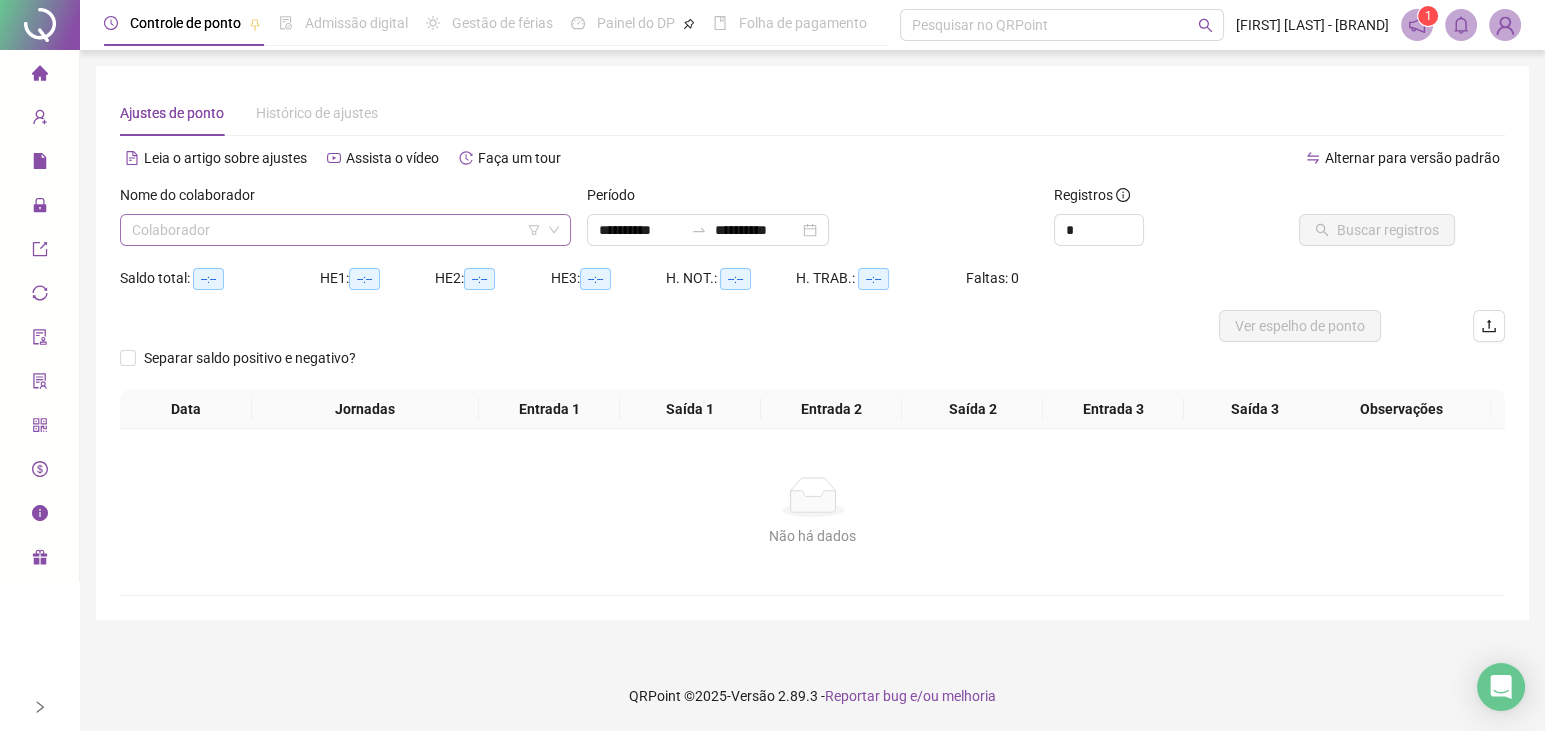 click at bounding box center (336, 230) 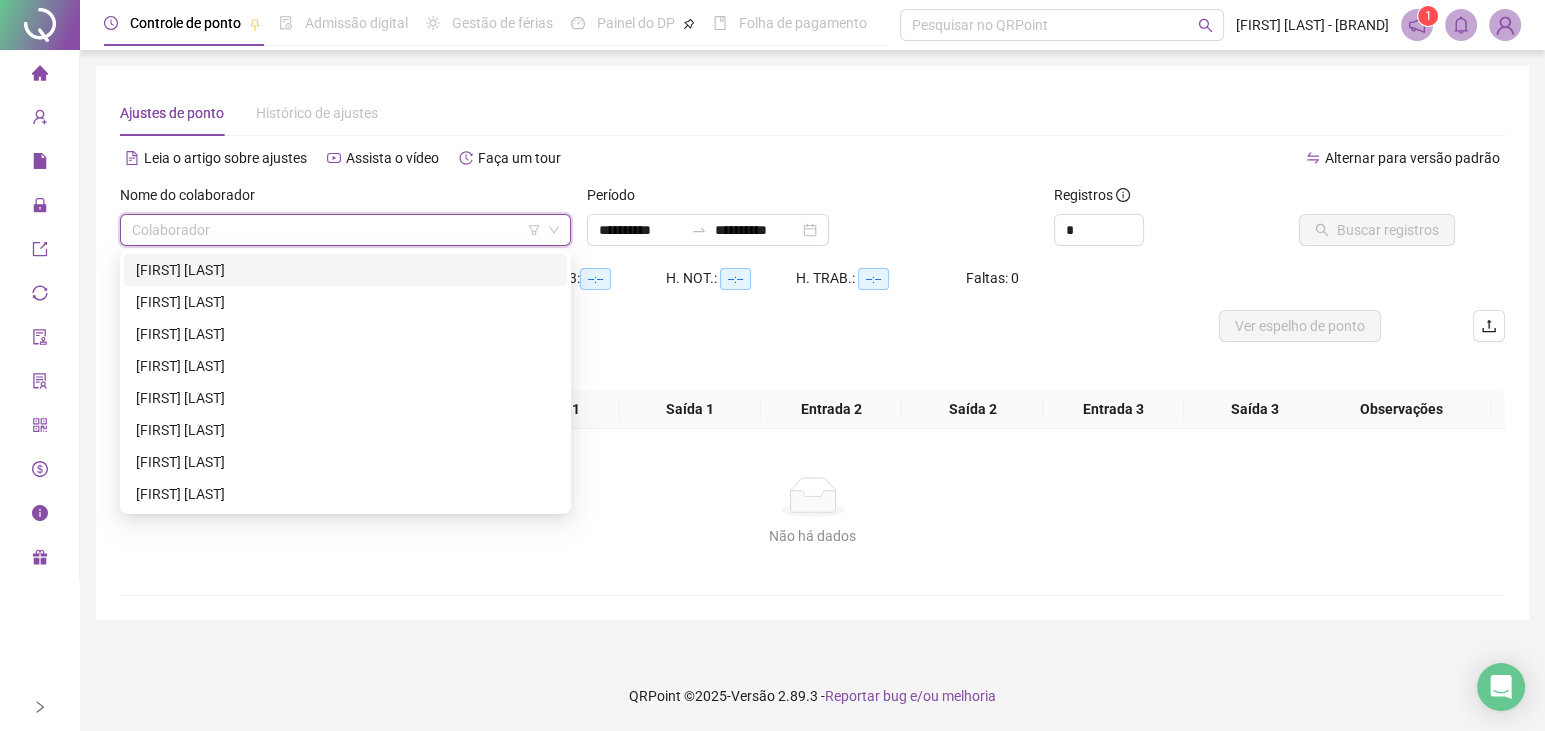 click on "[FIRST] [LAST]" at bounding box center [345, 270] 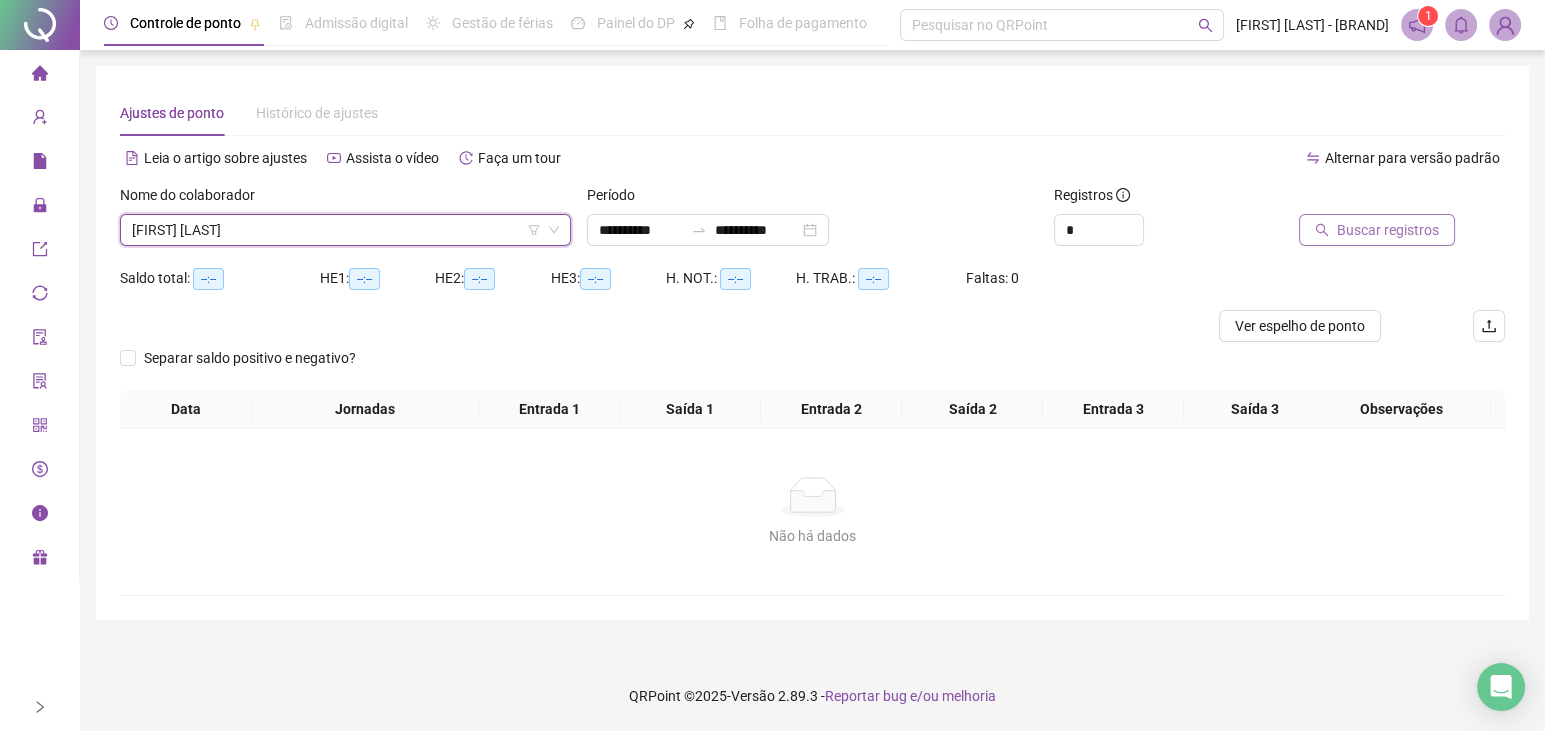 click on "Buscar registros" at bounding box center (1388, 230) 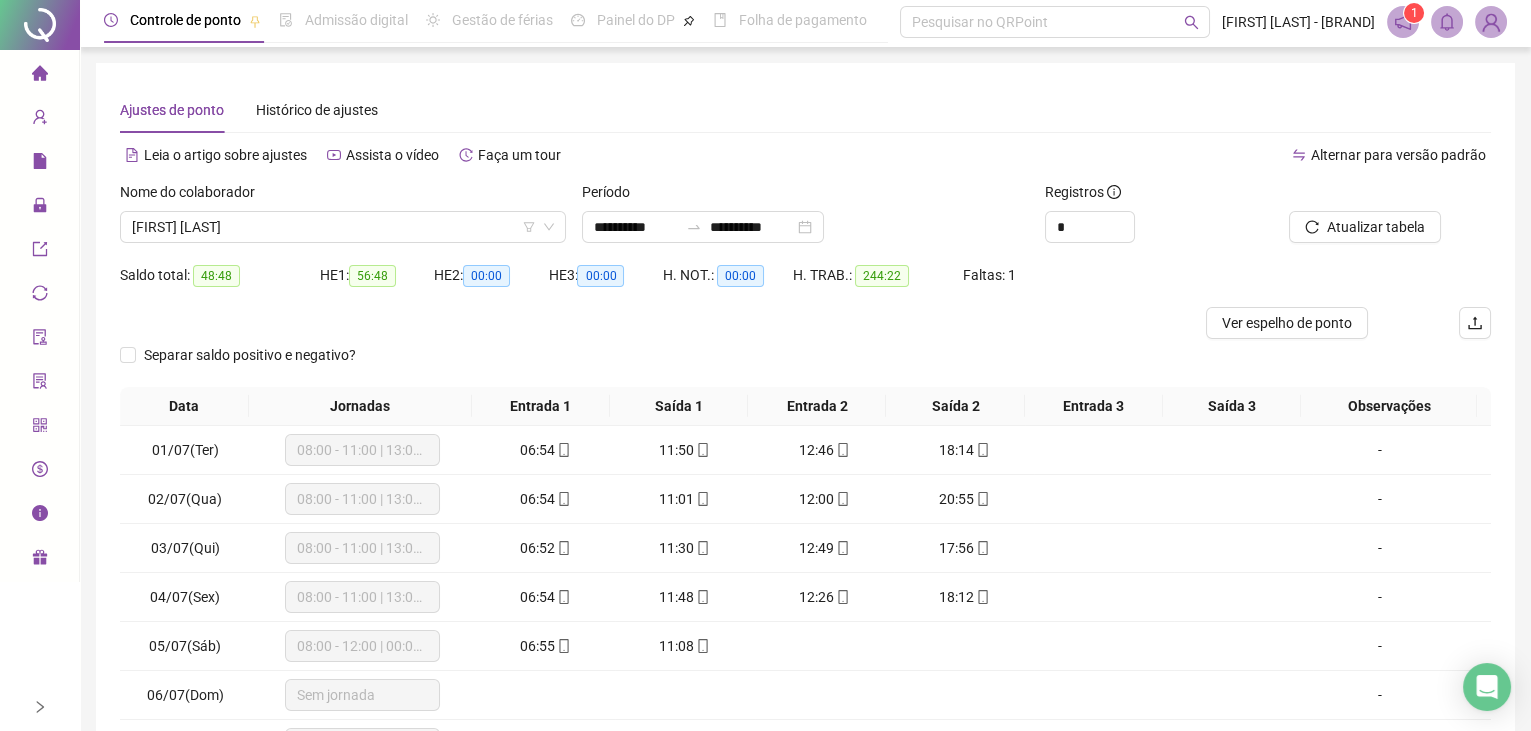 scroll, scrollTop: 0, scrollLeft: 0, axis: both 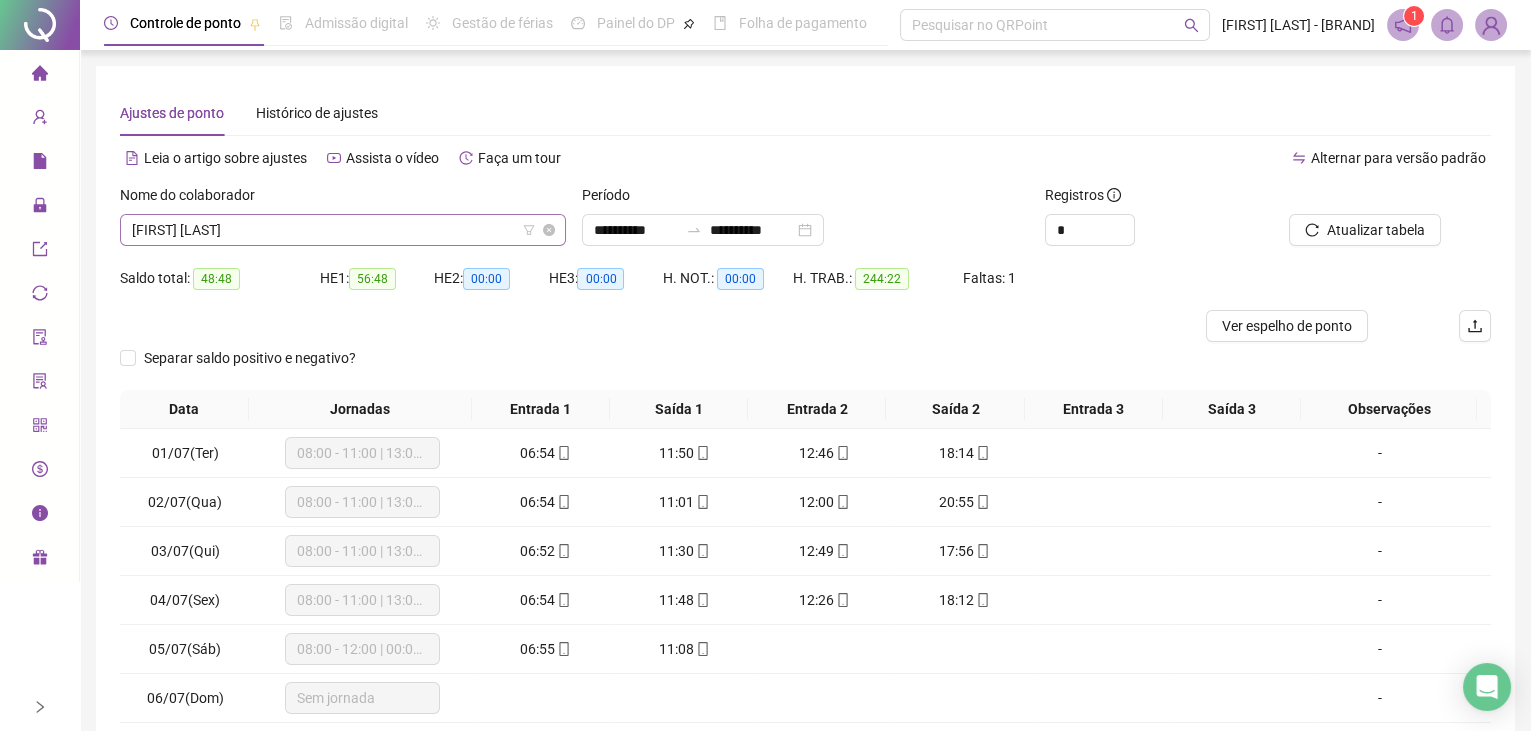 drag, startPoint x: 286, startPoint y: 239, endPoint x: 289, endPoint y: 215, distance: 24.186773 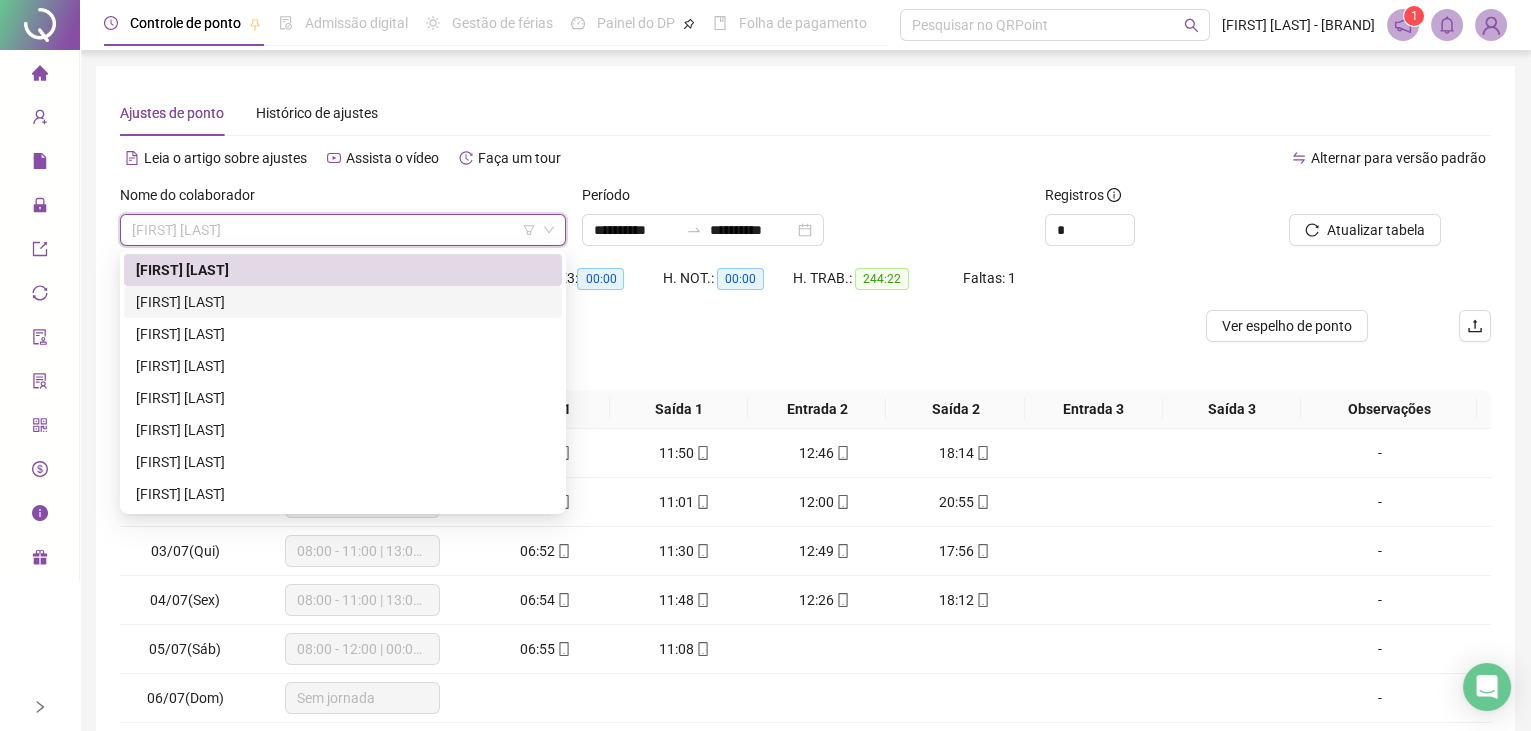 click on "[FIRST] [LAST]" at bounding box center [343, 302] 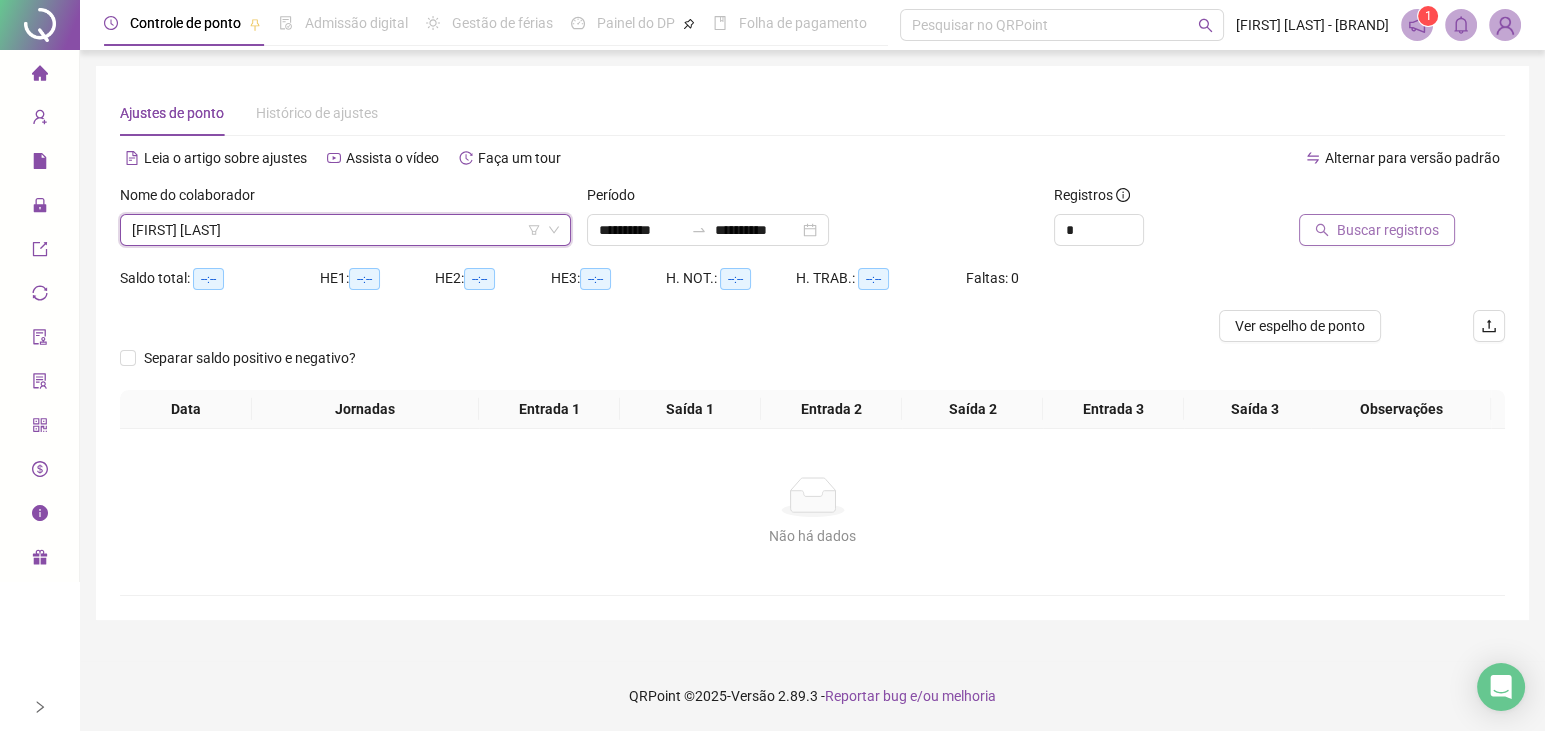 click on "Buscar registros" at bounding box center [1388, 230] 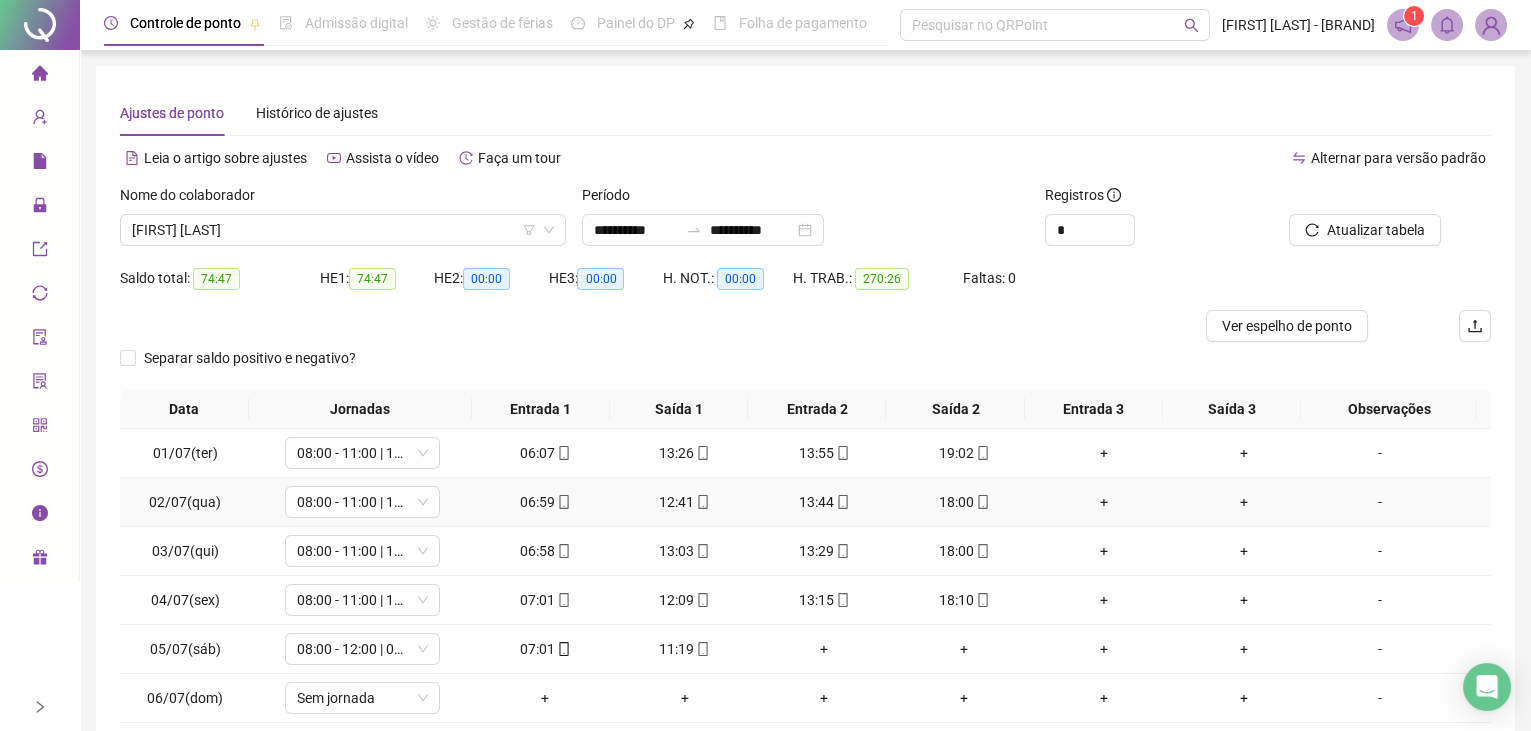 scroll, scrollTop: 0, scrollLeft: 0, axis: both 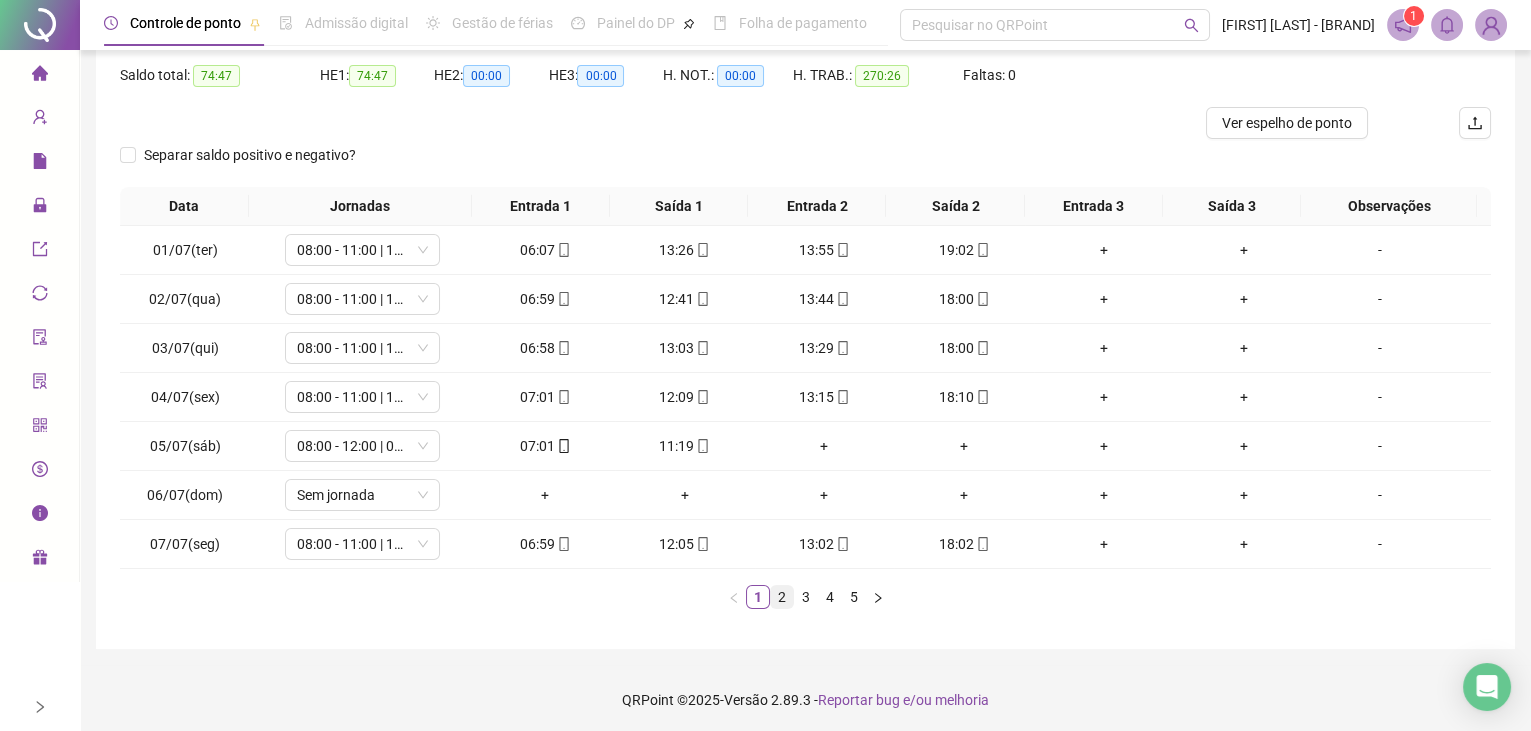 click on "2" at bounding box center (782, 597) 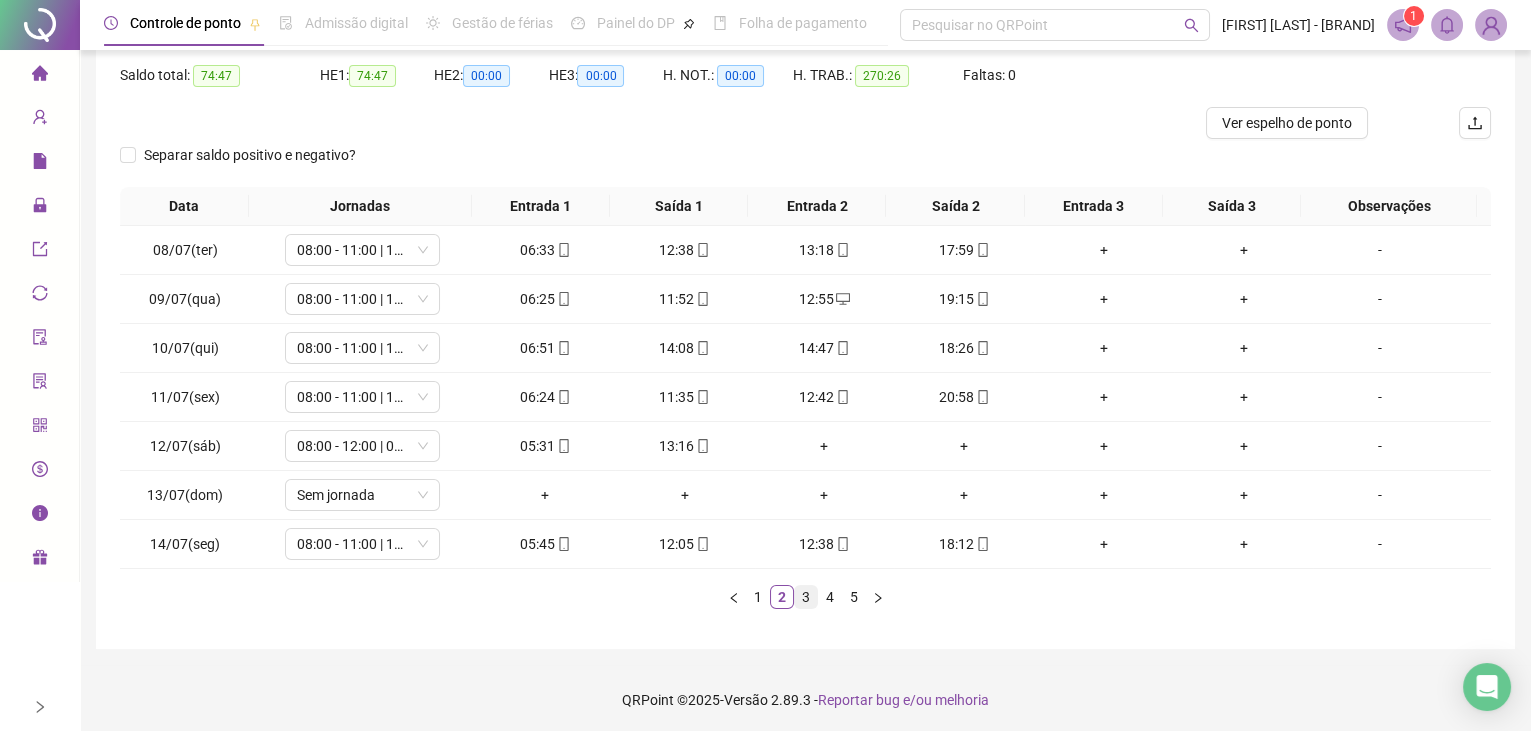 scroll, scrollTop: 0, scrollLeft: 0, axis: both 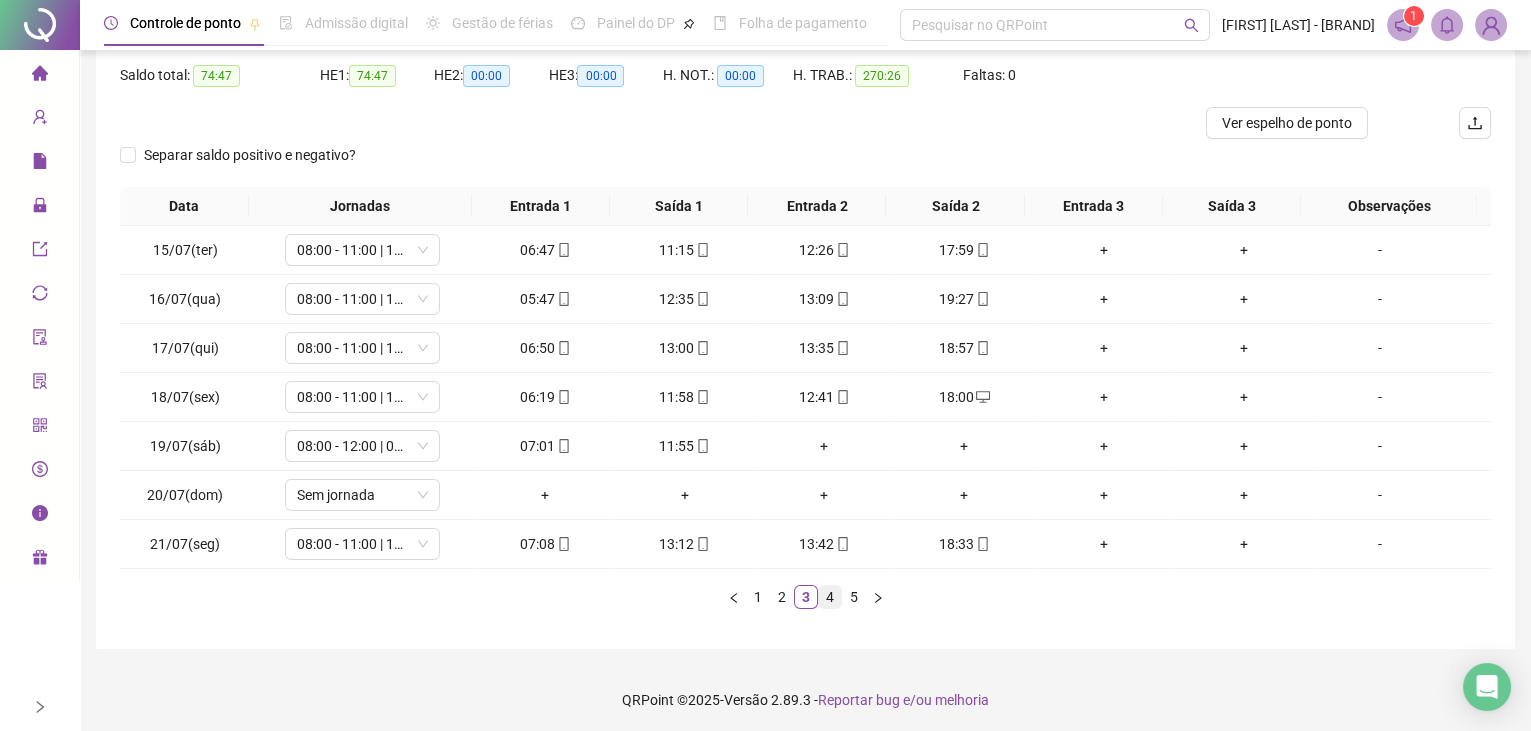 click on "4" at bounding box center (830, 597) 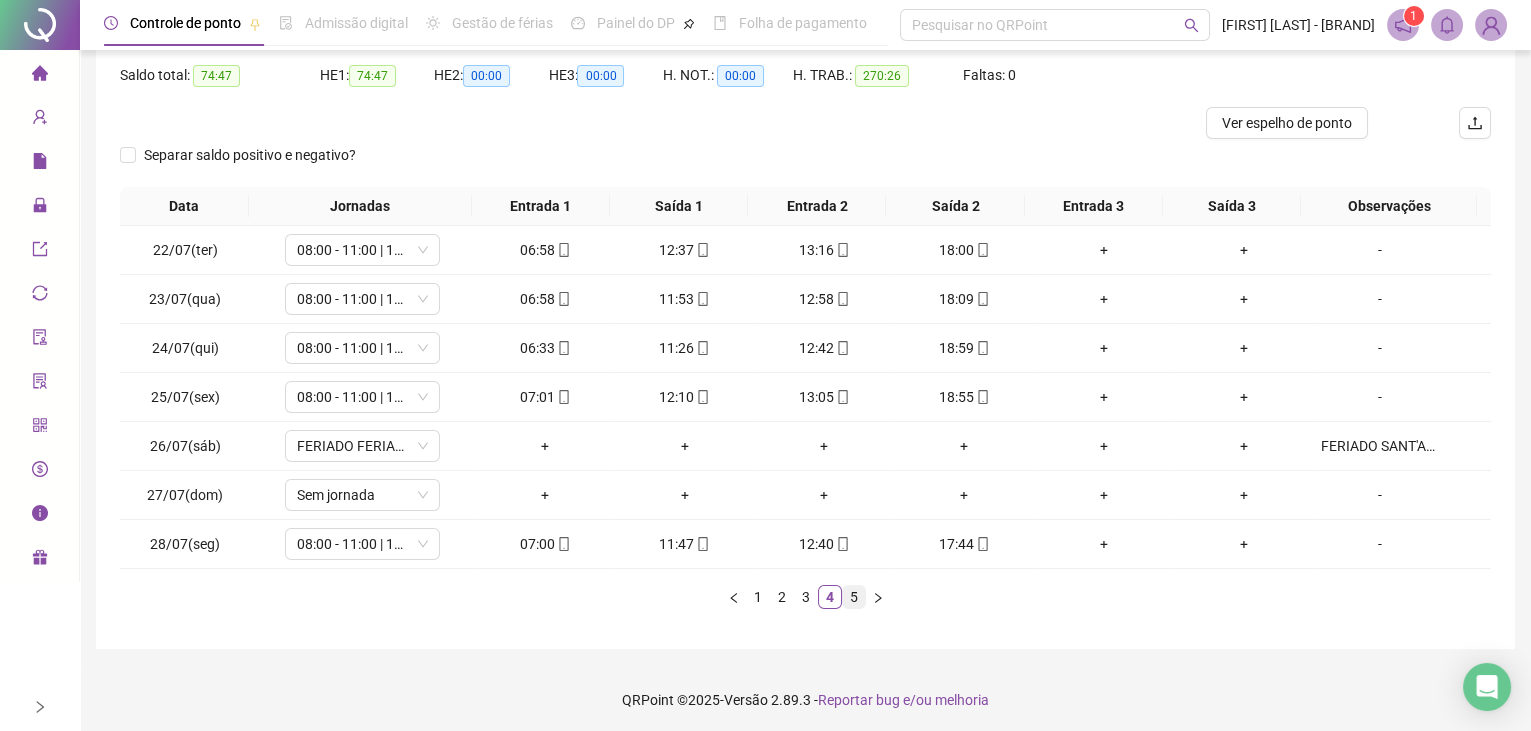 click on "5" at bounding box center [854, 597] 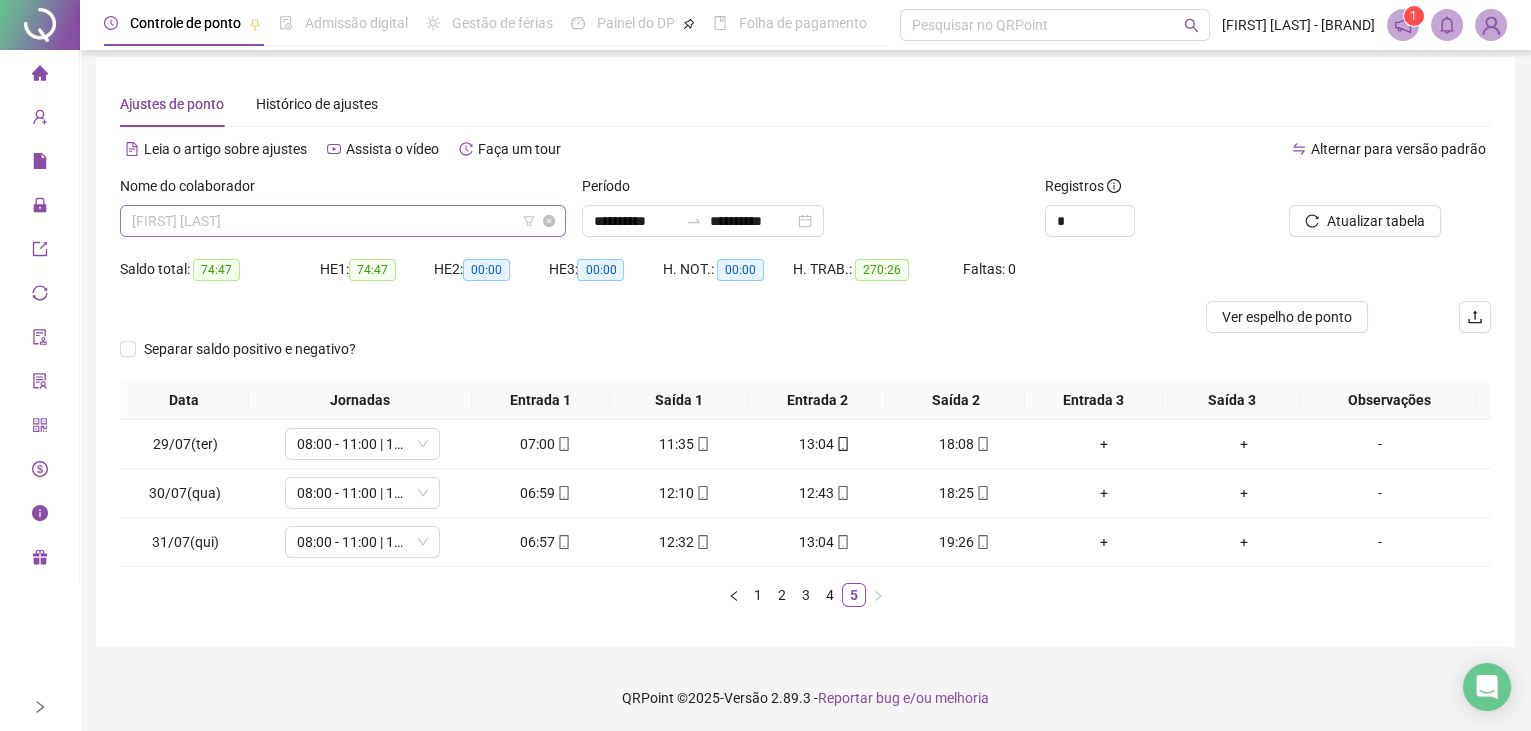 click on "[FIRST] [LAST]" at bounding box center (343, 221) 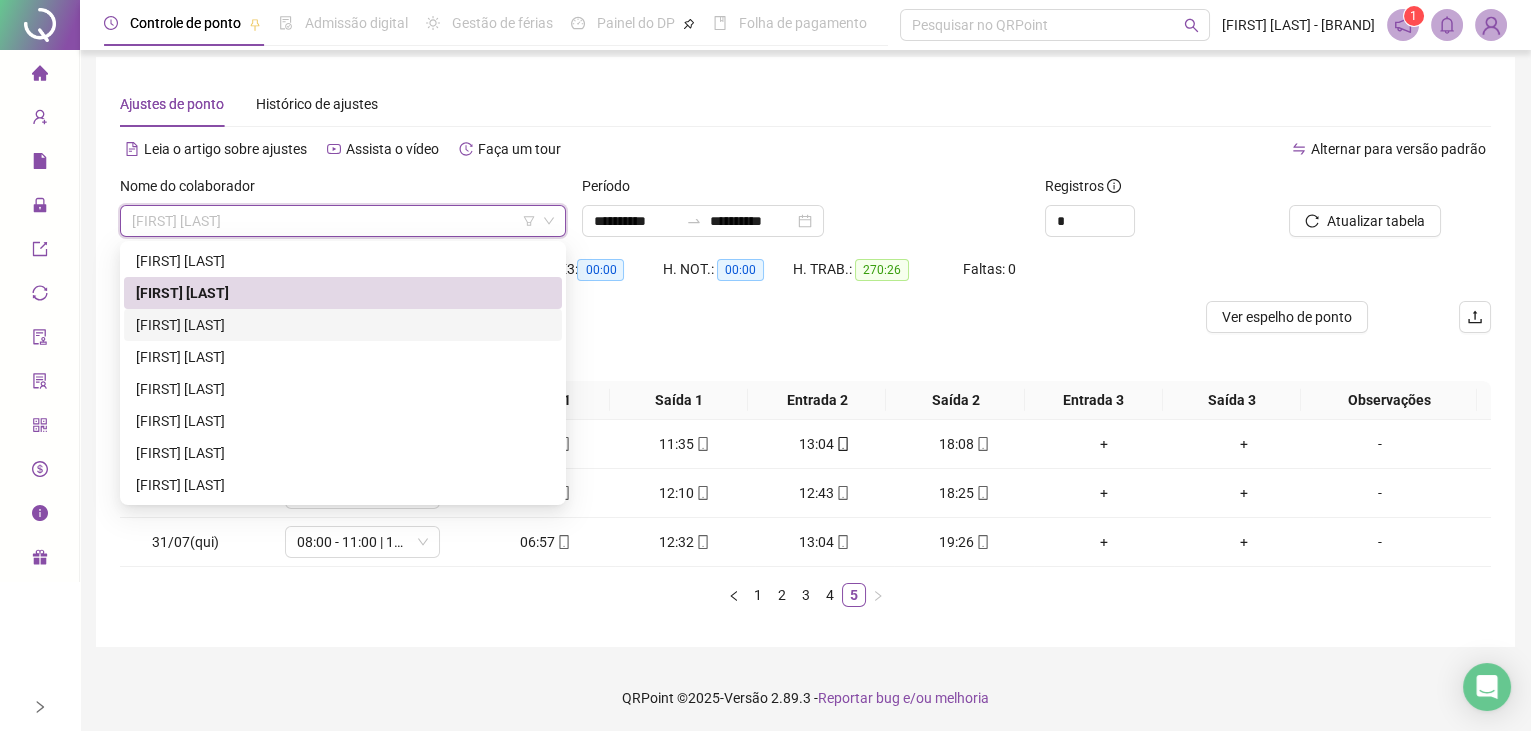 click on "[FIRST] [LAST]" at bounding box center [343, 325] 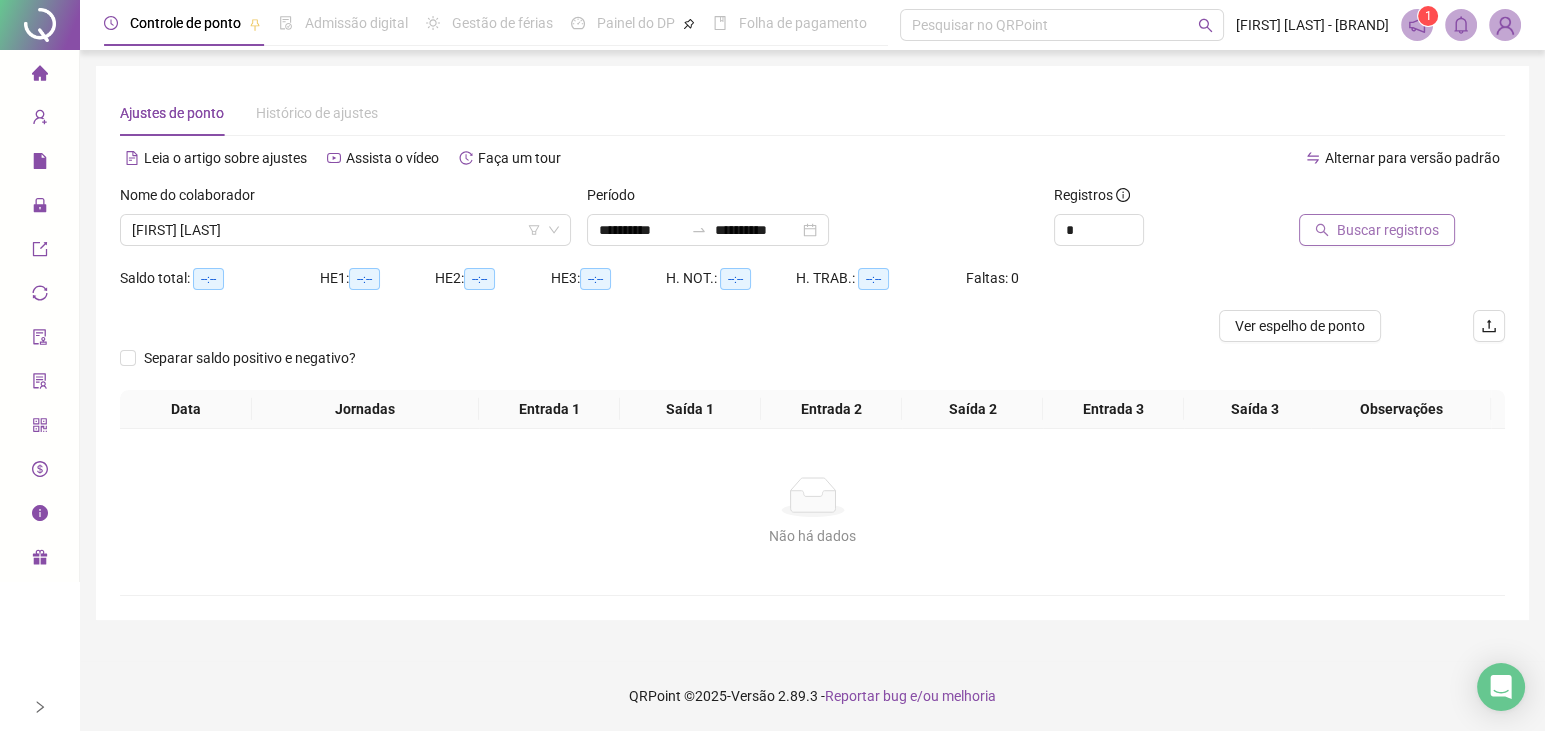 click on "Buscar registros" at bounding box center (1377, 230) 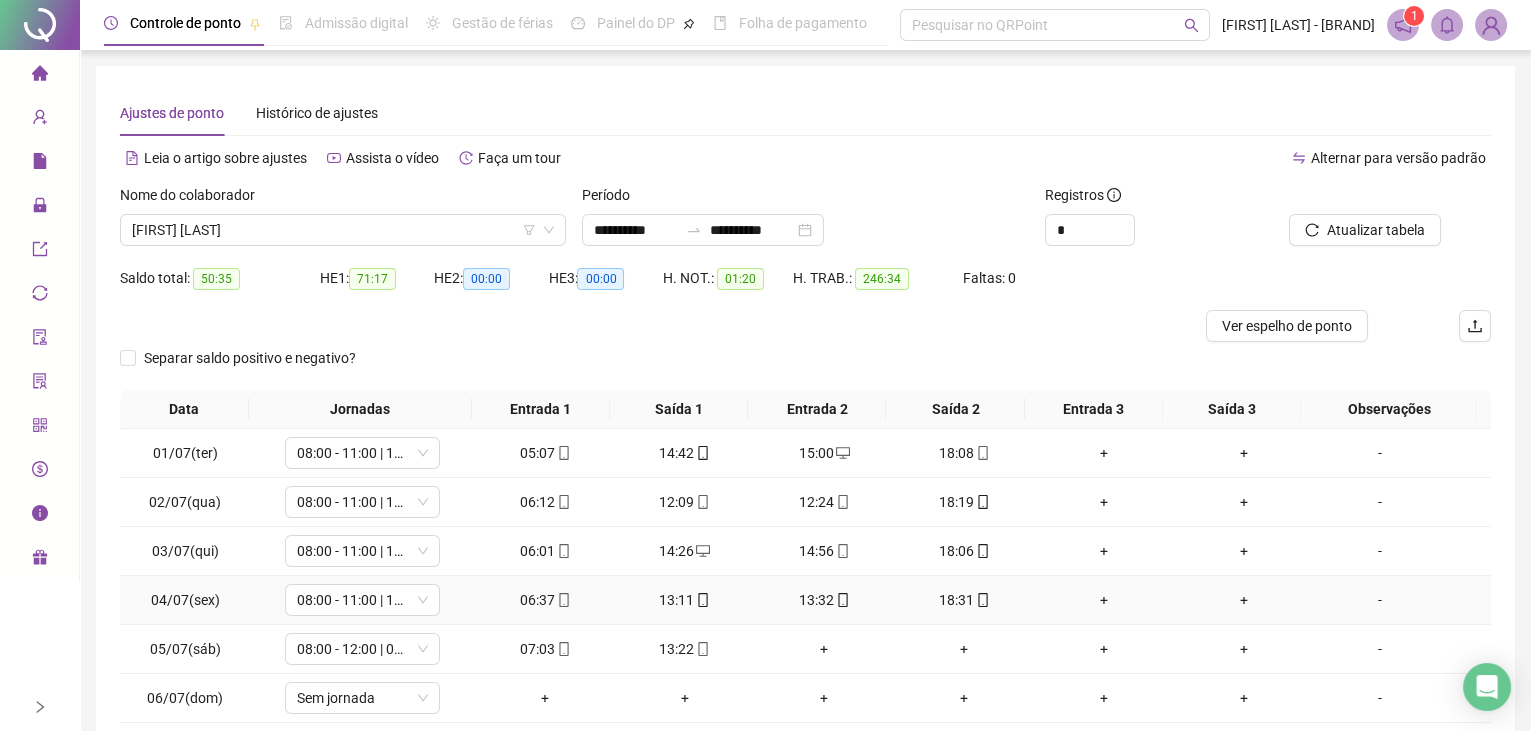 scroll, scrollTop: 0, scrollLeft: 0, axis: both 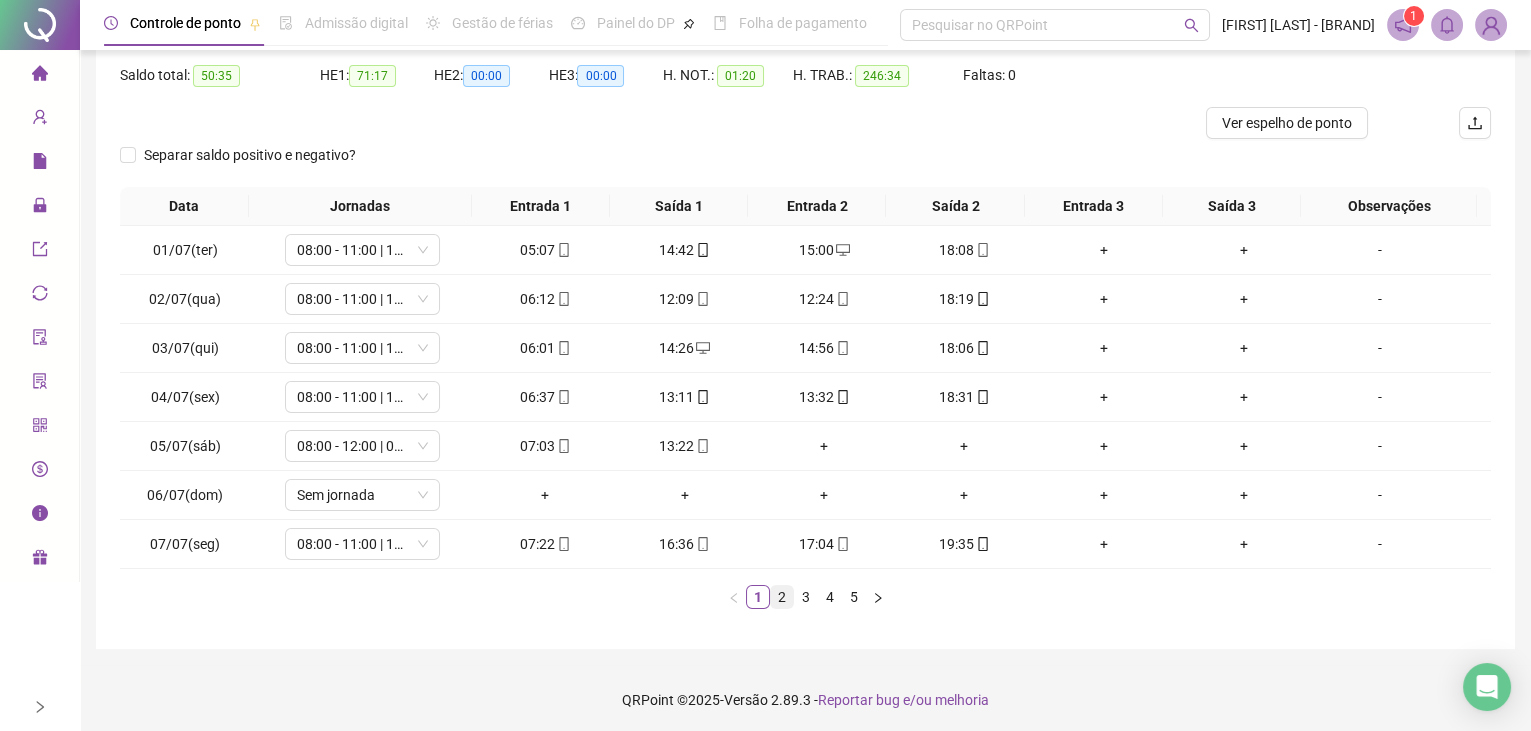 click on "2" at bounding box center [782, 597] 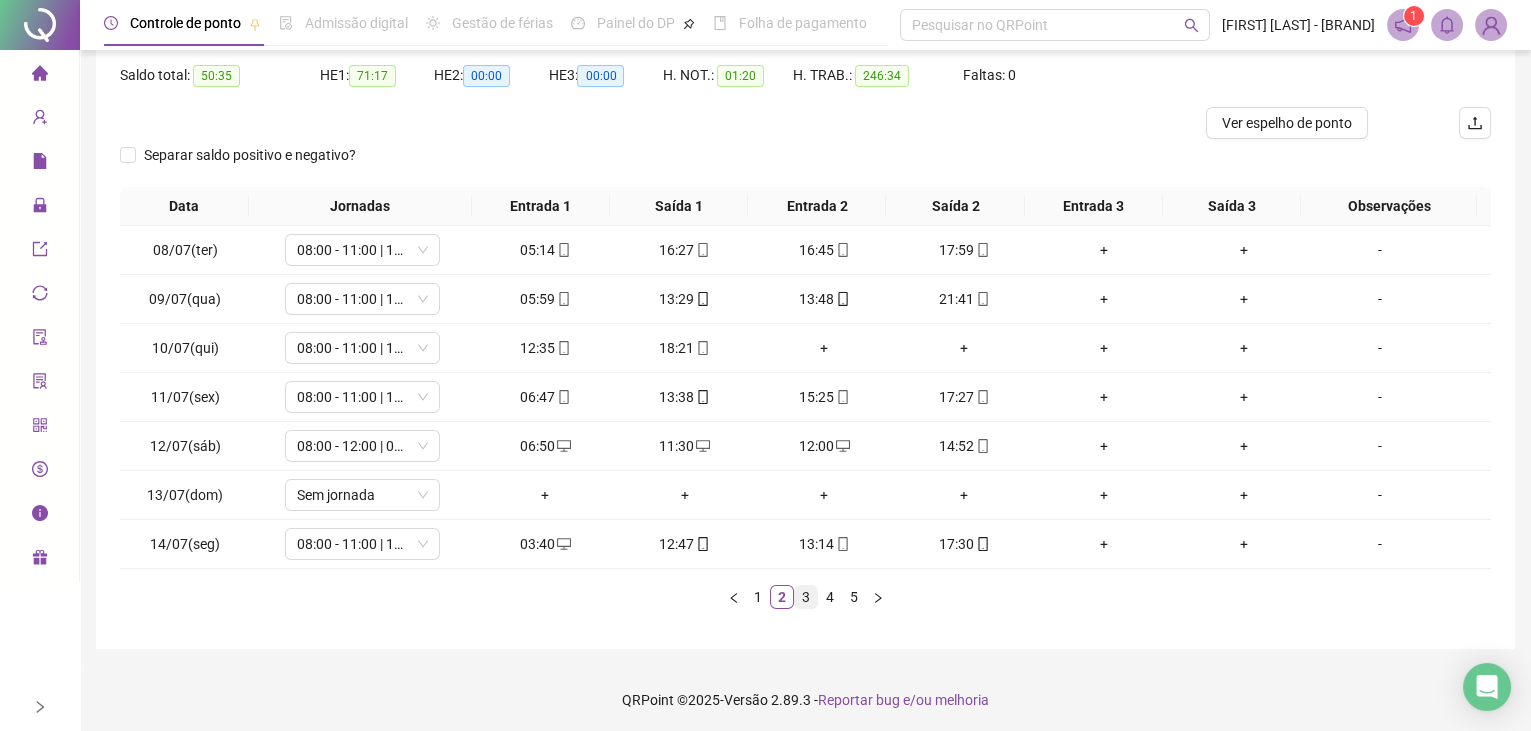 scroll, scrollTop: 0, scrollLeft: 0, axis: both 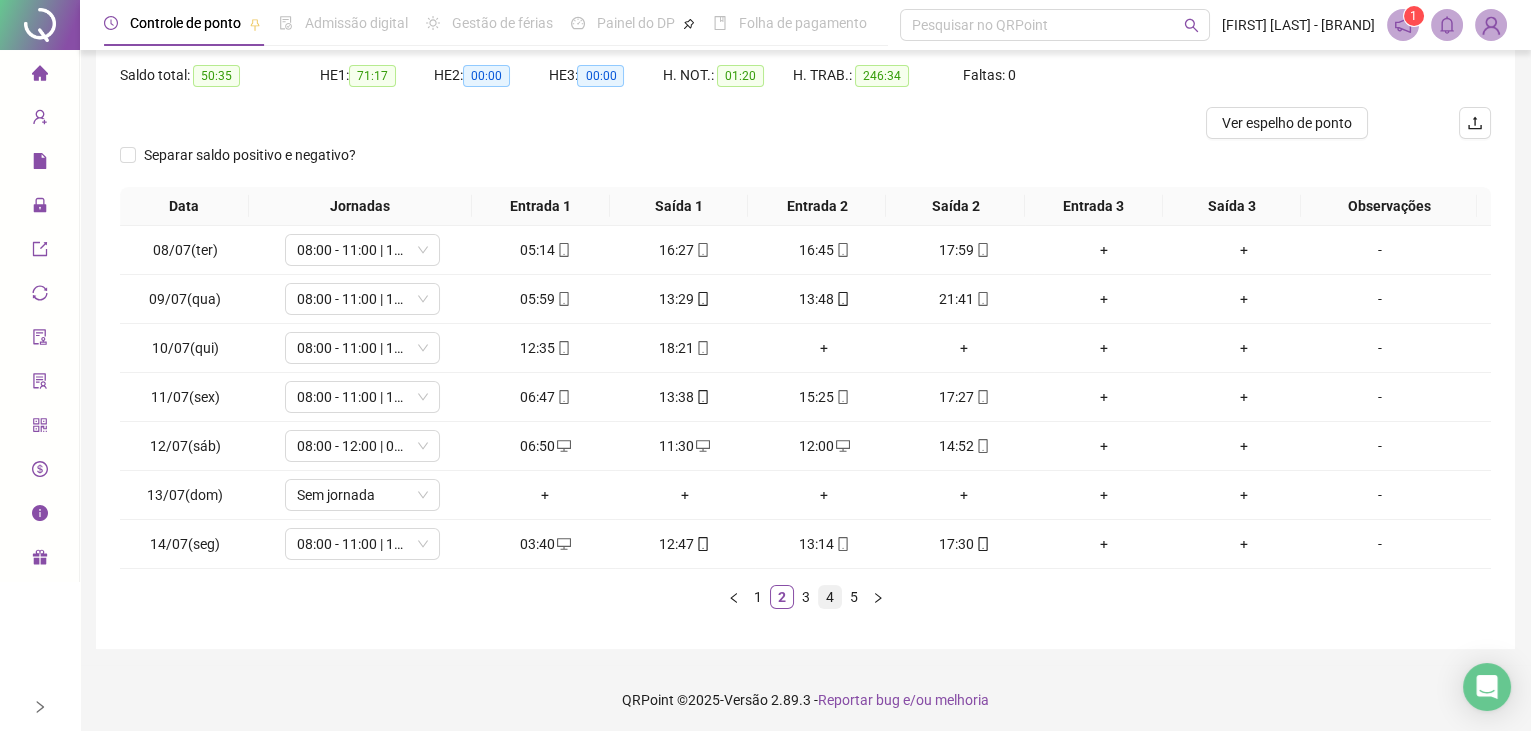 click on "4" at bounding box center (830, 597) 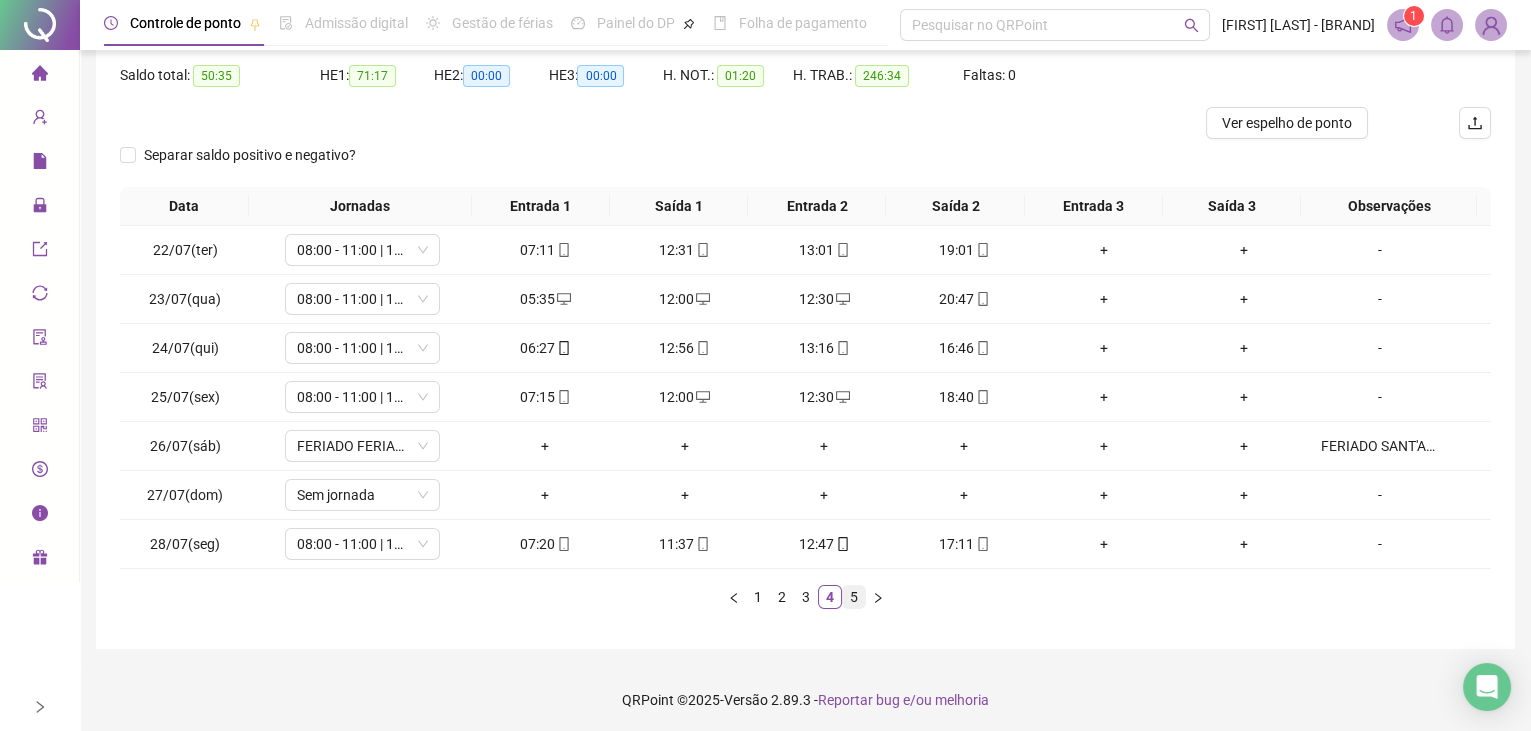 click on "5" at bounding box center [854, 597] 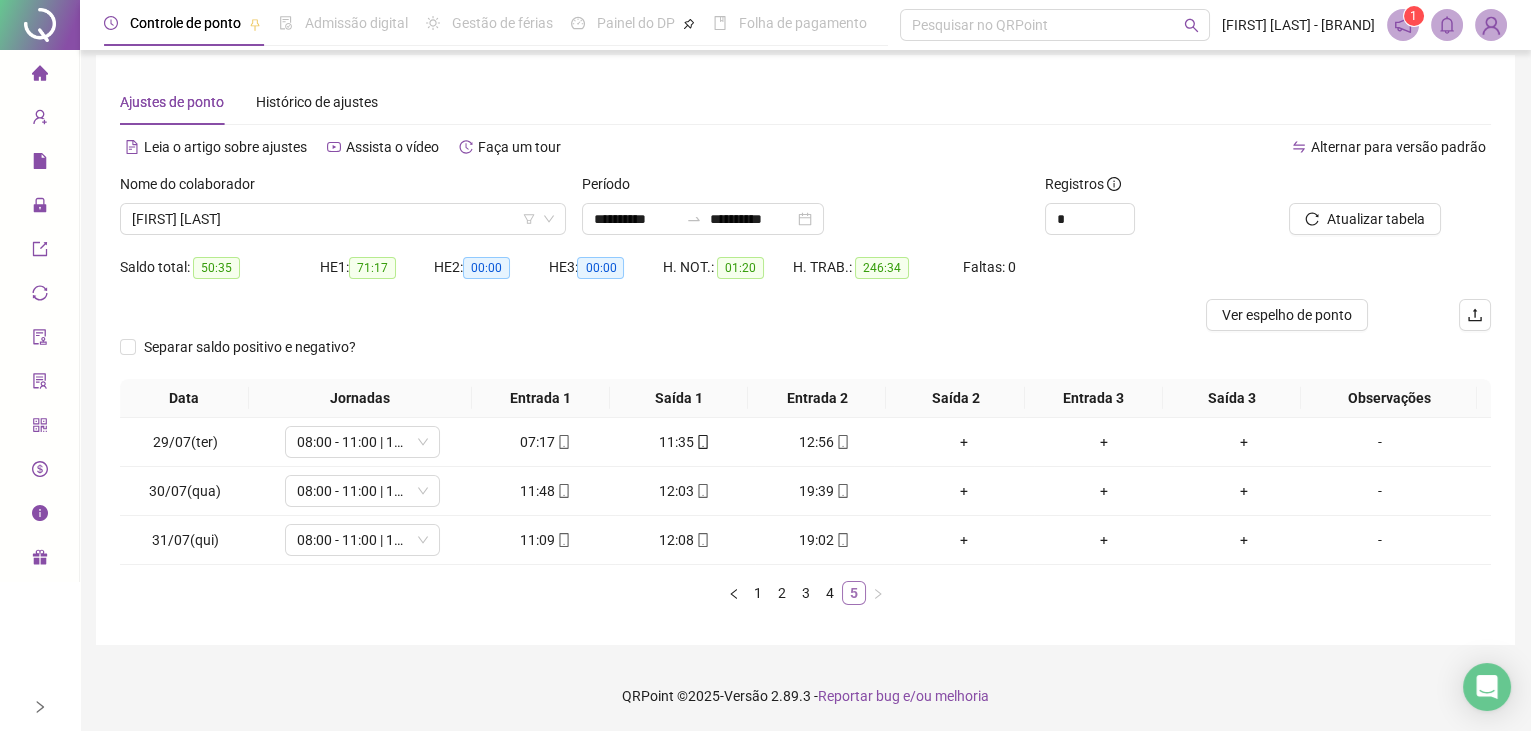 scroll, scrollTop: 9, scrollLeft: 0, axis: vertical 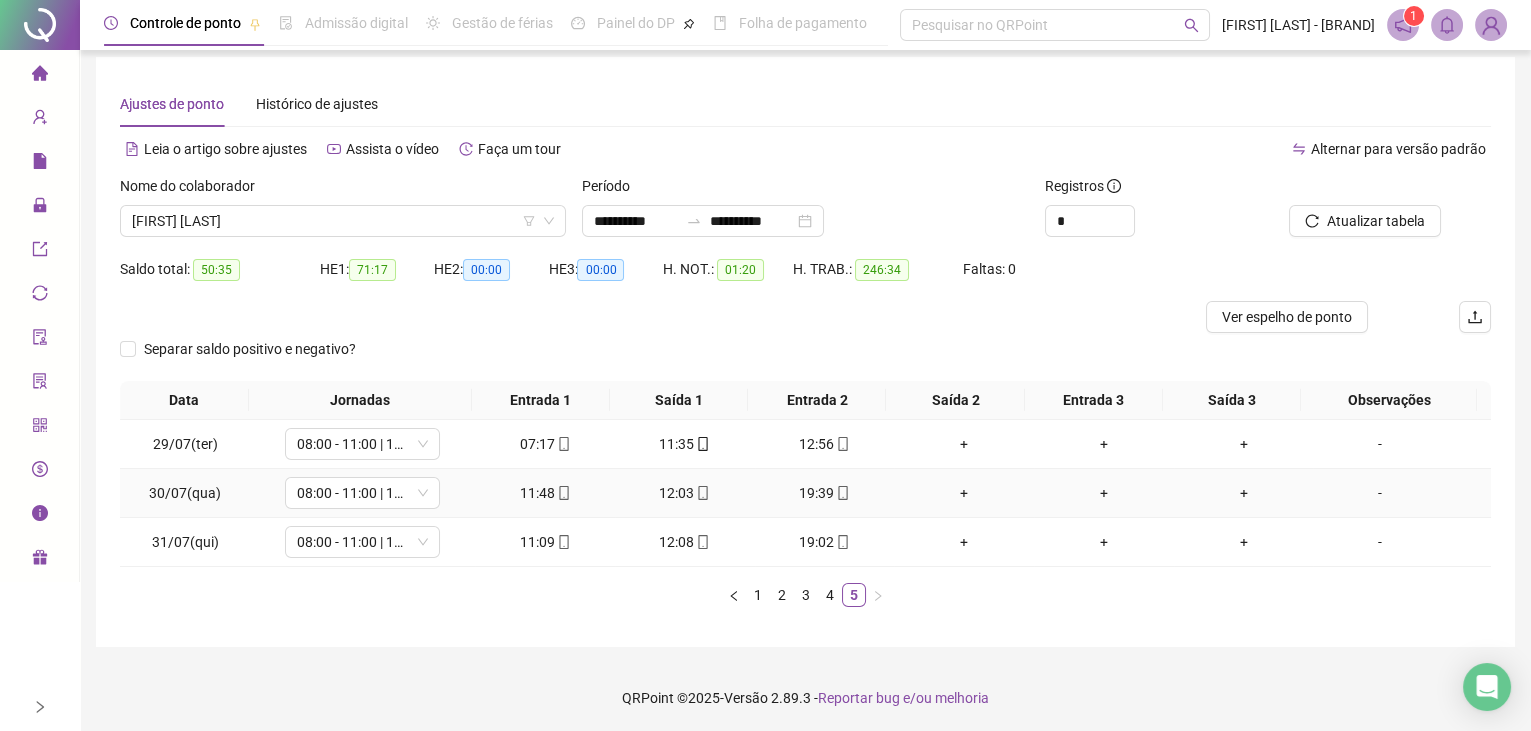 click on "+" at bounding box center (964, 493) 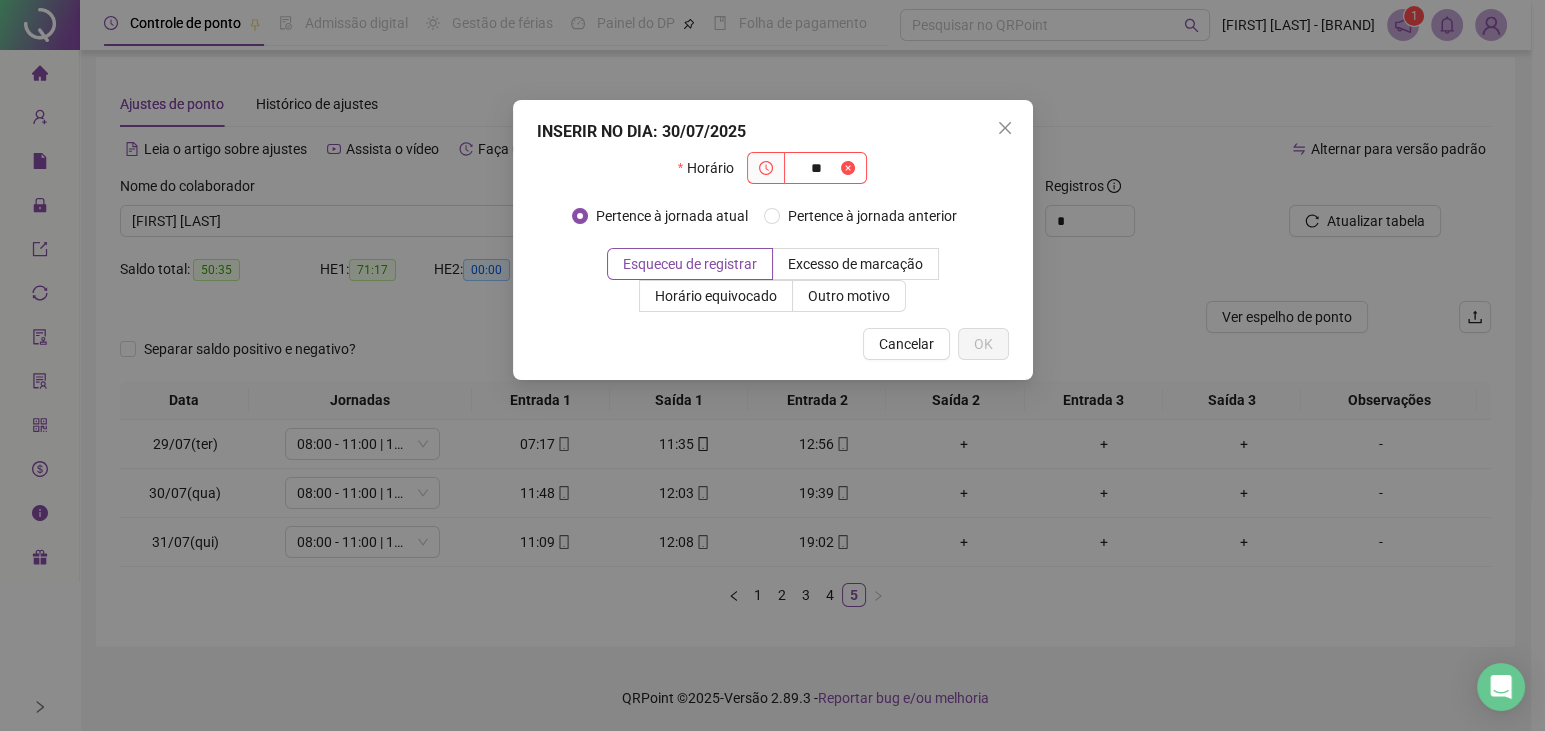 type on "*" 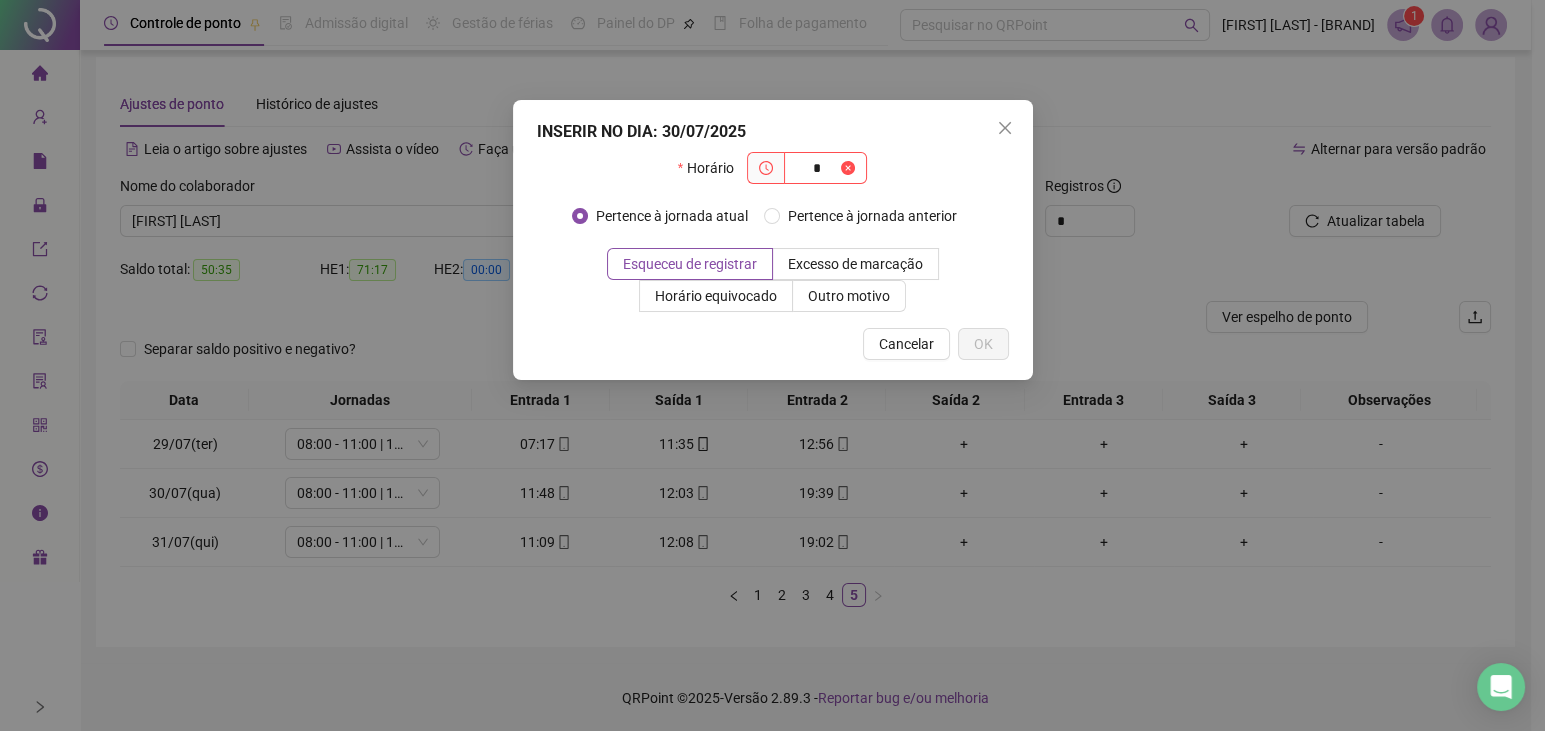 type 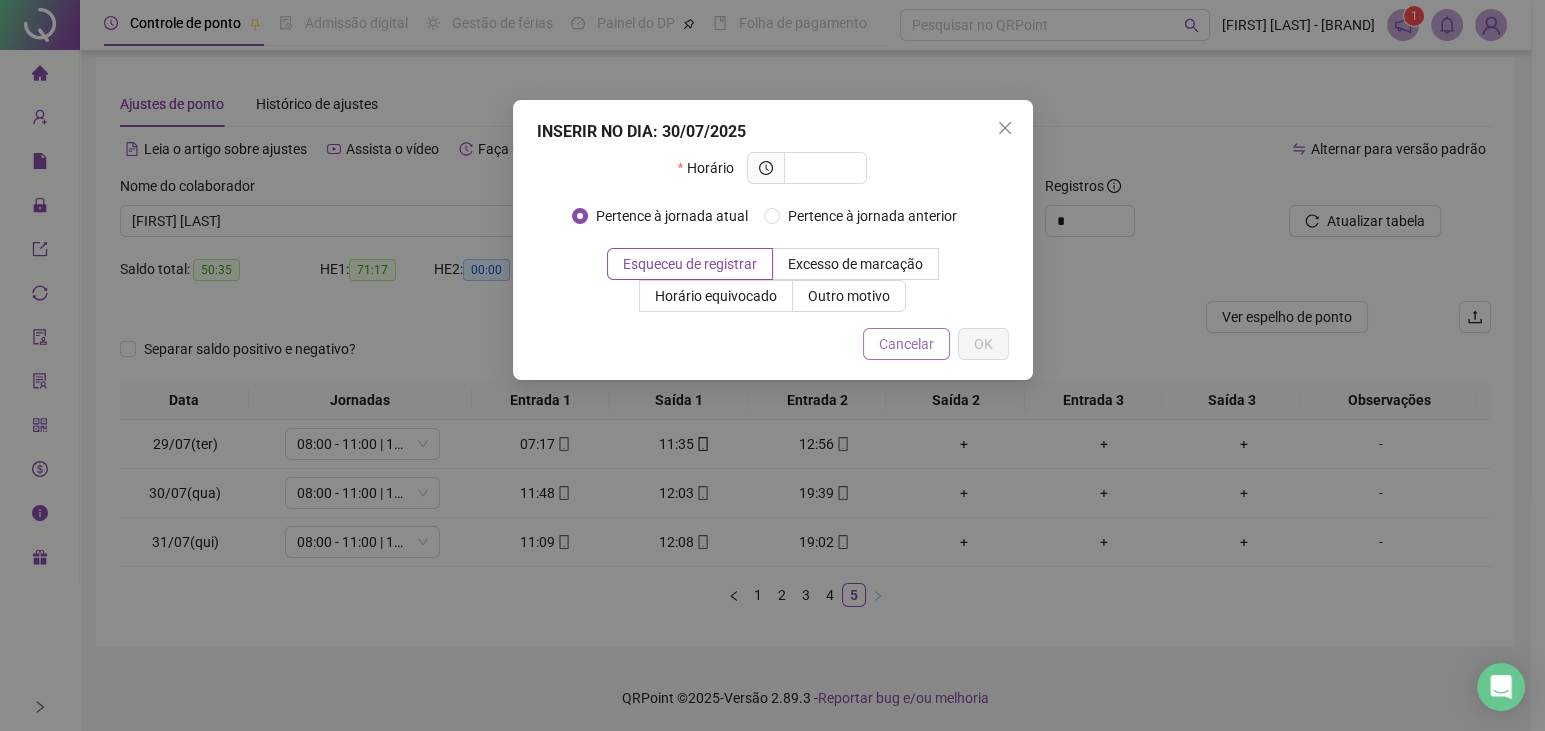 click on "Cancelar" at bounding box center [906, 344] 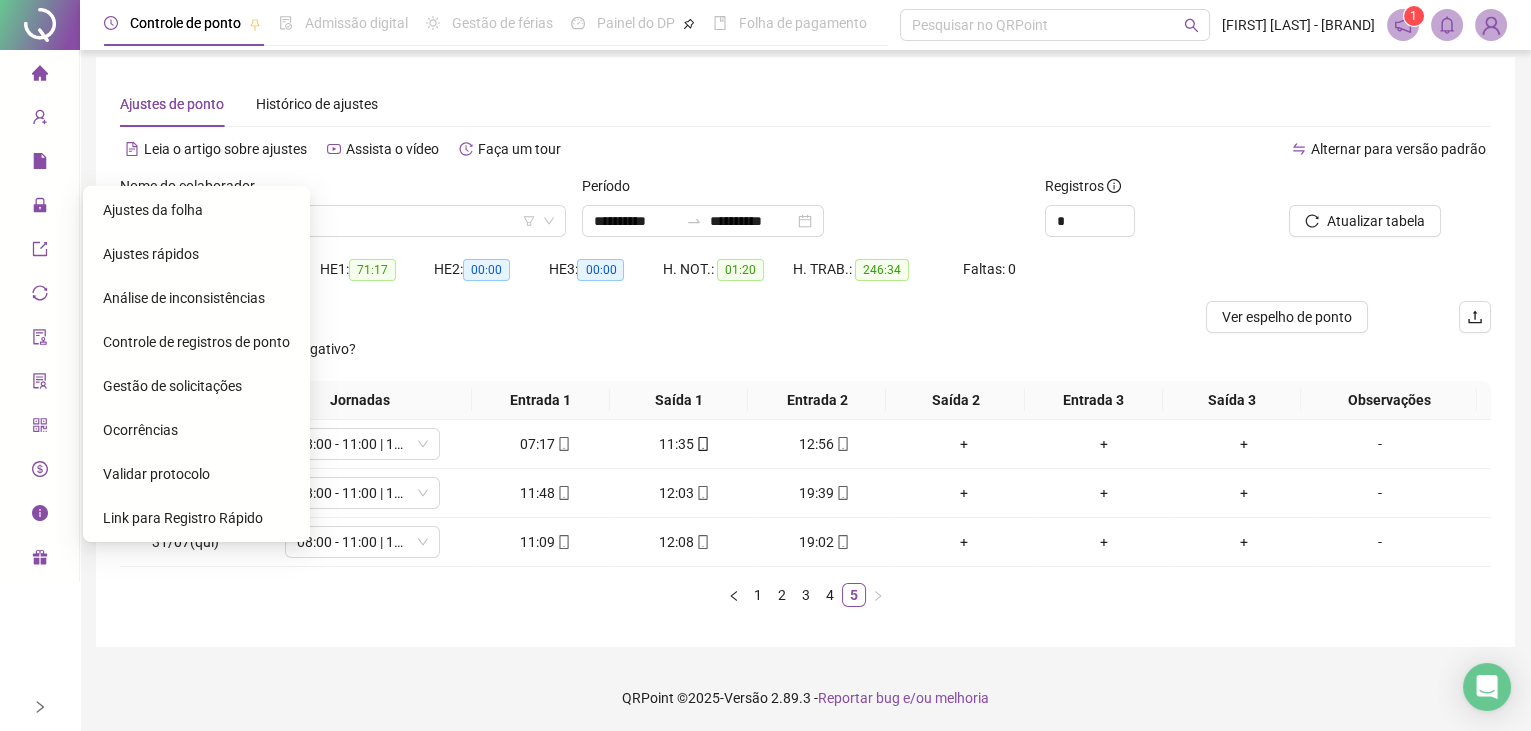 click on "Gestão de solicitações" at bounding box center [172, 386] 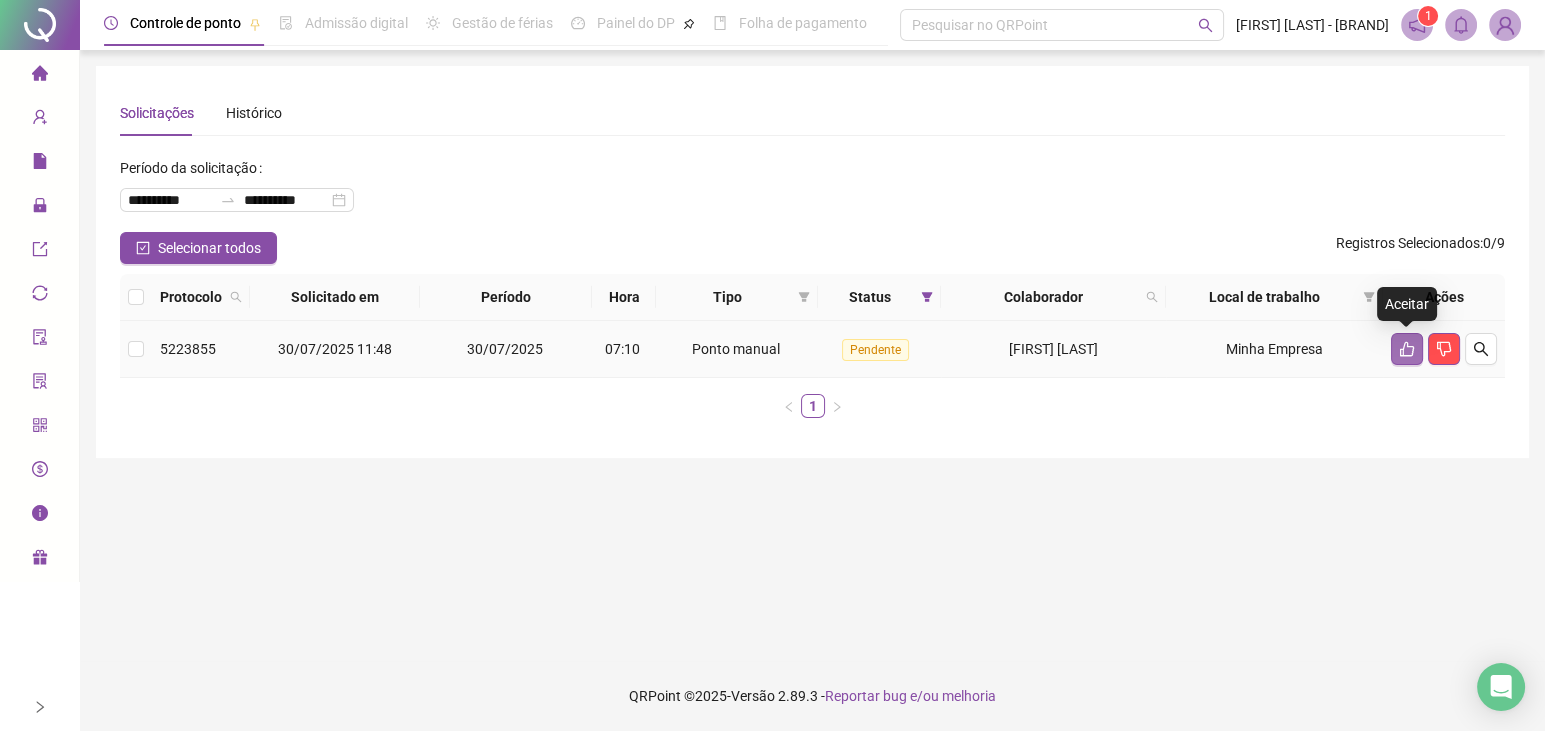 click 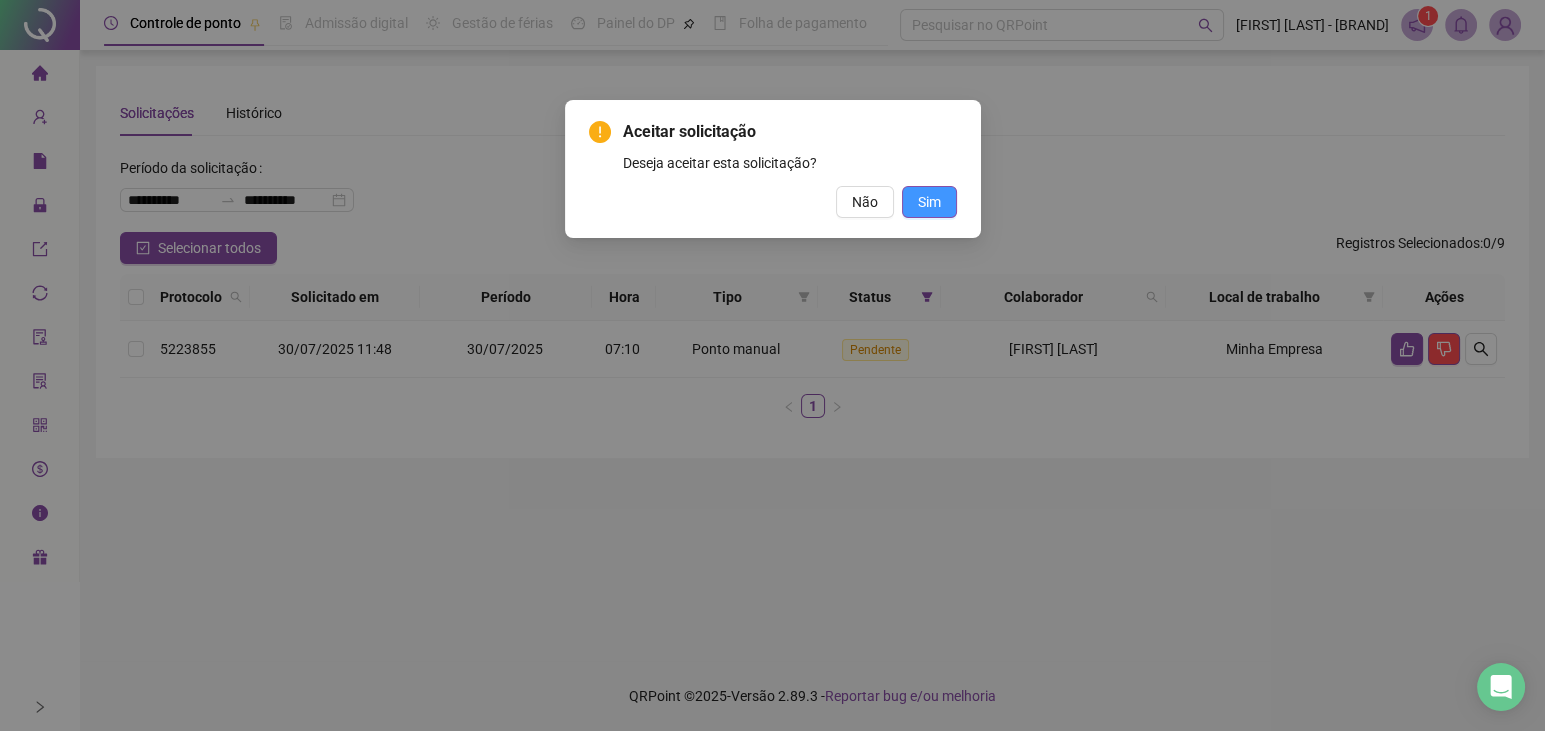 click on "Sim" at bounding box center (929, 202) 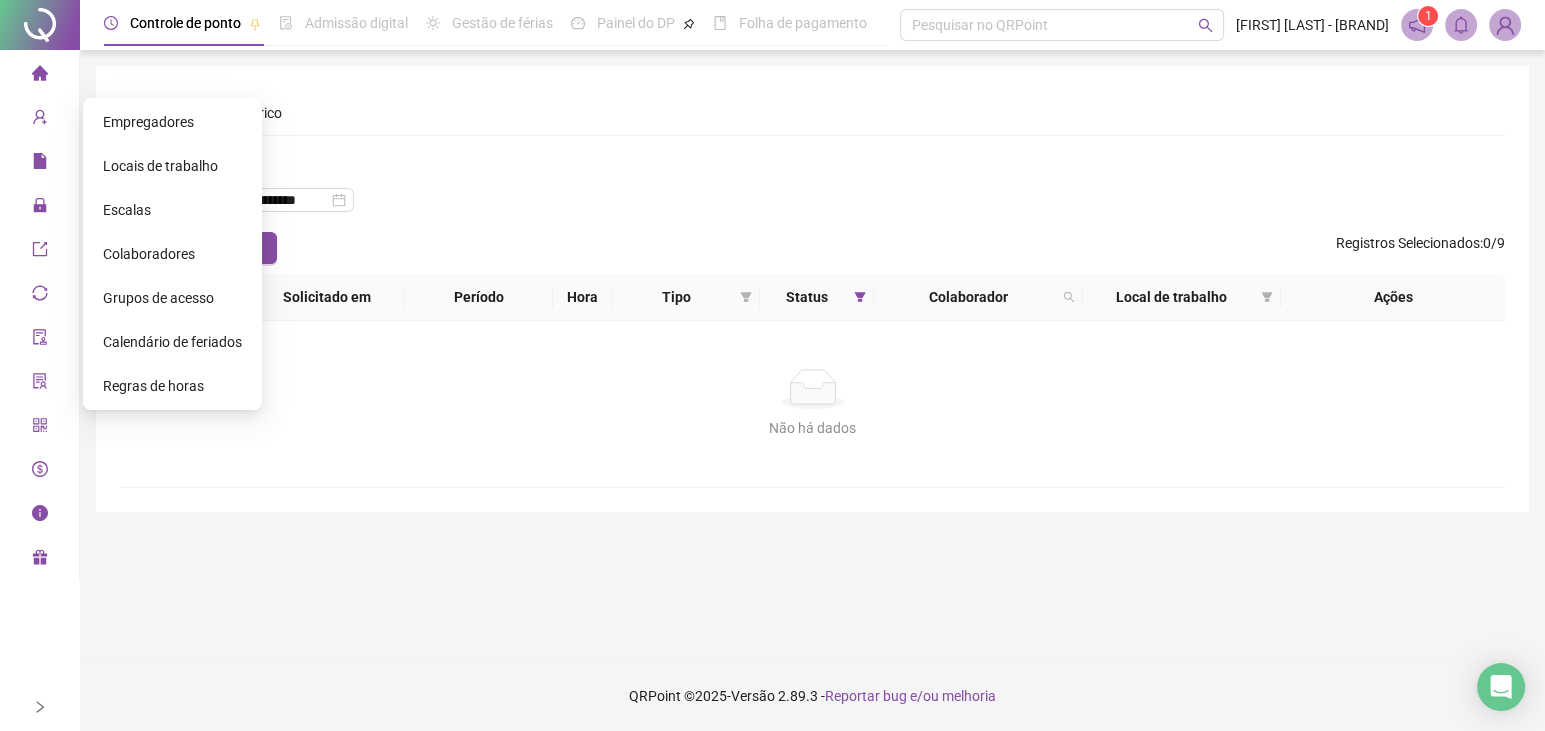 click on "Colaboradores" at bounding box center [149, 254] 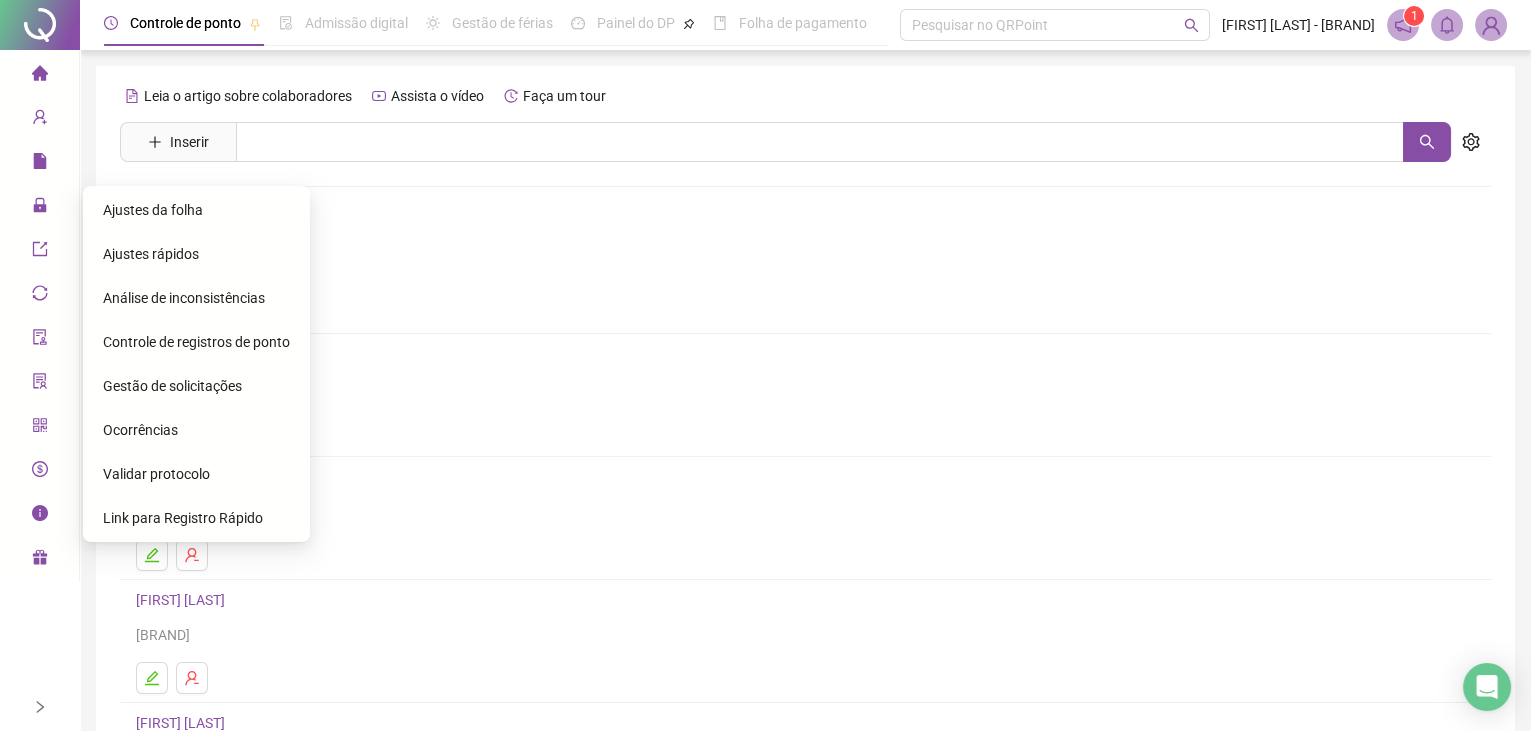 click on "Ajustes da folha" at bounding box center (153, 210) 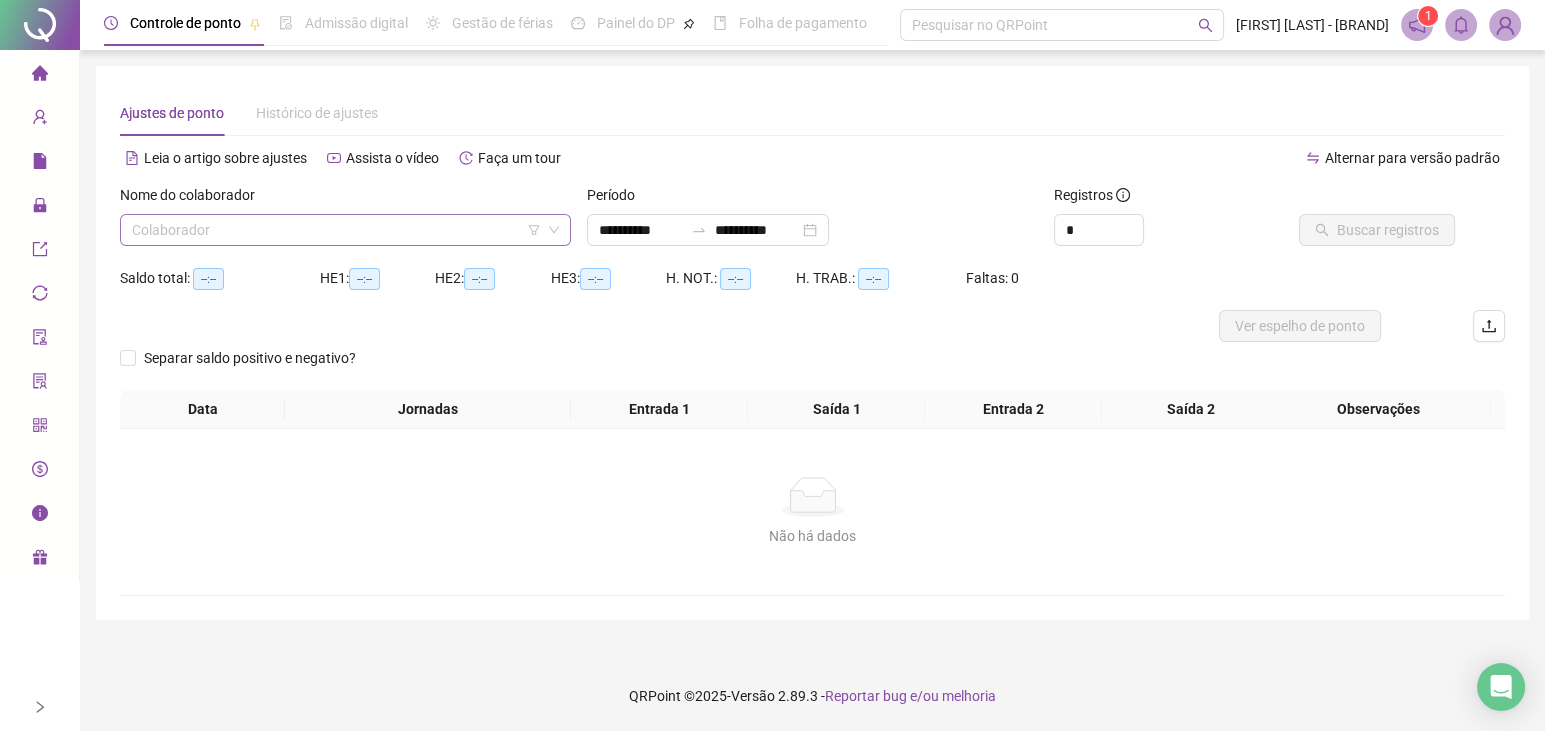 click at bounding box center (336, 230) 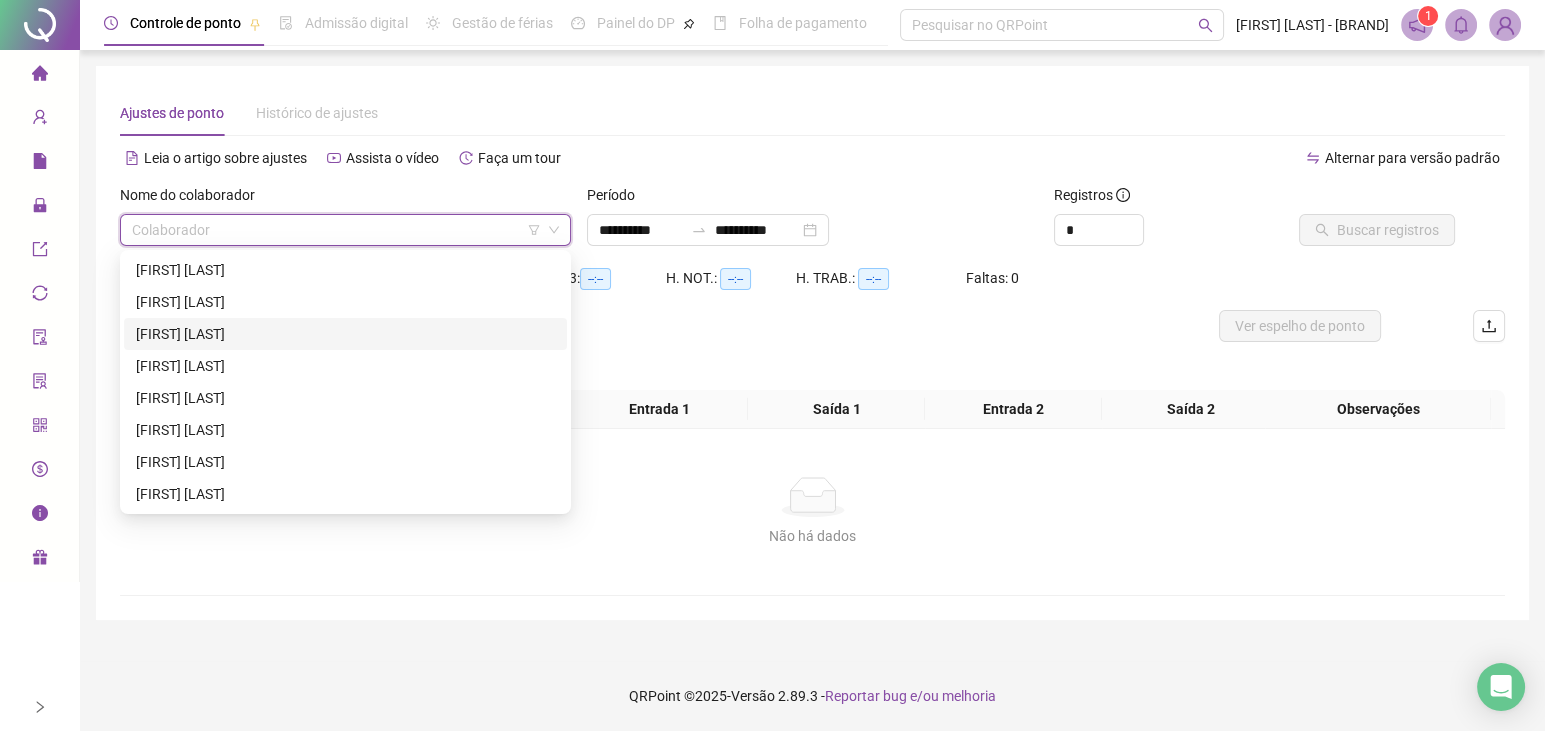drag, startPoint x: 196, startPoint y: 338, endPoint x: 430, endPoint y: 326, distance: 234.3075 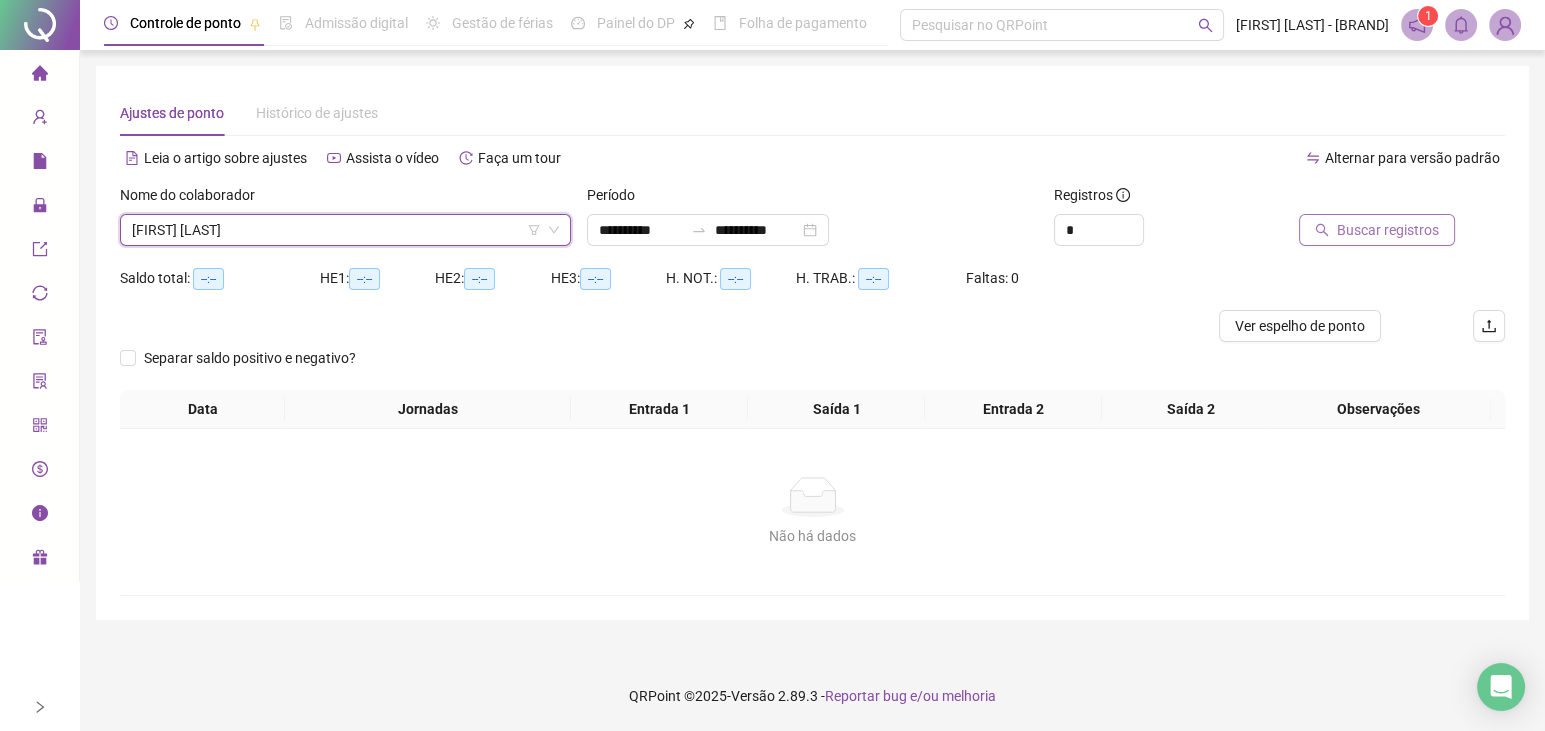 click on "Buscar registros" at bounding box center (1388, 230) 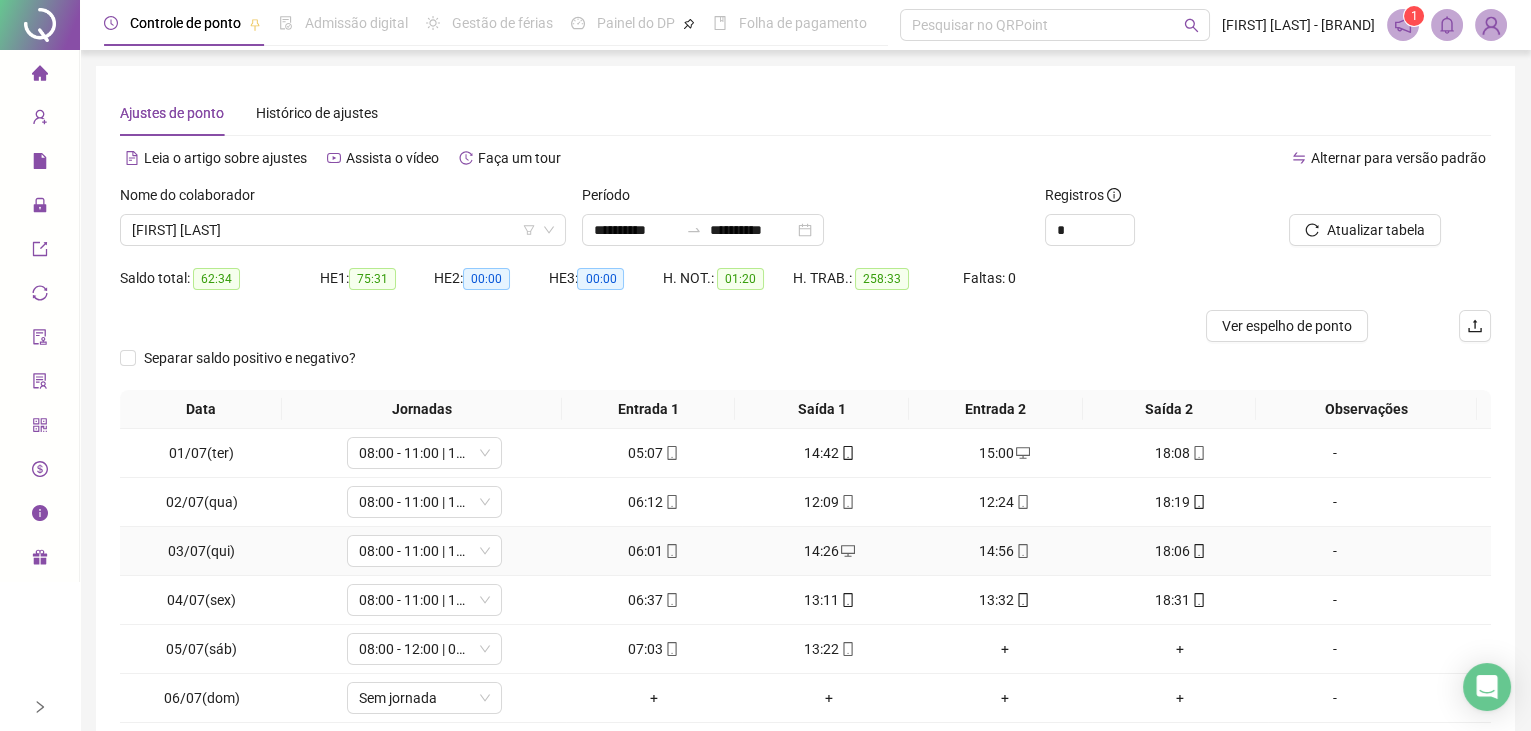 scroll, scrollTop: 0, scrollLeft: 0, axis: both 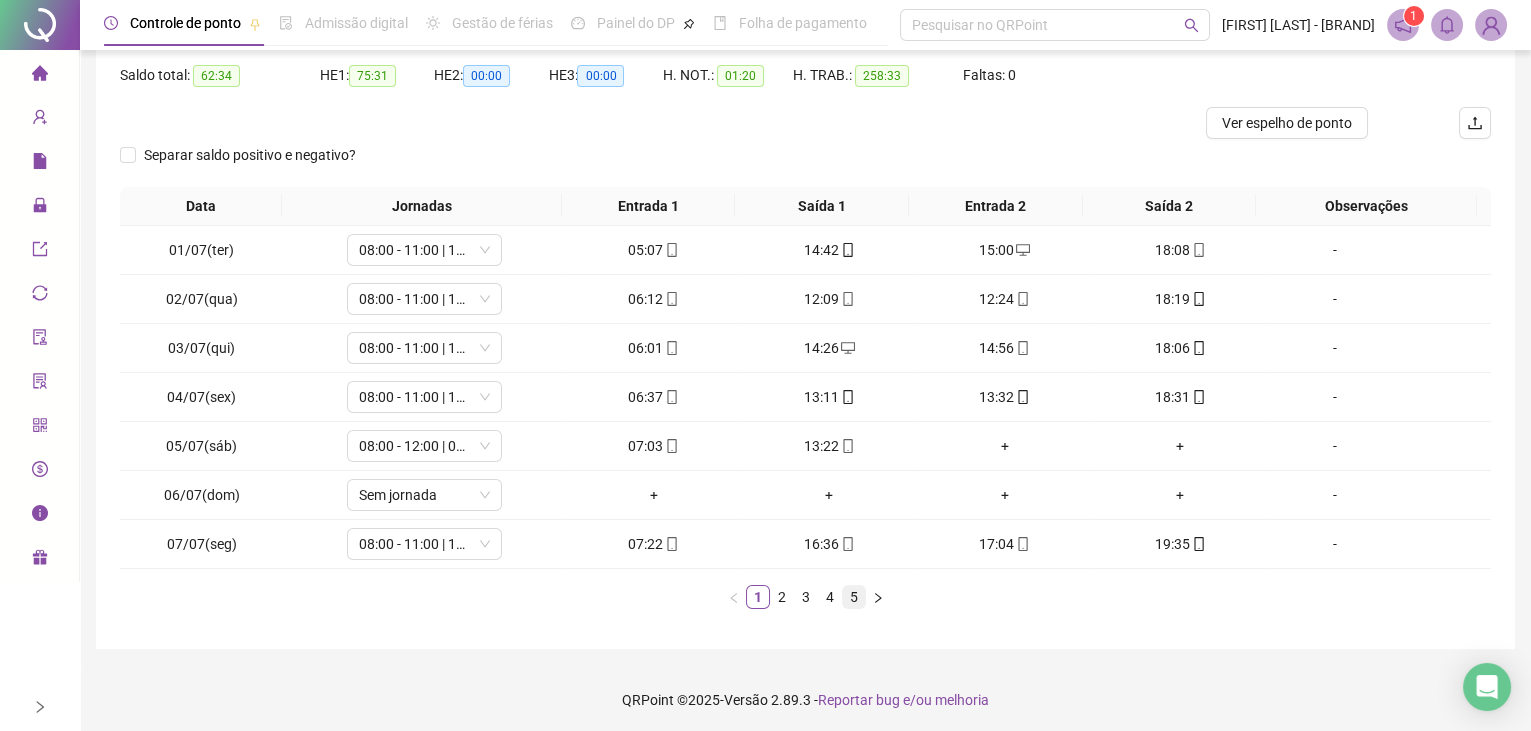 click on "5" at bounding box center [854, 597] 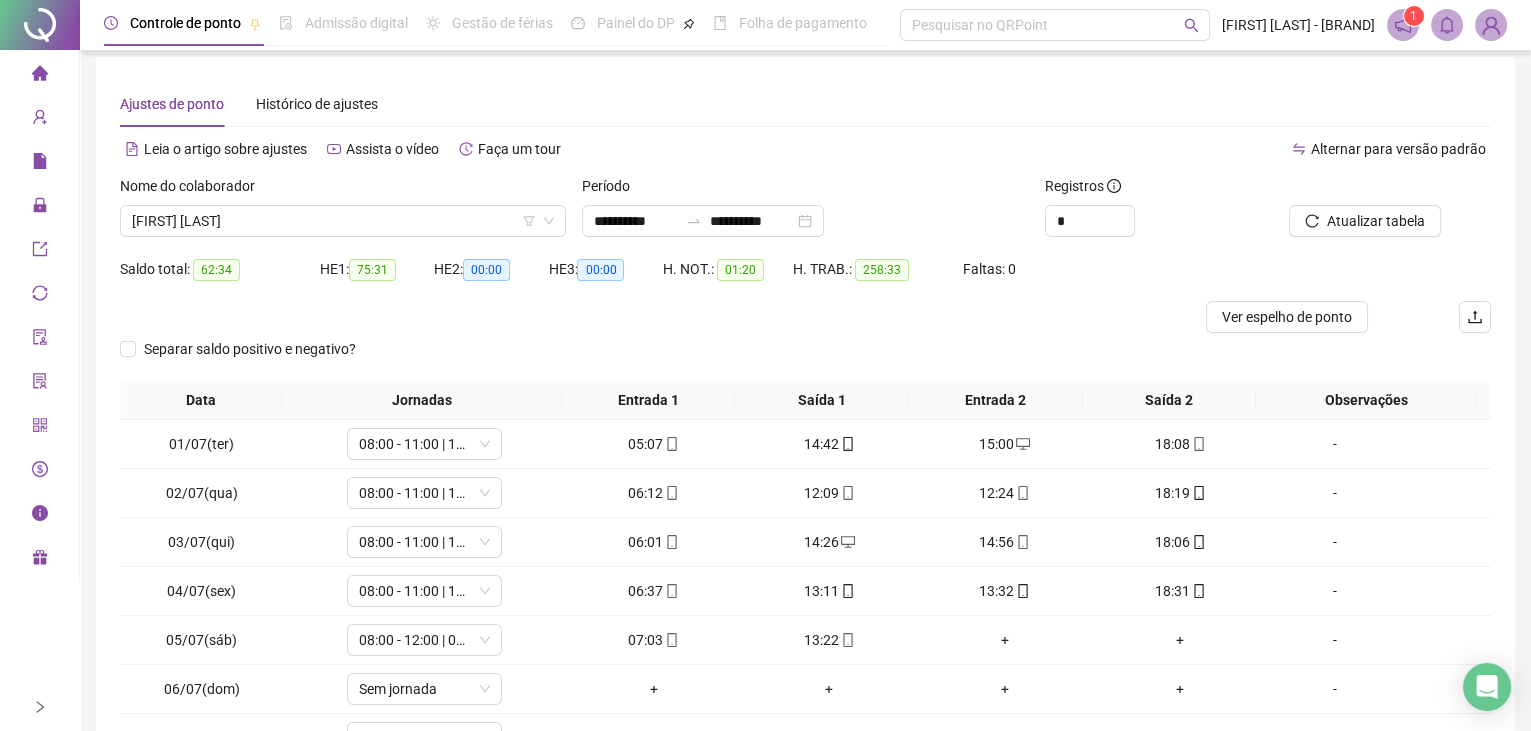 scroll, scrollTop: 0, scrollLeft: 0, axis: both 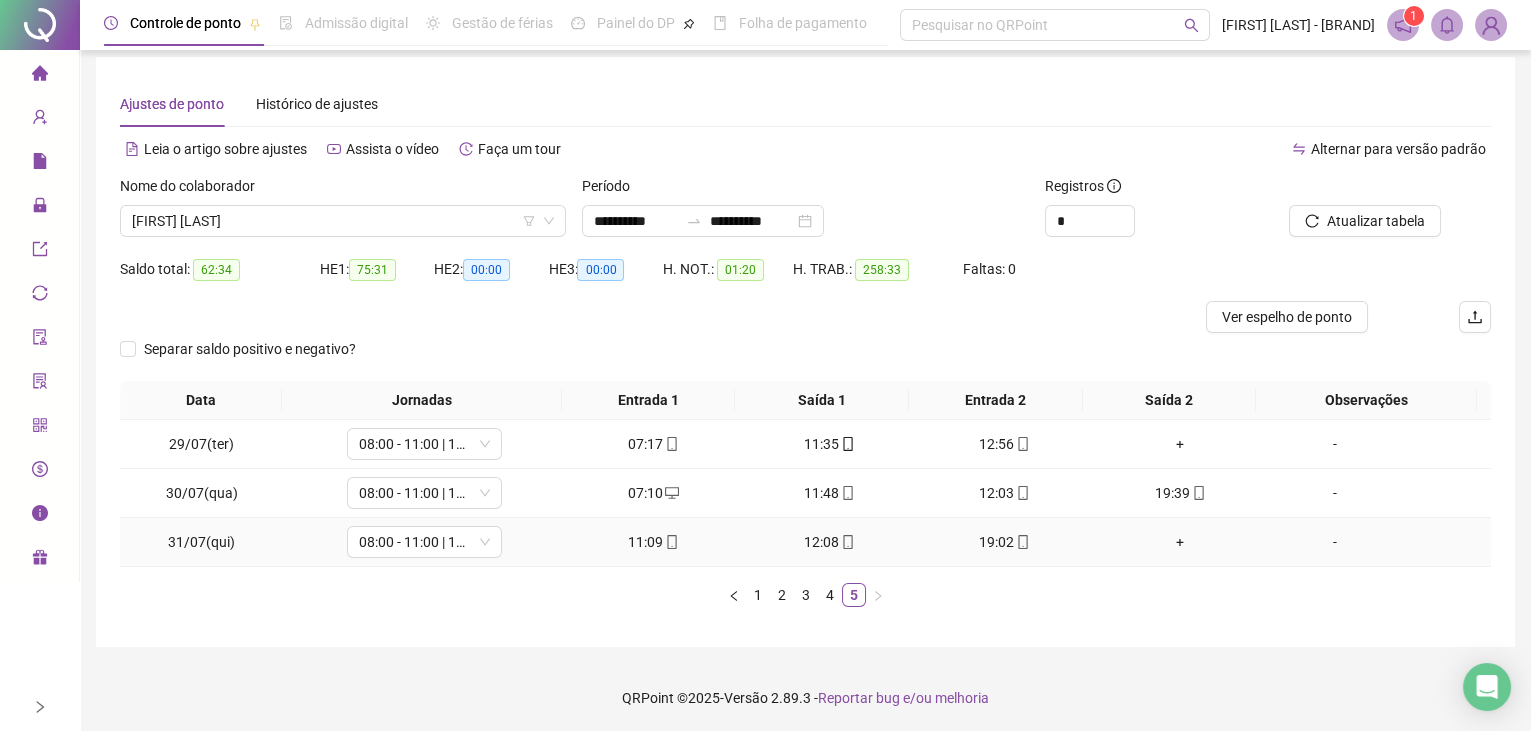 click on "+" at bounding box center (1179, 542) 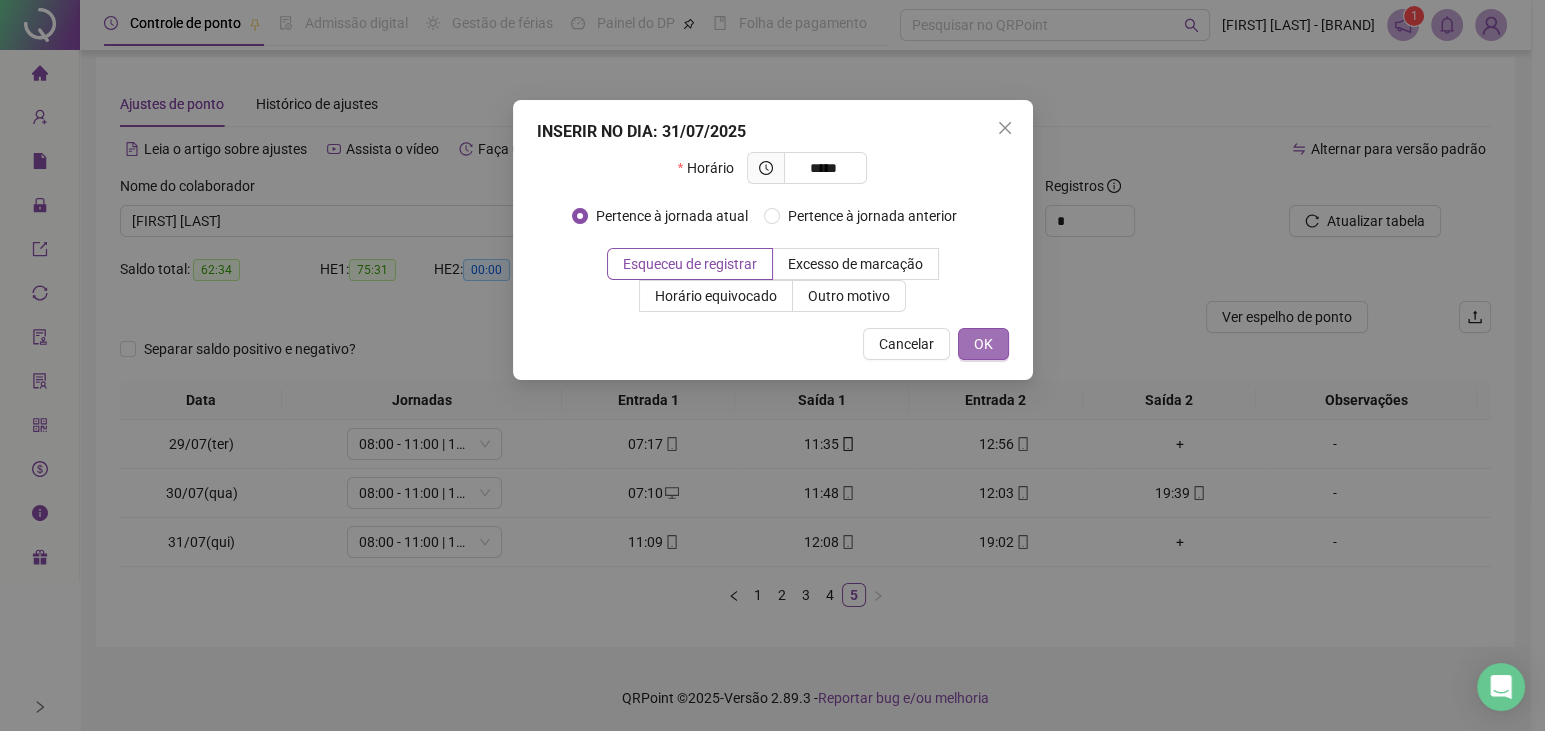 type on "*****" 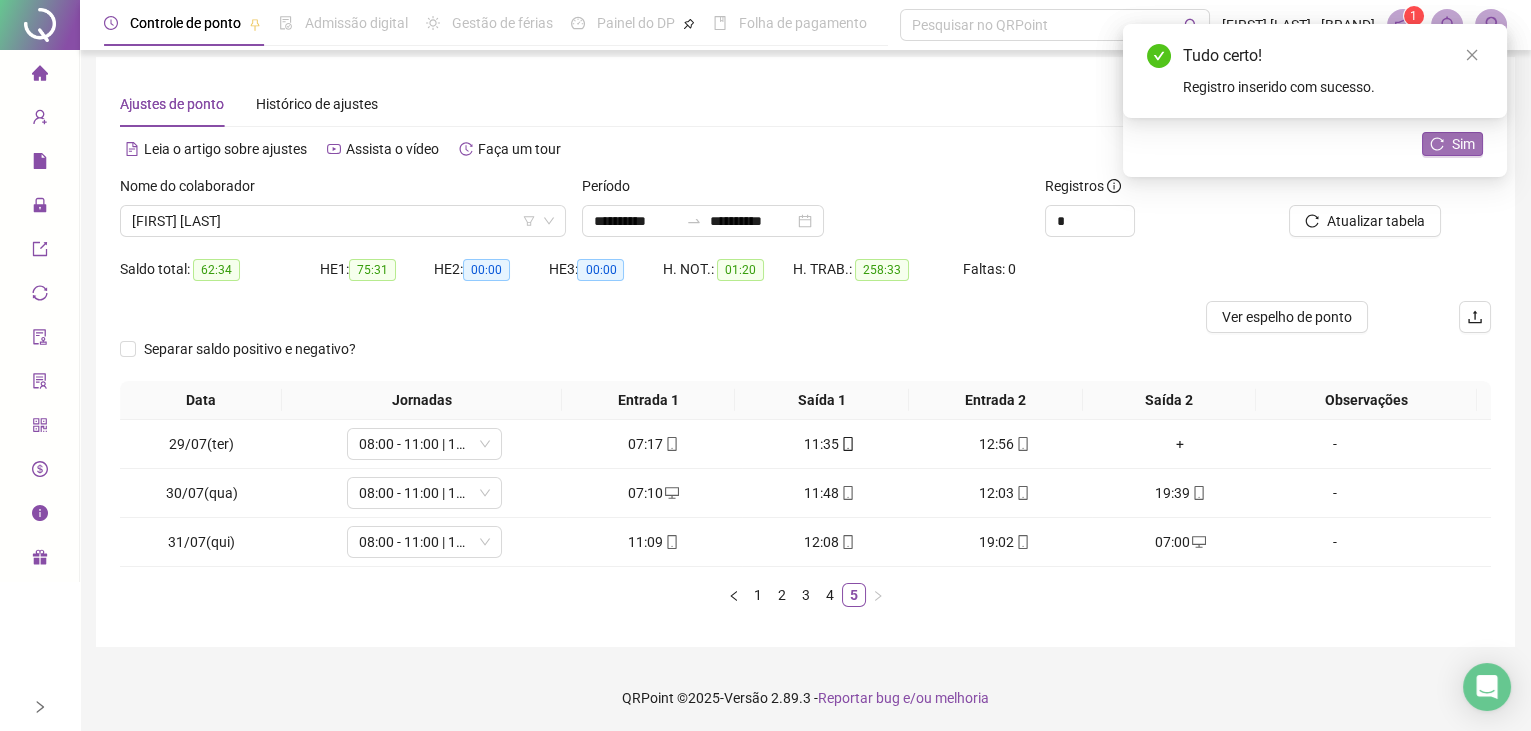 click on "Sim" at bounding box center [1463, 144] 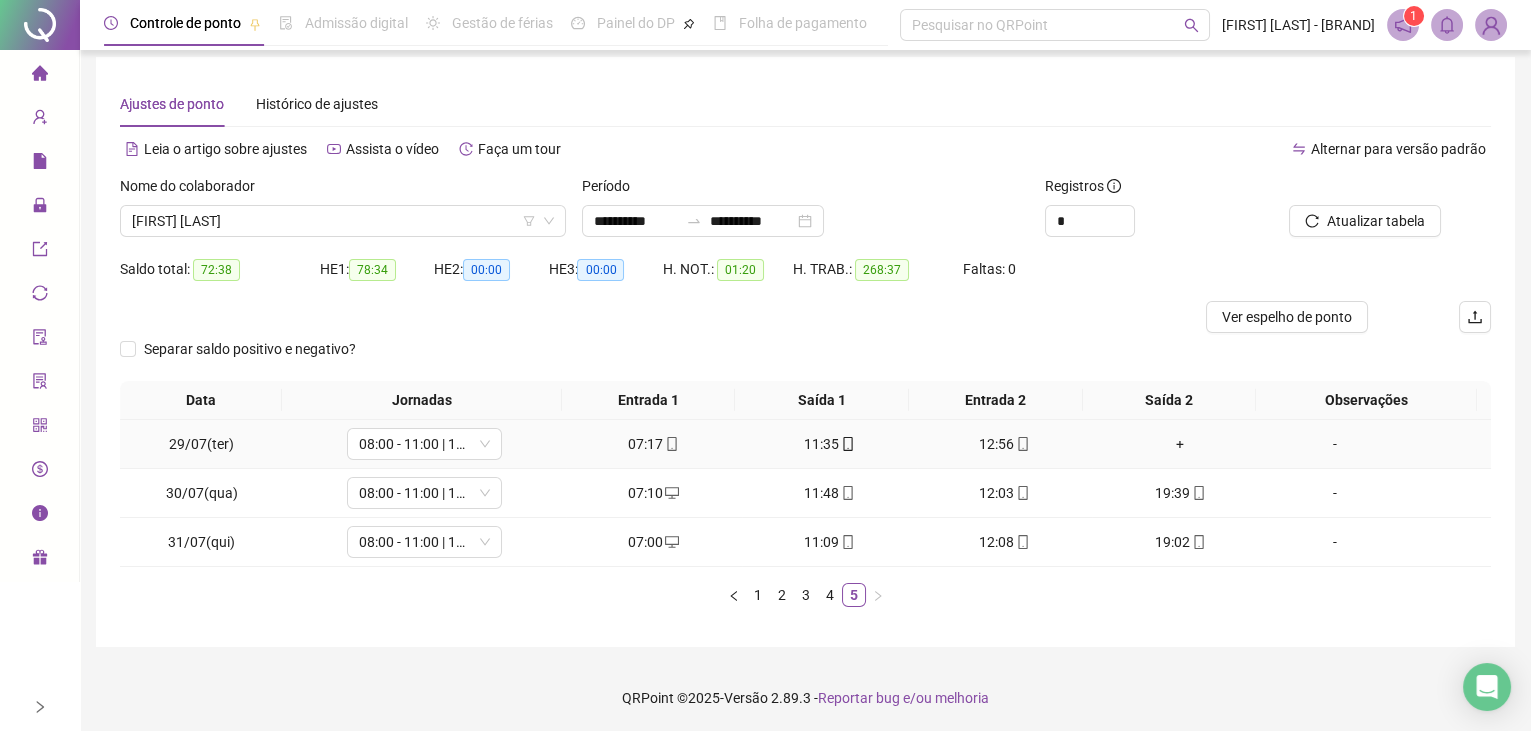 click on "+" at bounding box center [1179, 444] 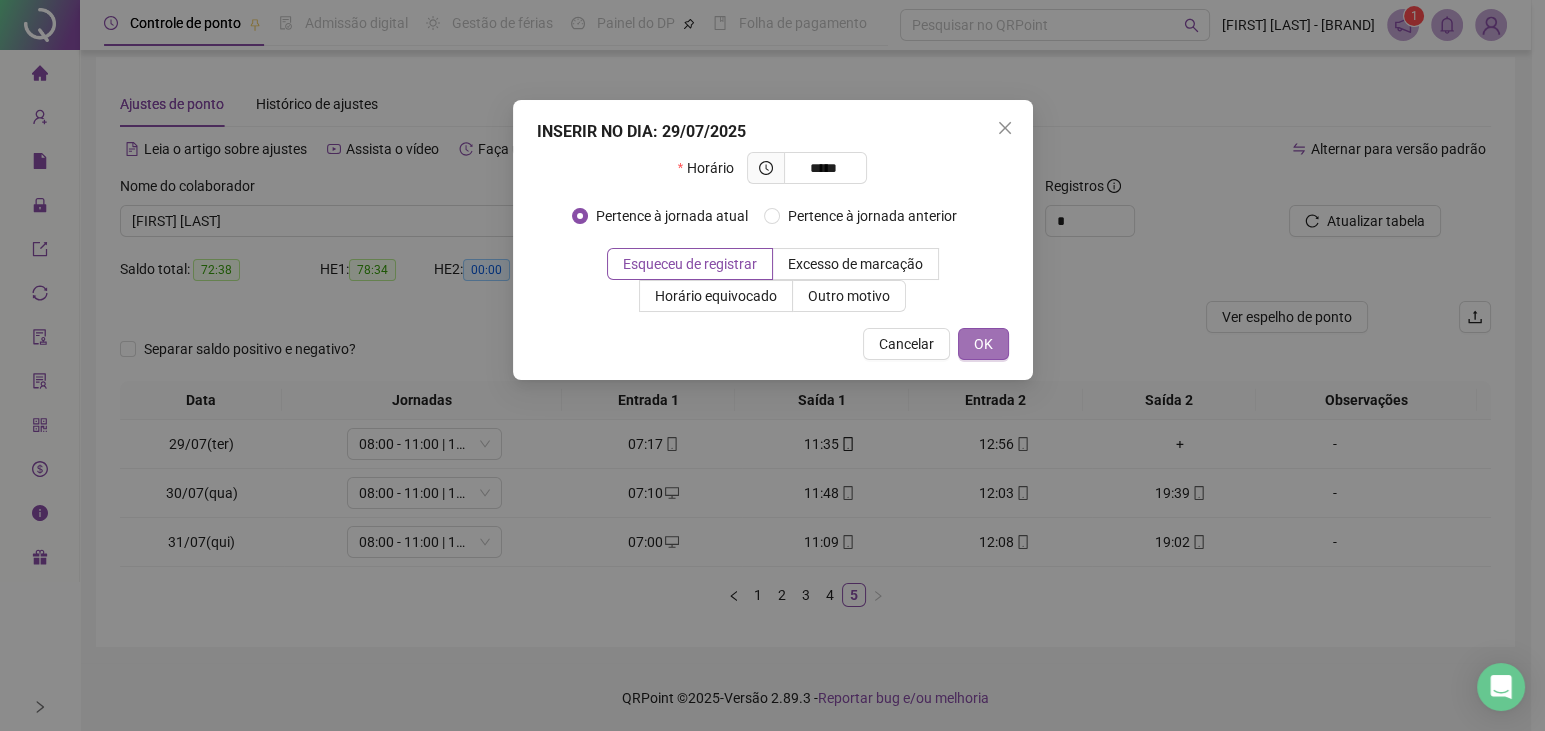 type on "*****" 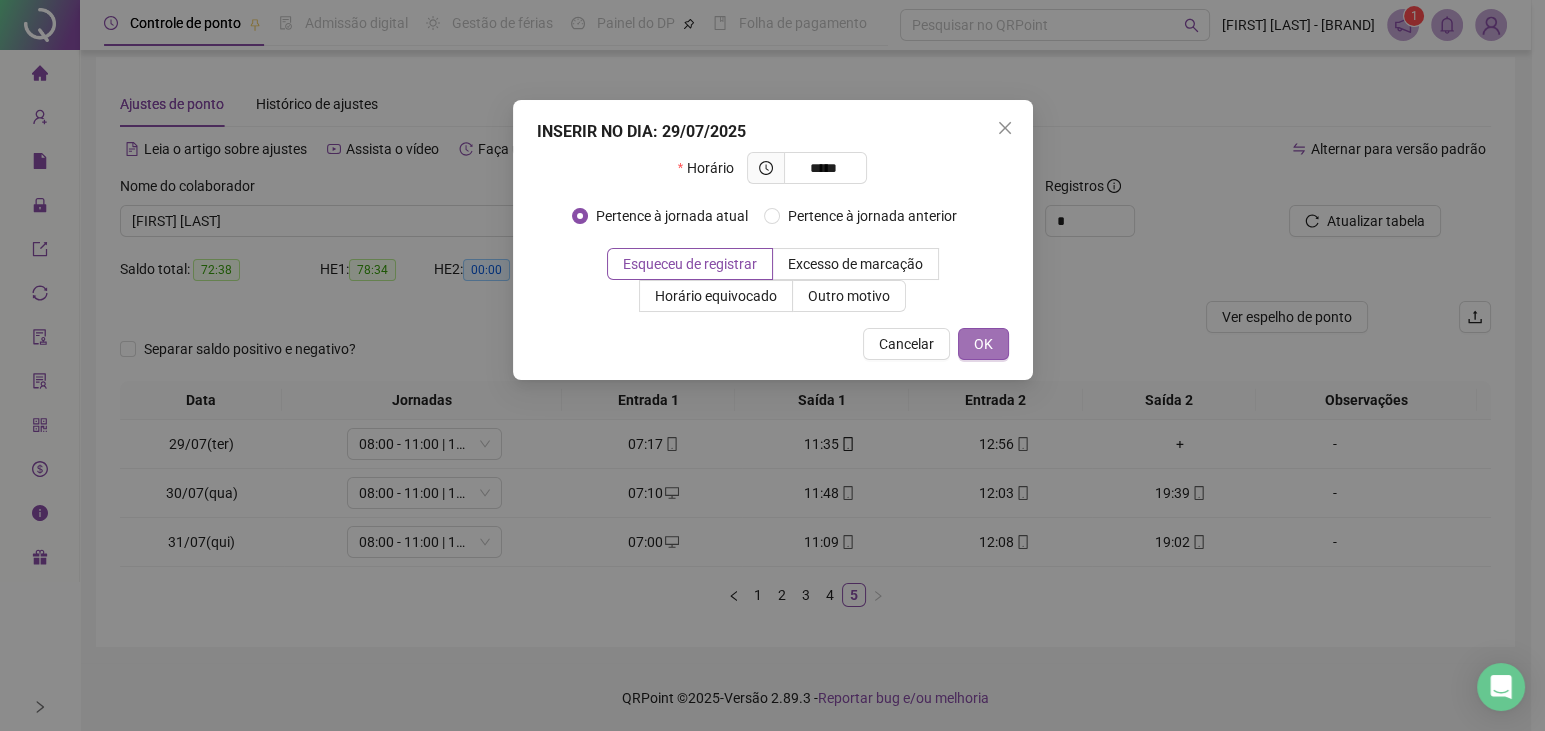 click on "OK" at bounding box center (983, 344) 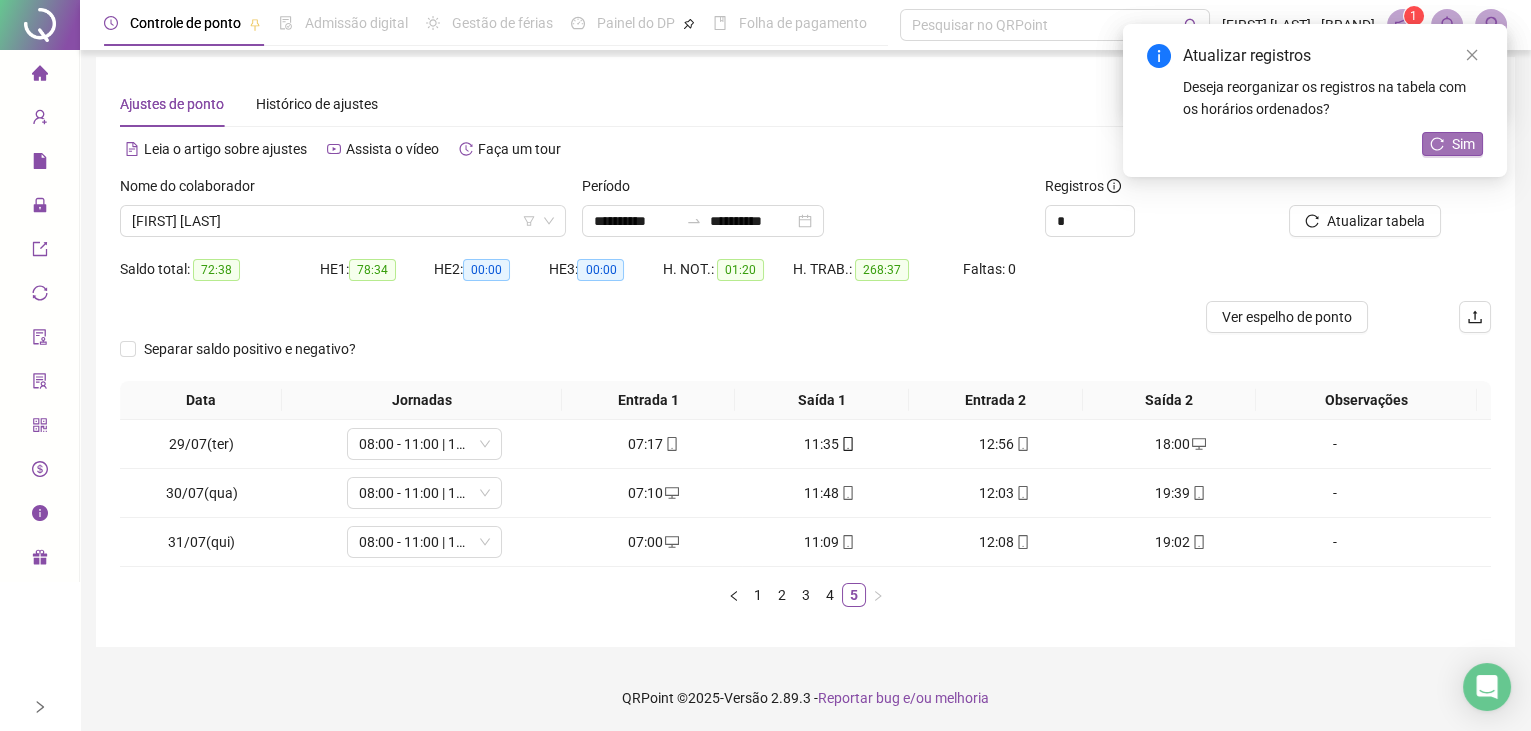 click 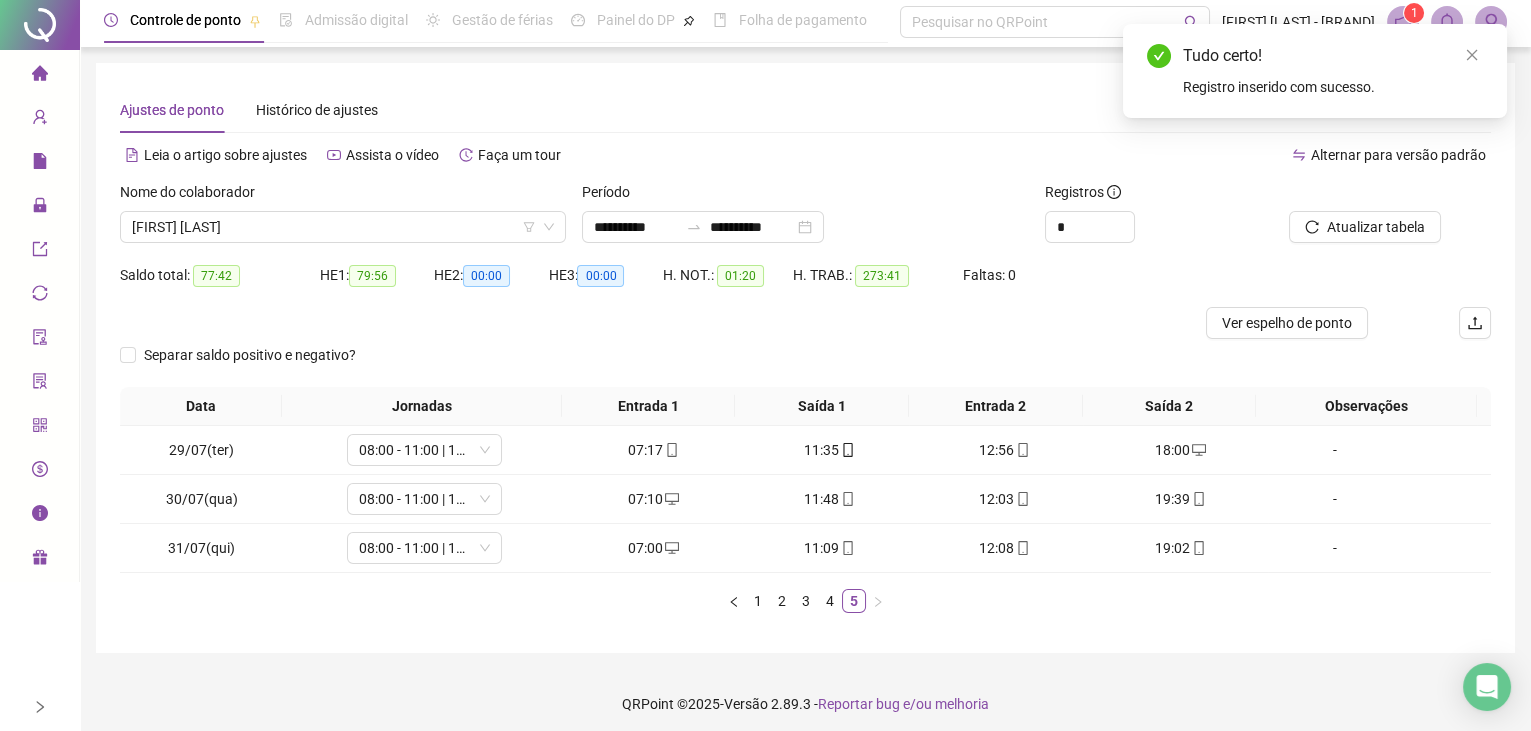 scroll, scrollTop: 0, scrollLeft: 0, axis: both 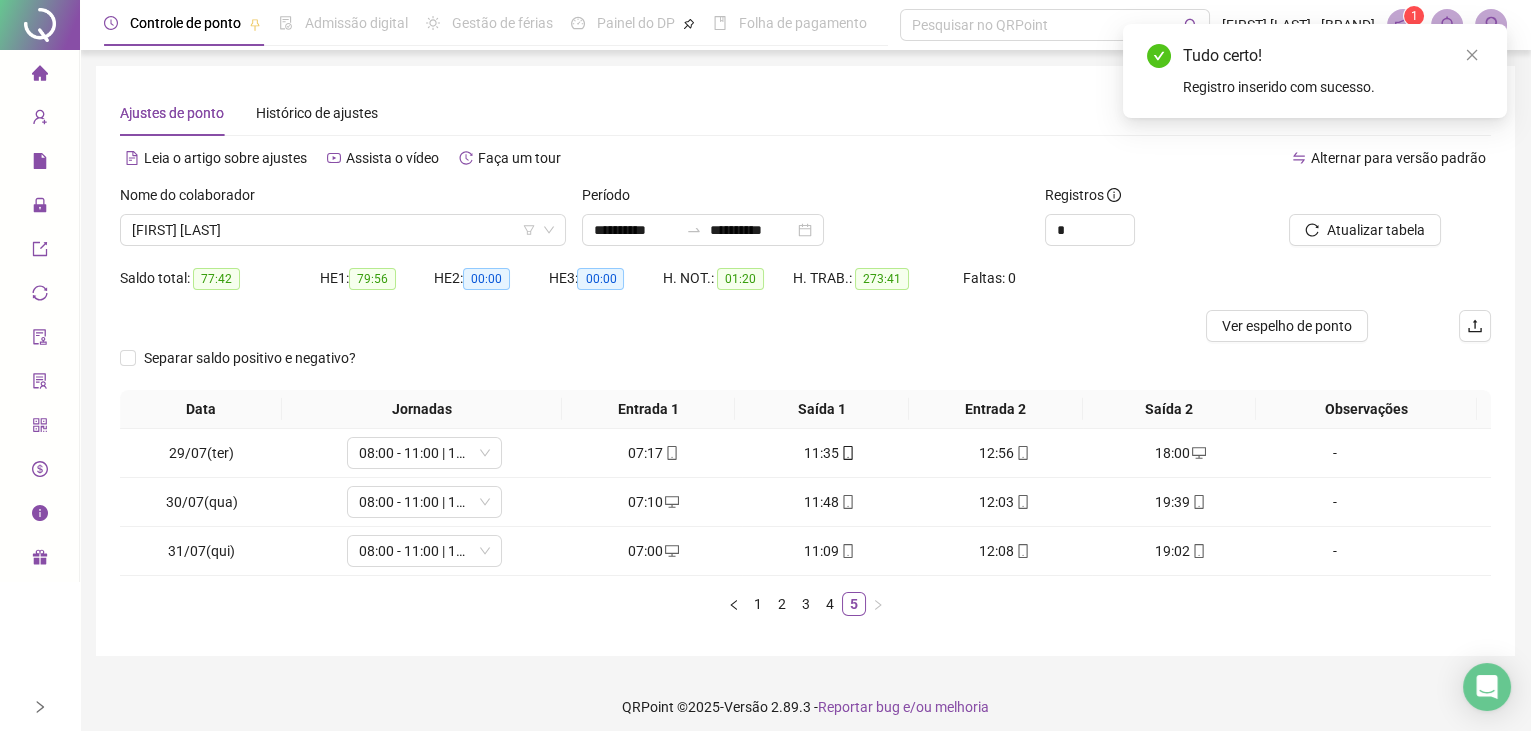 click on "Nome do colaborador" at bounding box center [343, 199] 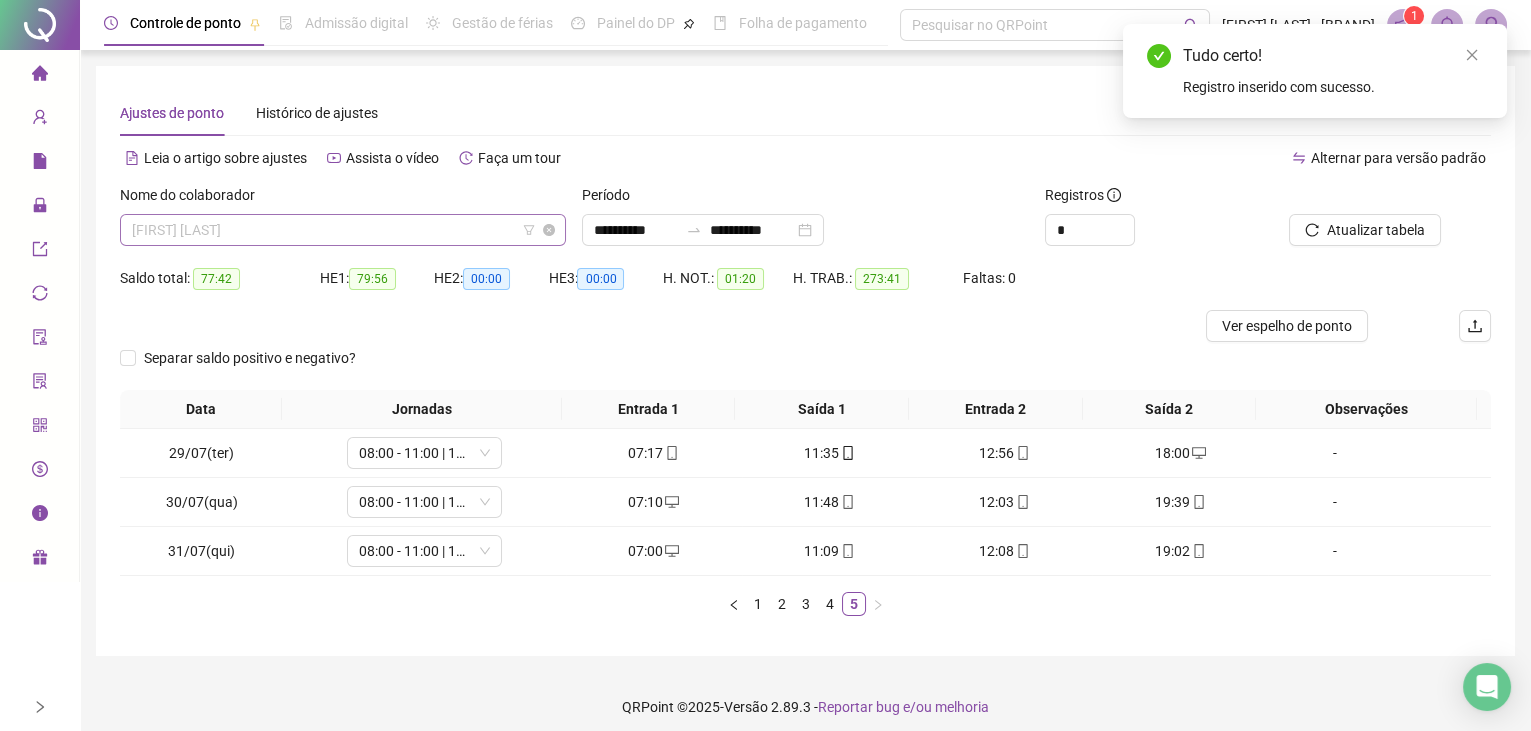 click on "[FIRST] [LAST]" at bounding box center [343, 230] 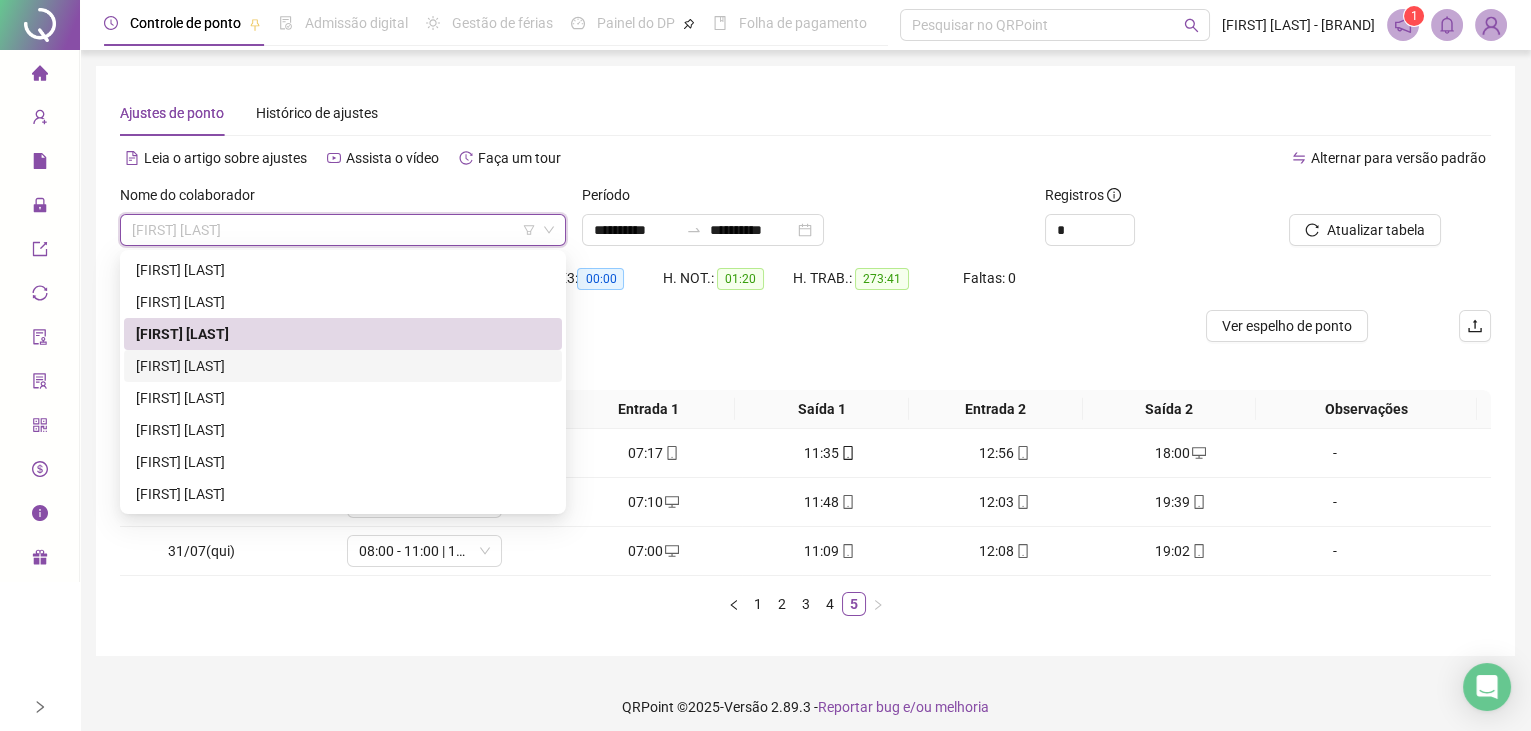 click on "[FIRST] [LAST]" at bounding box center [343, 366] 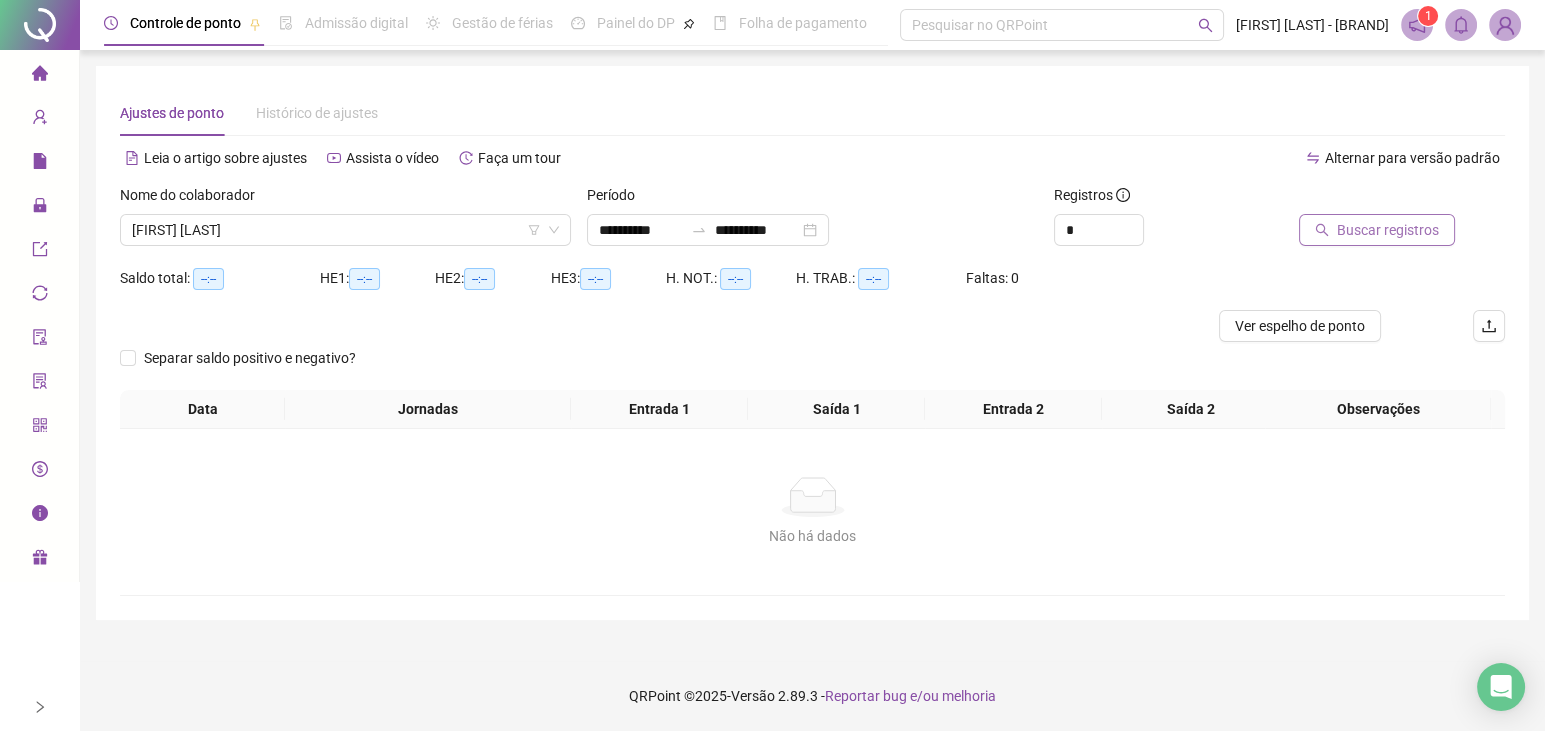 click on "Buscar registros" at bounding box center [1388, 230] 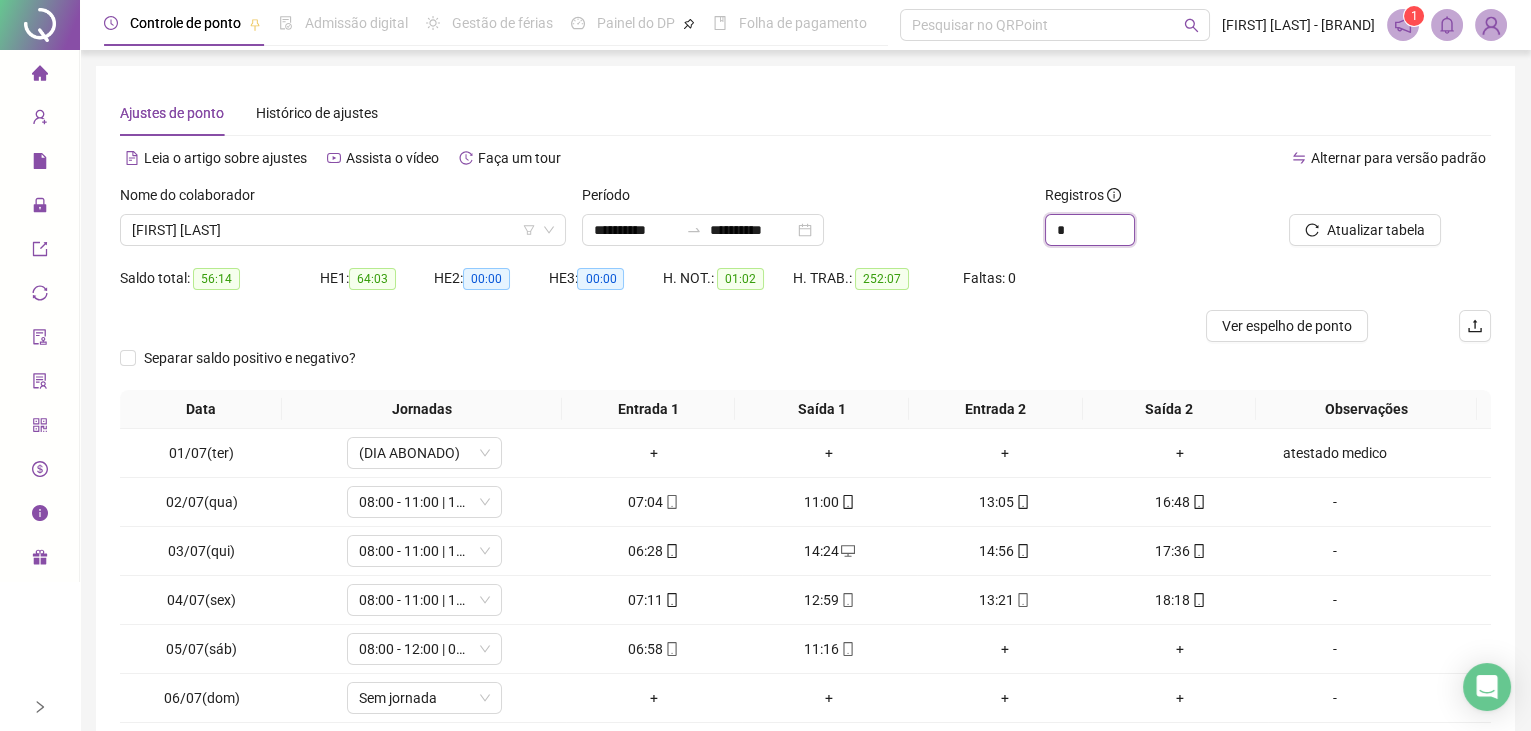 type on "*" 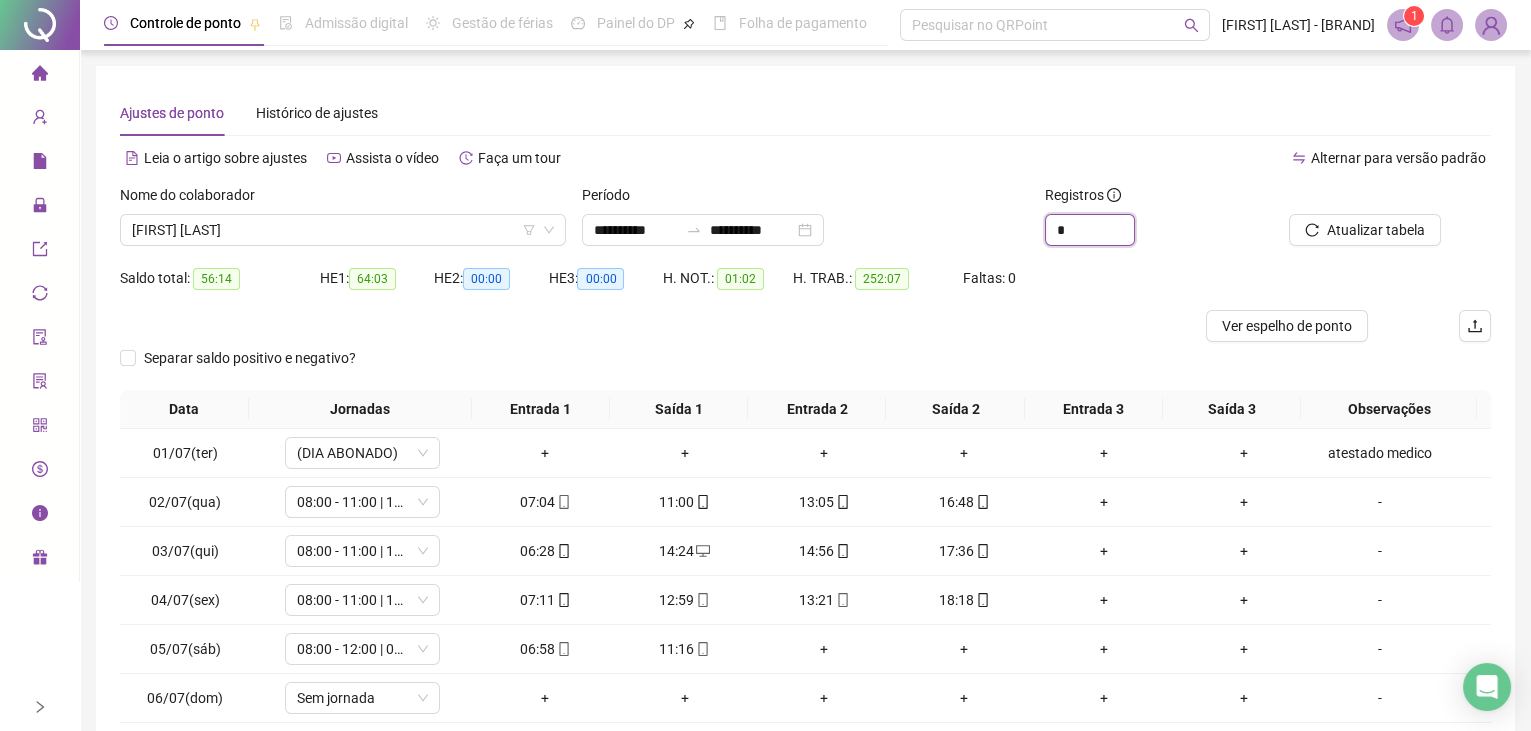 click 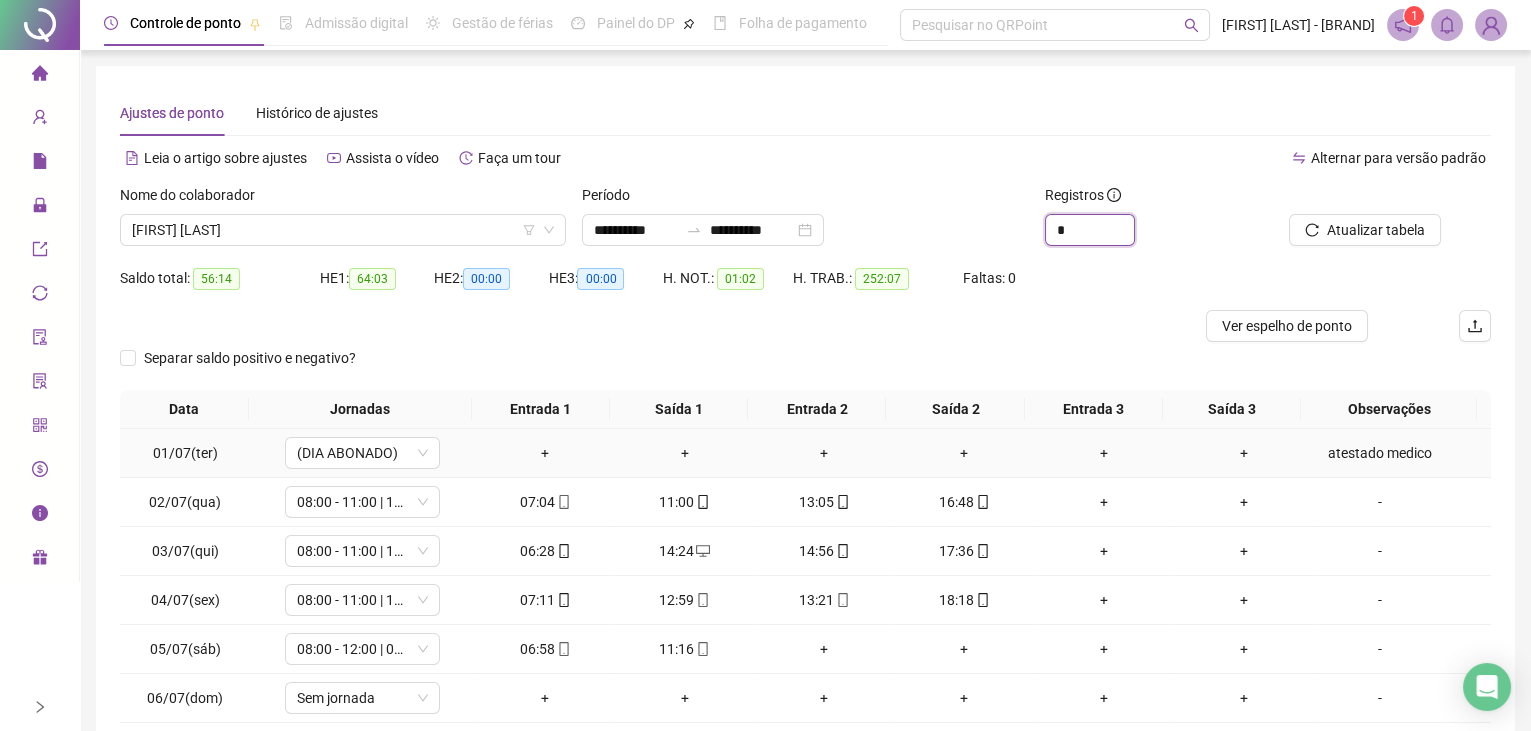 scroll, scrollTop: 0, scrollLeft: 0, axis: both 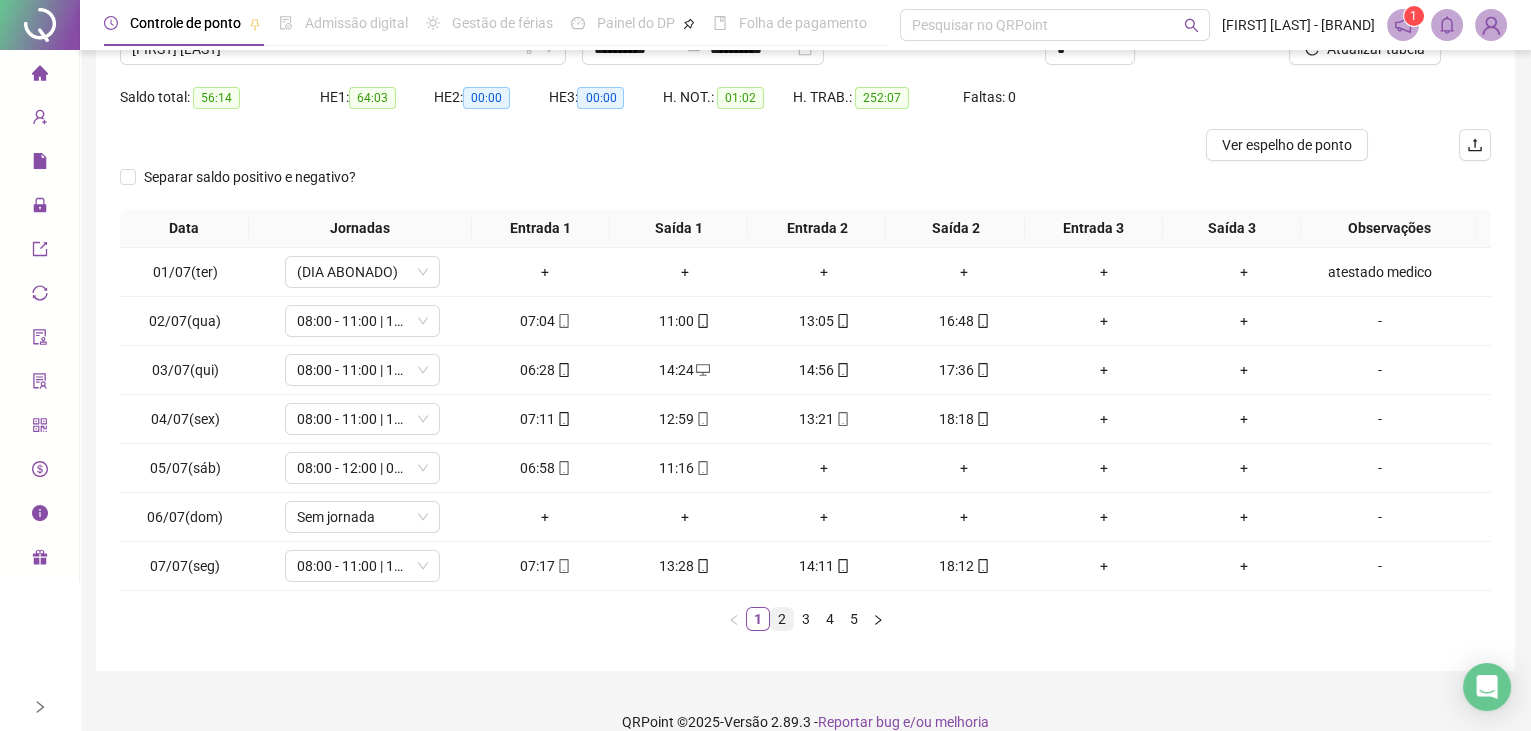click on "2" at bounding box center [782, 619] 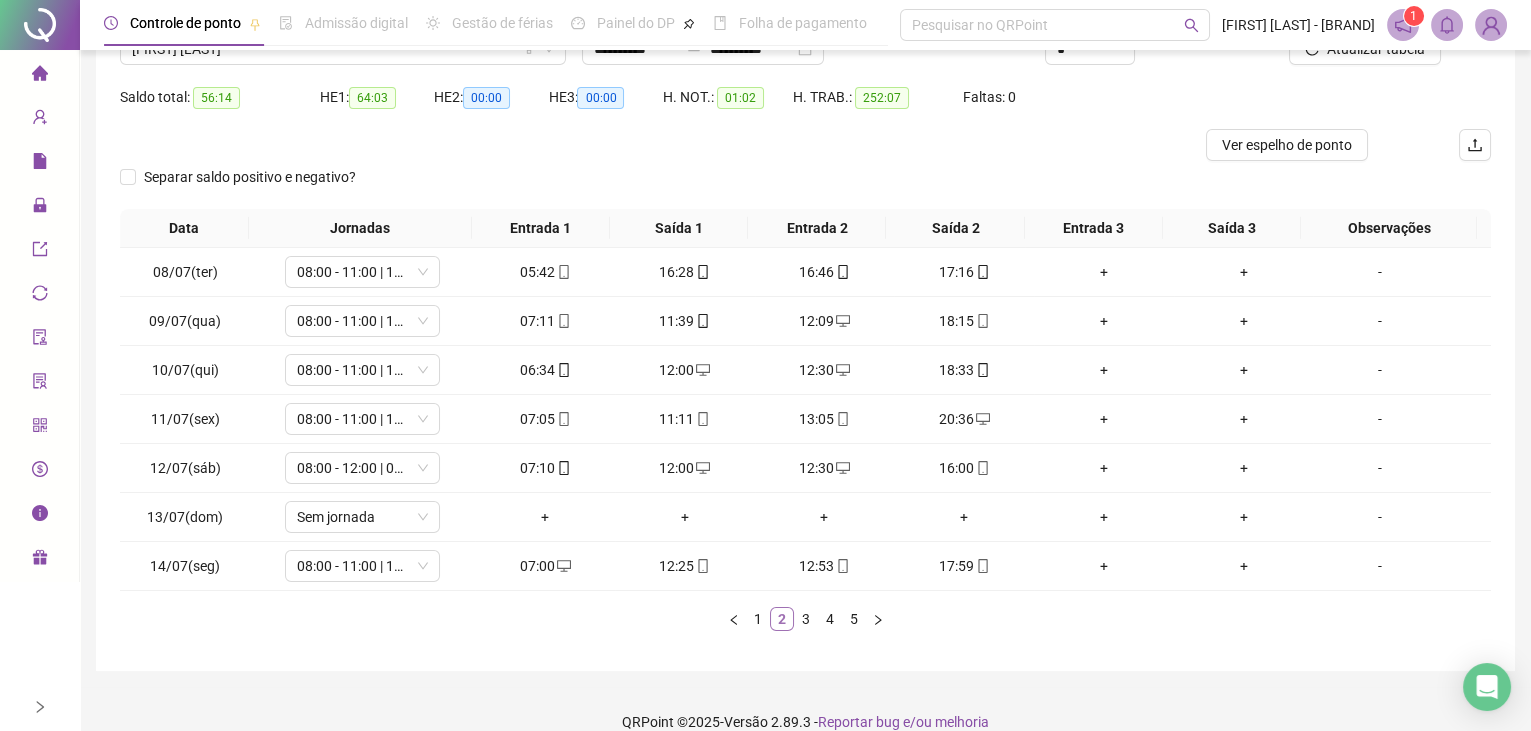scroll, scrollTop: 0, scrollLeft: 0, axis: both 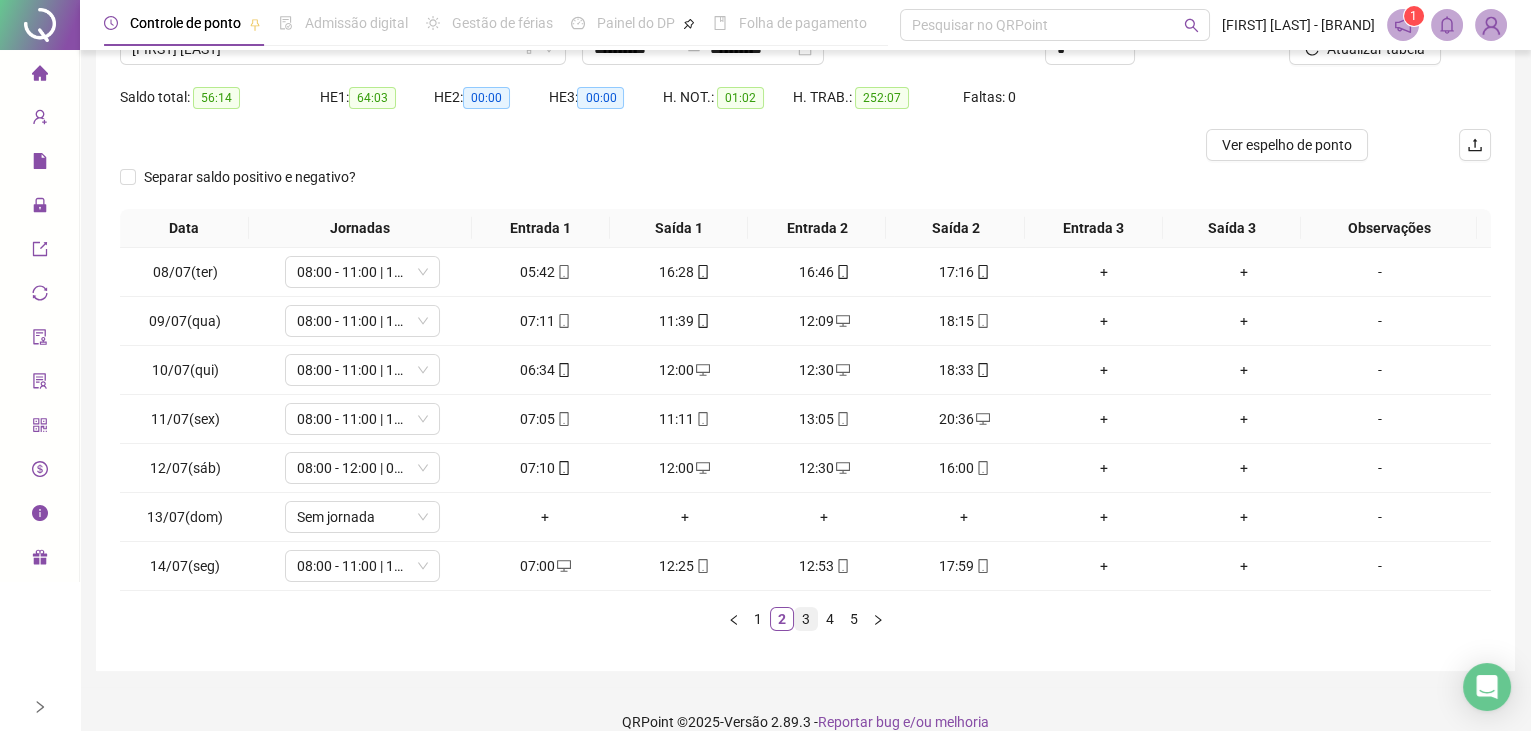 click on "3" at bounding box center [806, 619] 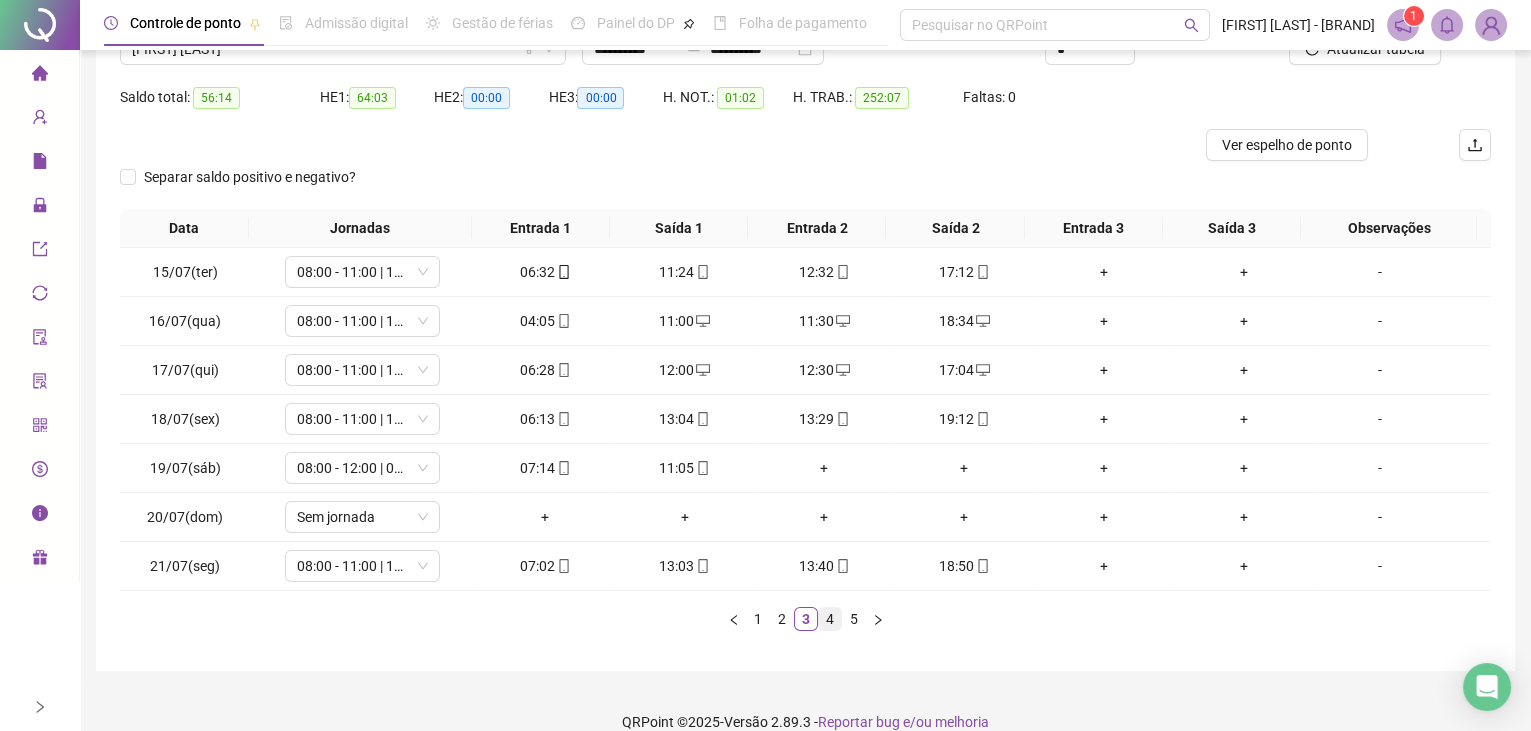 click on "4" at bounding box center (830, 619) 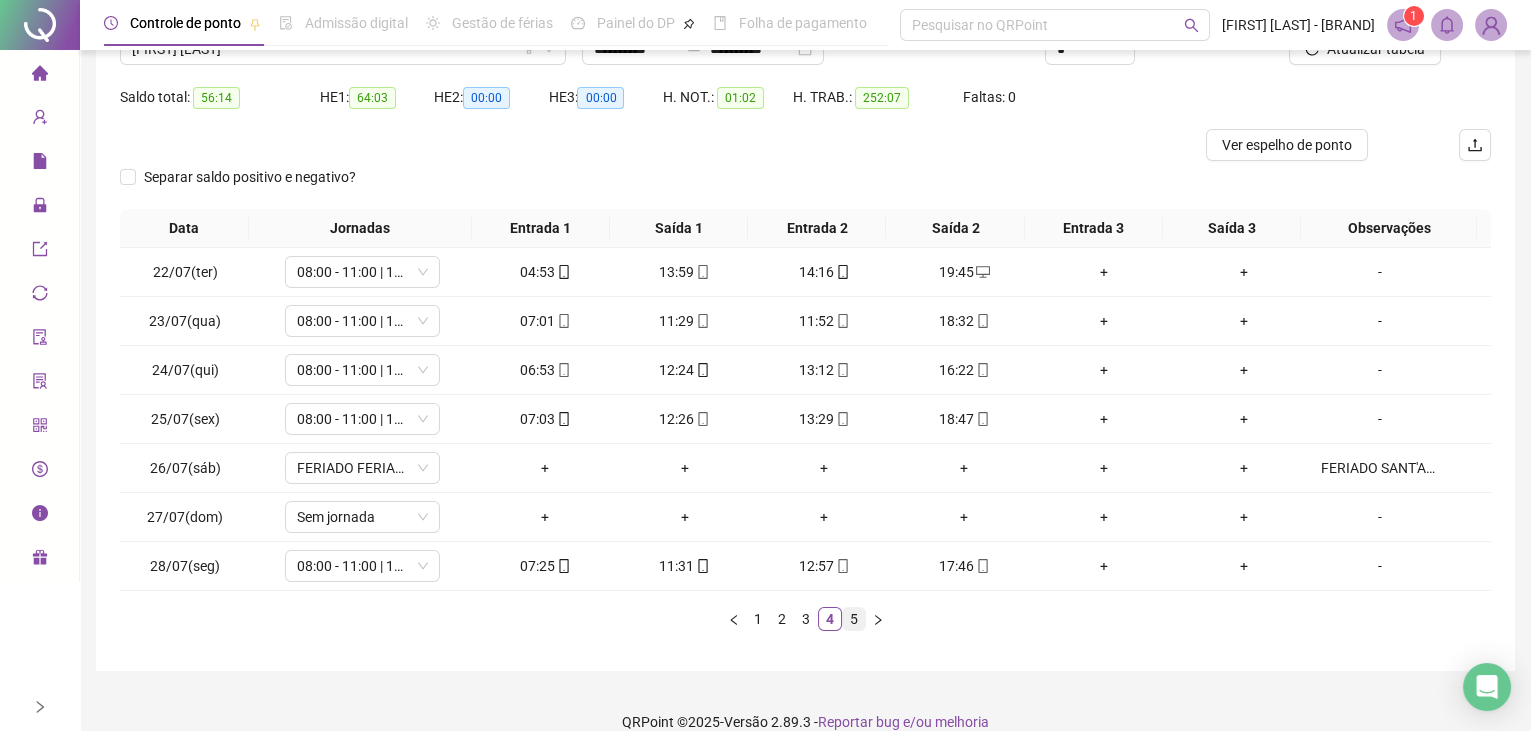 click on "5" at bounding box center (854, 619) 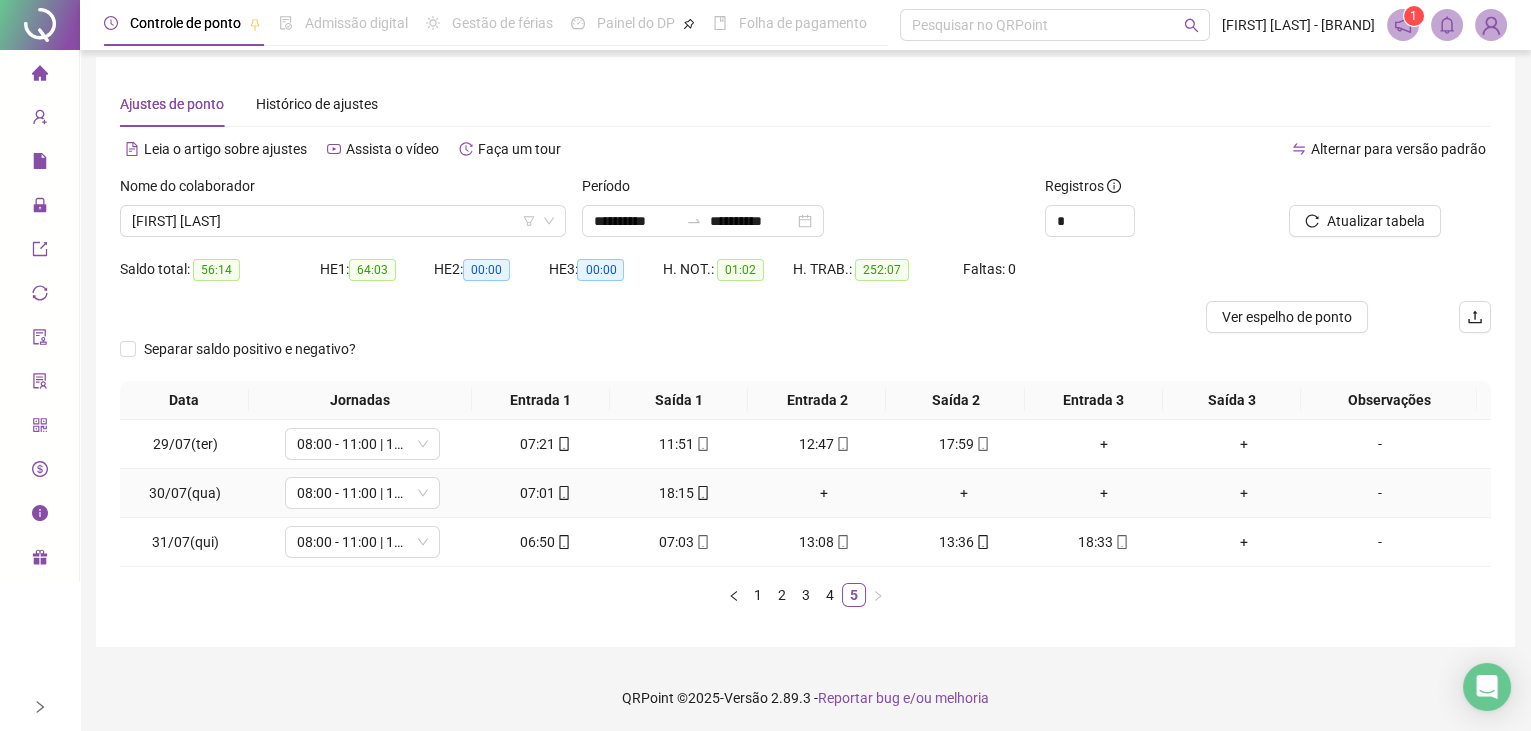click on "+" at bounding box center (825, 493) 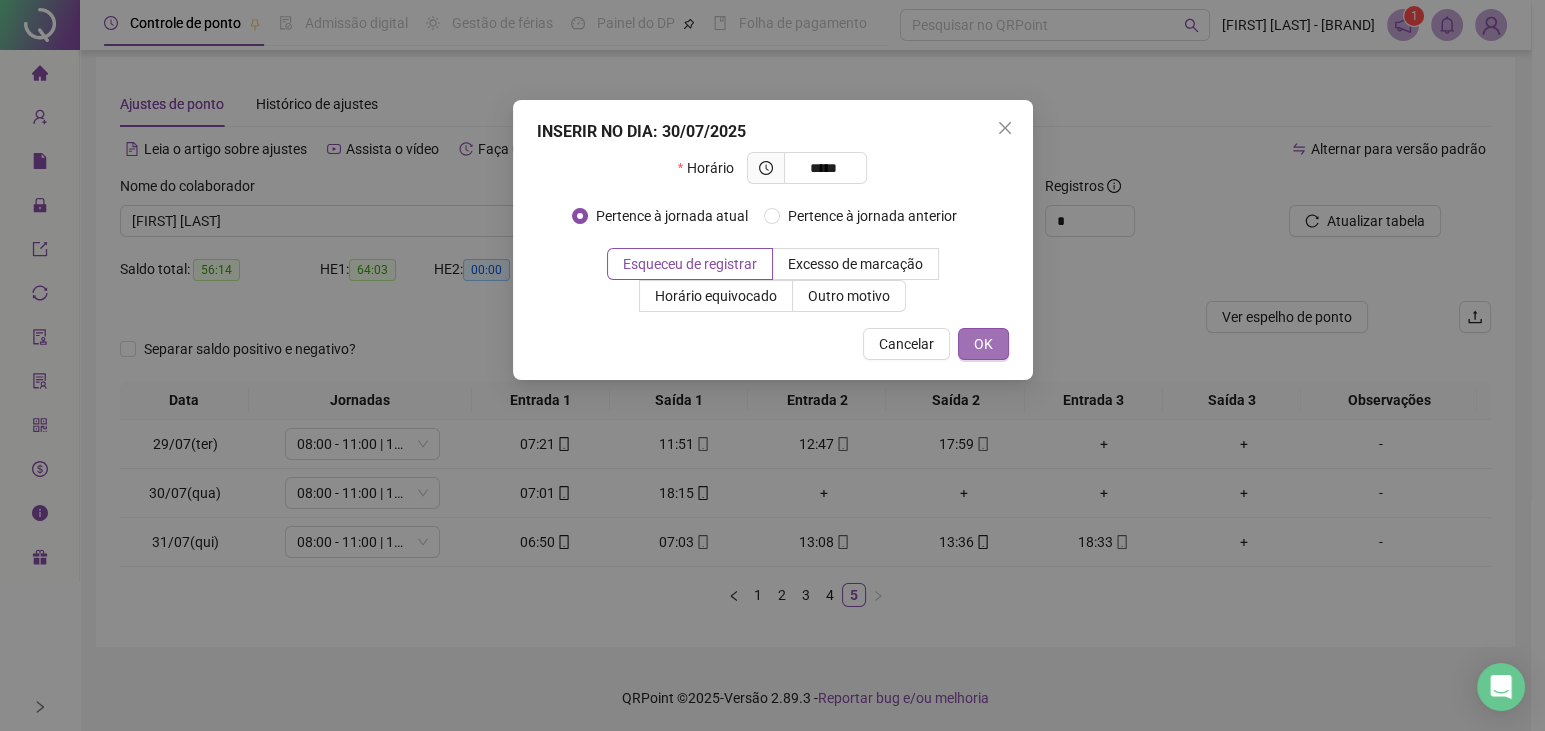 type on "*****" 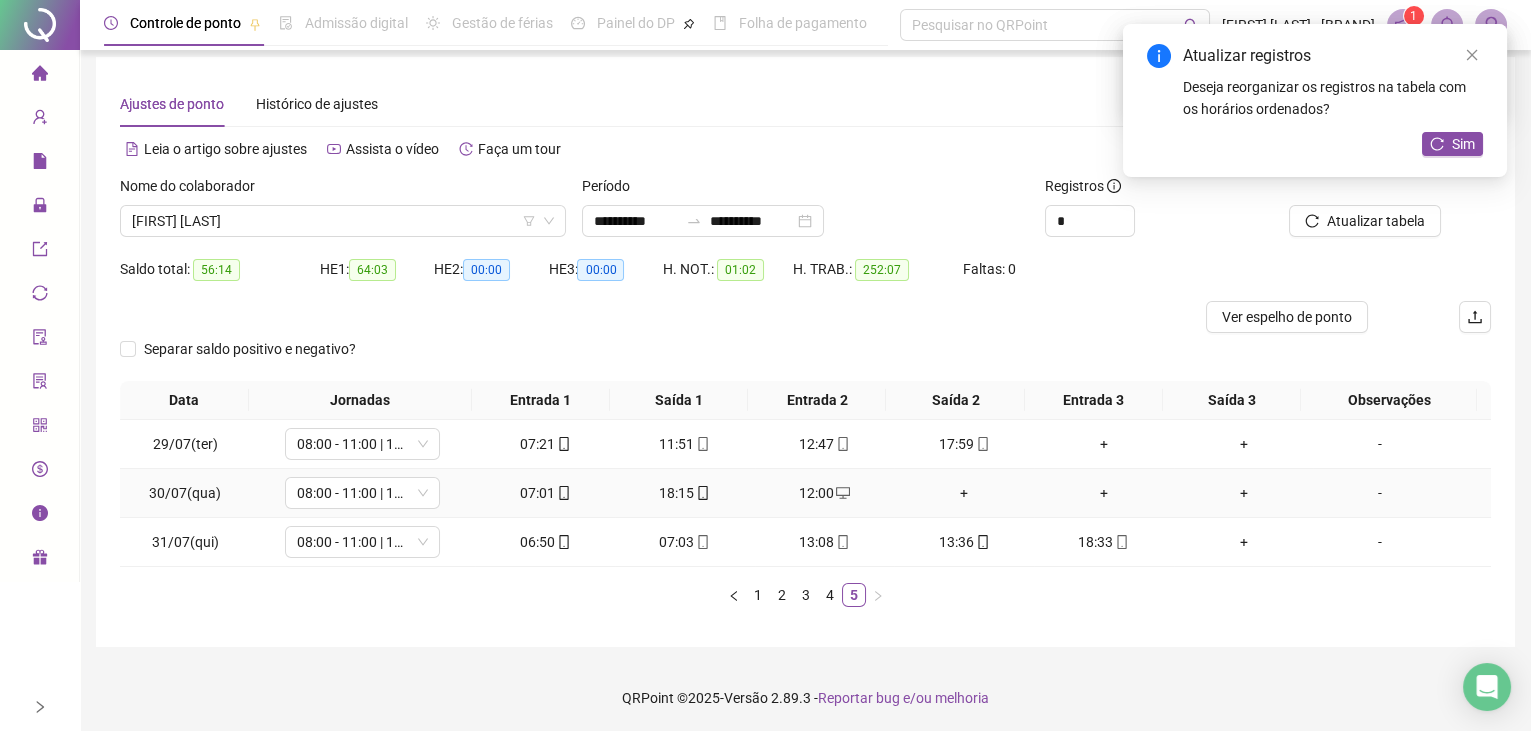 click on "+" at bounding box center (964, 493) 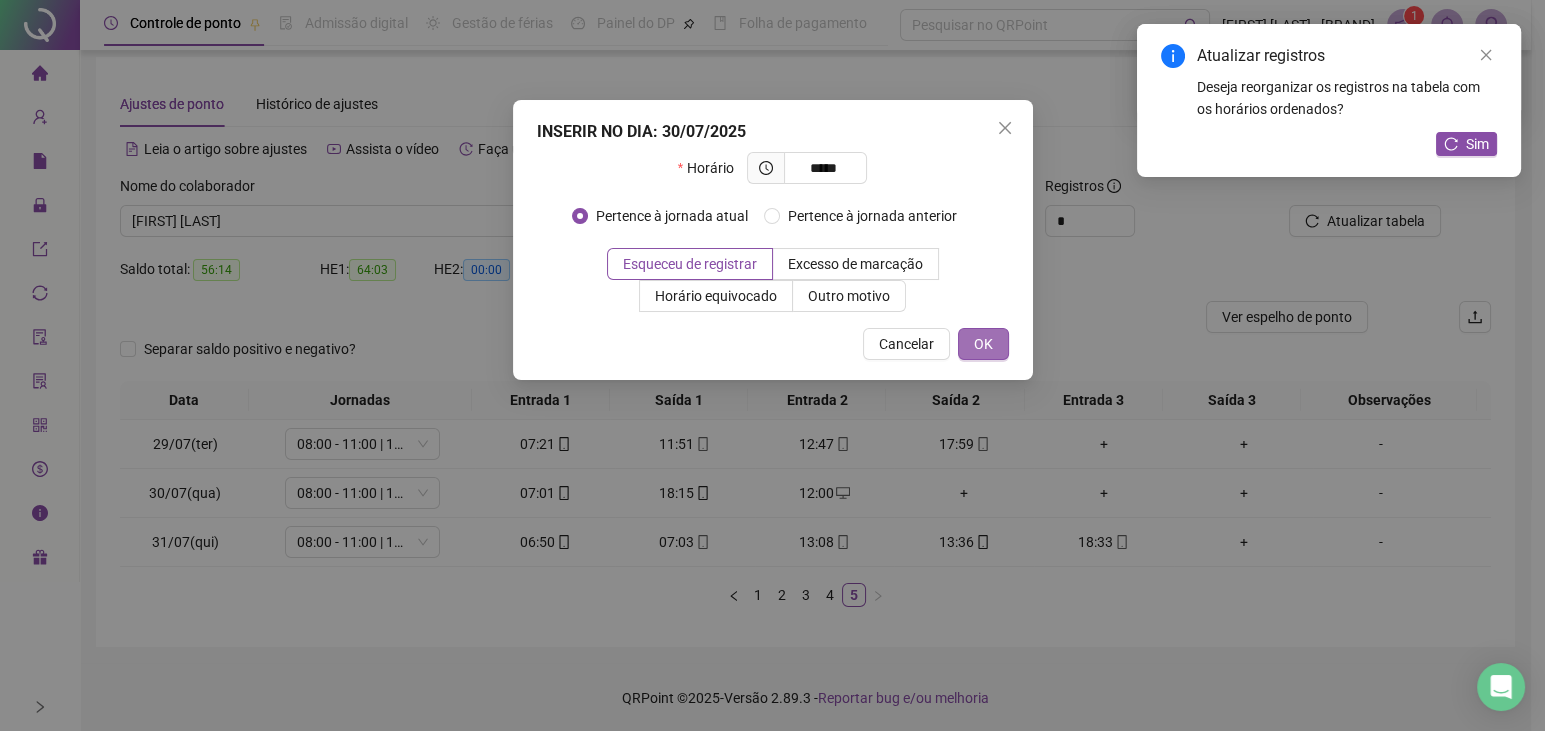 type on "*****" 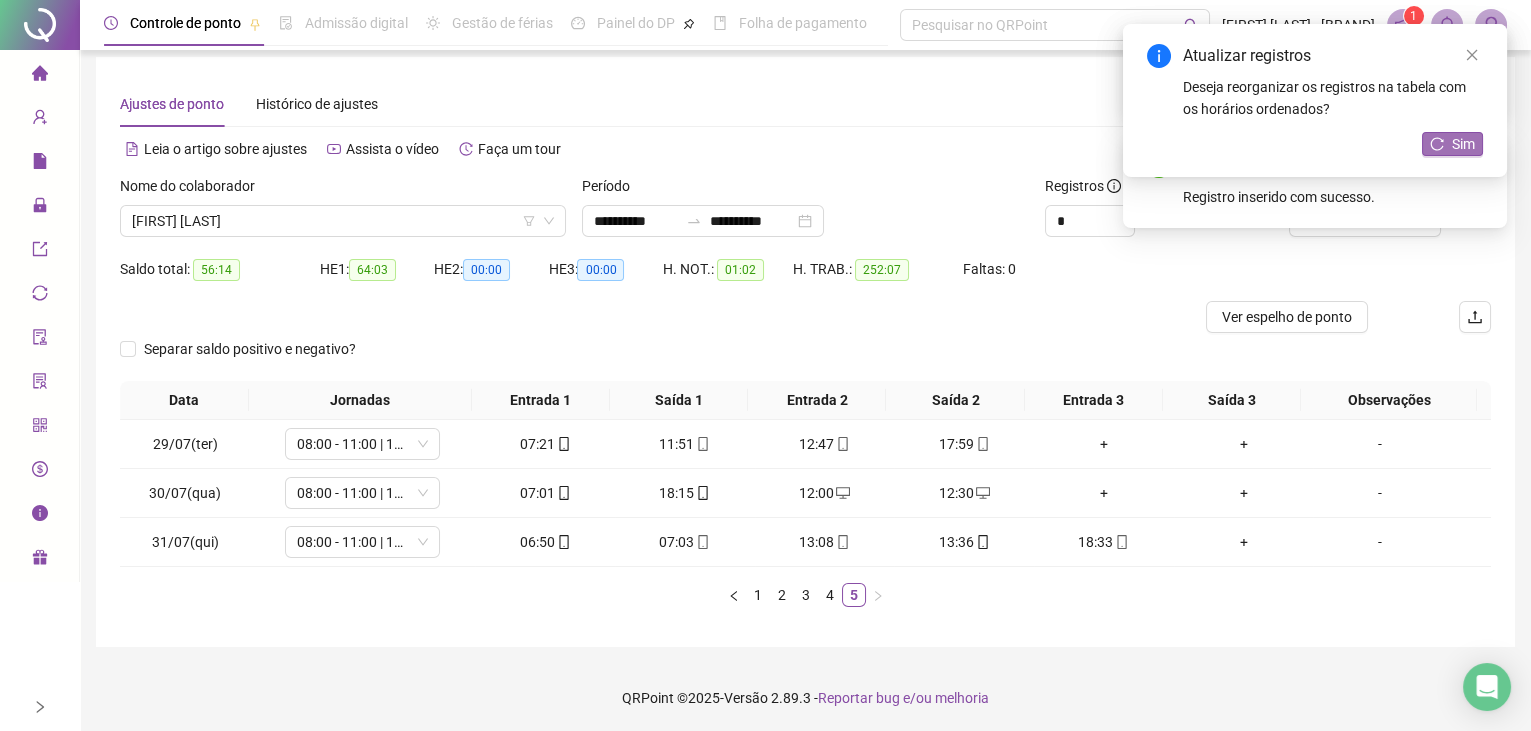 click on "Sim" at bounding box center (1452, 144) 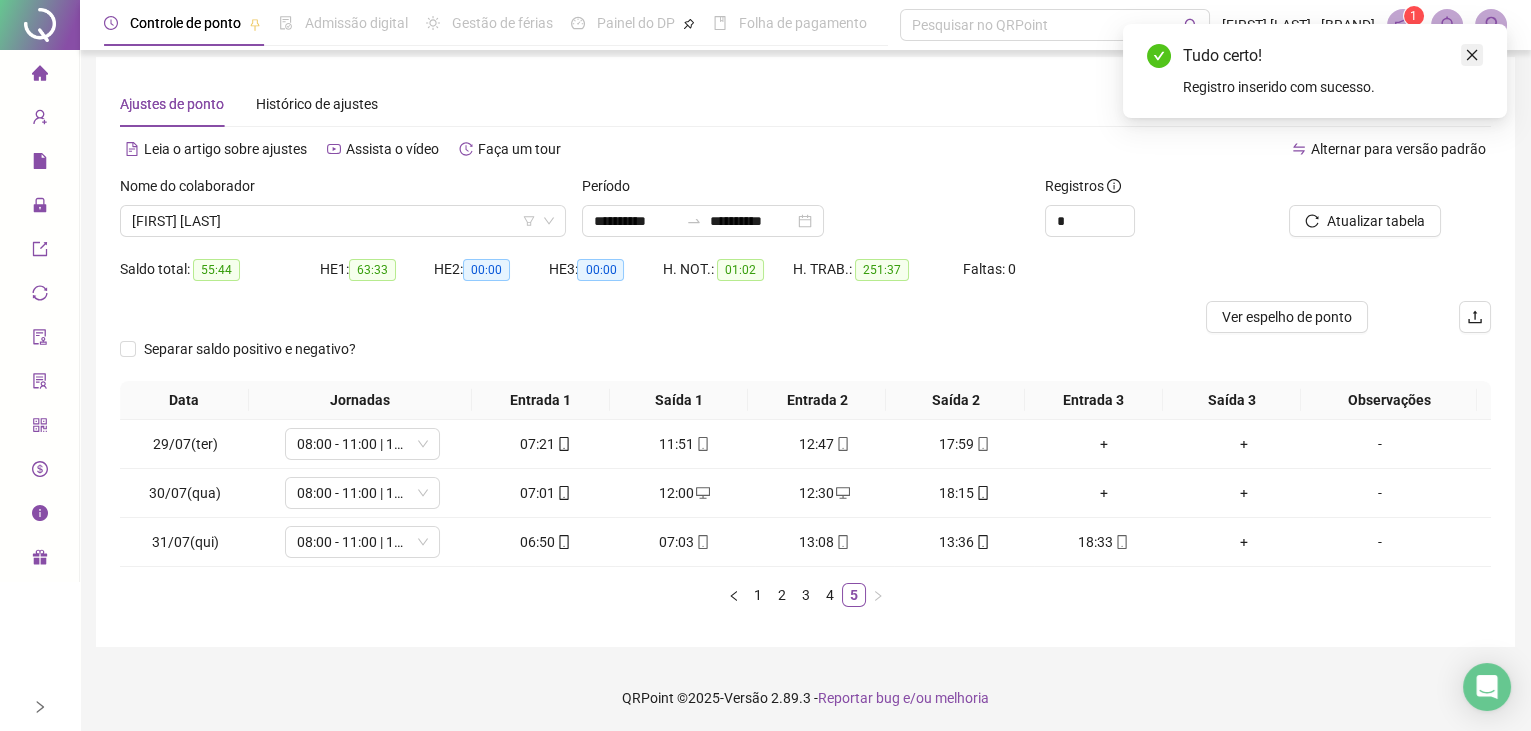 click 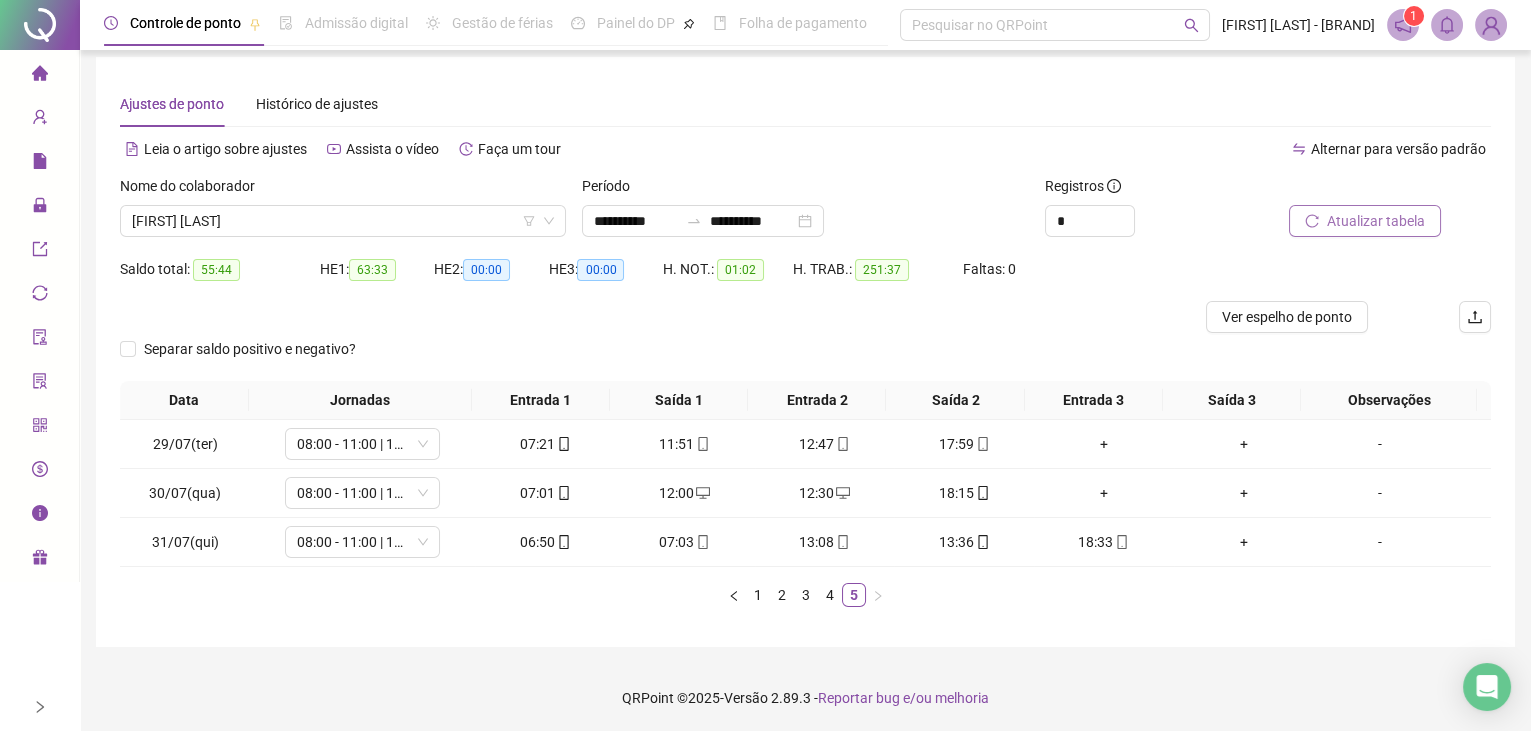 click on "Atualizar tabela" at bounding box center [1376, 221] 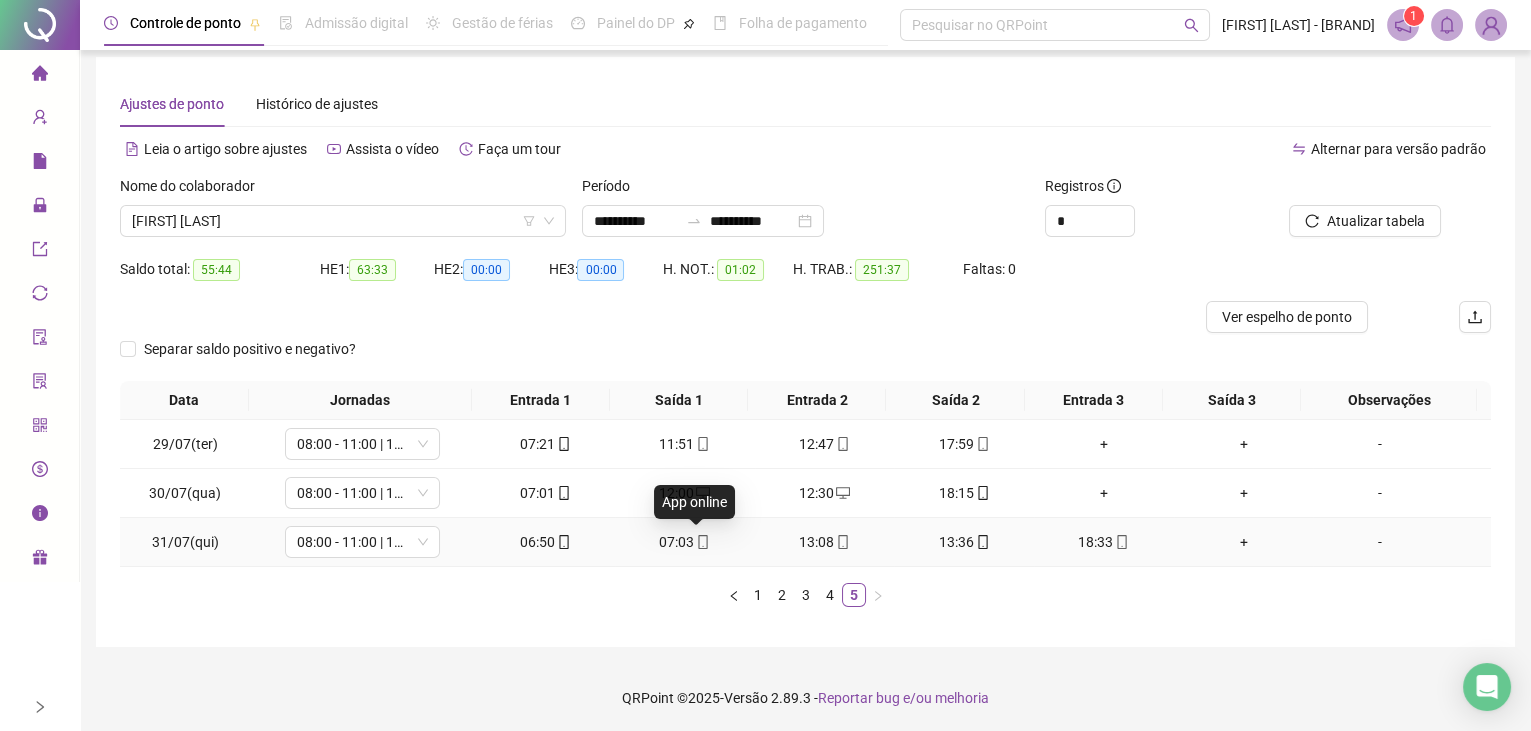 click 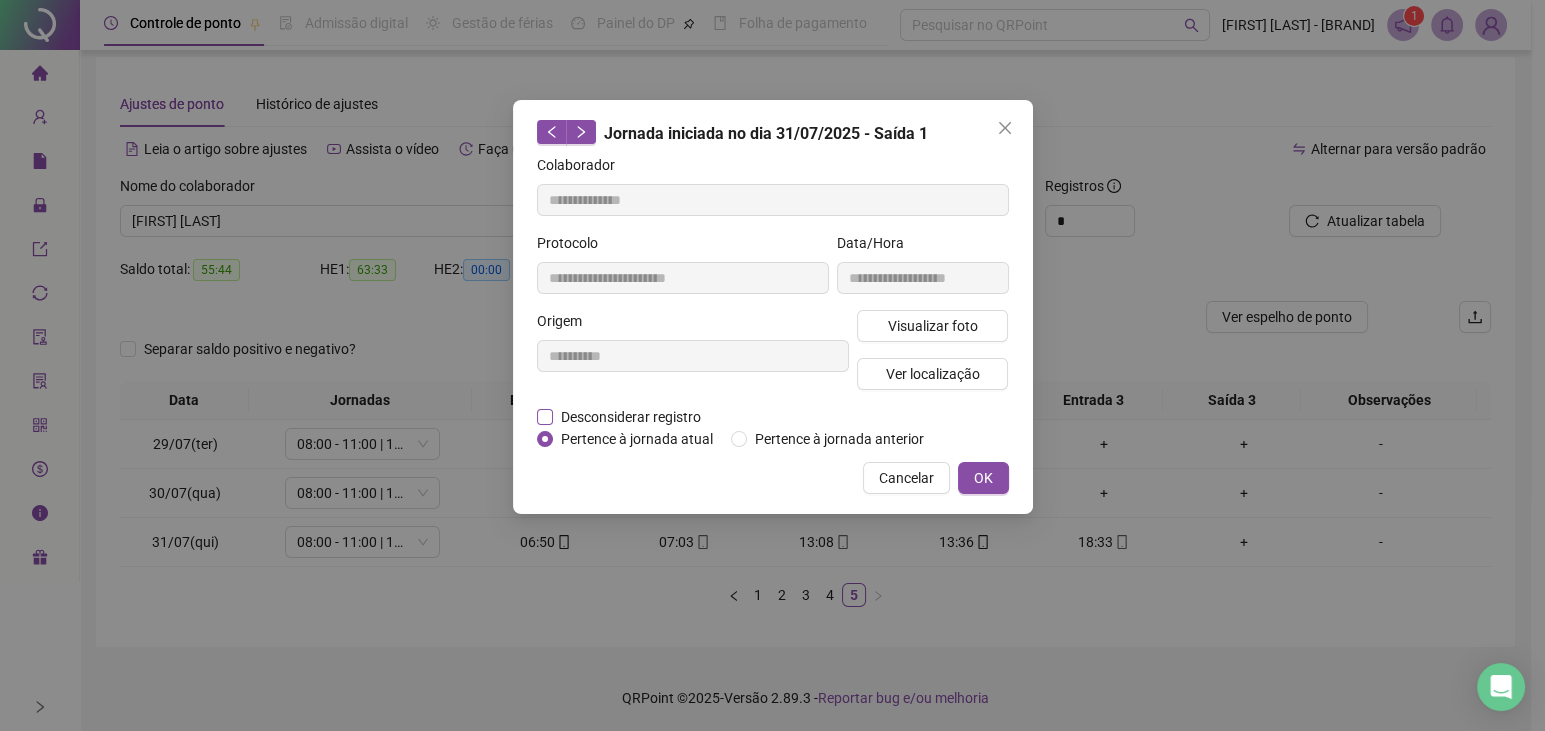 click on "Desconsiderar registro" at bounding box center (631, 417) 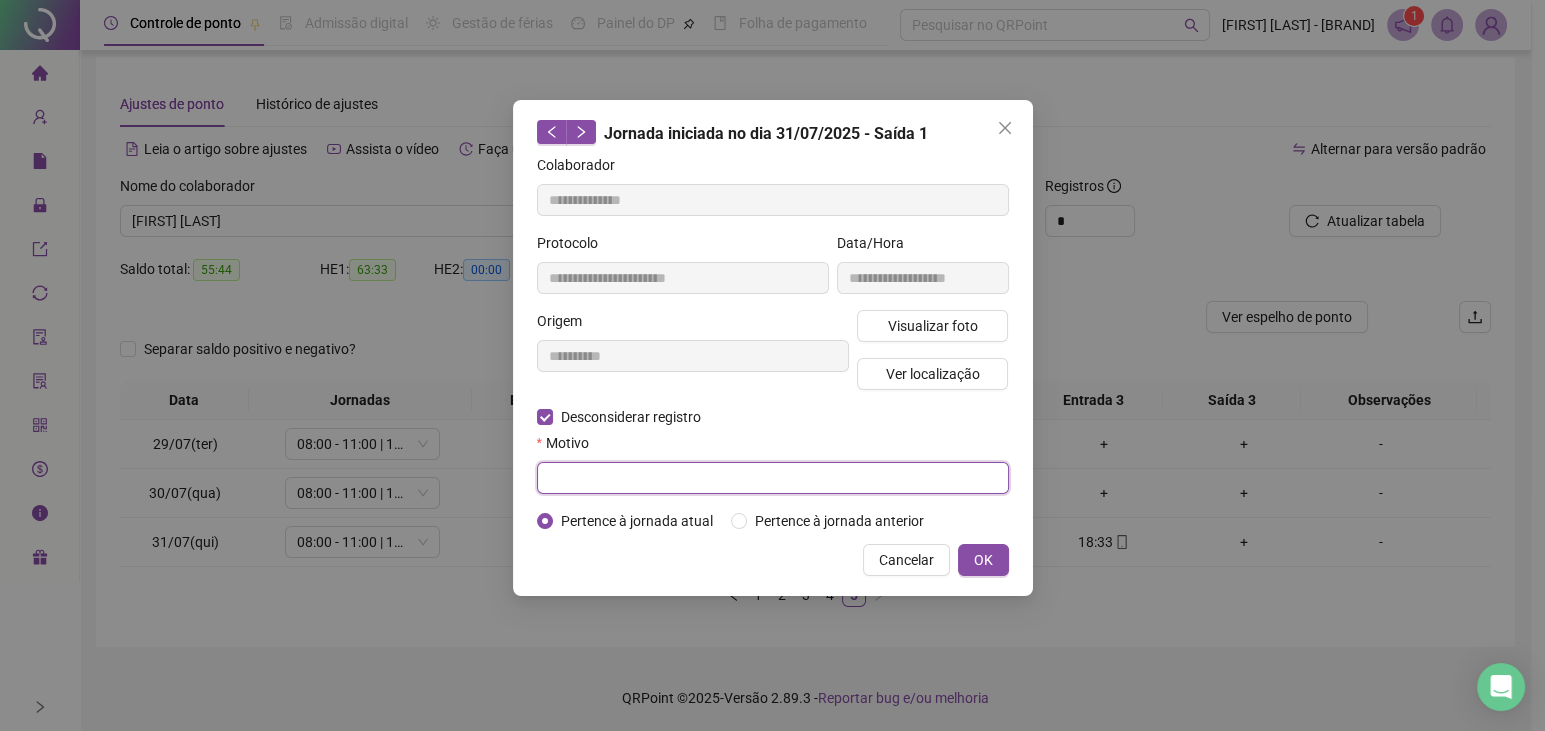 click at bounding box center (773, 478) 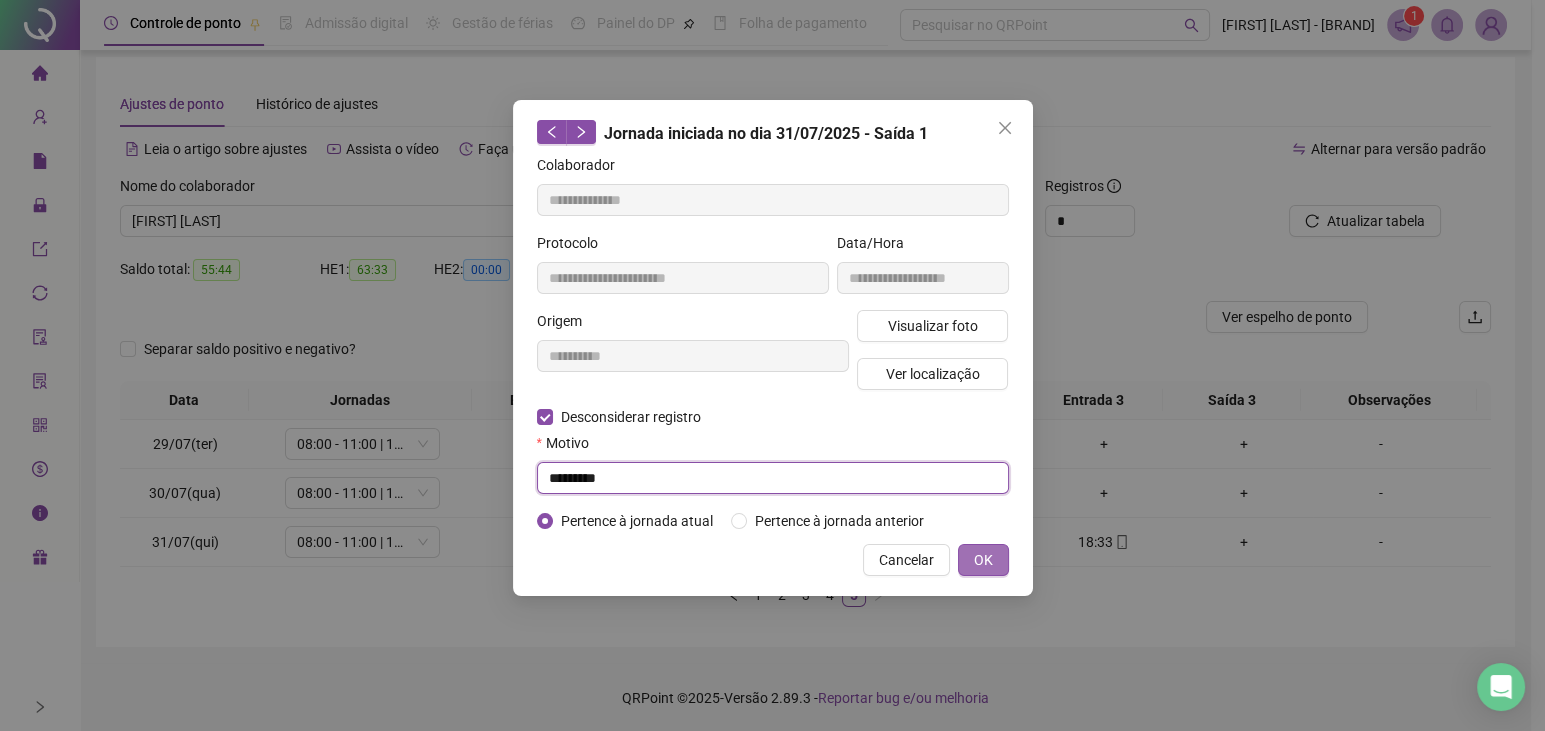 type on "*********" 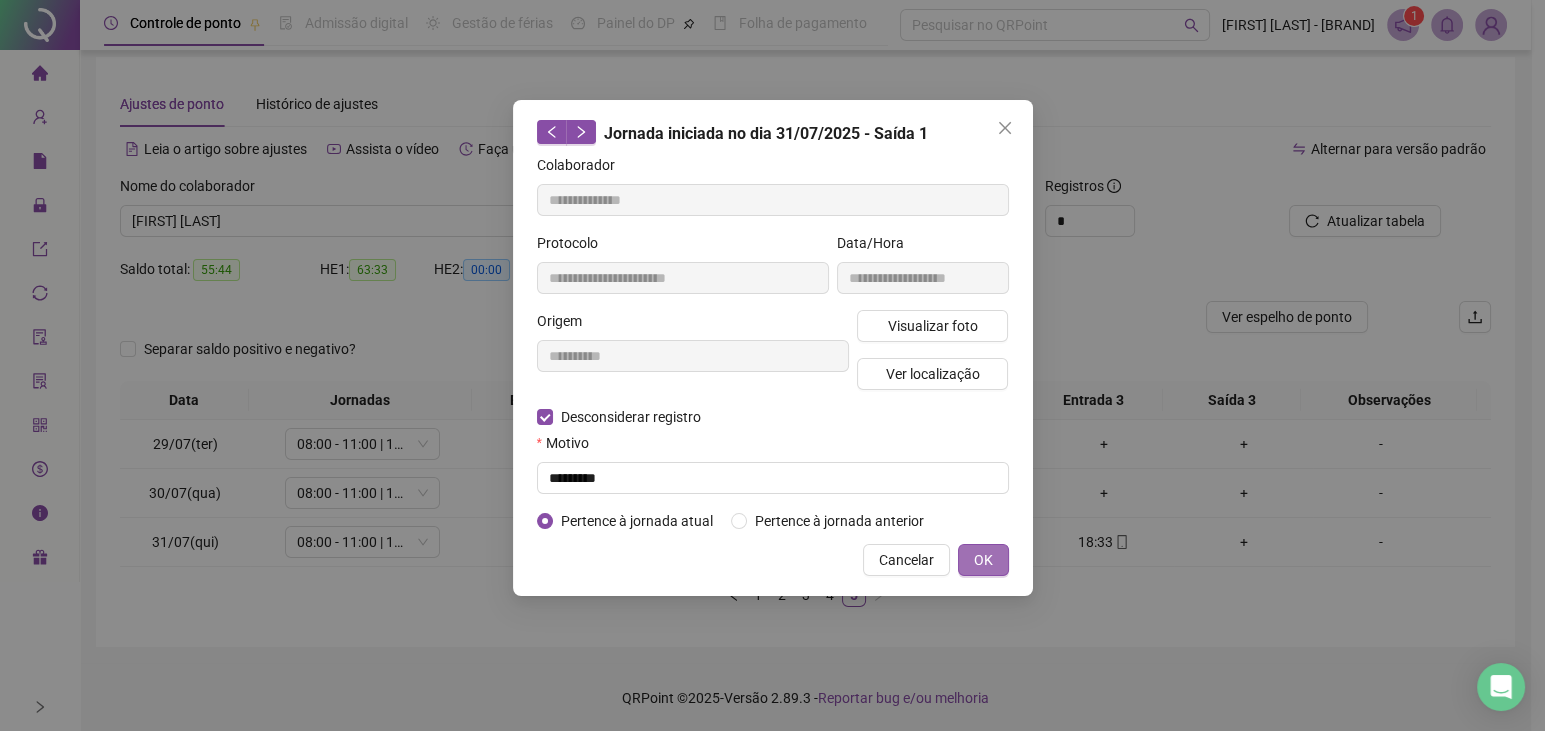 click on "OK" at bounding box center (983, 560) 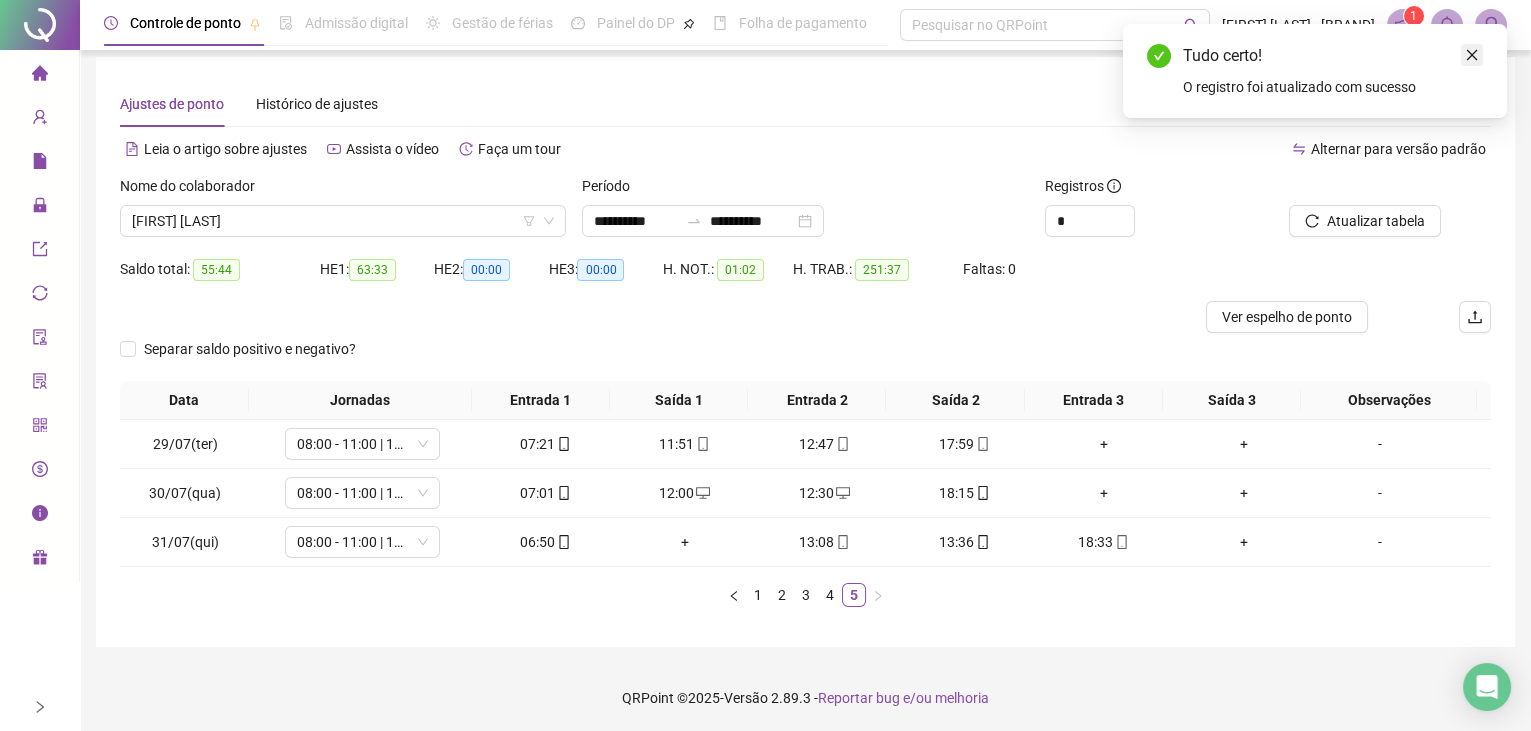 click 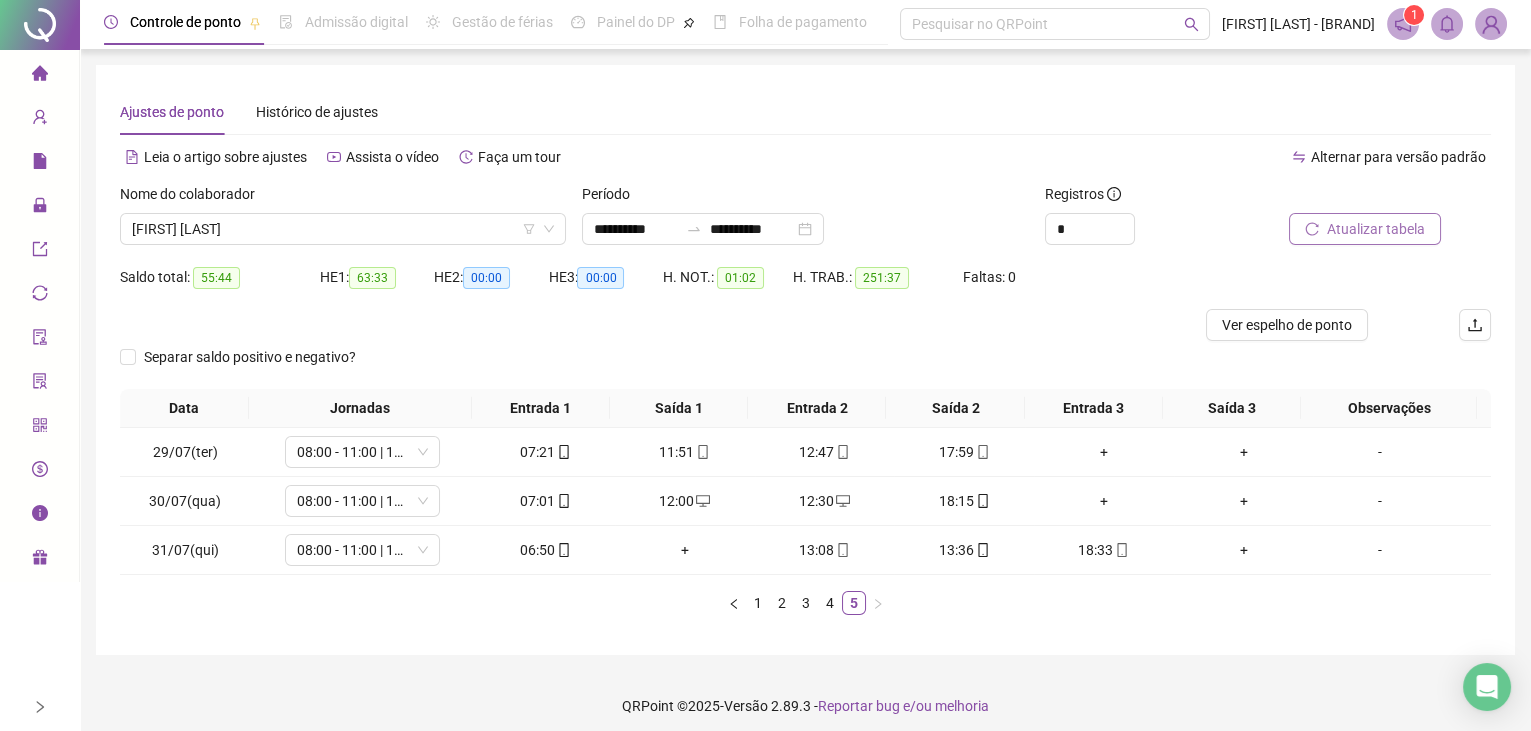 scroll, scrollTop: 0, scrollLeft: 0, axis: both 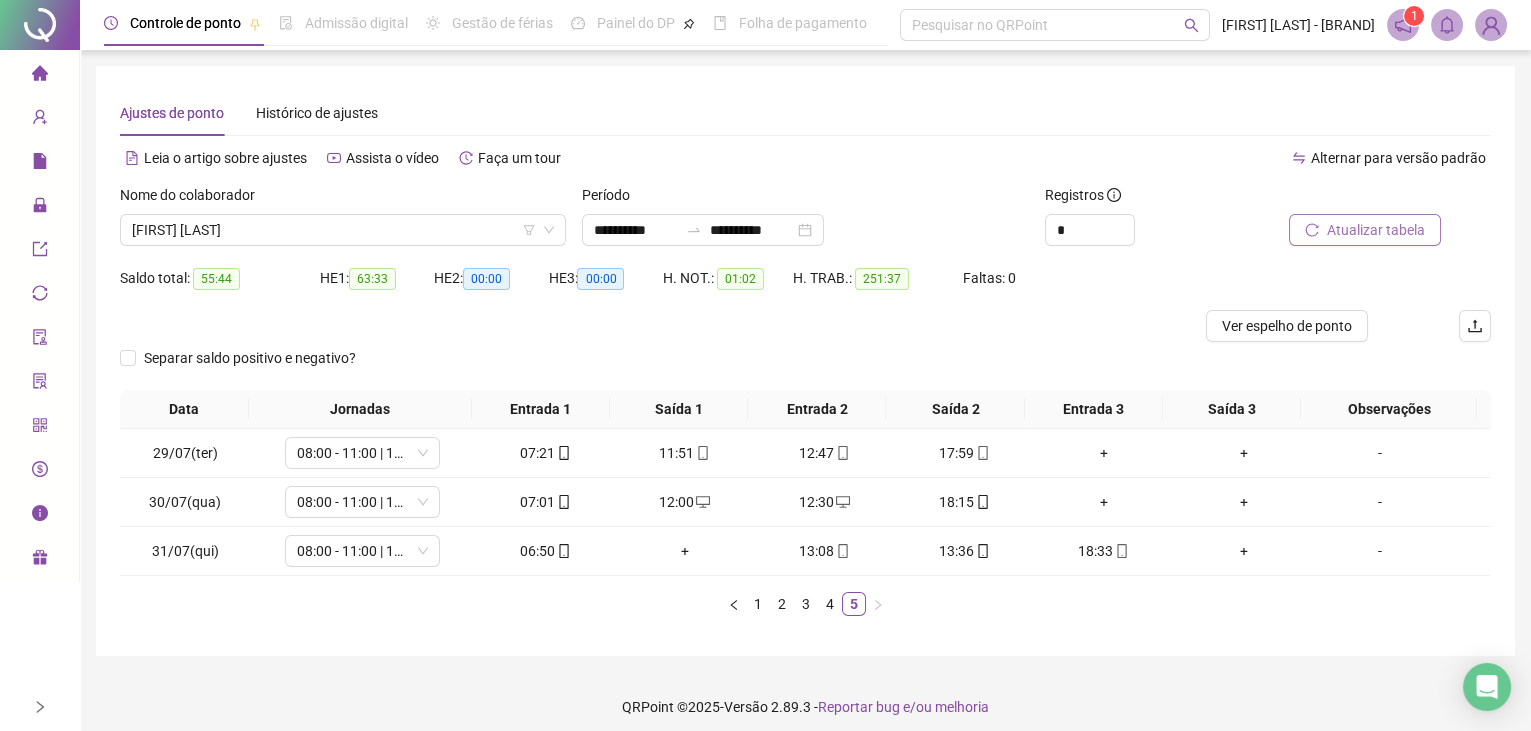 click on "Atualizar tabela" at bounding box center [1376, 230] 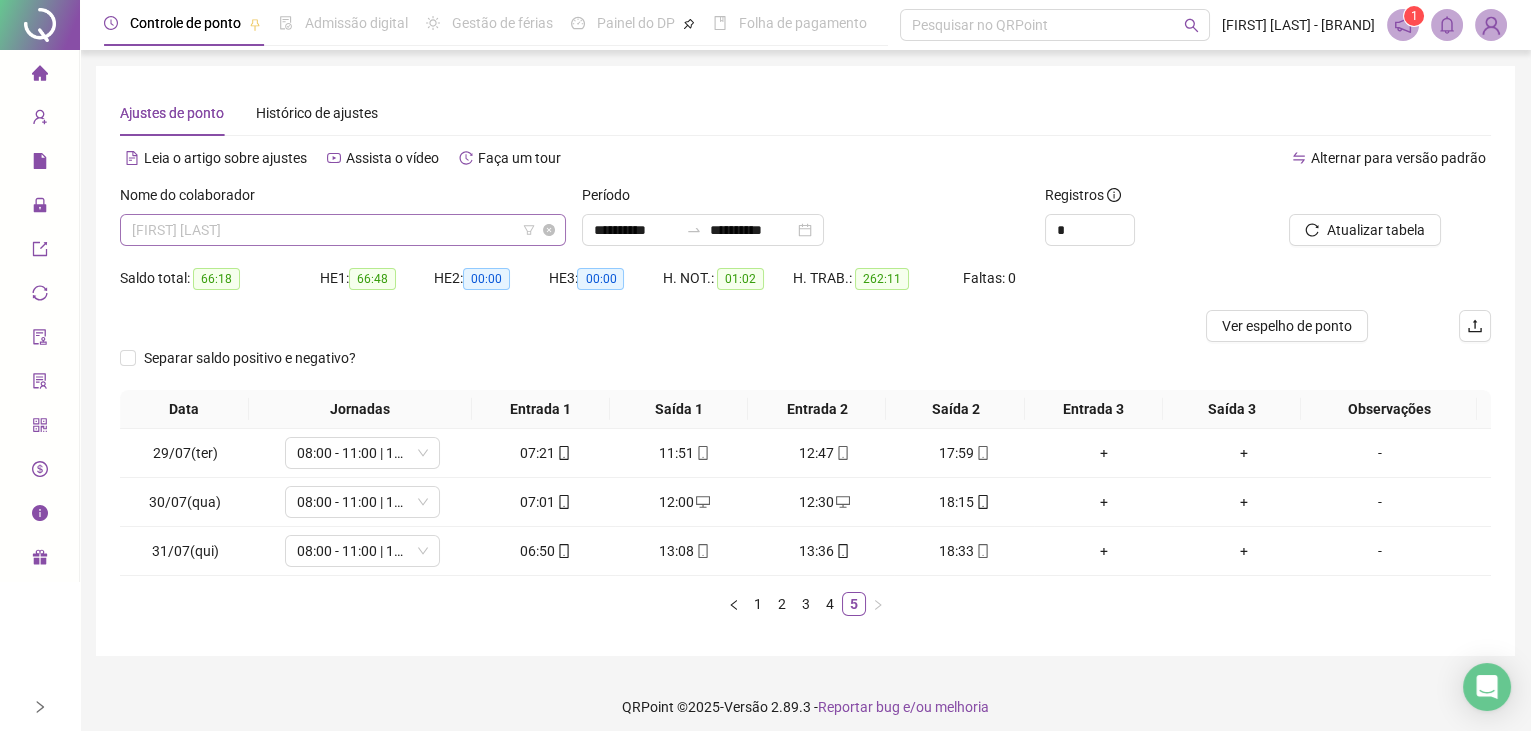 click on "[FIRST] [LAST]" at bounding box center [343, 230] 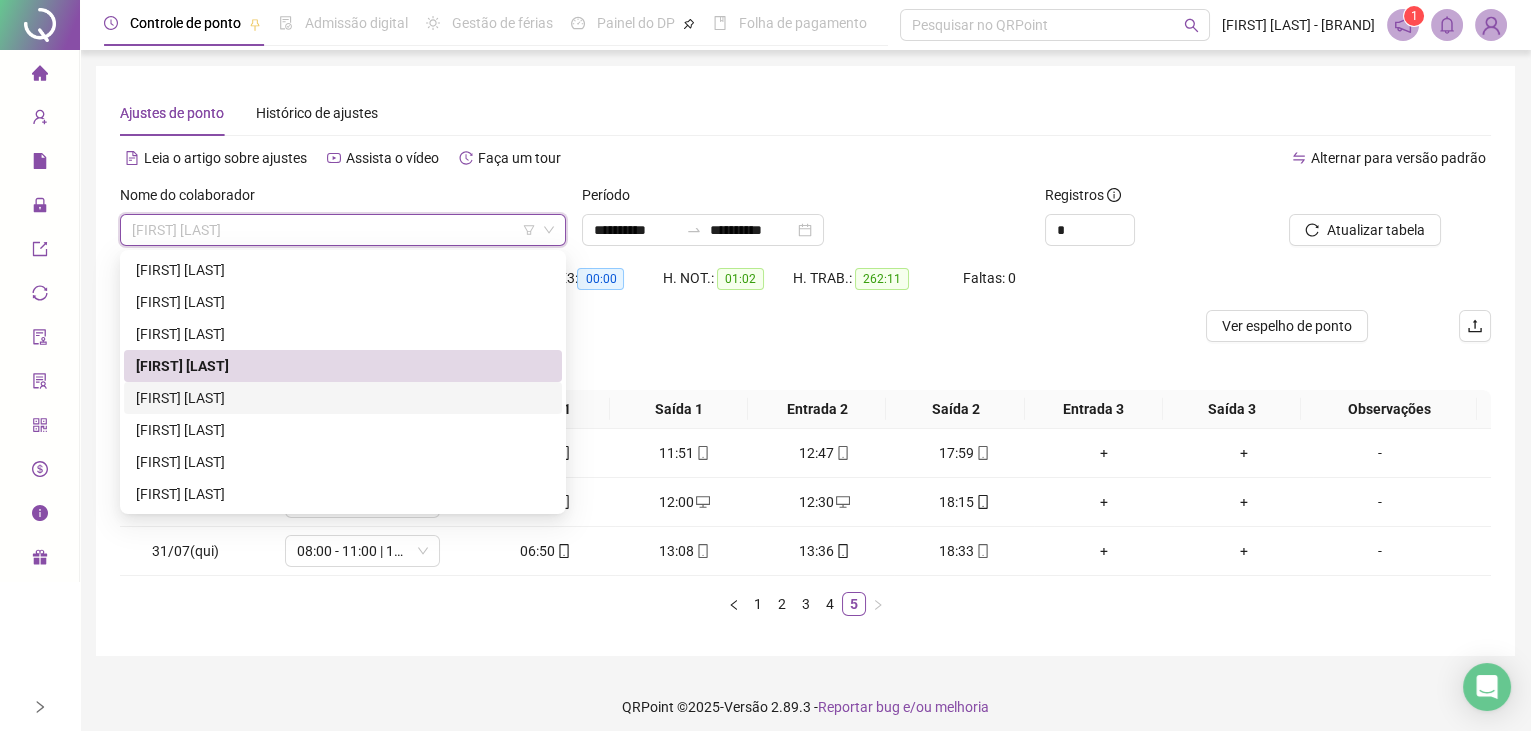 click on "[FIRST] [LAST]" at bounding box center (343, 398) 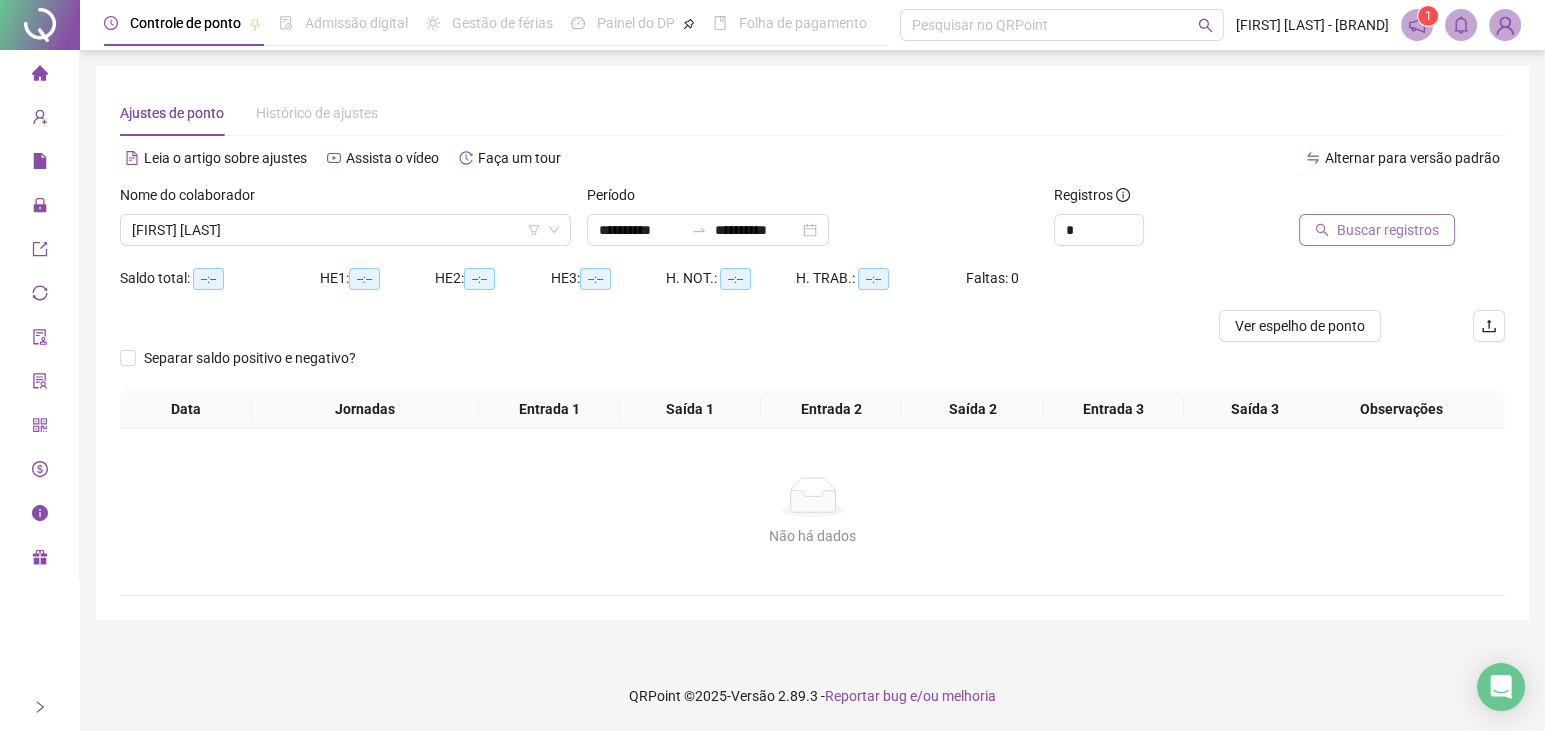 click on "Buscar registros" at bounding box center [1388, 230] 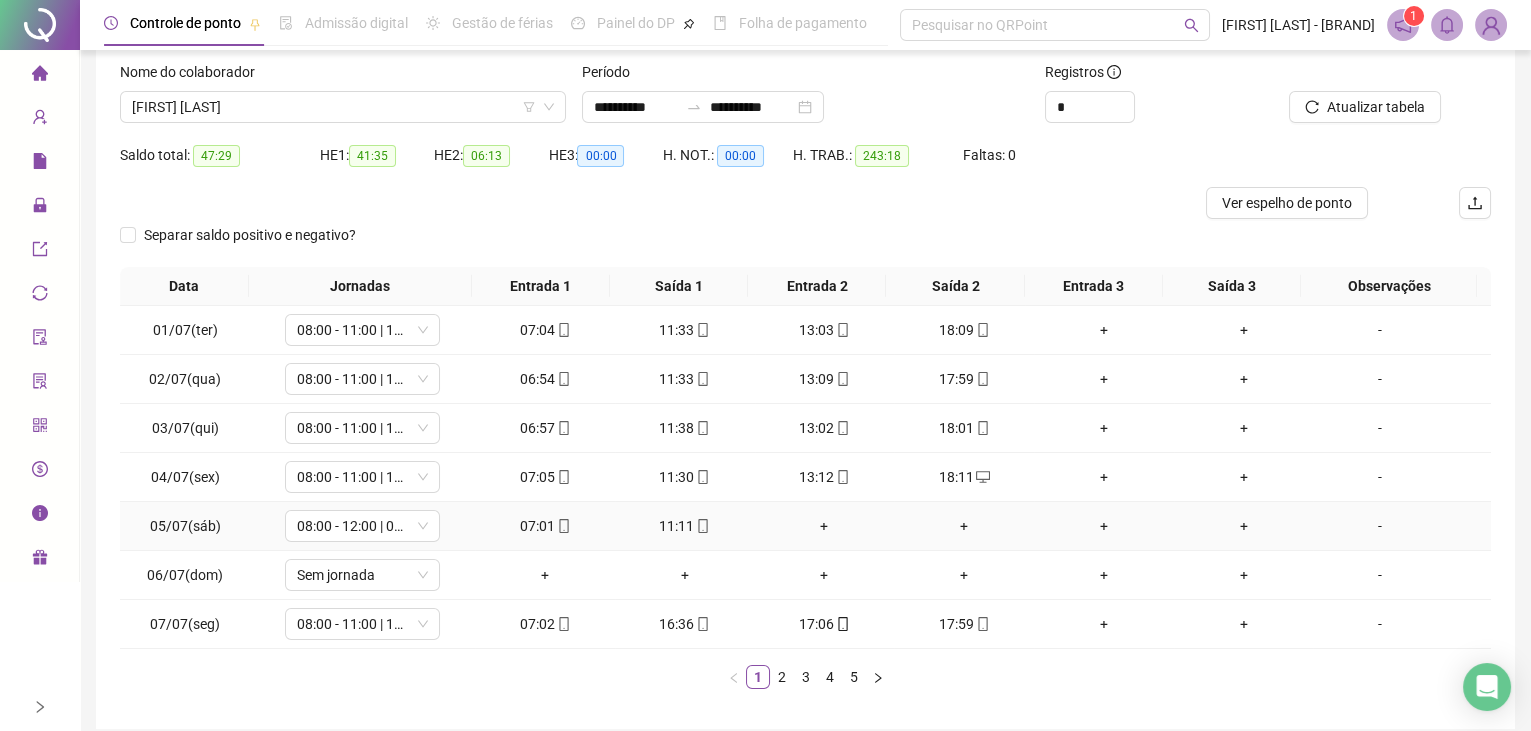 scroll, scrollTop: 203, scrollLeft: 0, axis: vertical 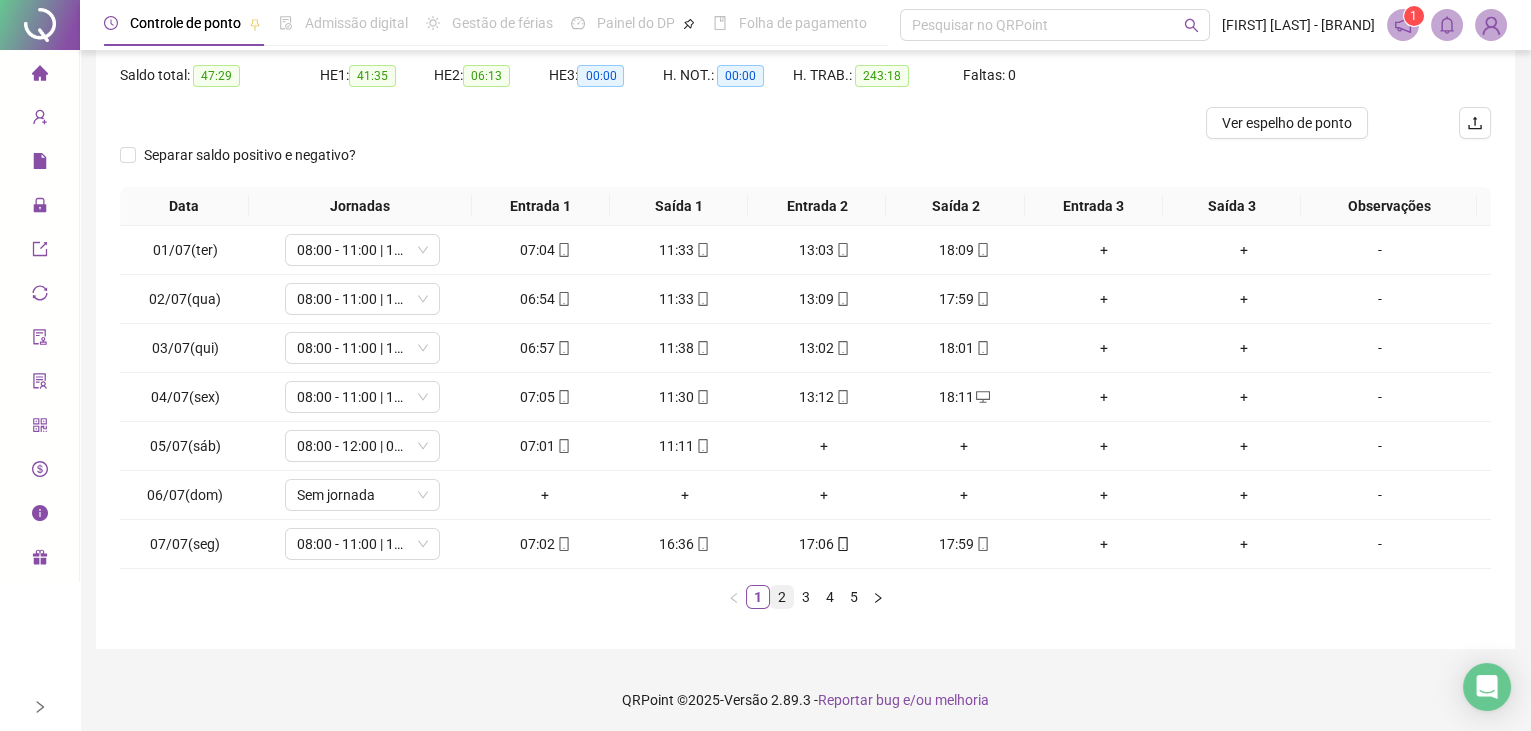 click on "2" at bounding box center (782, 597) 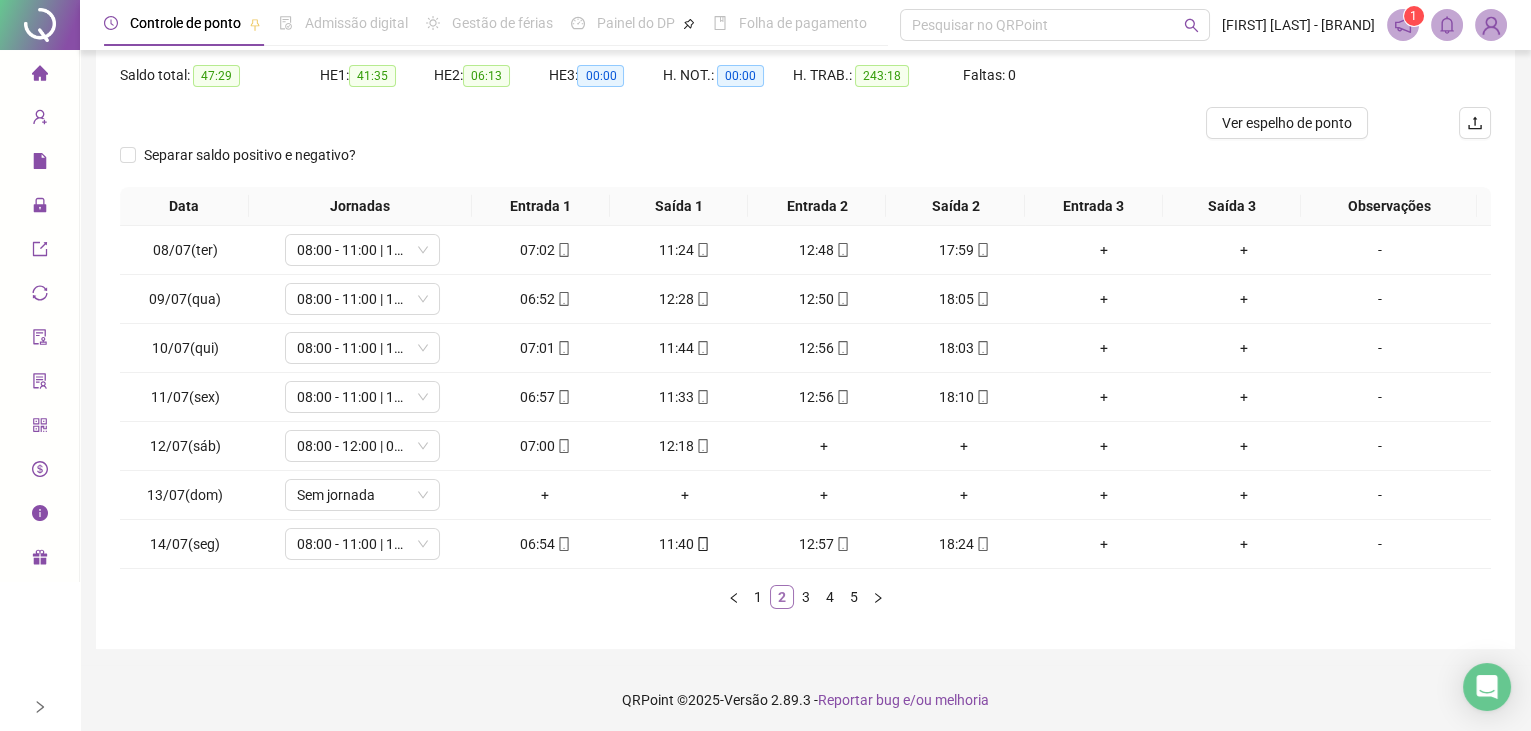 scroll, scrollTop: 0, scrollLeft: 0, axis: both 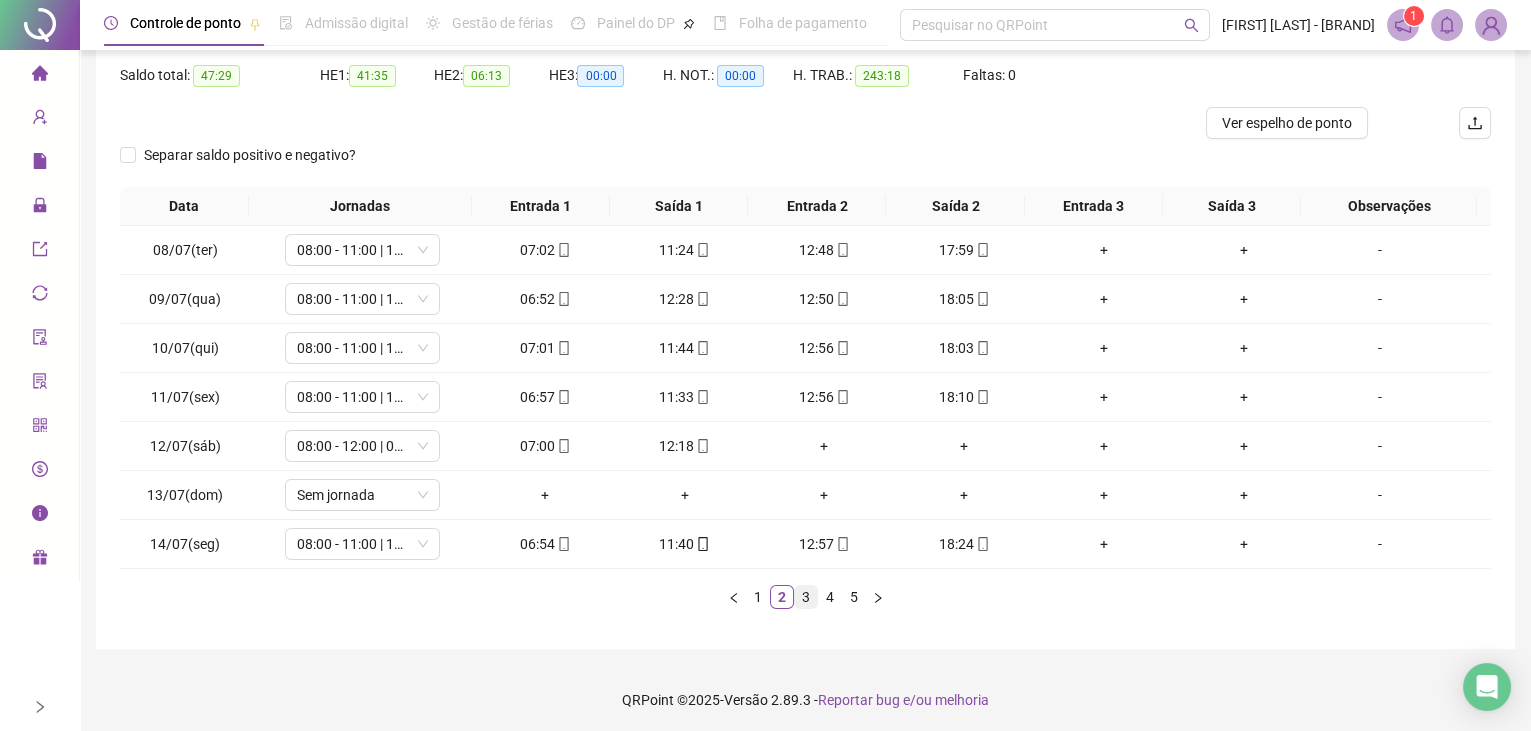 click on "3" at bounding box center [806, 597] 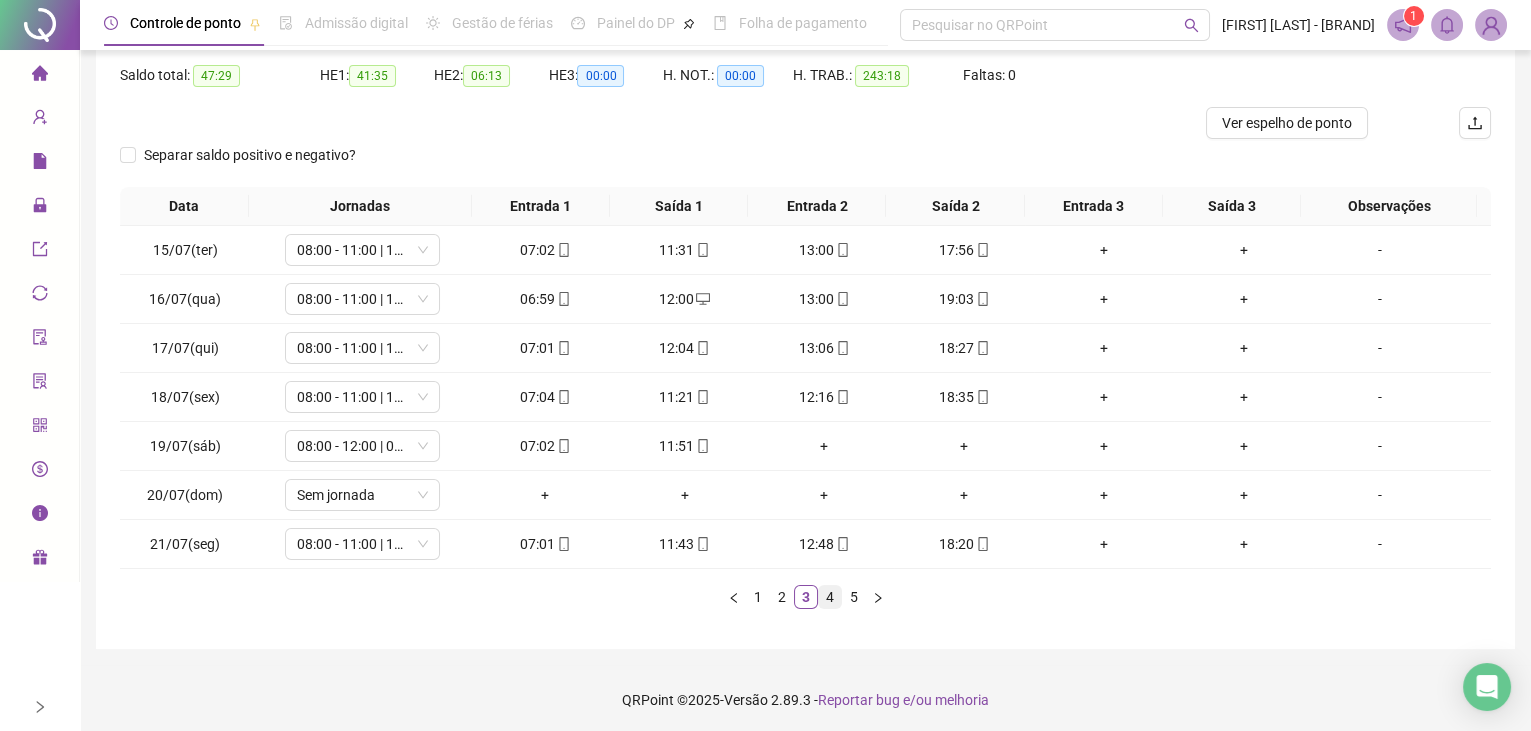 click on "4" at bounding box center (830, 597) 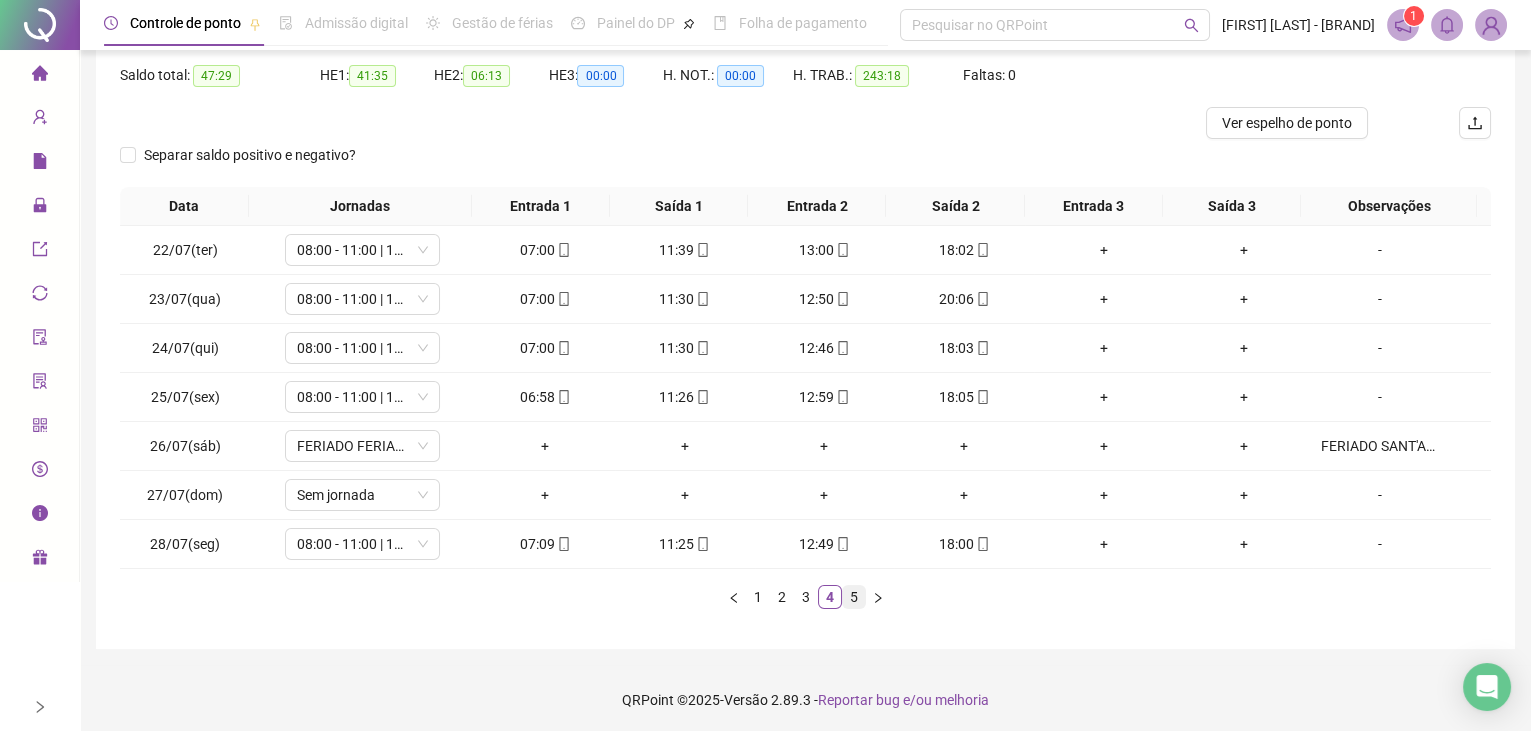 click on "5" at bounding box center [854, 597] 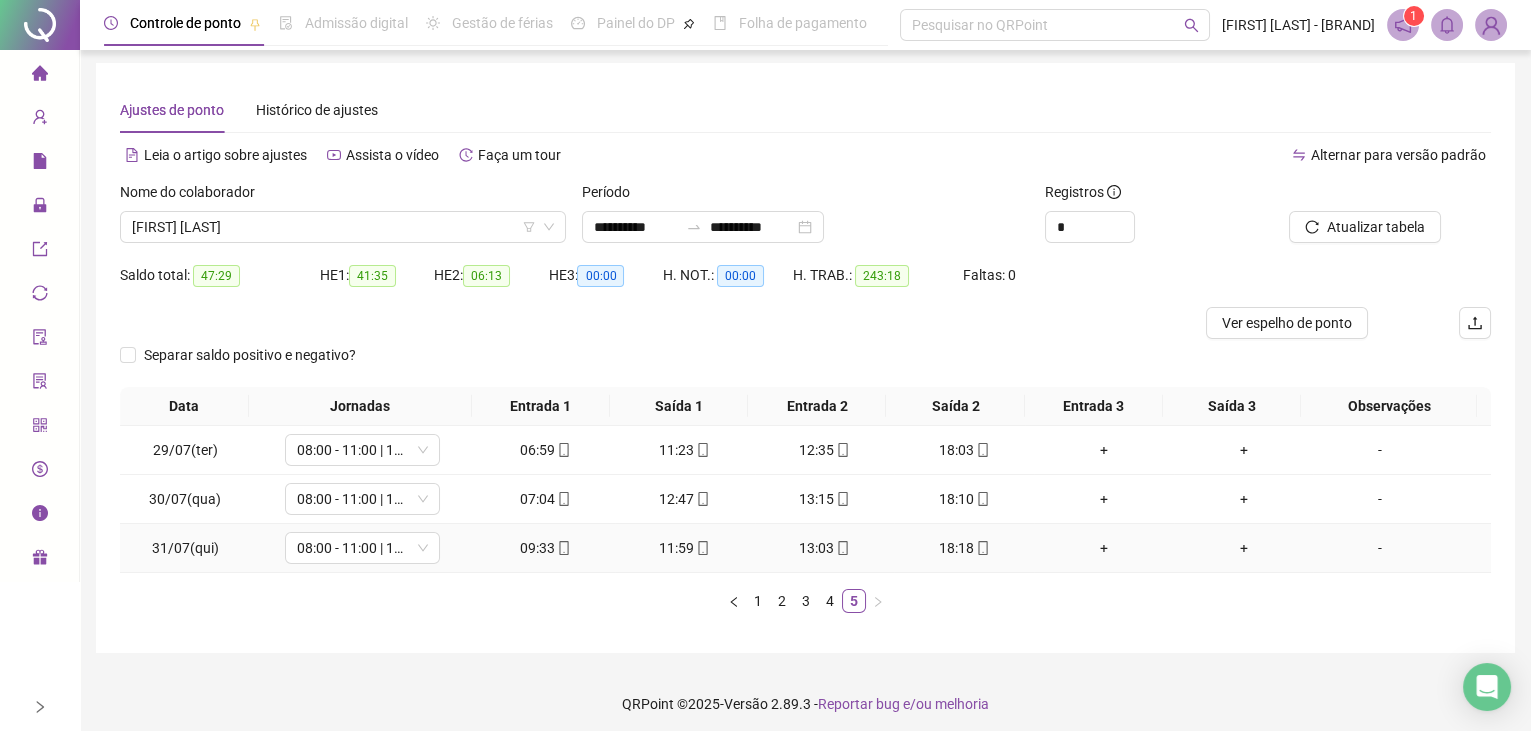 scroll, scrollTop: 0, scrollLeft: 0, axis: both 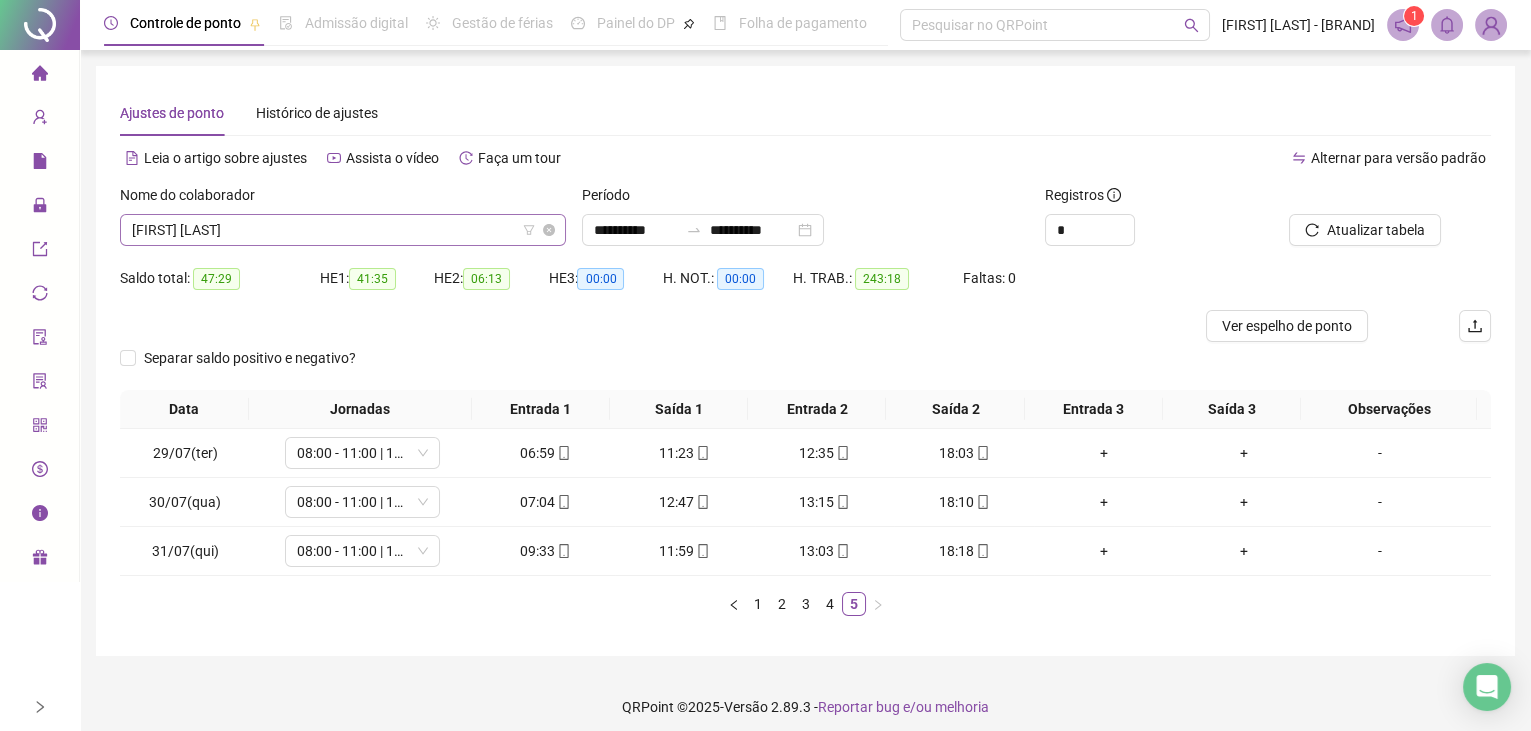 click on "[FIRST] [LAST]" at bounding box center (343, 230) 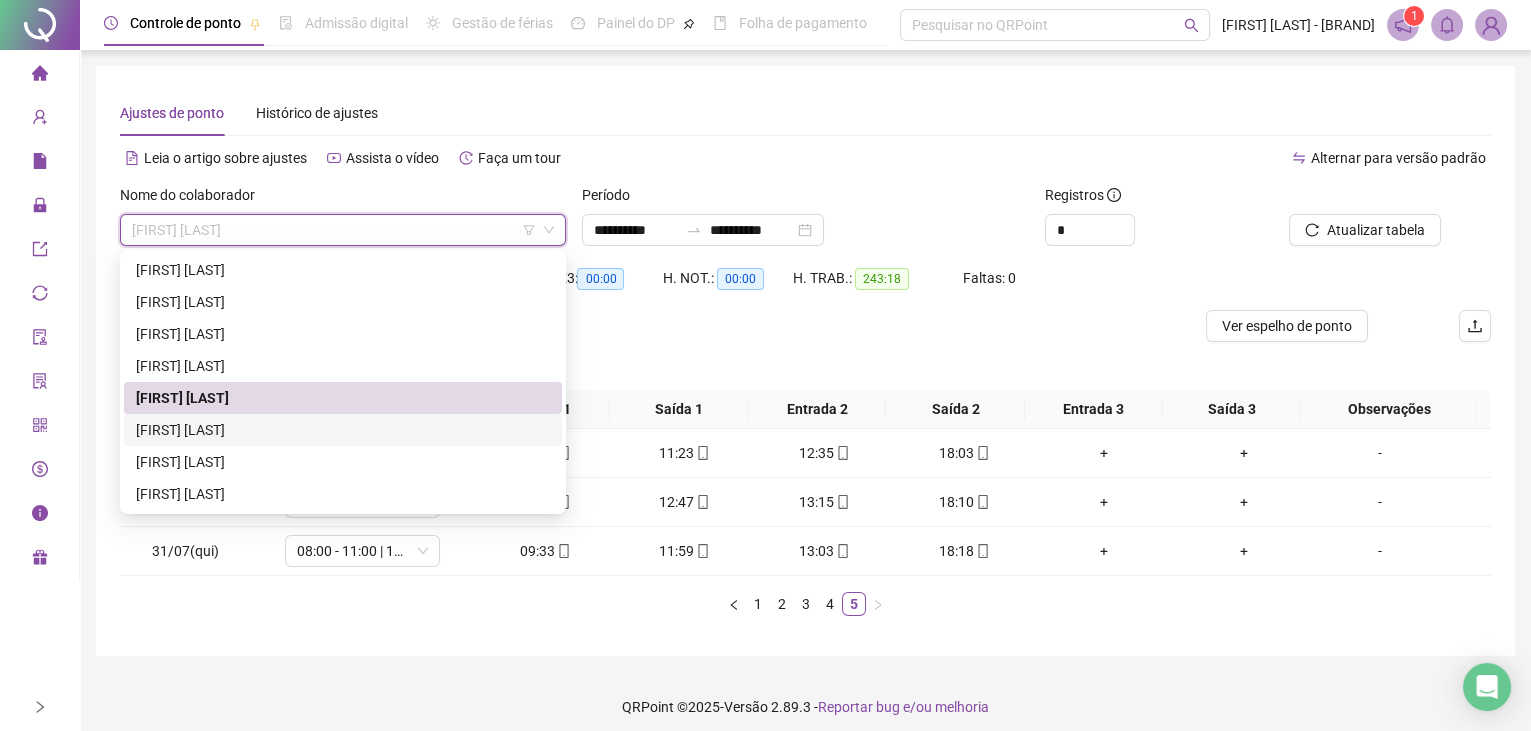 drag, startPoint x: 194, startPoint y: 430, endPoint x: 720, endPoint y: 337, distance: 534.1582 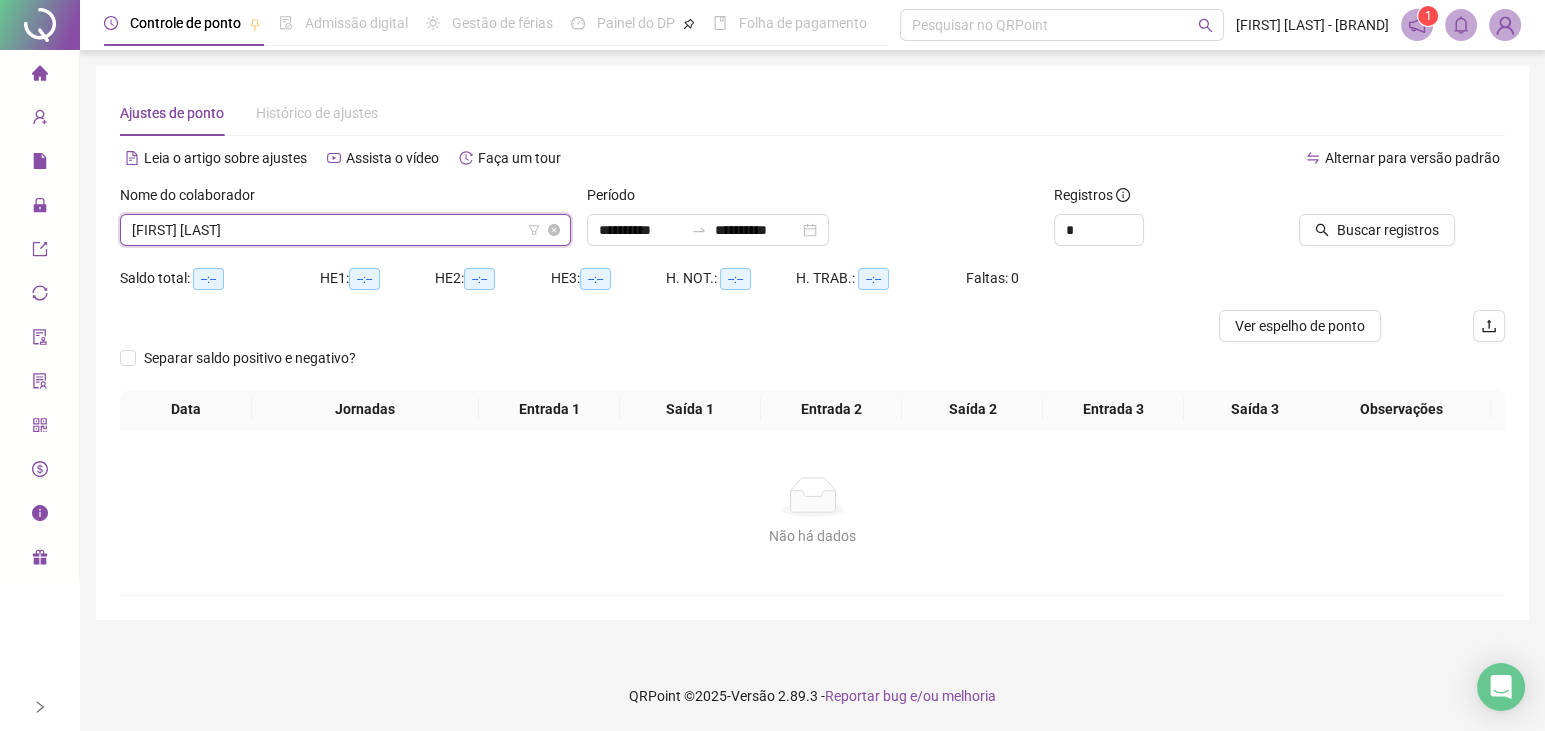click on "[FIRST] [LAST]" at bounding box center [345, 230] 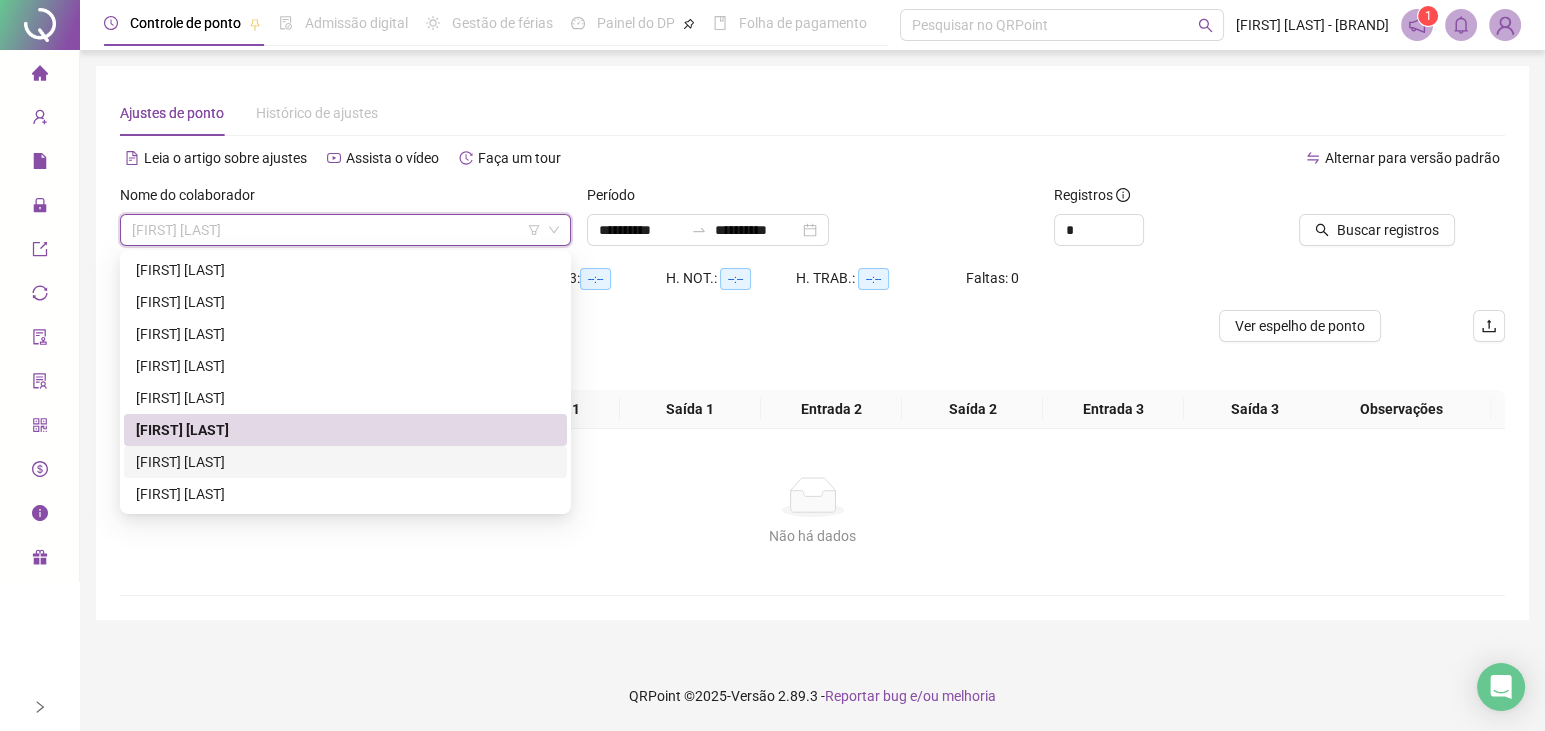 click on "[FIRST] [LAST]" at bounding box center [345, 462] 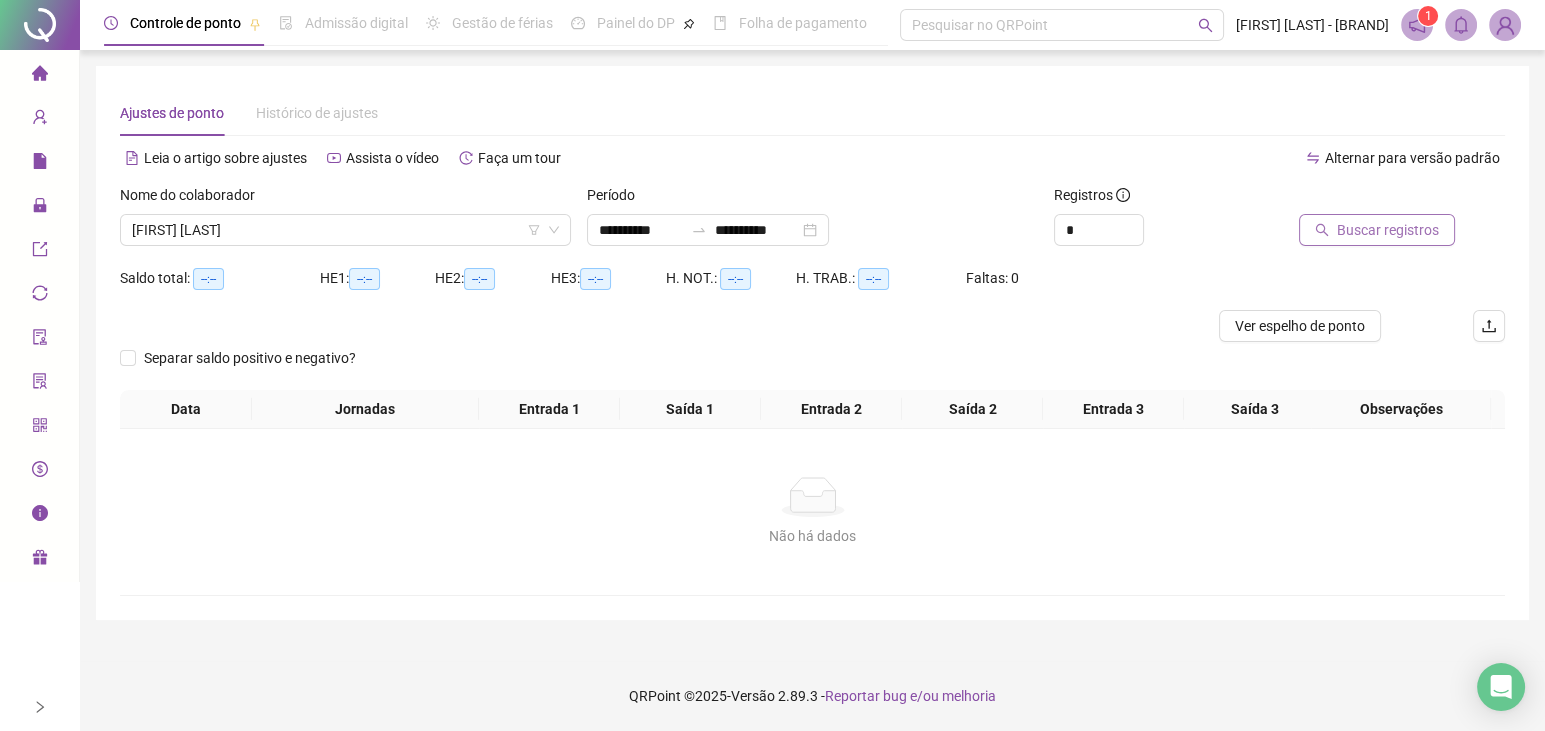 click on "Buscar registros" at bounding box center (1388, 230) 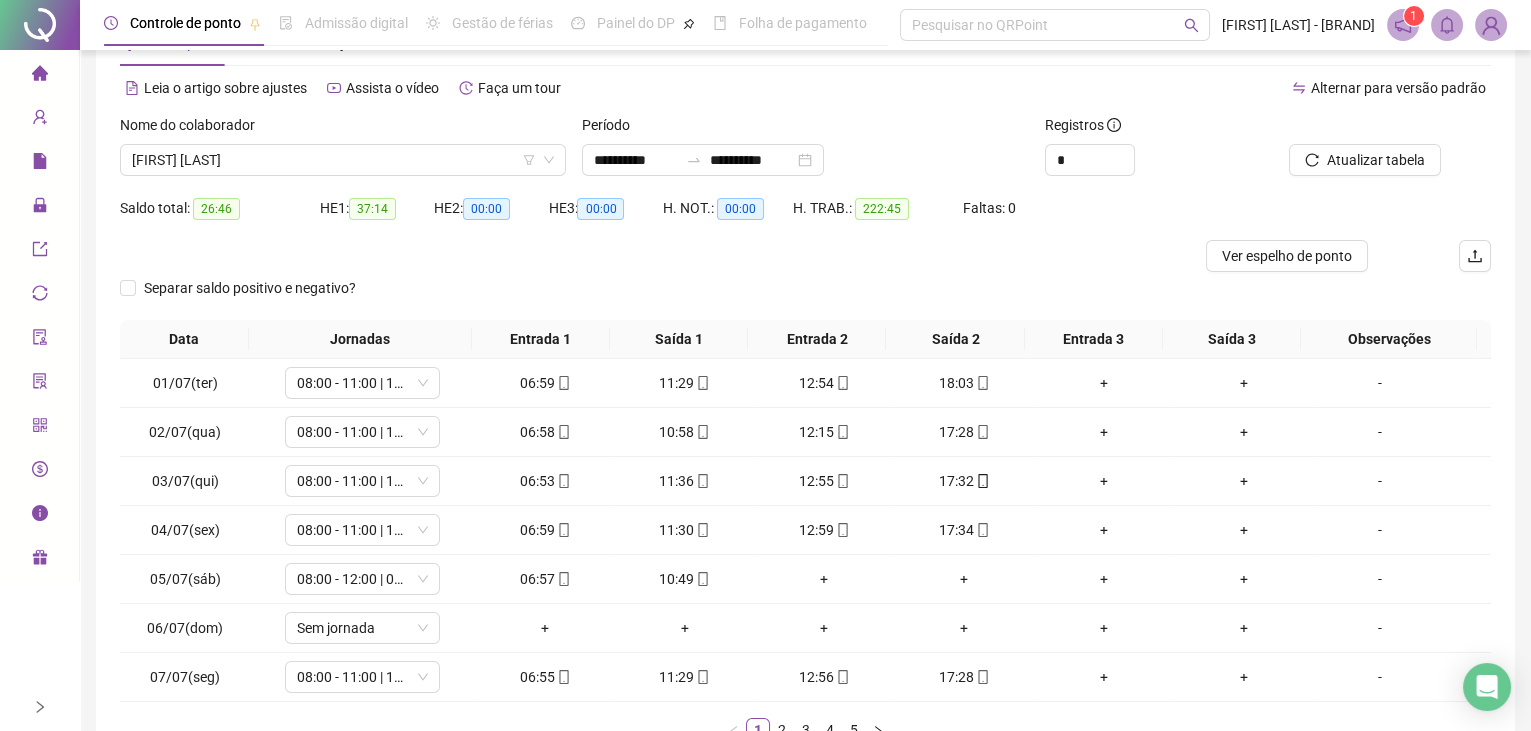 scroll, scrollTop: 203, scrollLeft: 0, axis: vertical 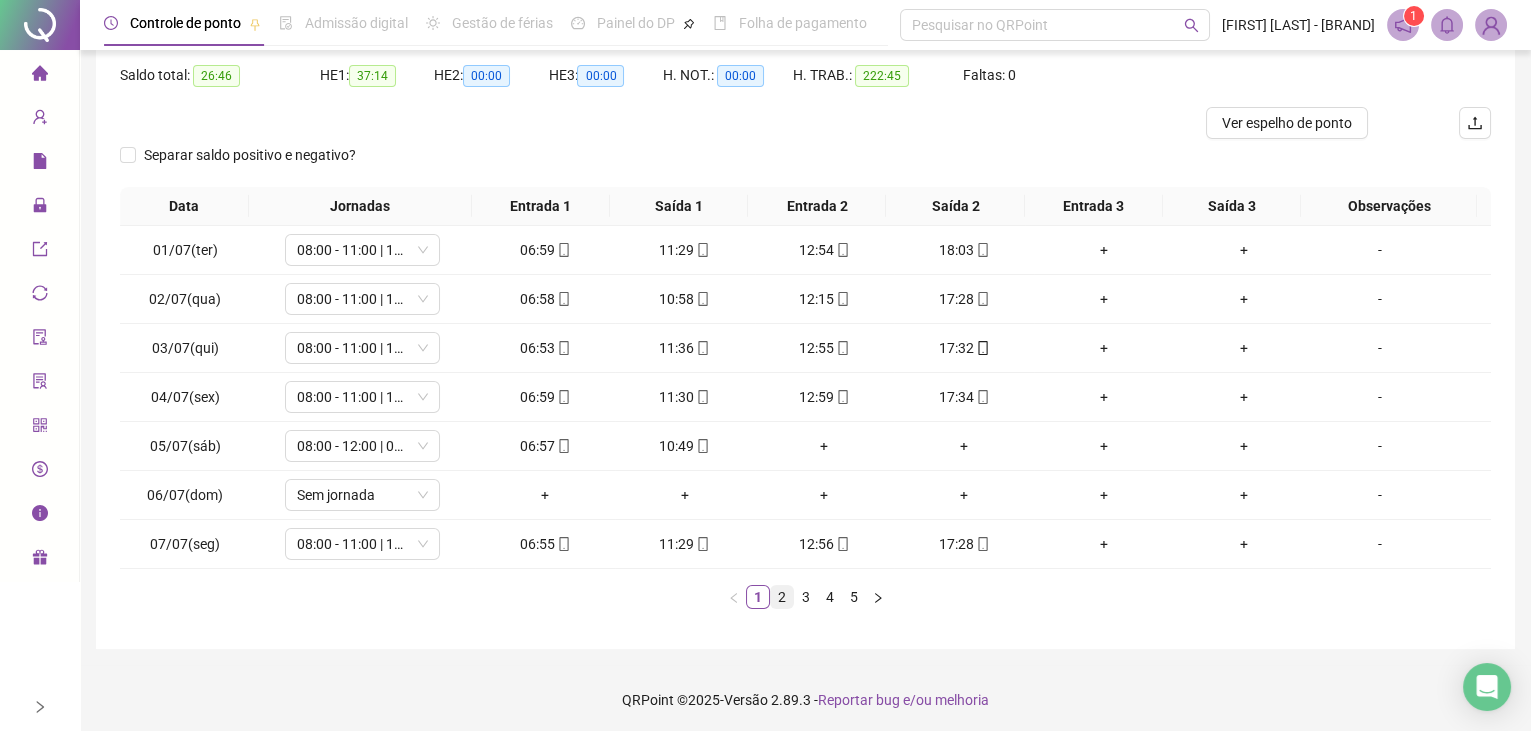 click on "2" at bounding box center (782, 597) 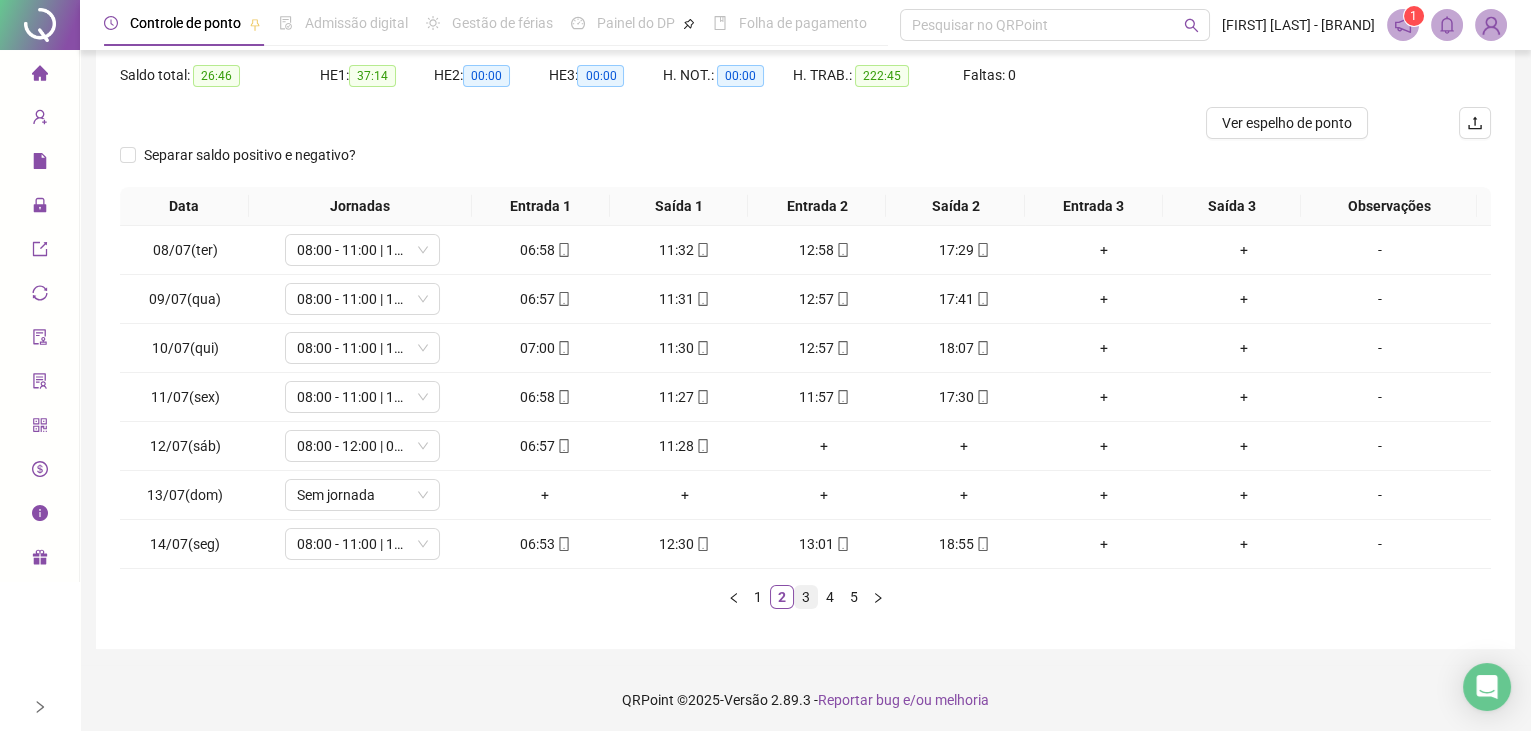 click on "3" at bounding box center [806, 597] 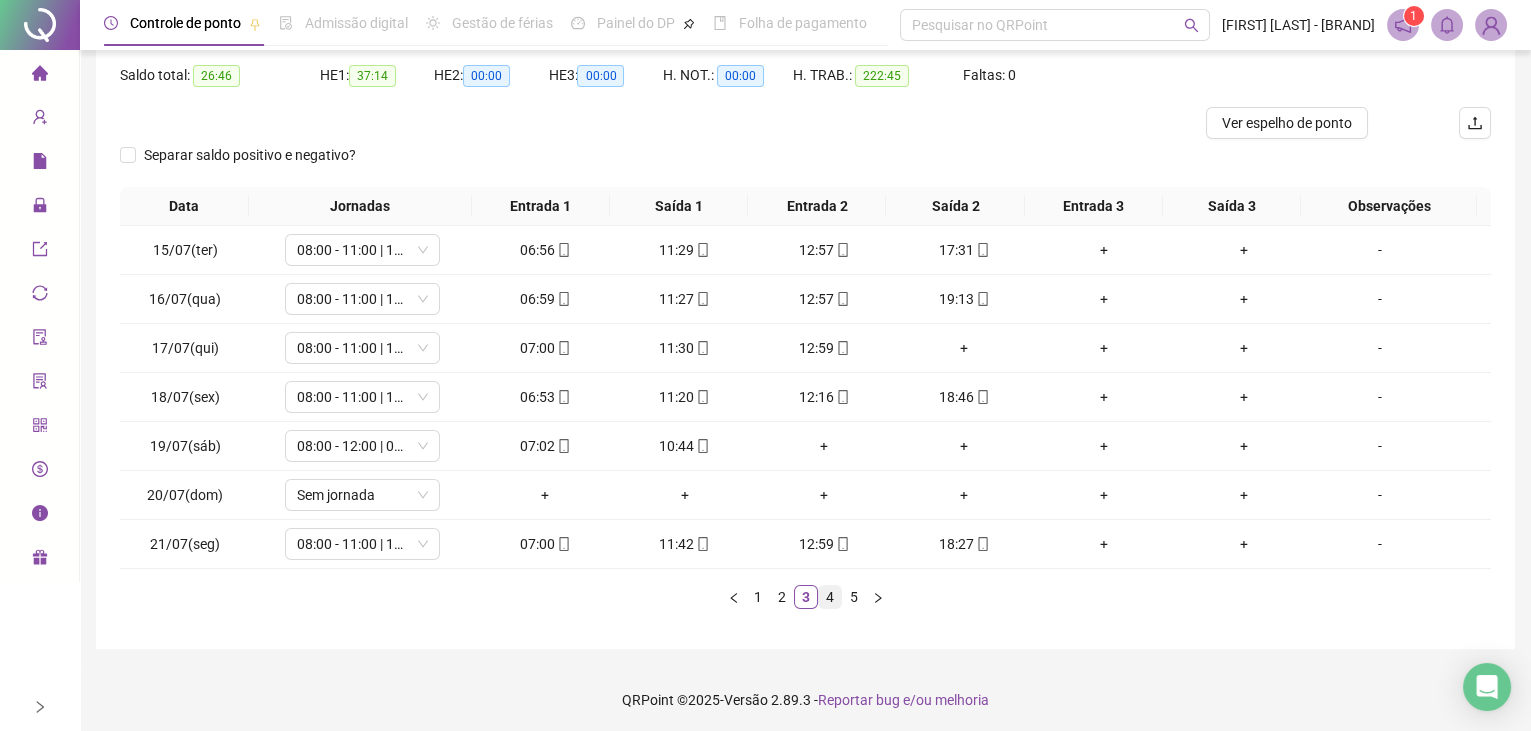click on "4" at bounding box center (830, 597) 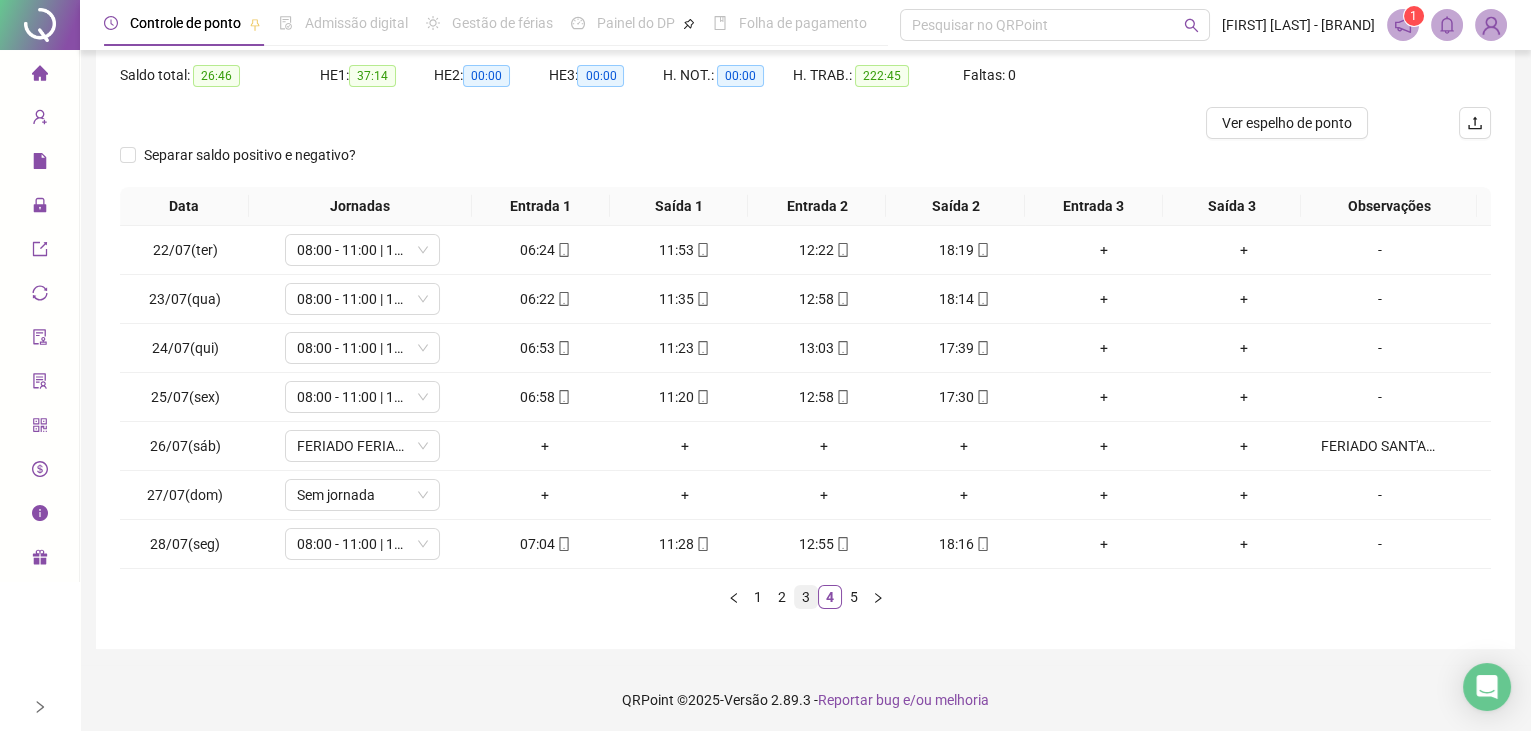 click on "3" at bounding box center [806, 597] 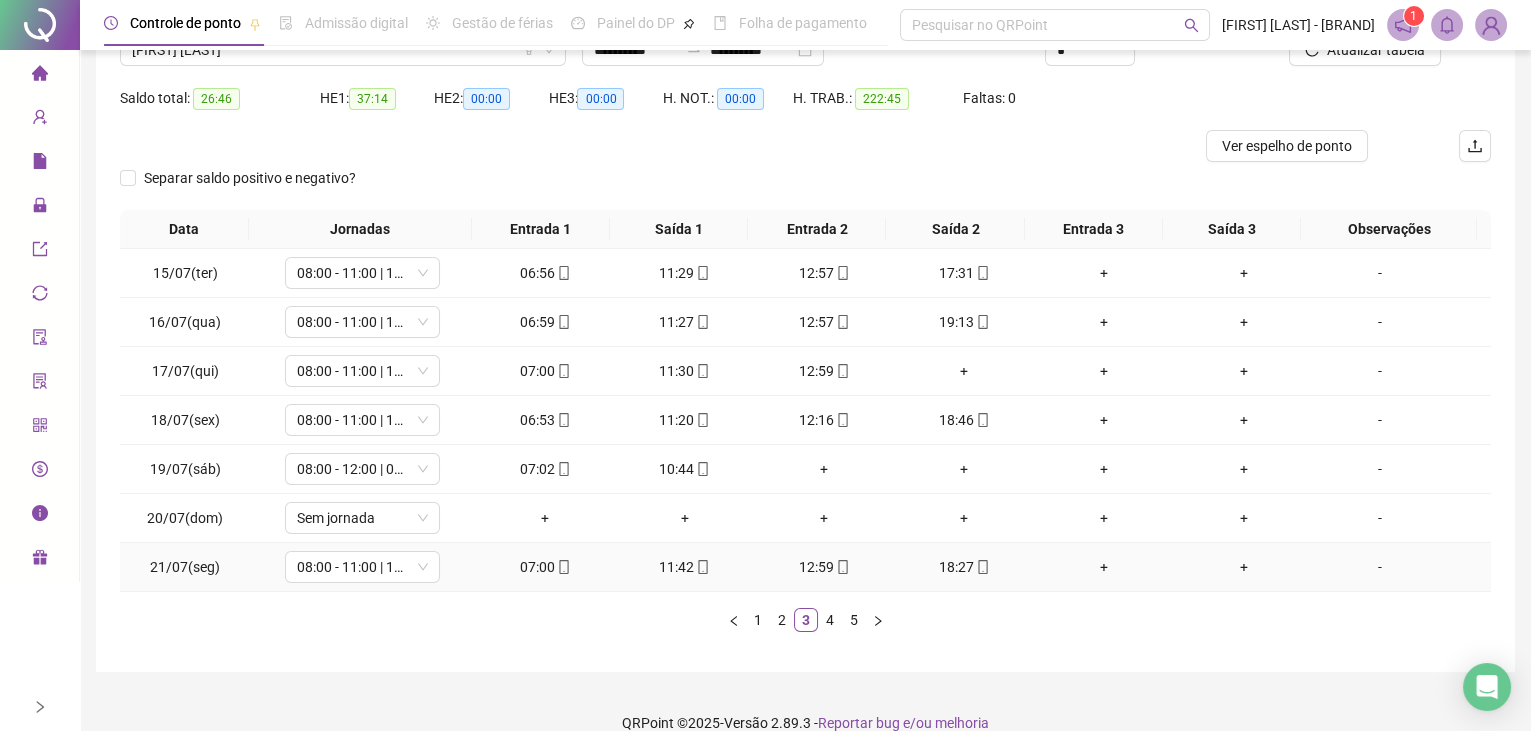 scroll, scrollTop: 112, scrollLeft: 0, axis: vertical 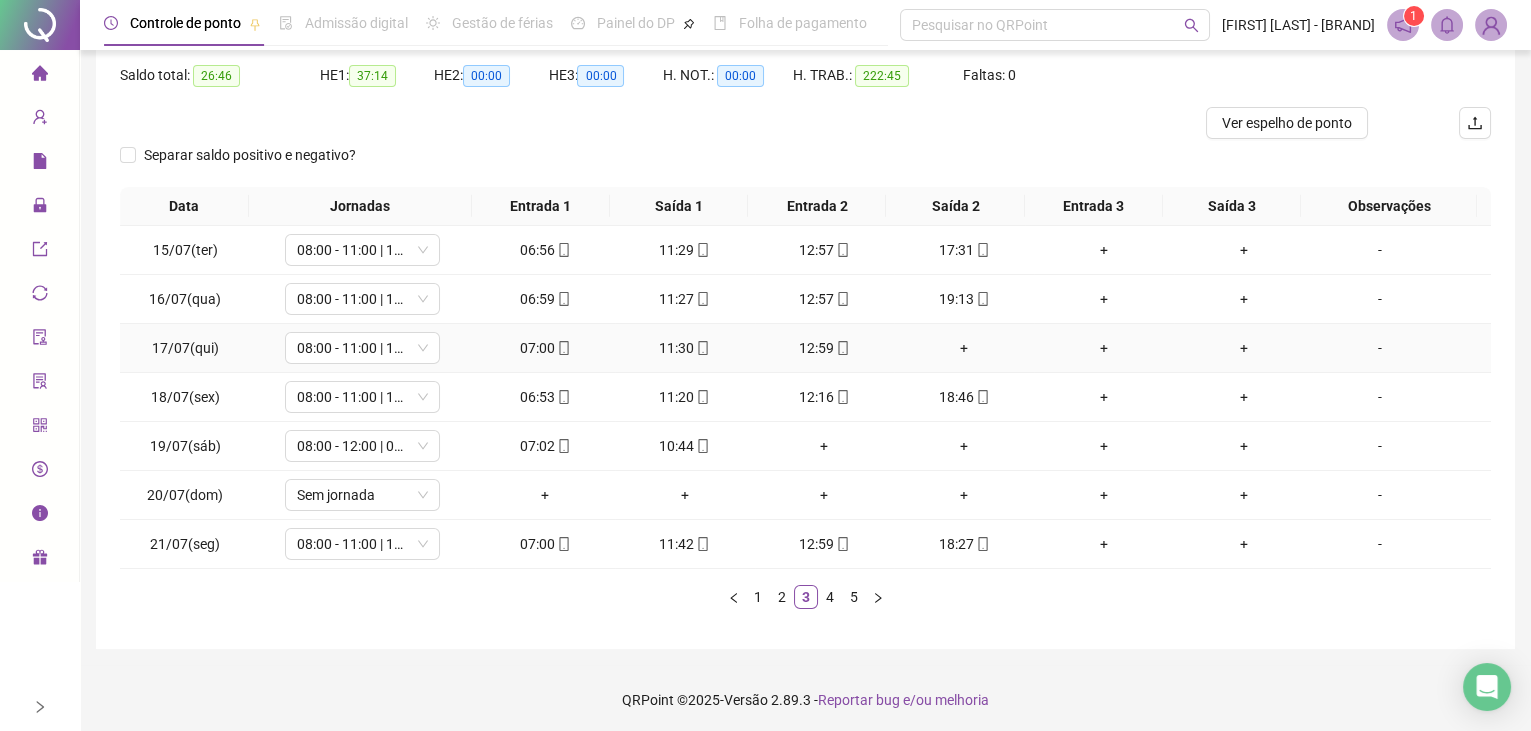 click on "+" at bounding box center (964, 348) 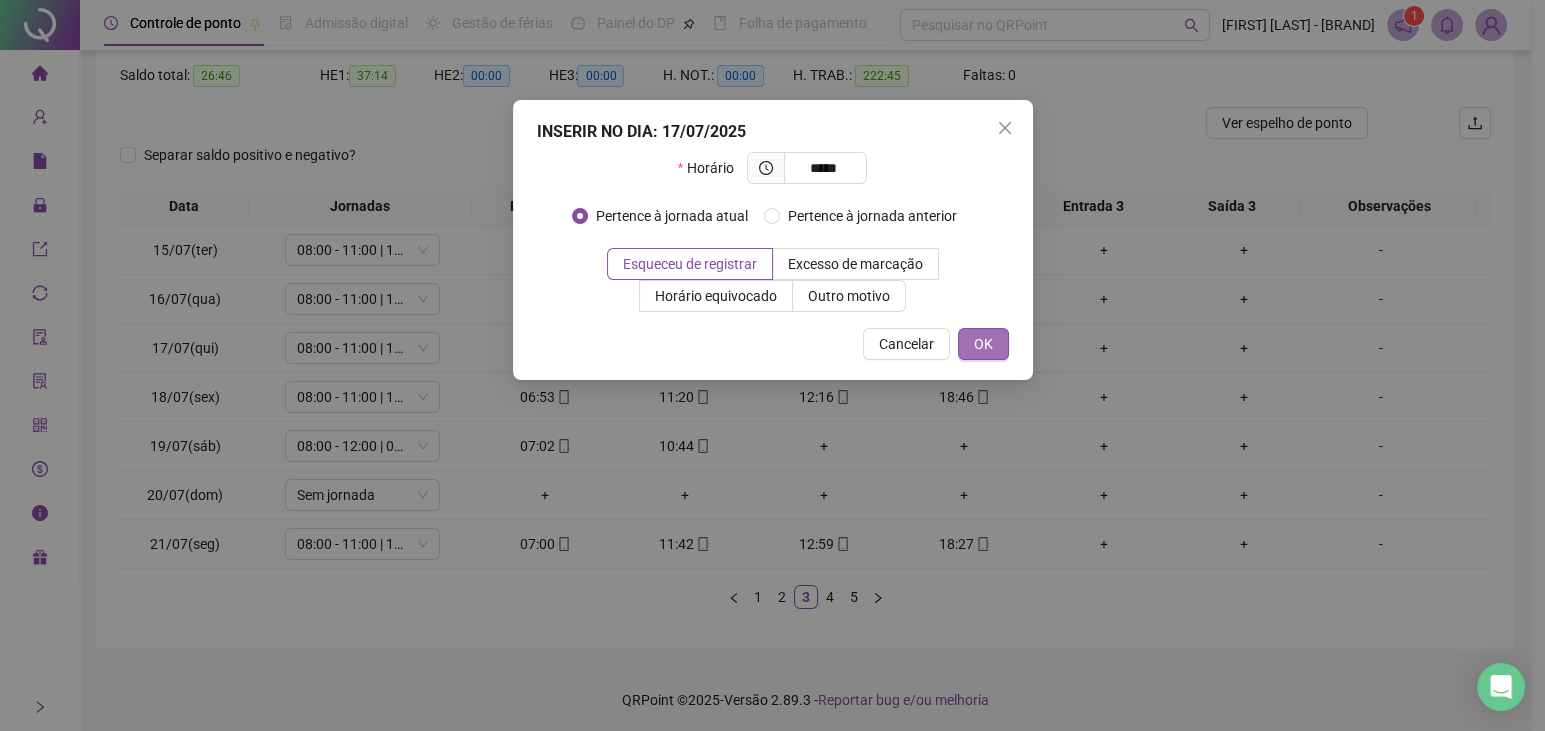 type on "*****" 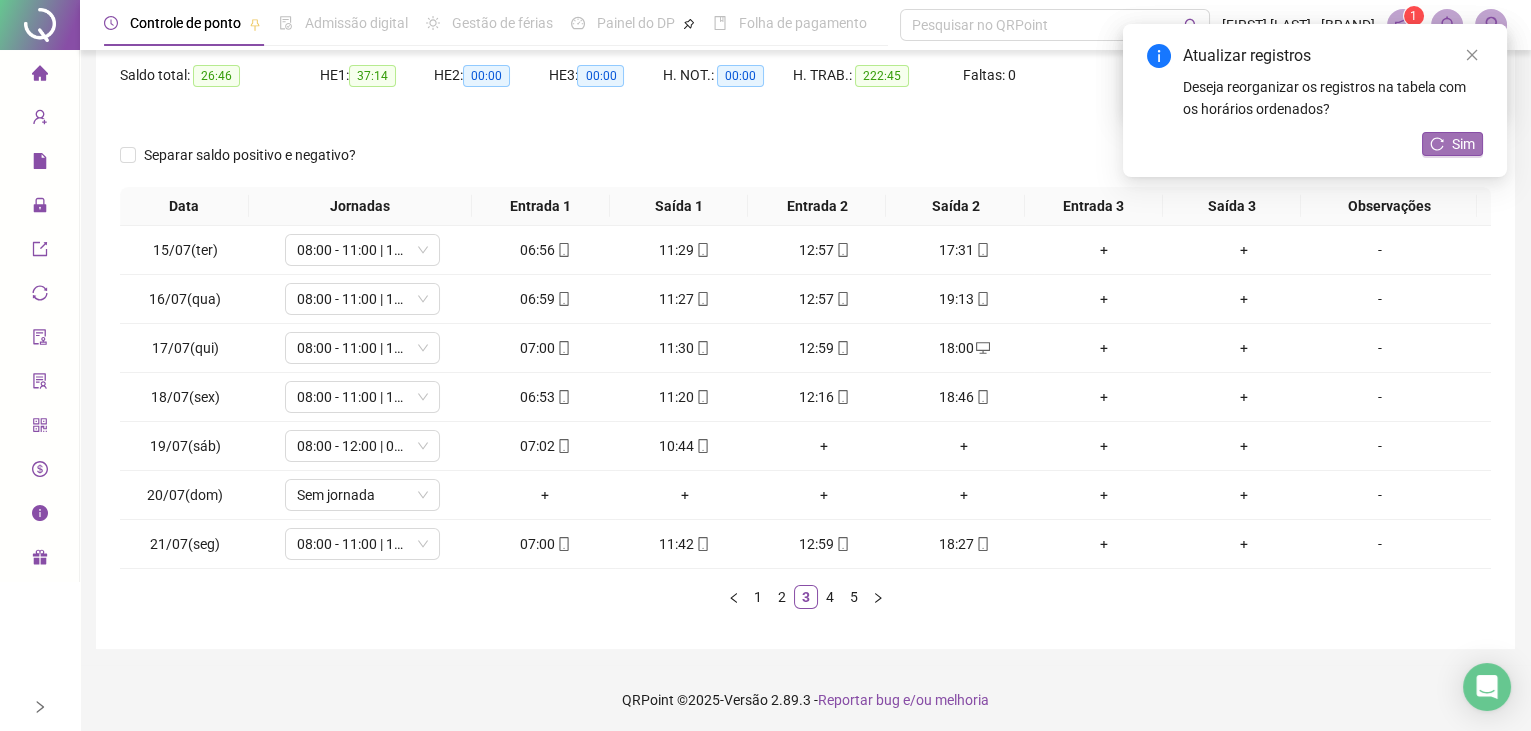 click on "Sim" at bounding box center [1463, 144] 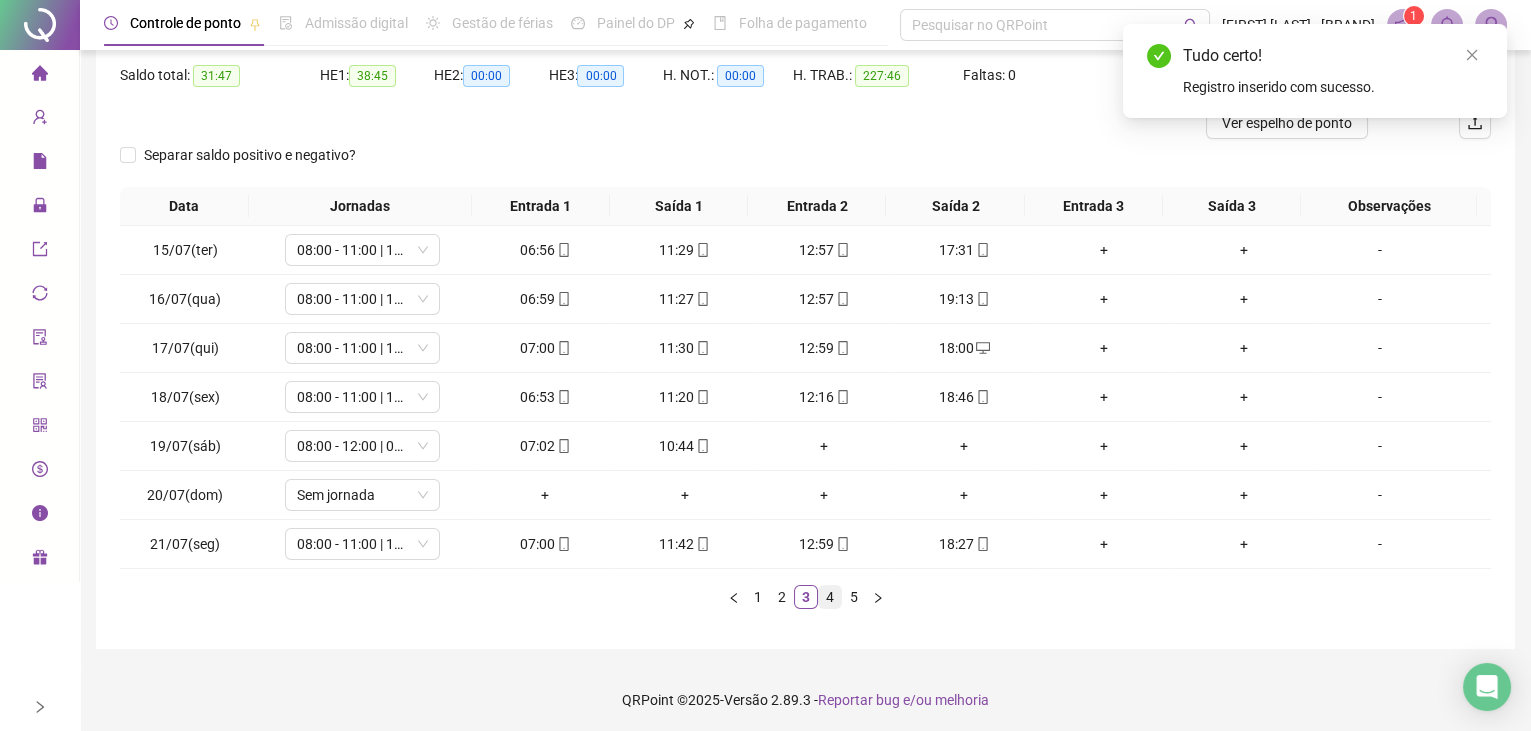 click on "4" at bounding box center [830, 597] 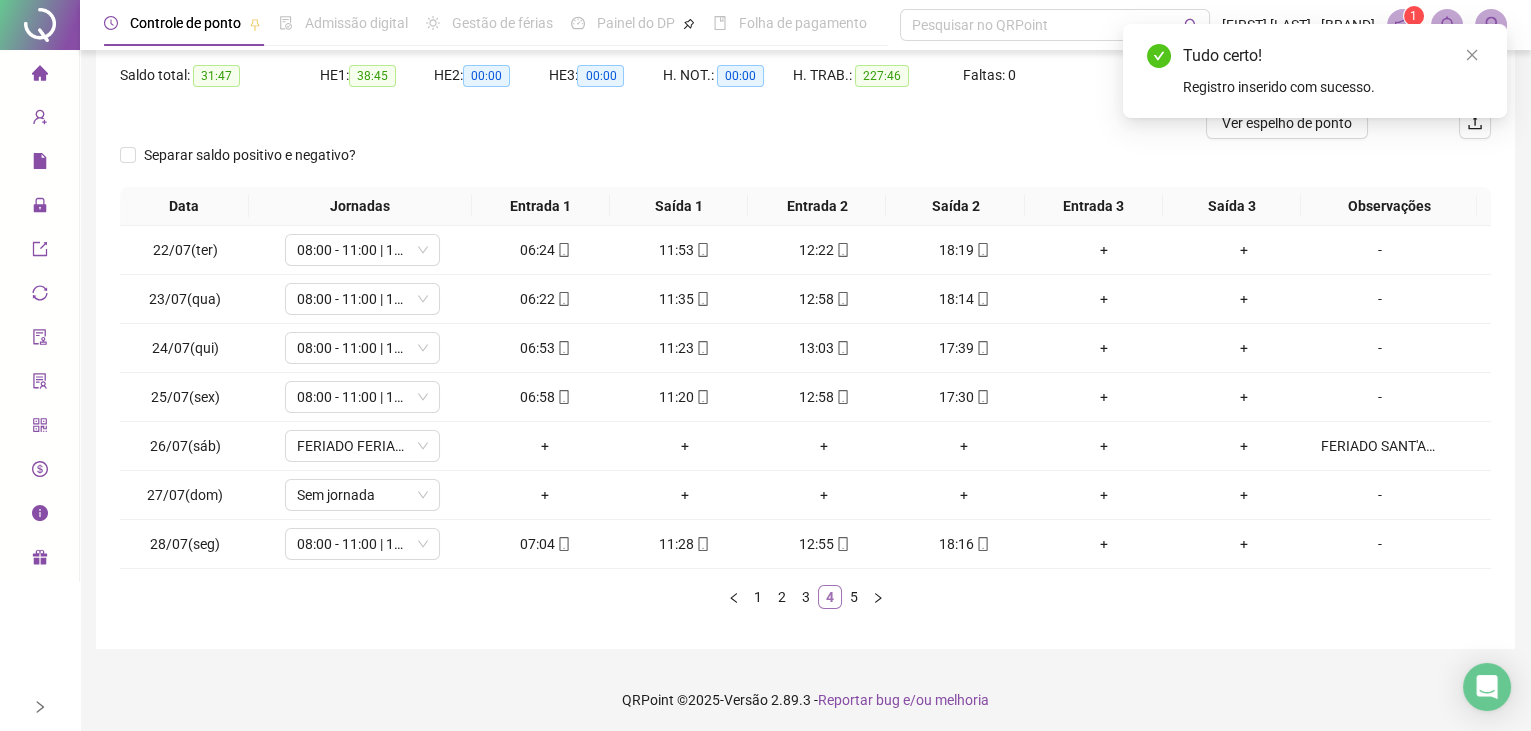scroll, scrollTop: 0, scrollLeft: 0, axis: both 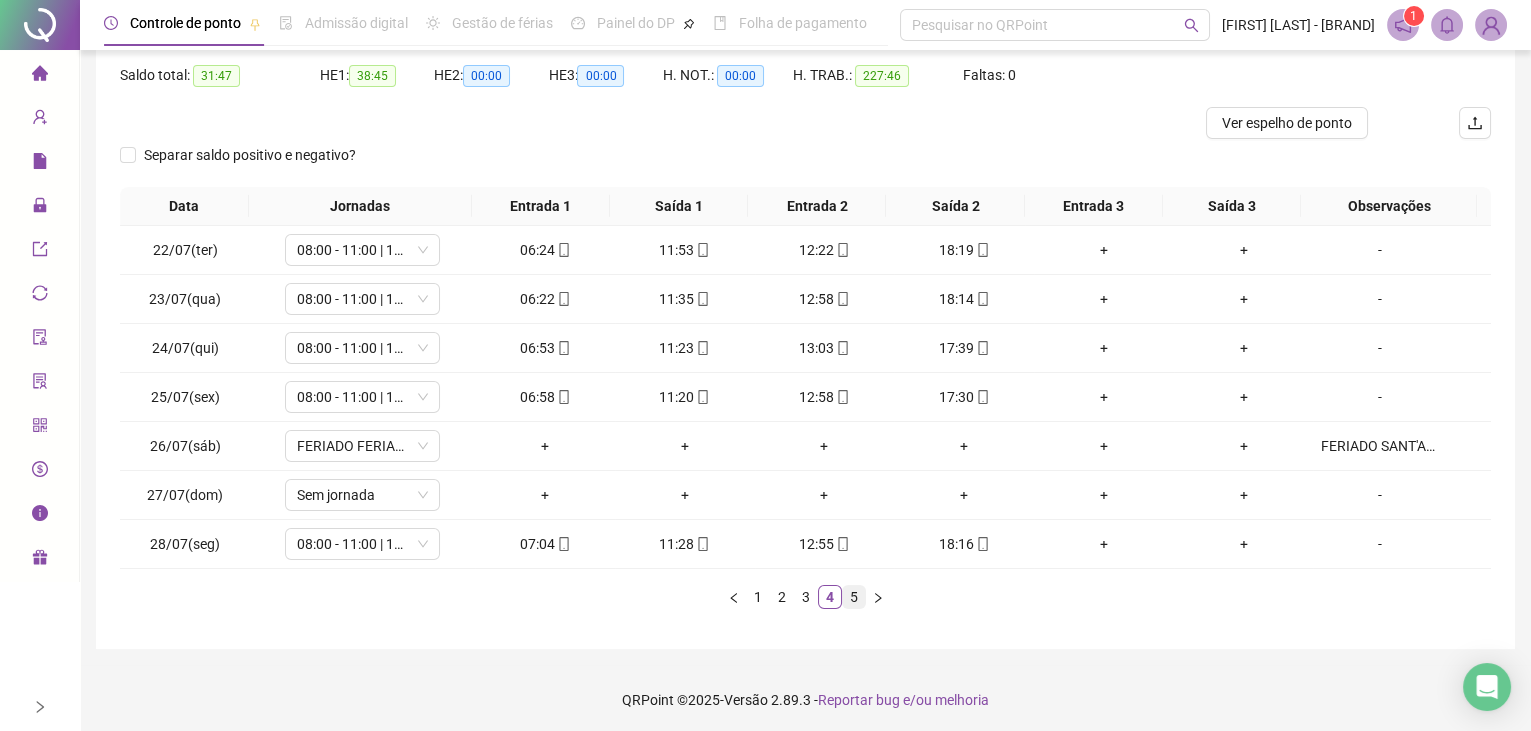 click on "5" at bounding box center (854, 597) 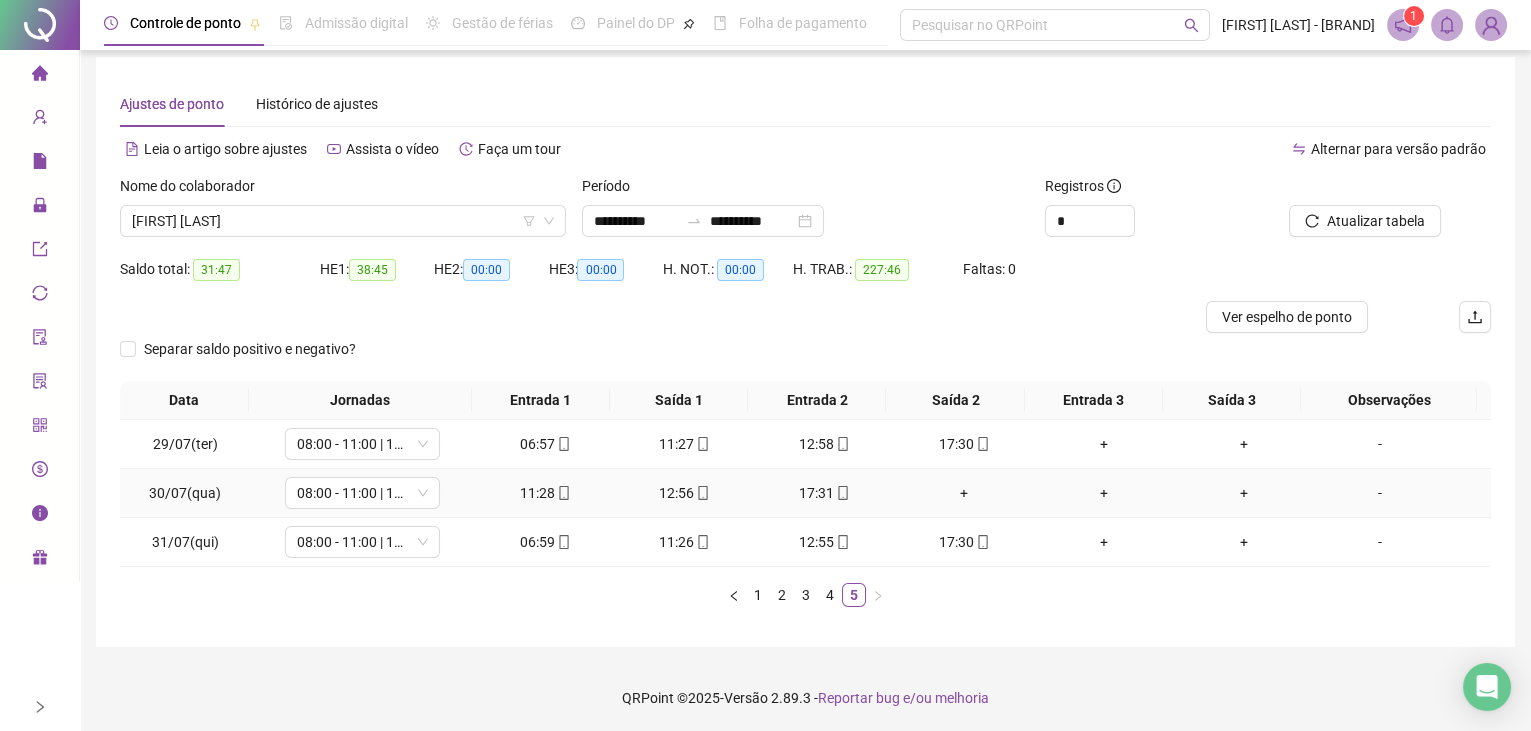 click on "+" at bounding box center (964, 493) 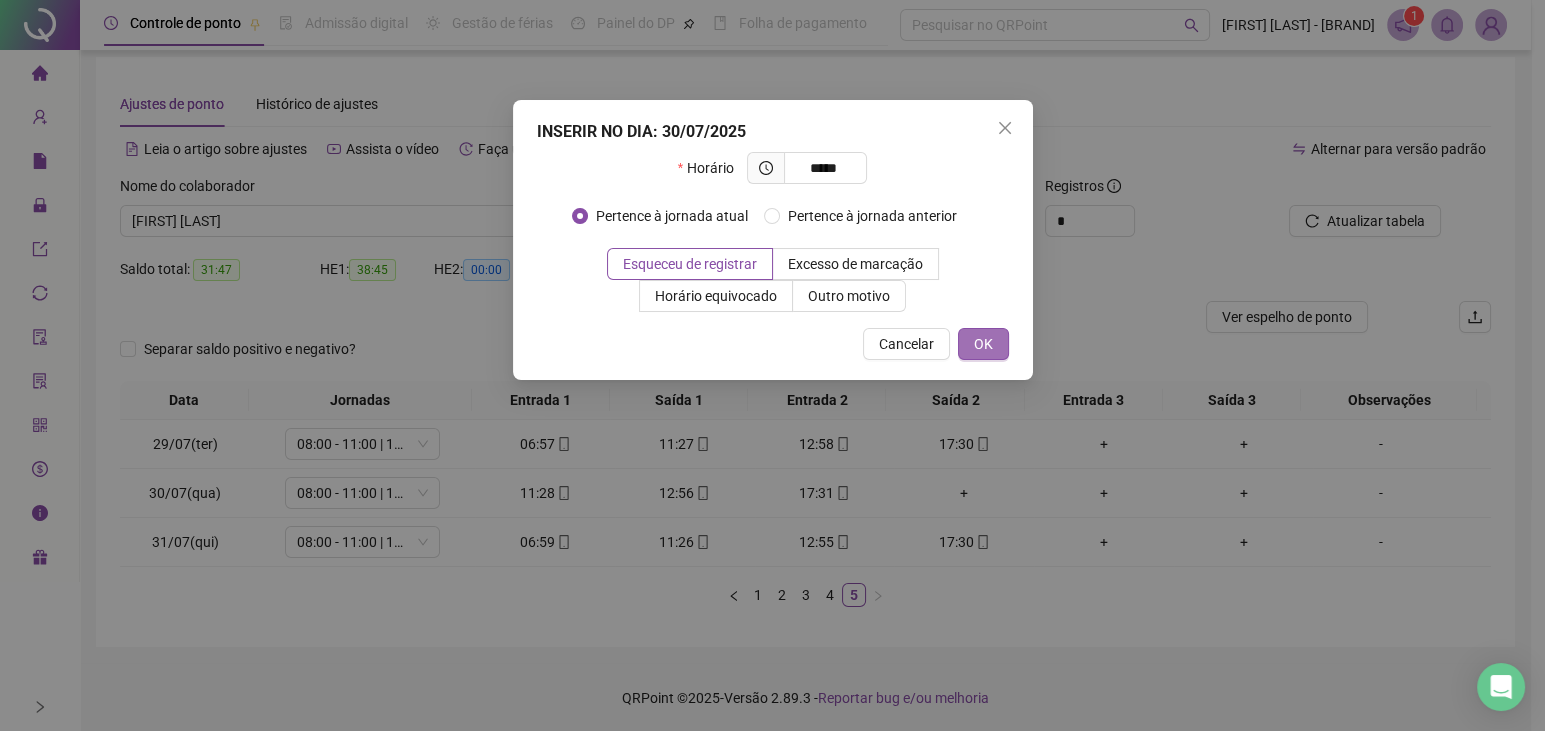 type on "*****" 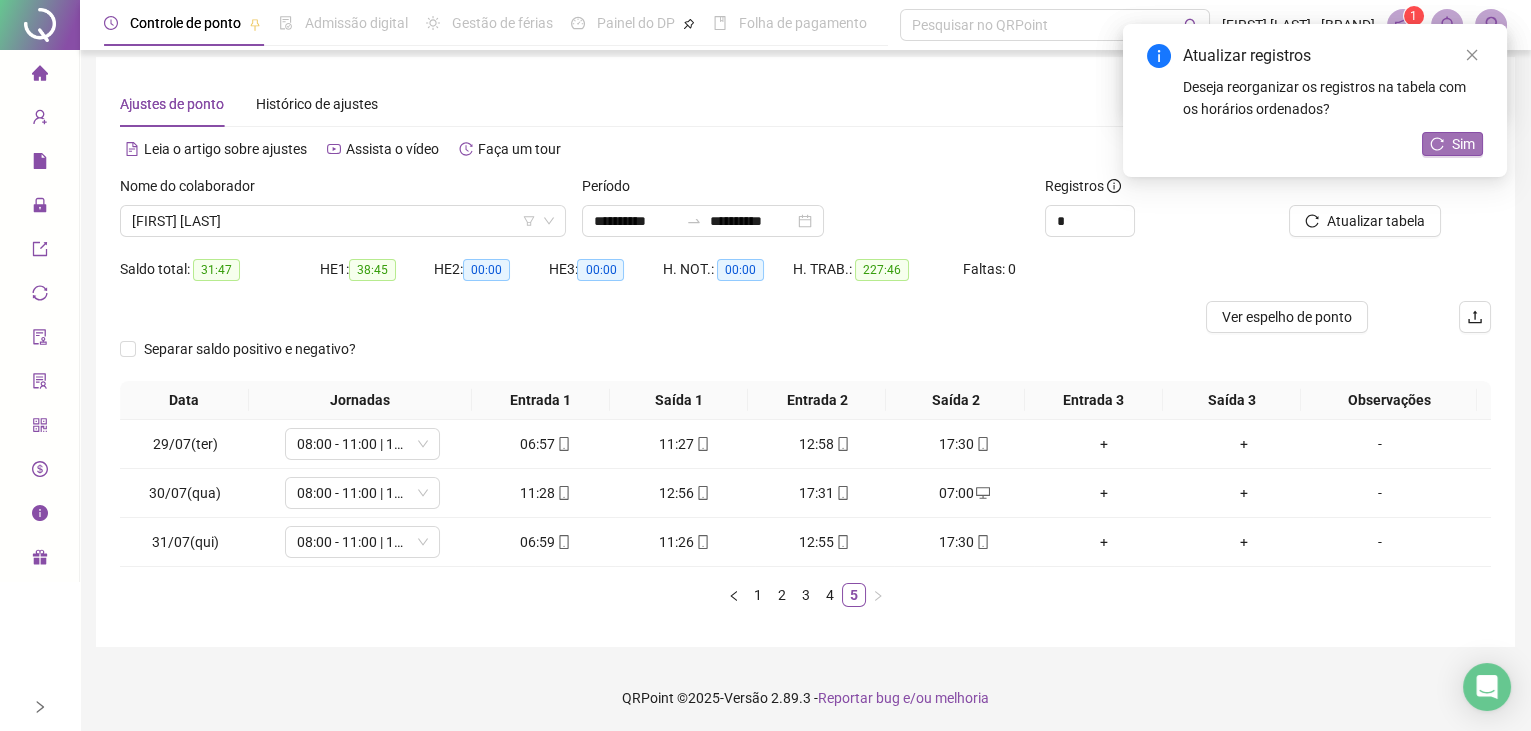 click on "Sim" at bounding box center (1463, 144) 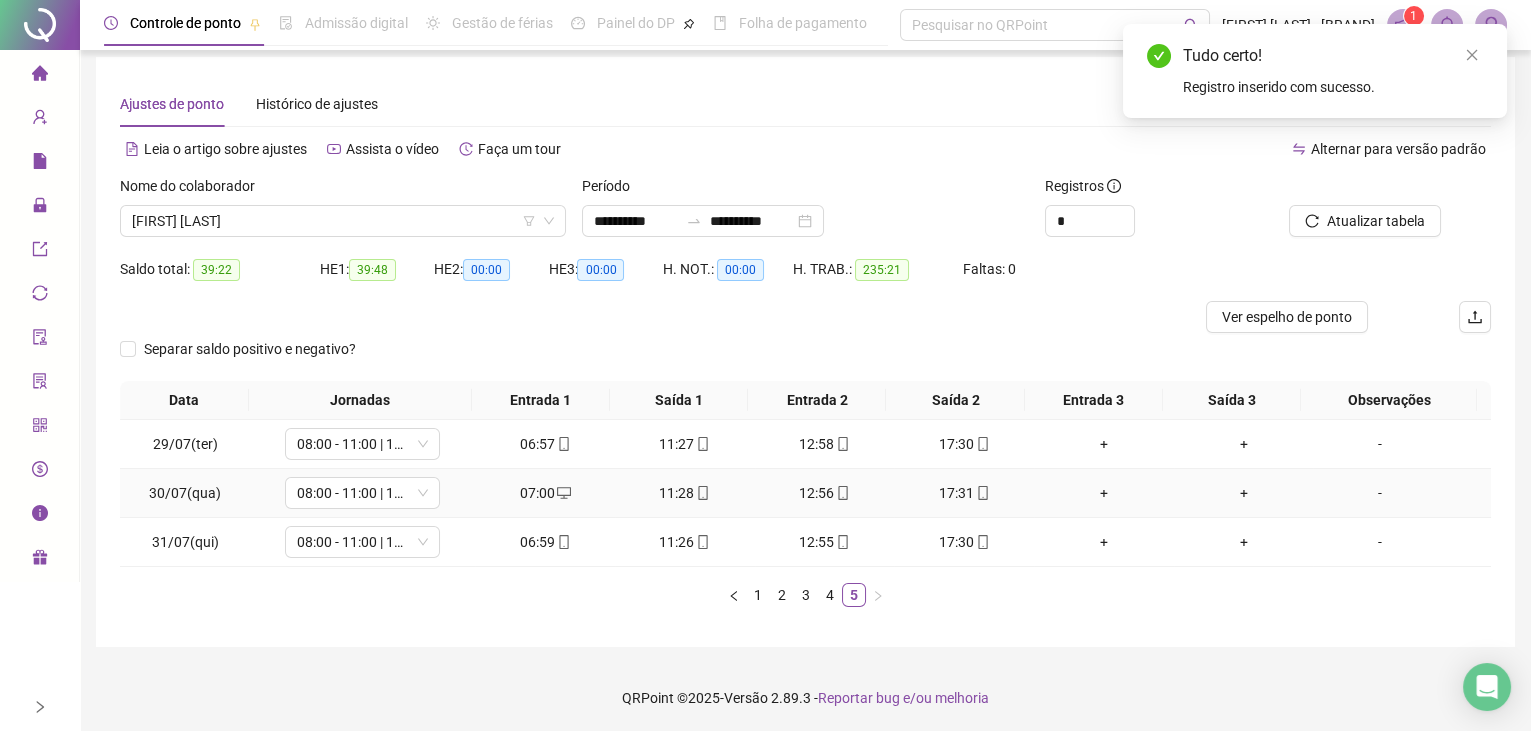 scroll, scrollTop: 0, scrollLeft: 0, axis: both 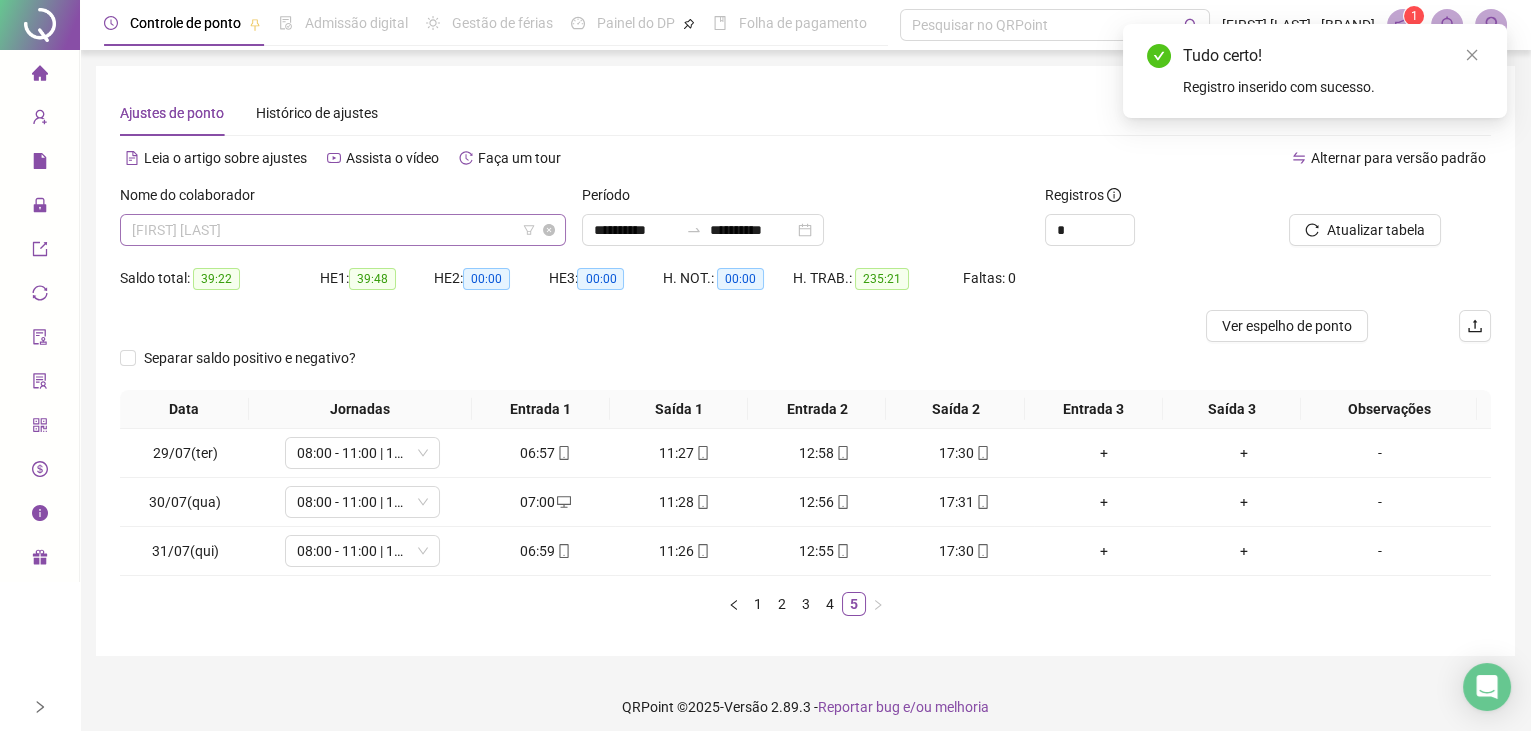 click on "[FIRST] [LAST]" at bounding box center [343, 230] 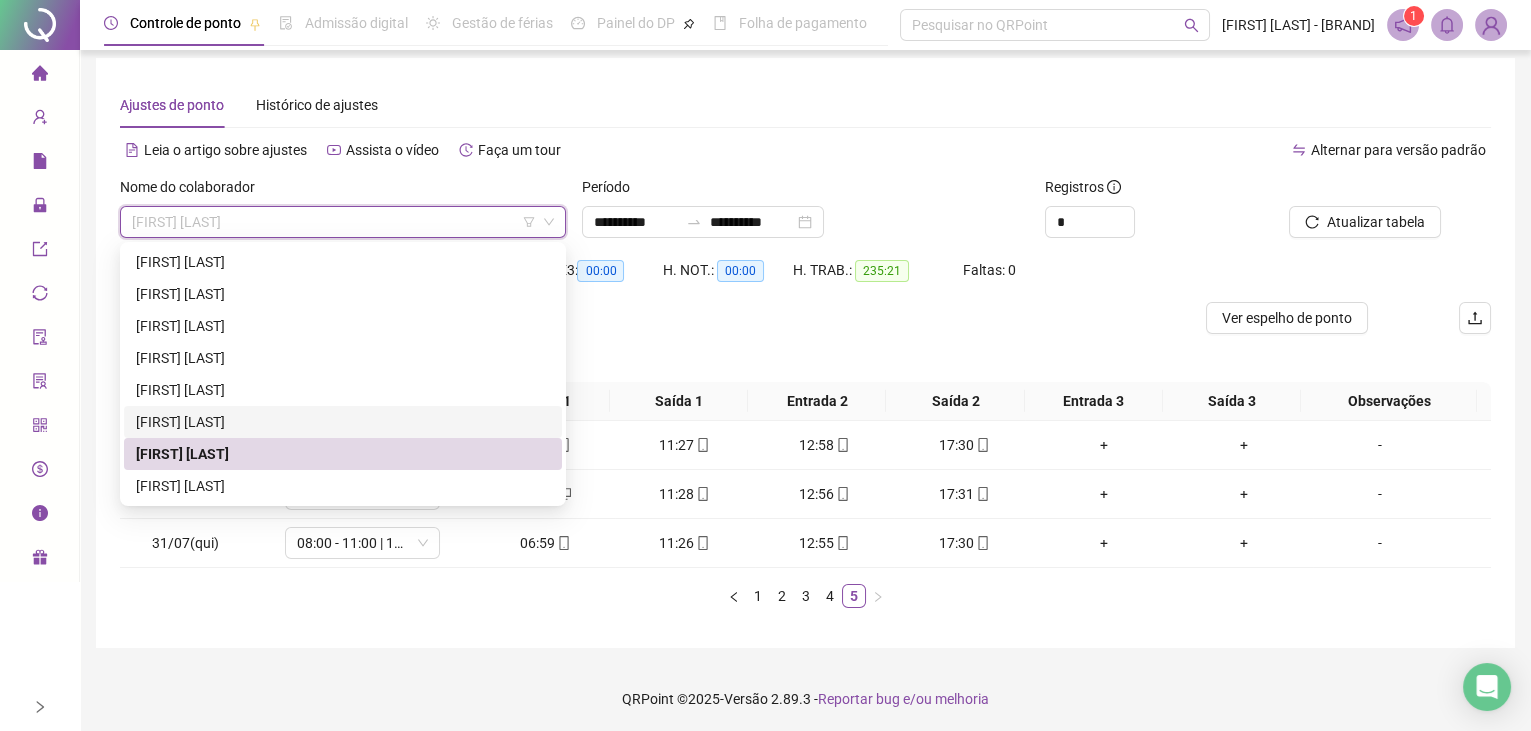 scroll, scrollTop: 9, scrollLeft: 0, axis: vertical 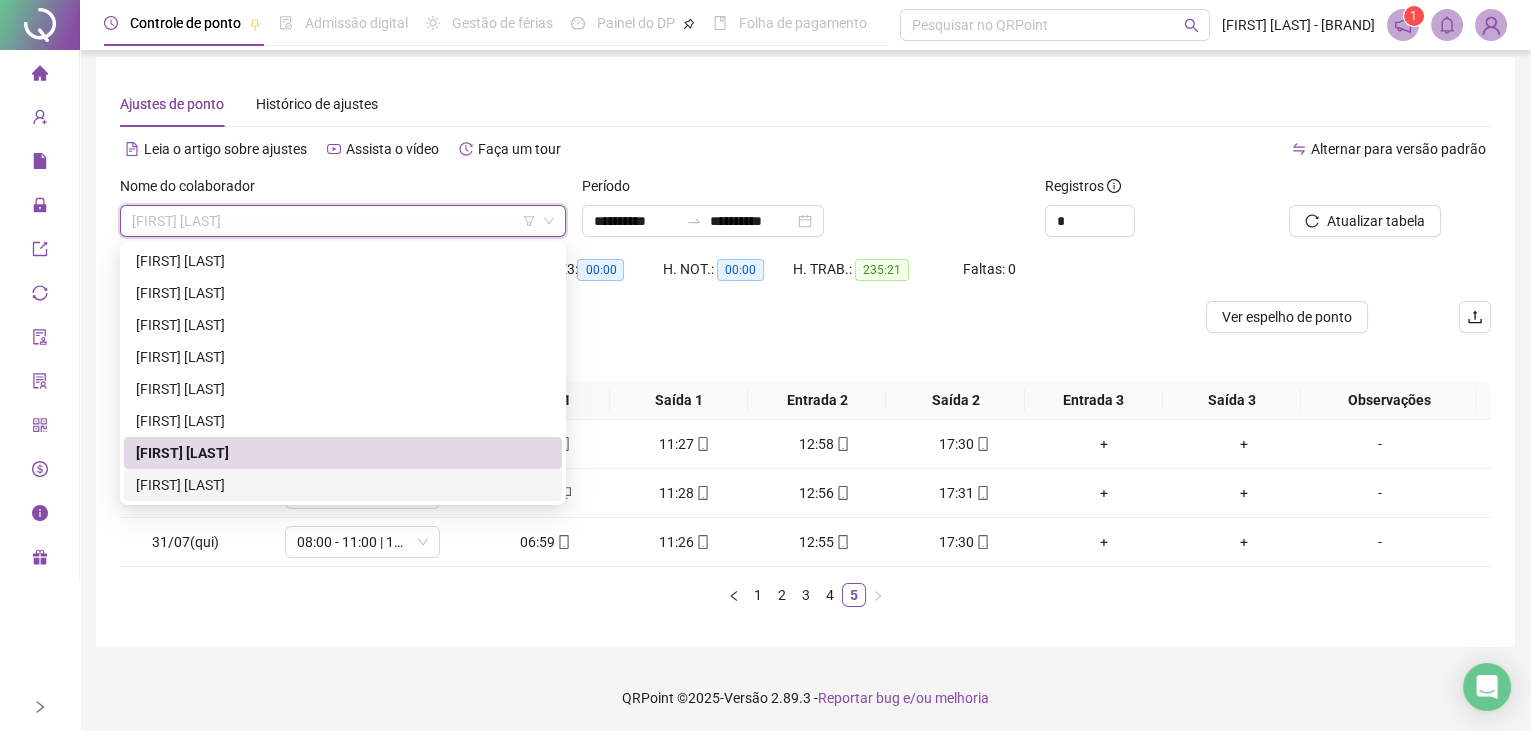 click on "[FIRST] [LAST]" at bounding box center [343, 485] 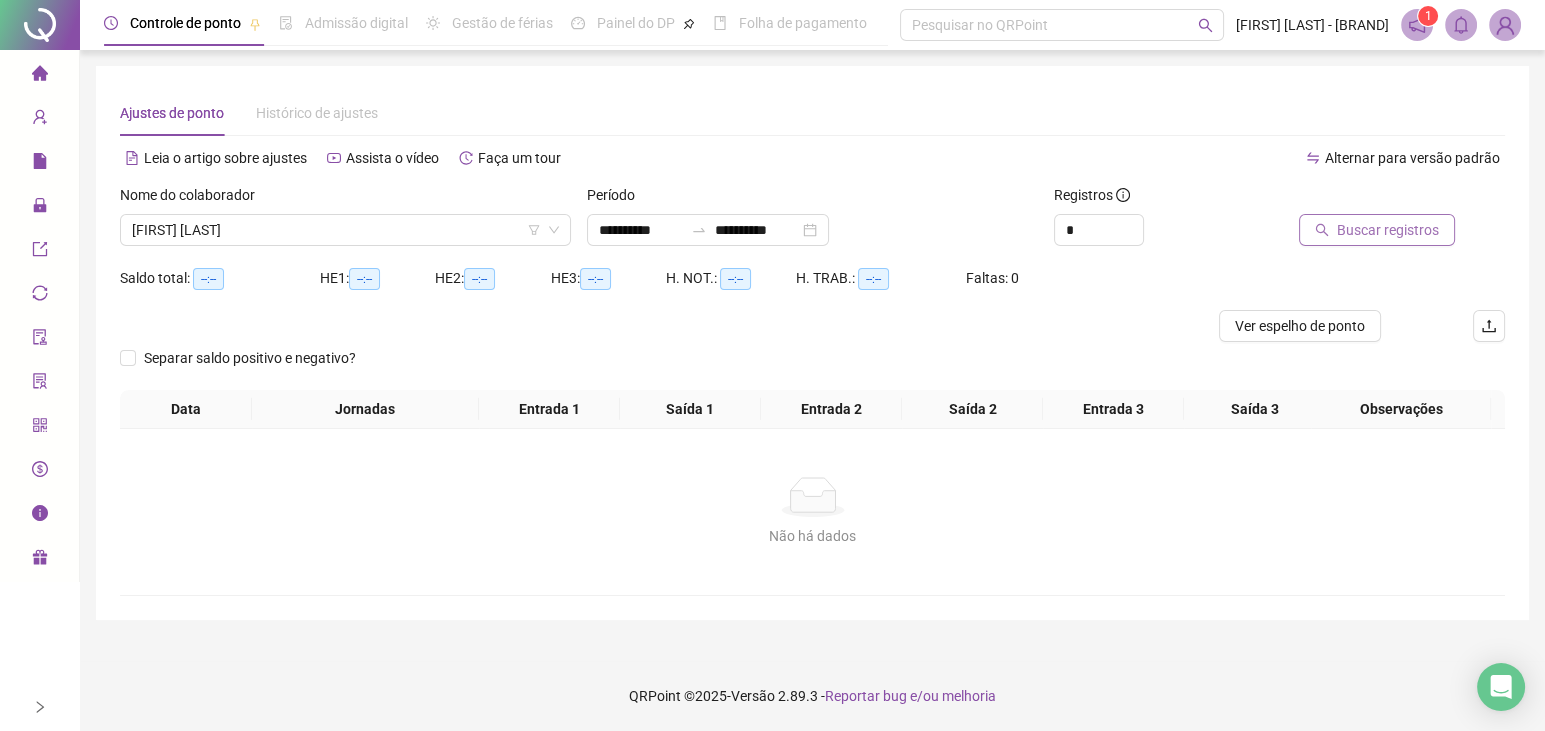click on "Buscar registros" at bounding box center [1388, 230] 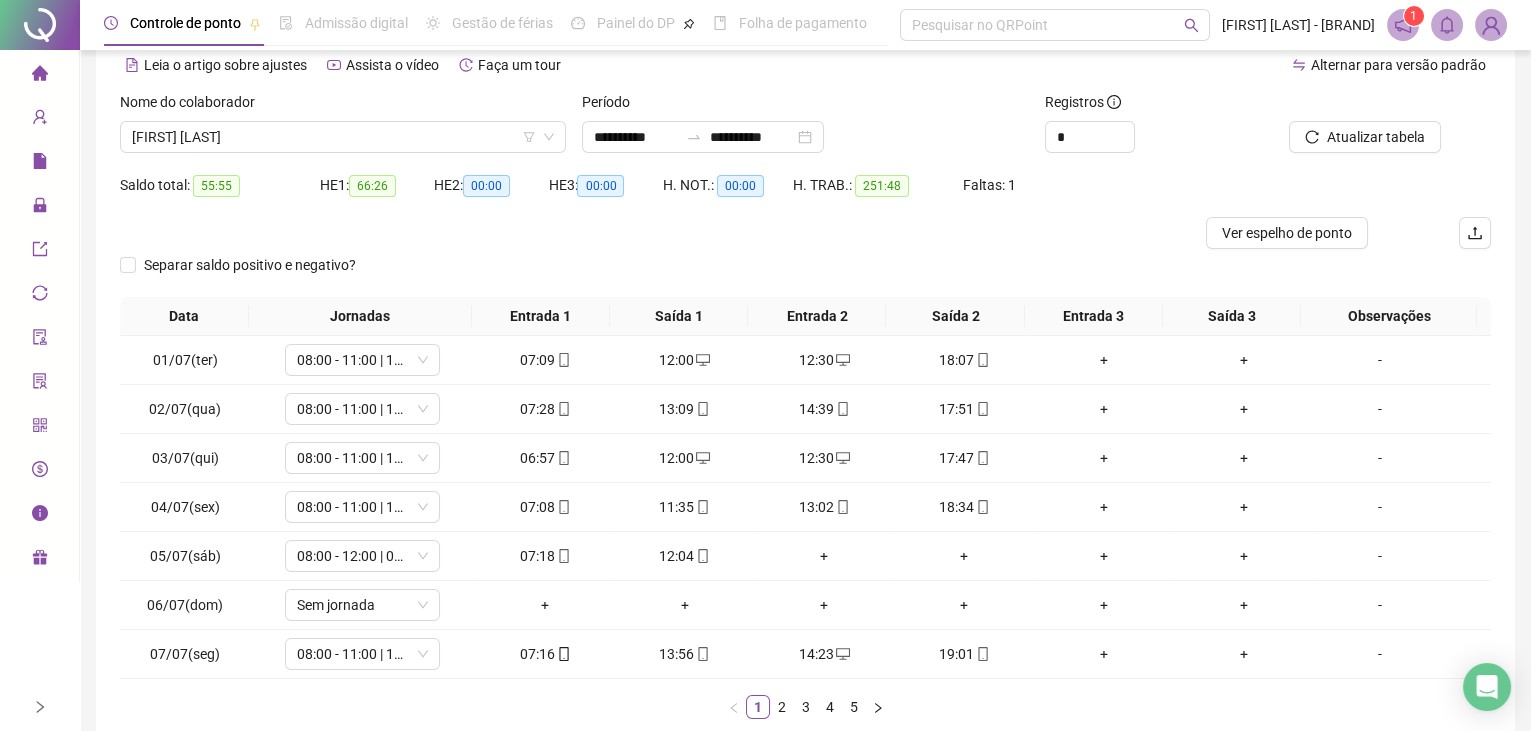 scroll, scrollTop: 203, scrollLeft: 0, axis: vertical 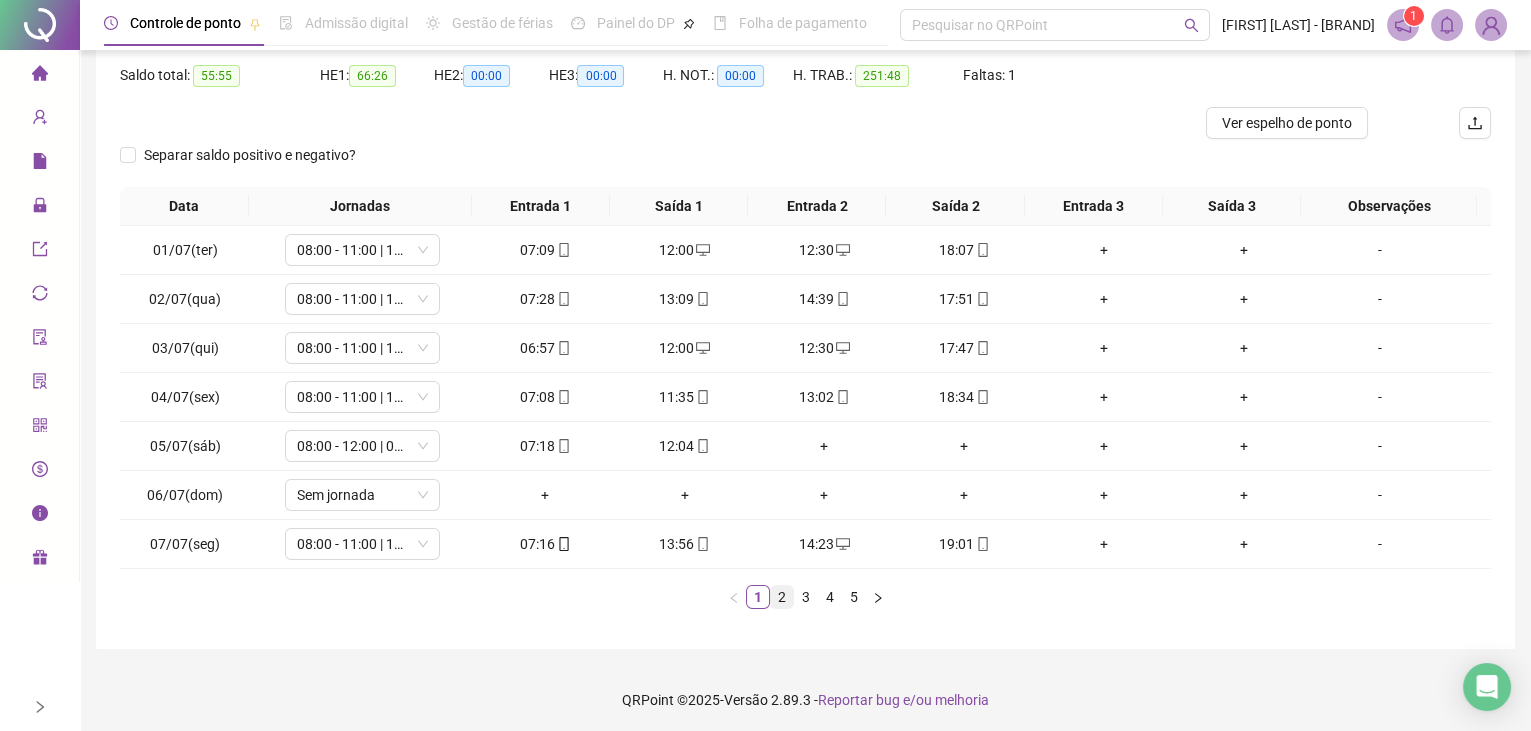 click on "2" at bounding box center (782, 597) 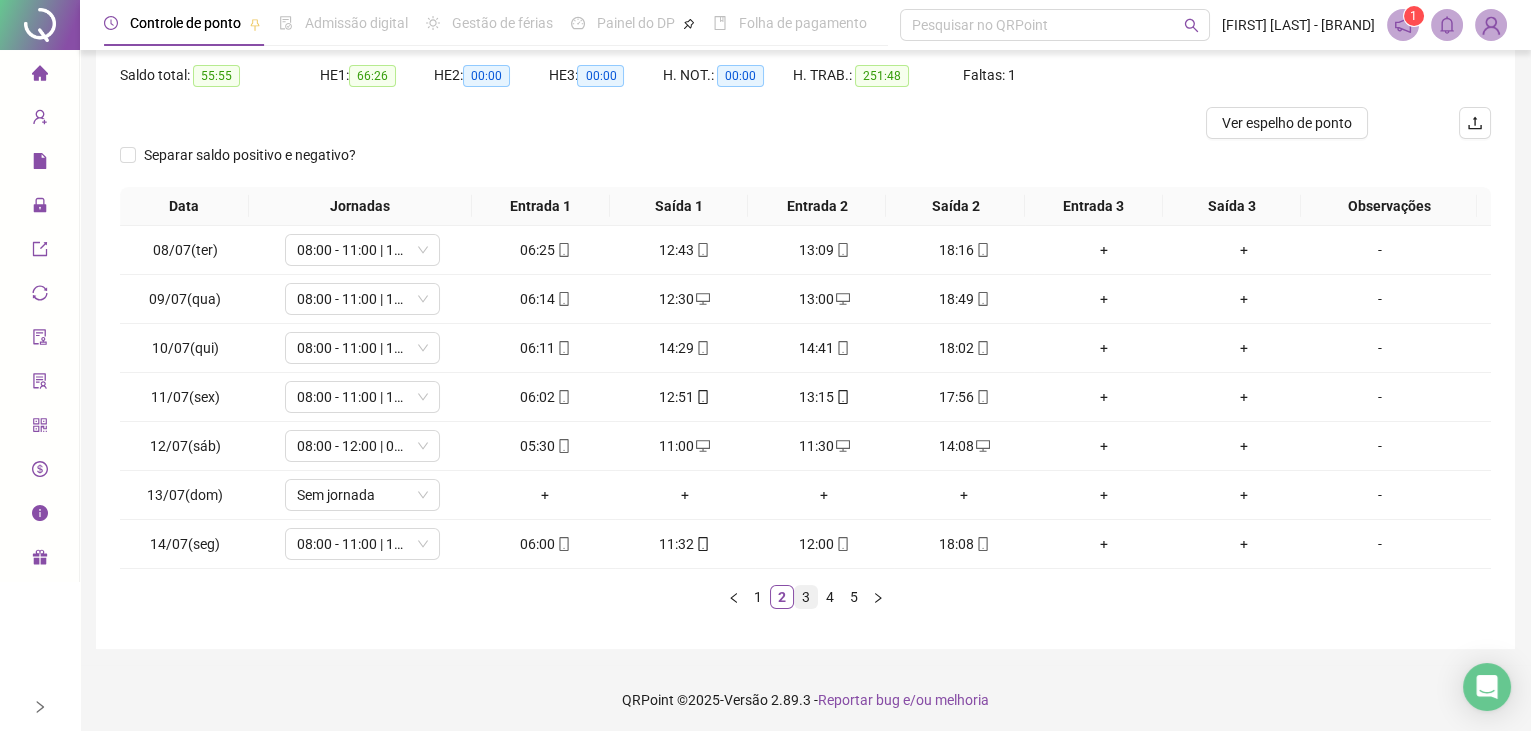 click on "3" at bounding box center [806, 597] 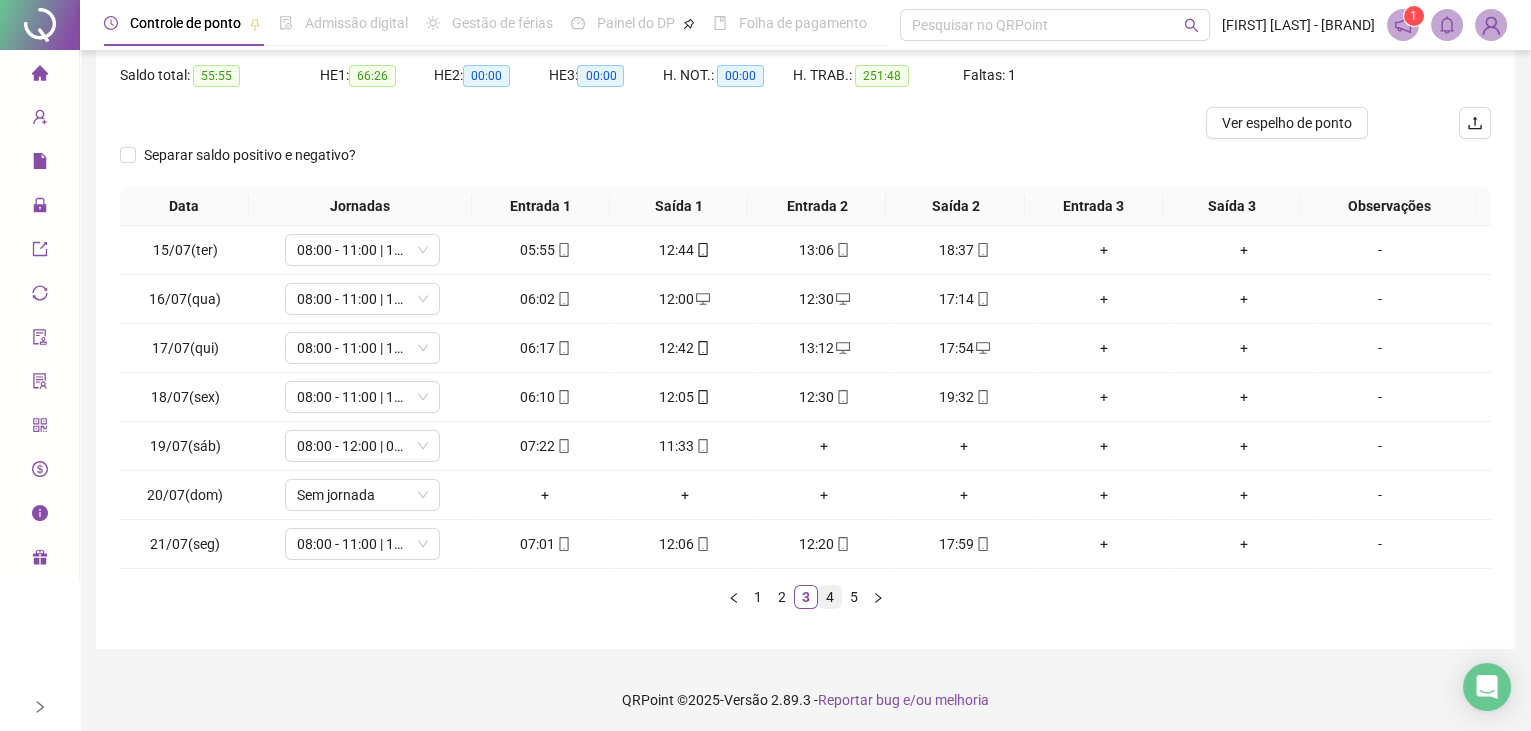 click on "4" at bounding box center [830, 597] 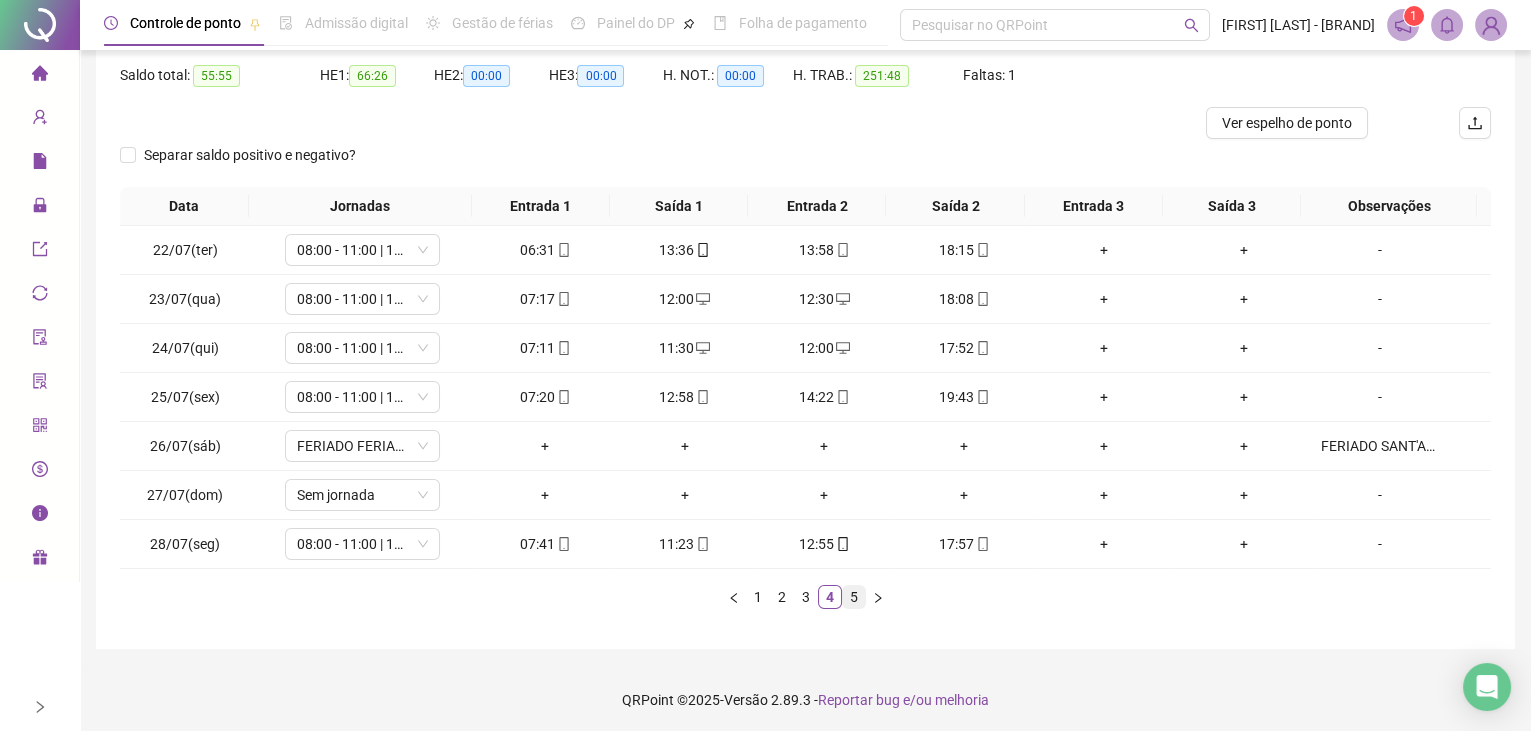 click on "5" at bounding box center (854, 597) 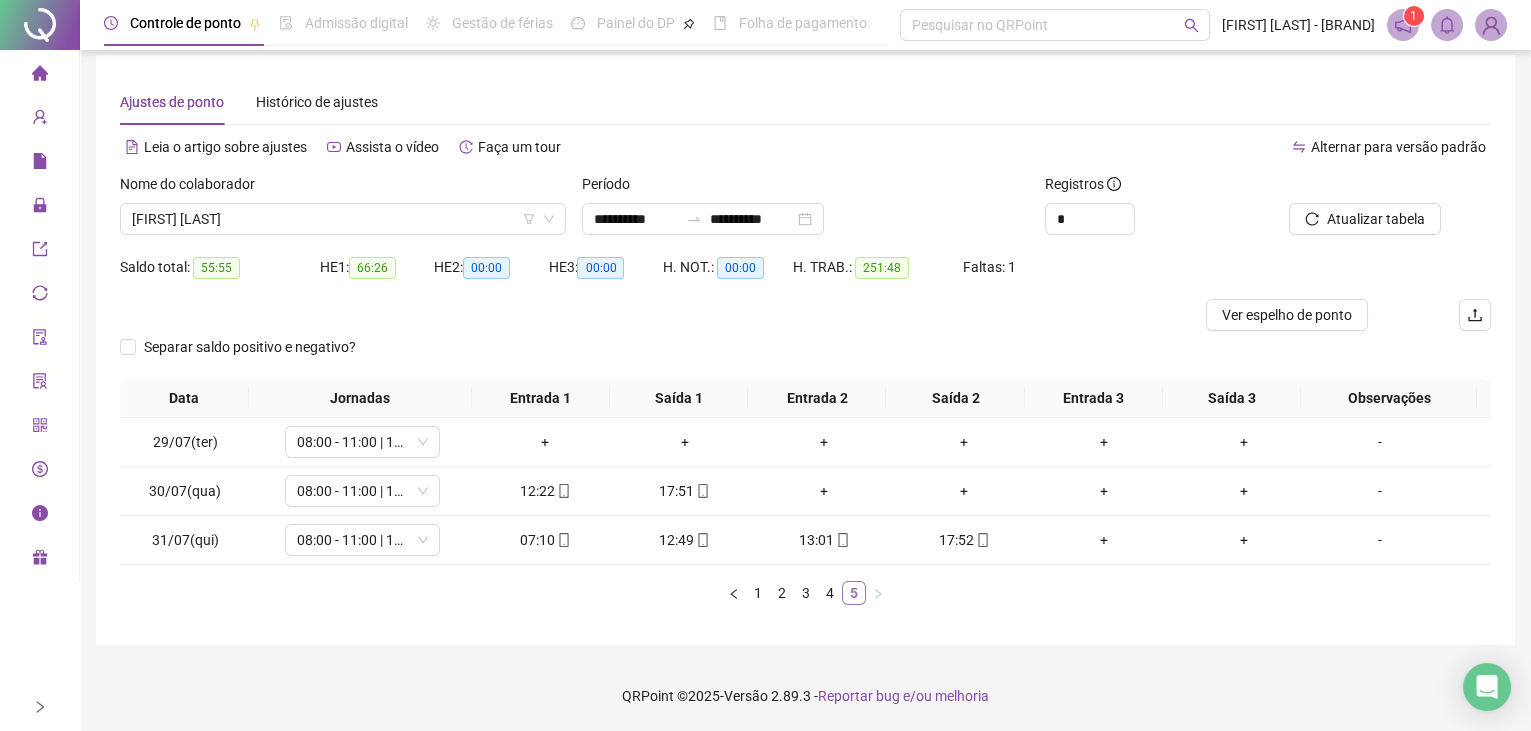 scroll, scrollTop: 9, scrollLeft: 0, axis: vertical 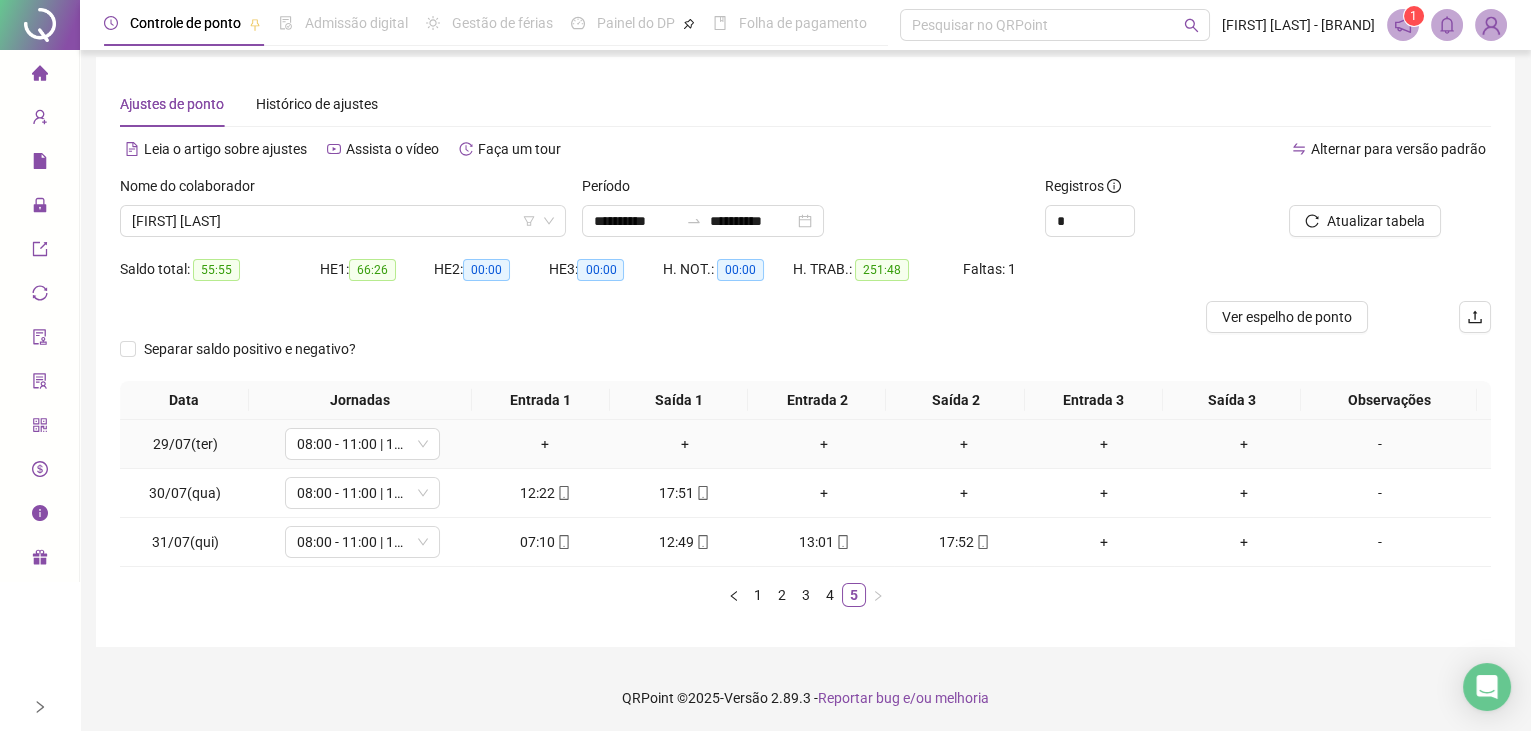 click on "-" at bounding box center (1380, 444) 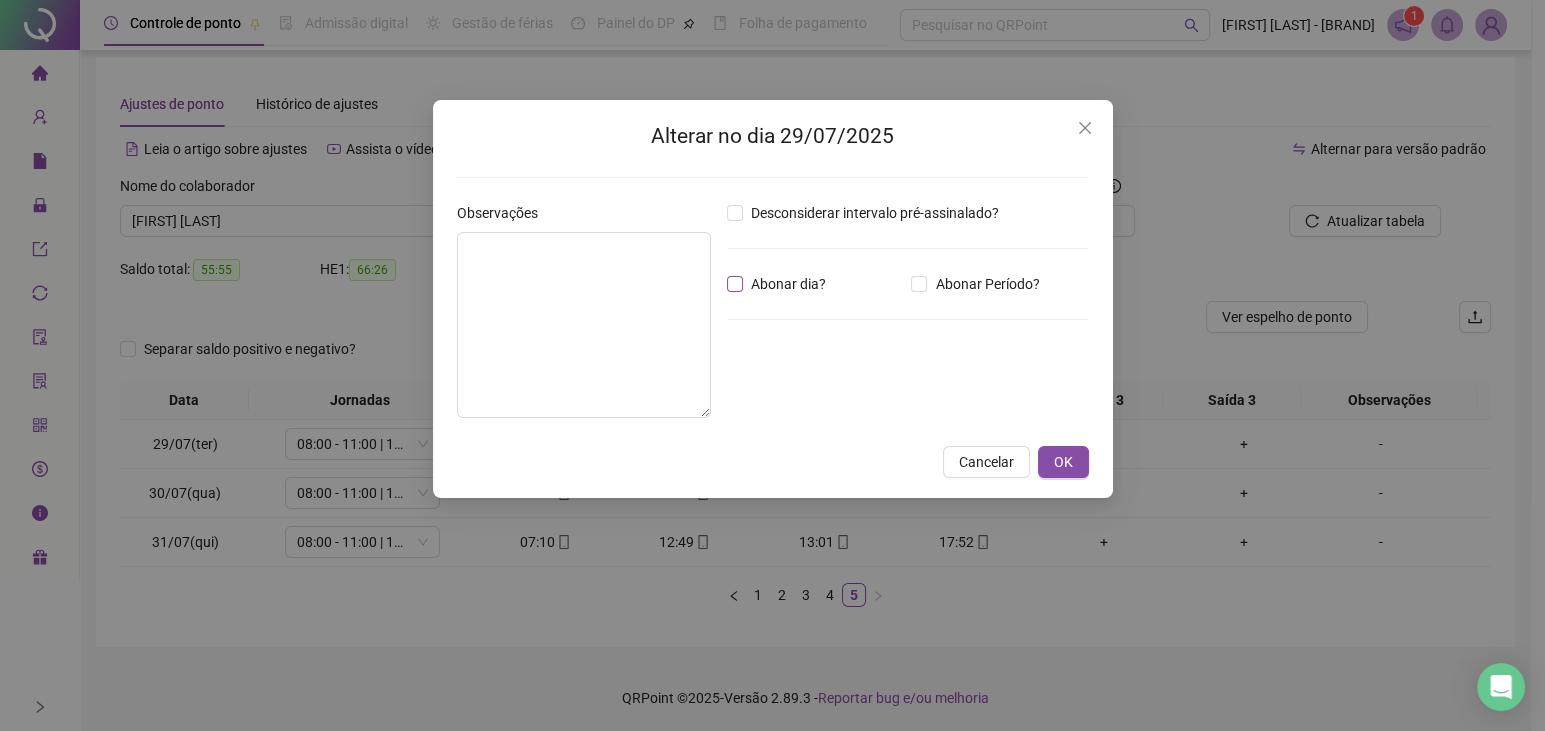 click on "Abonar dia?" at bounding box center (788, 284) 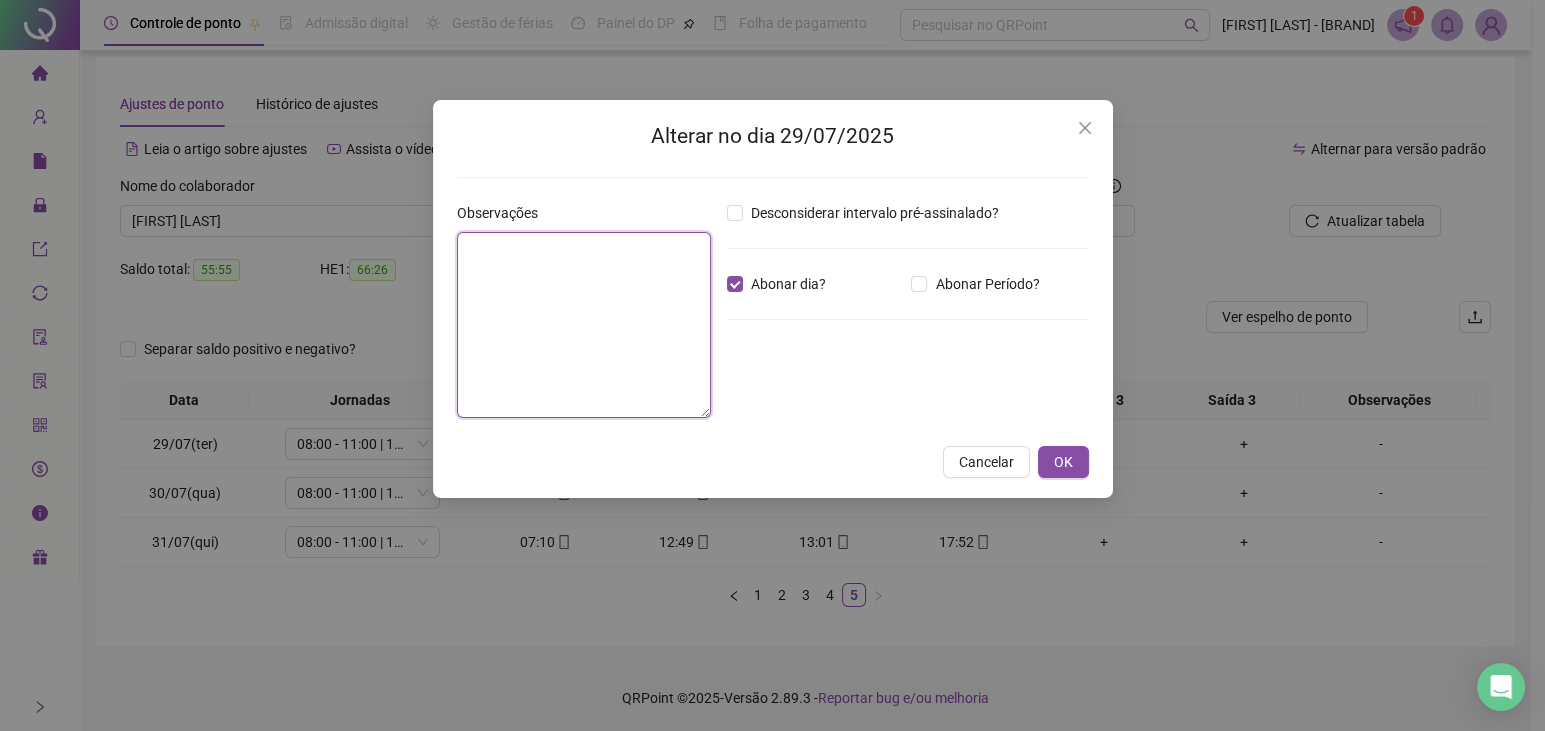 click at bounding box center [584, 325] 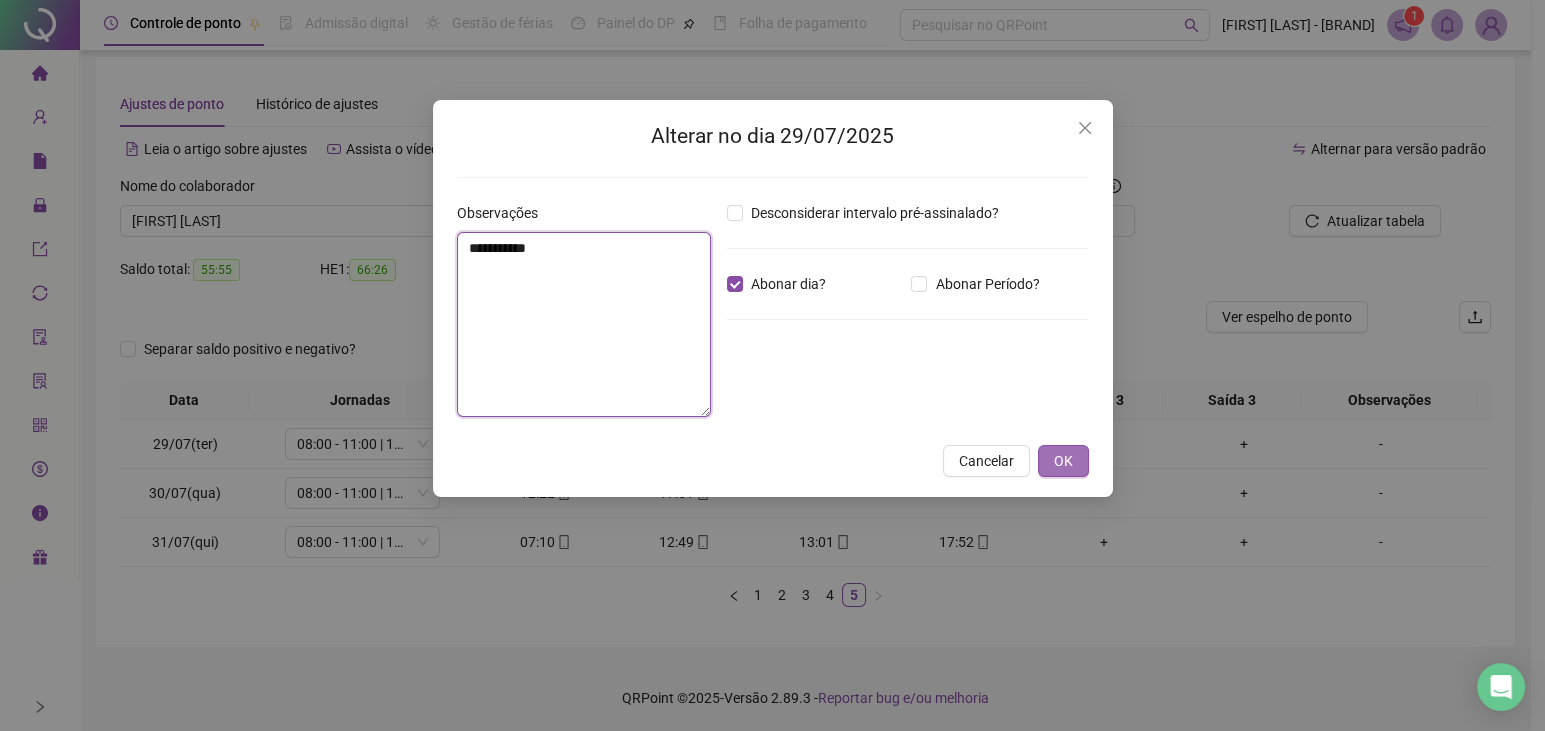 type on "**********" 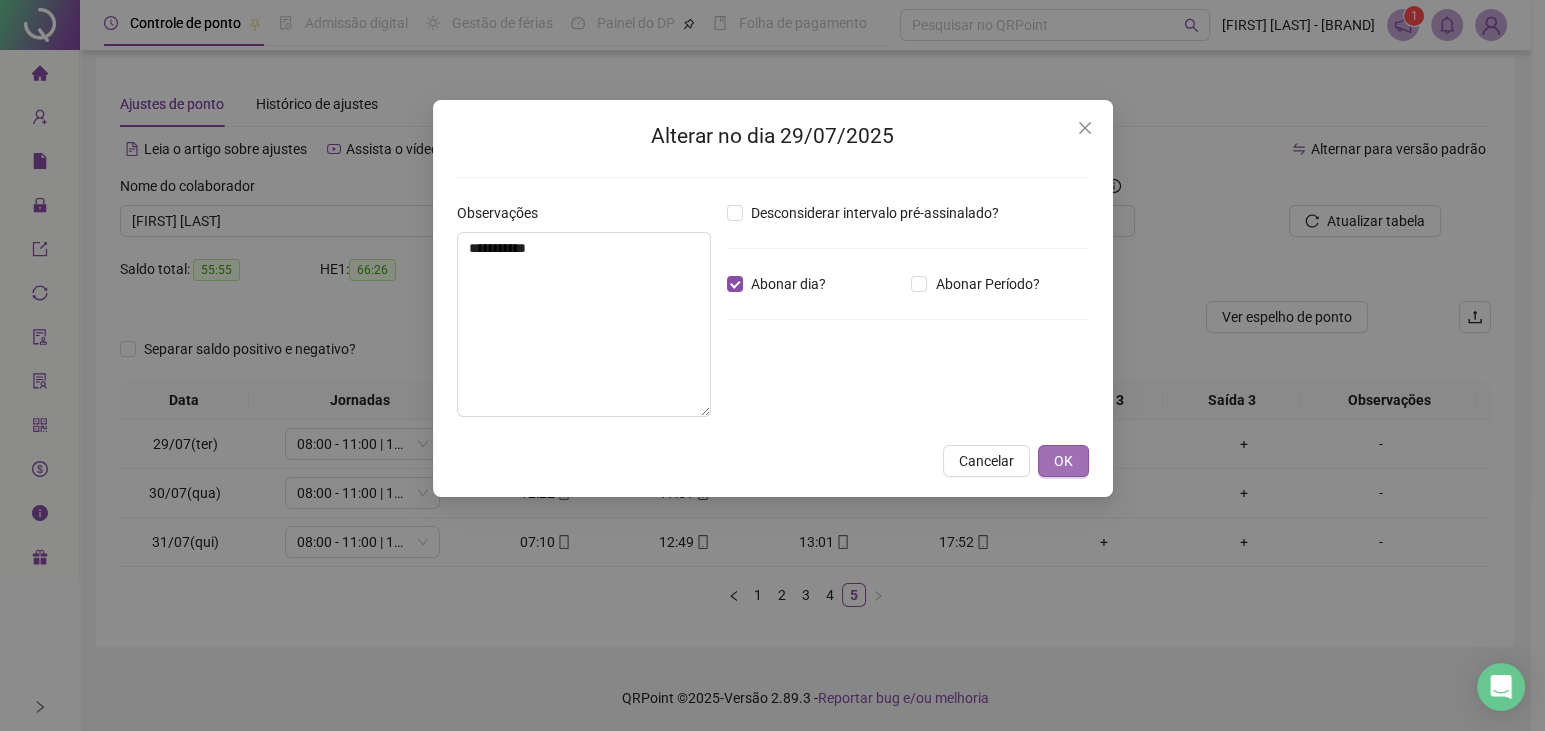 click on "OK" at bounding box center [1063, 461] 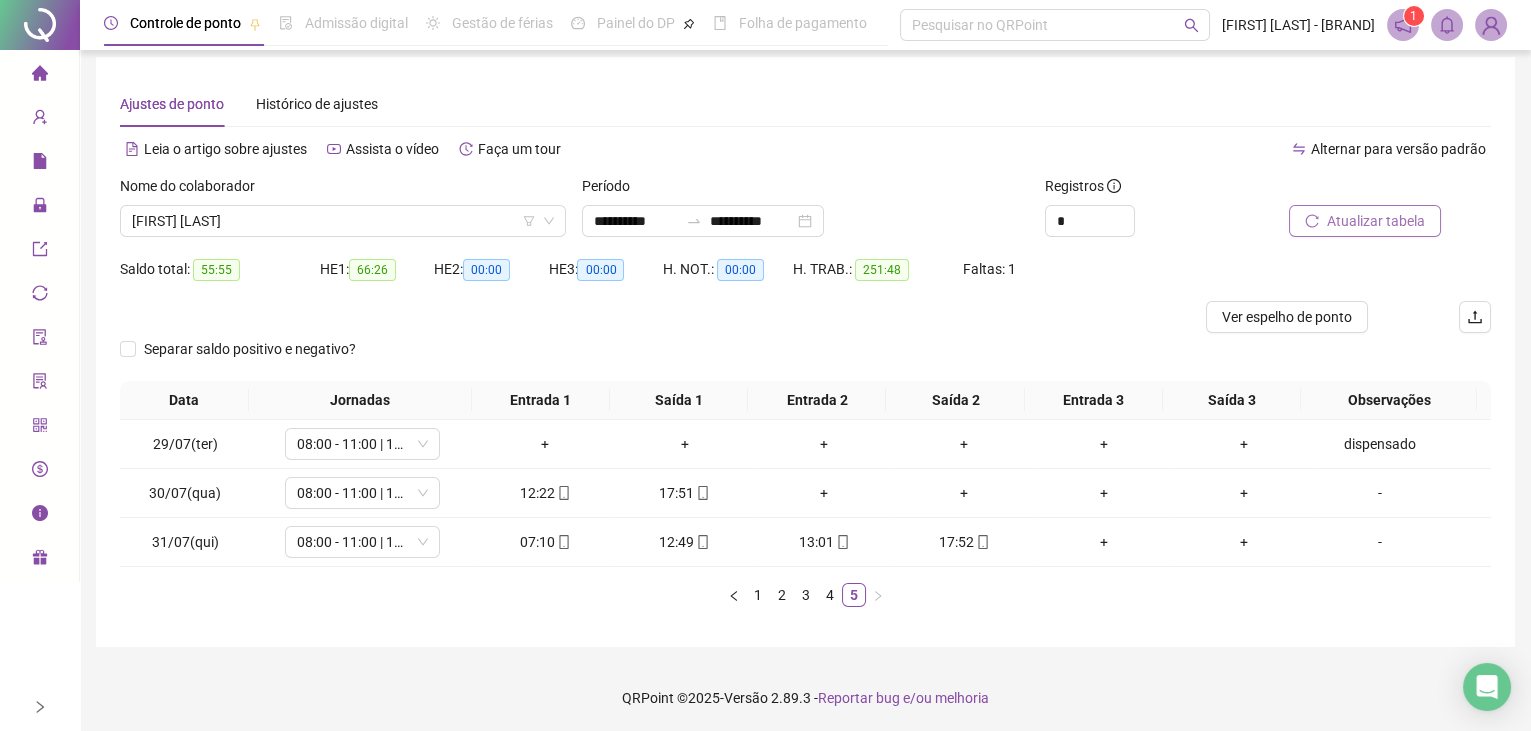click on "Atualizar tabela" at bounding box center (1376, 221) 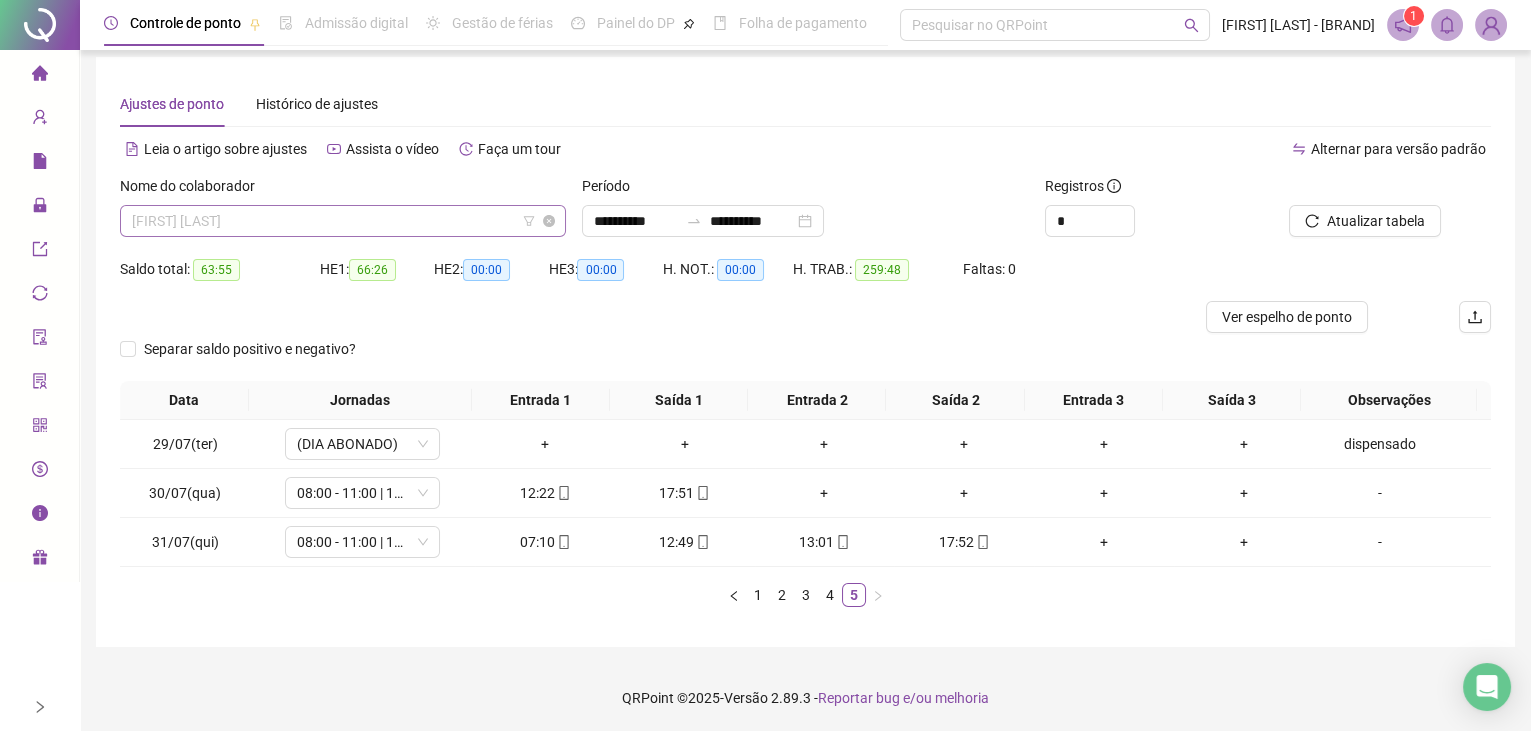 click on "[FIRST] [LAST]" at bounding box center [343, 221] 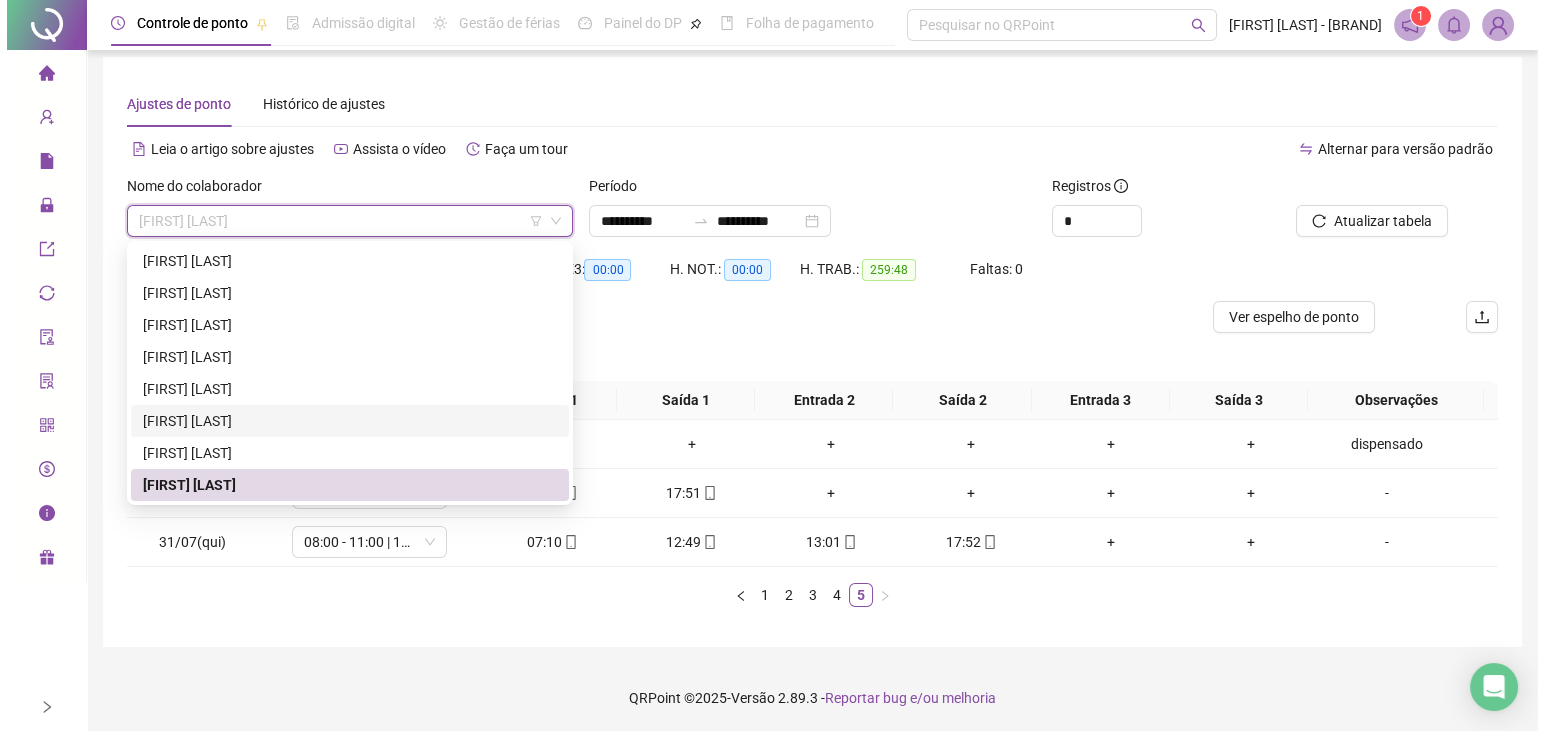 scroll, scrollTop: 0, scrollLeft: 0, axis: both 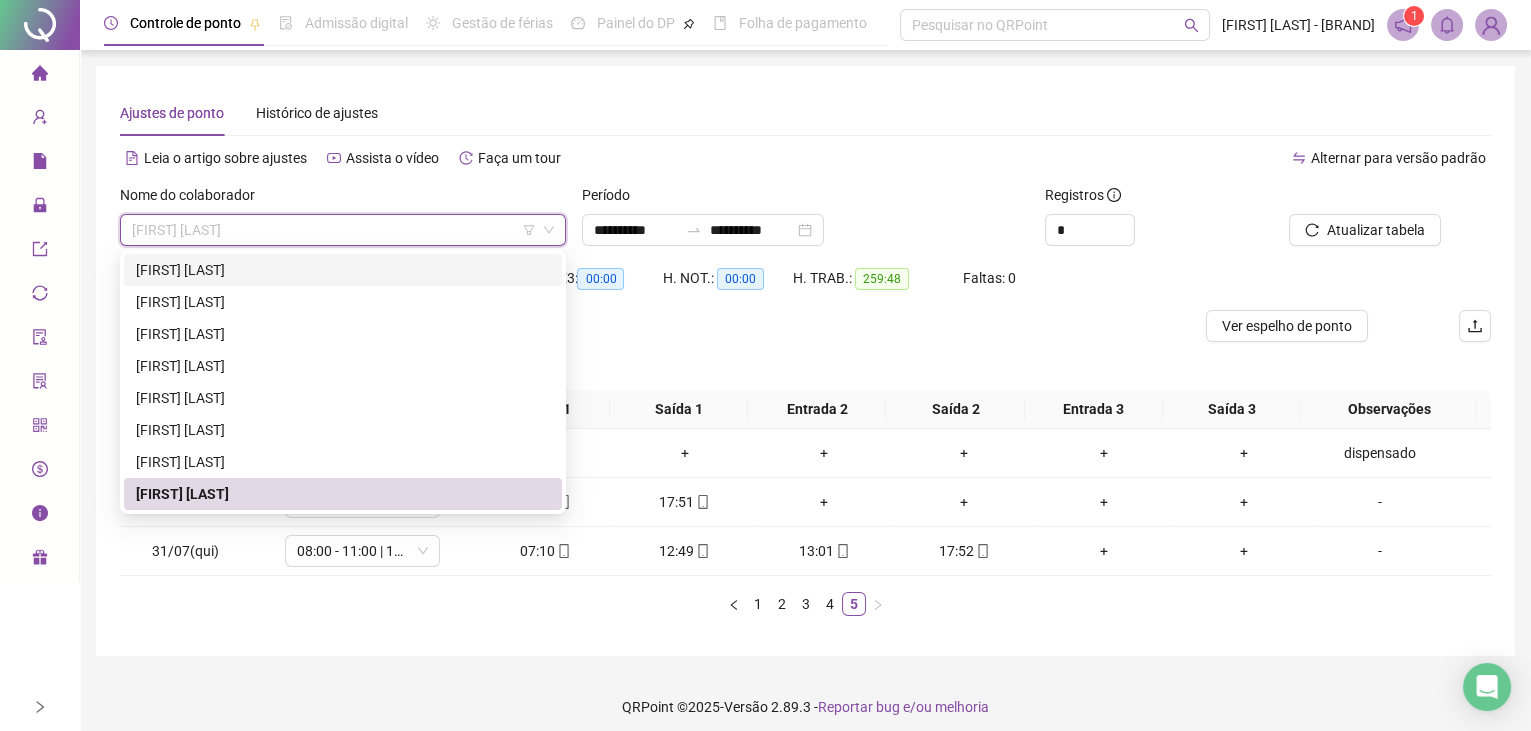 drag, startPoint x: 724, startPoint y: 148, endPoint x: 696, endPoint y: 157, distance: 29.410883 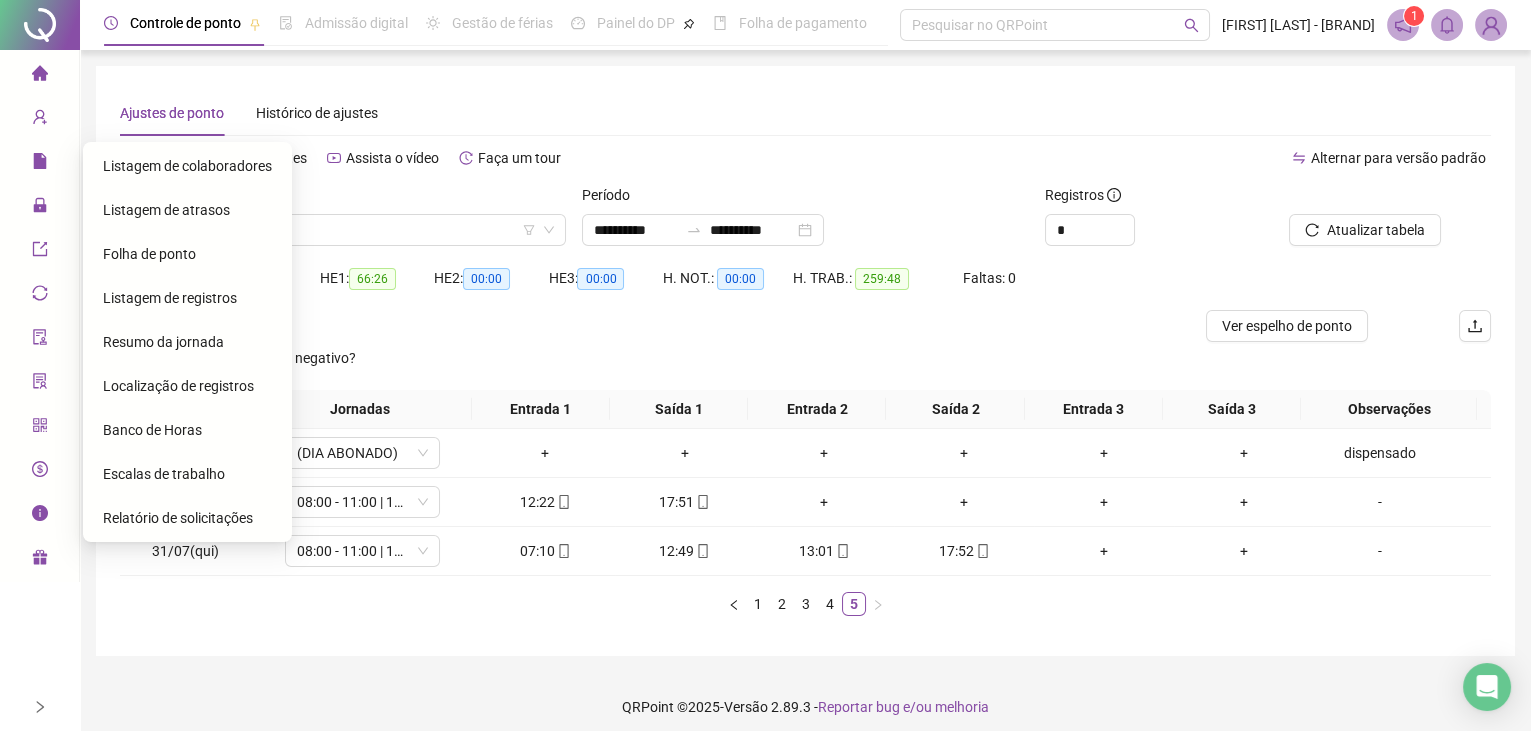 click on "Folha de ponto" at bounding box center [149, 254] 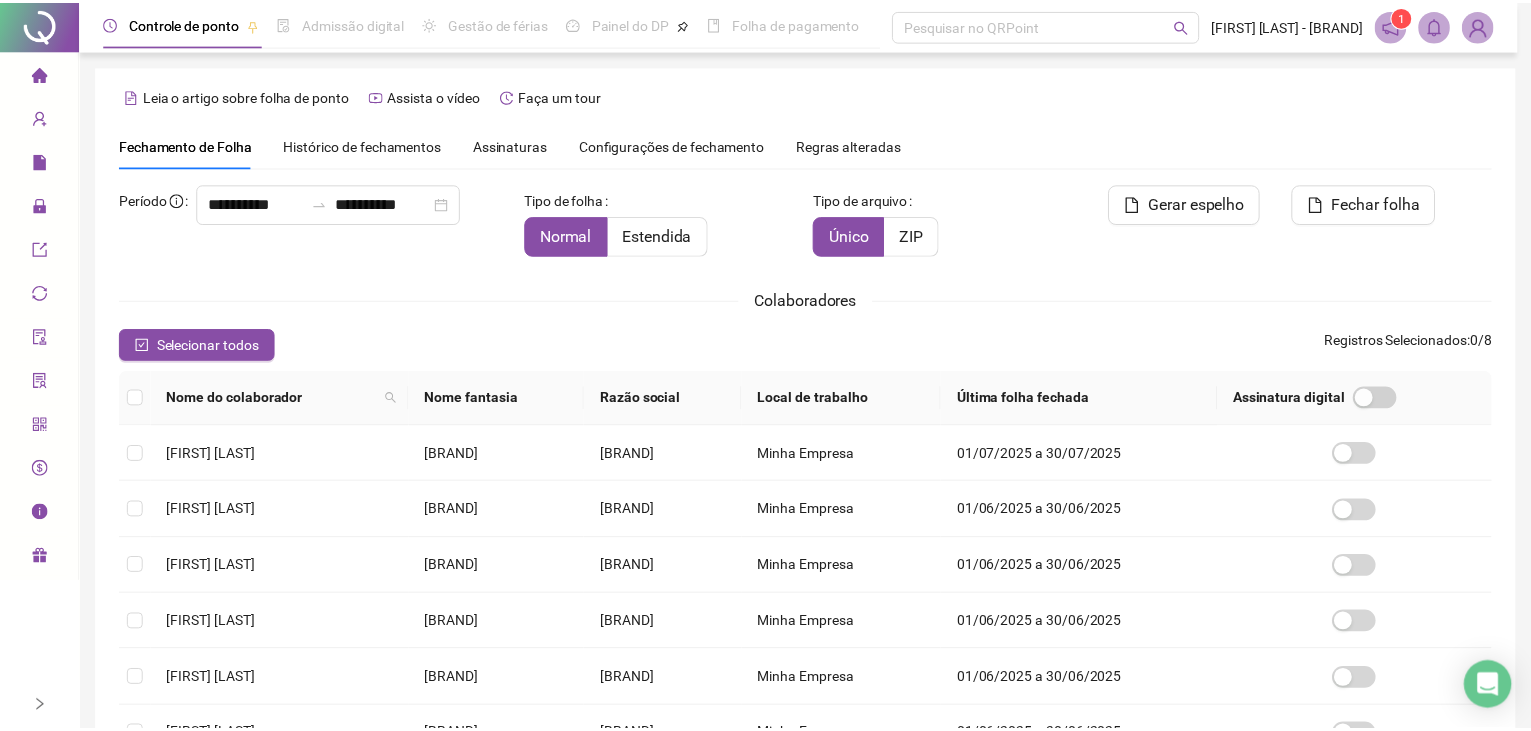 scroll, scrollTop: 32, scrollLeft: 0, axis: vertical 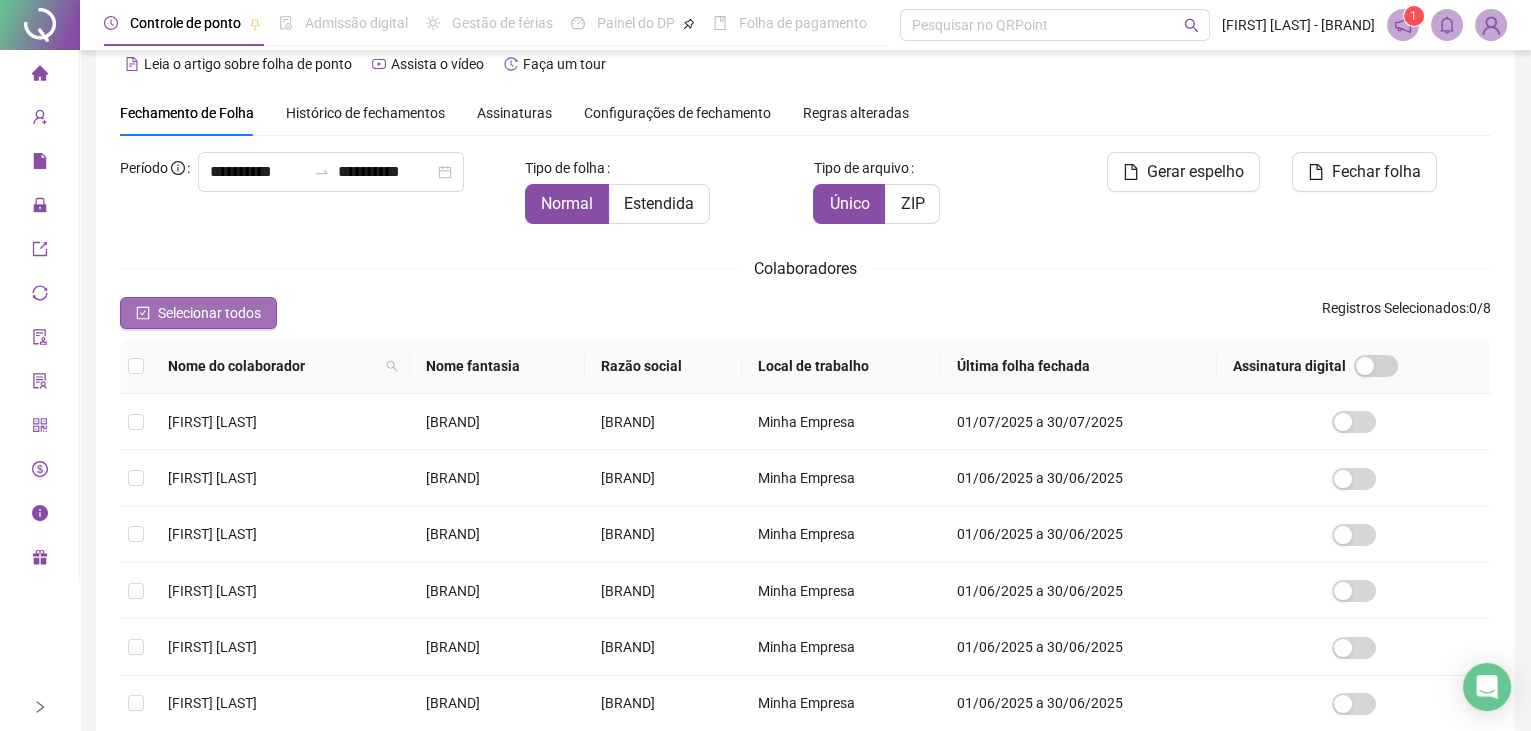 click on "Selecionar todos" at bounding box center (209, 313) 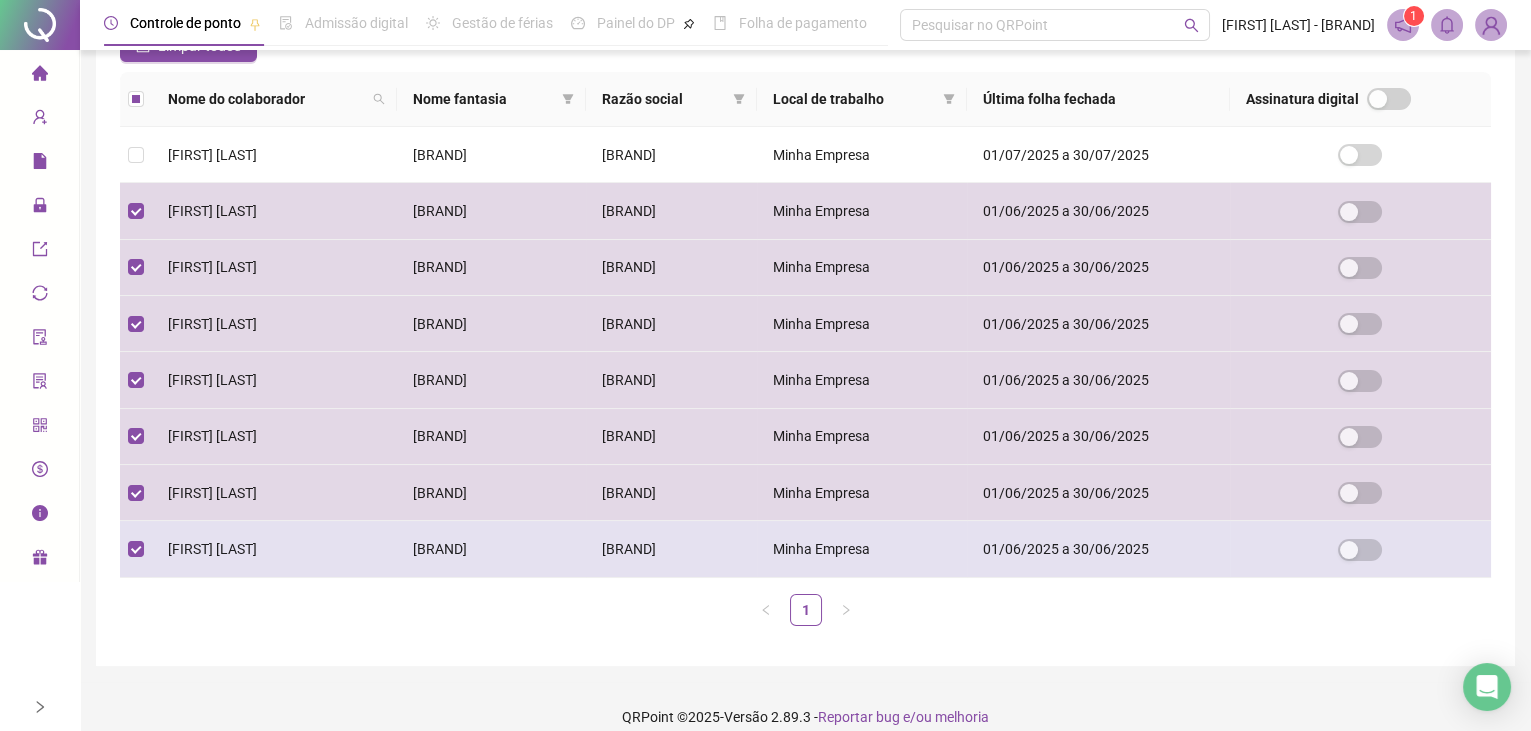 scroll, scrollTop: 305, scrollLeft: 0, axis: vertical 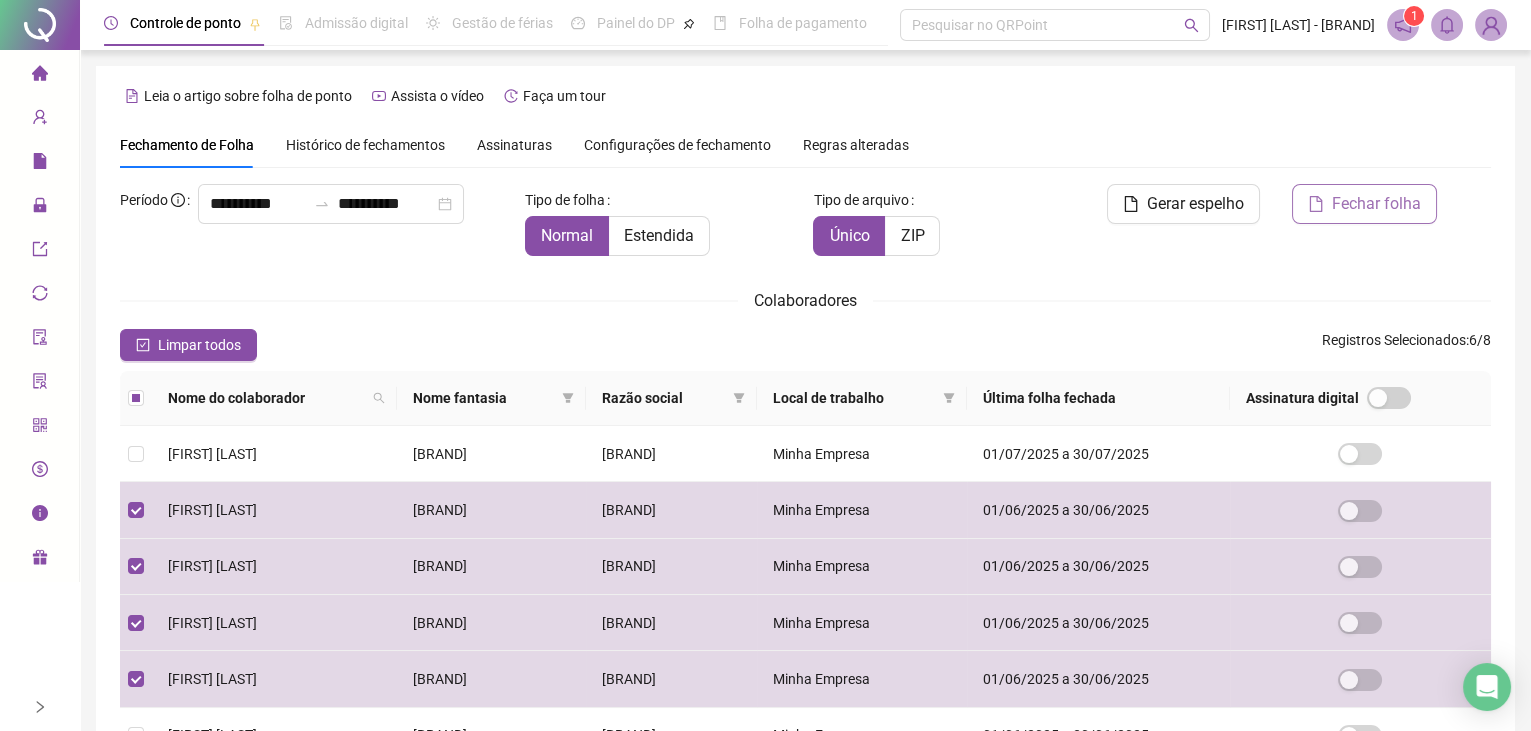 click on "Fechar folha" at bounding box center (1376, 204) 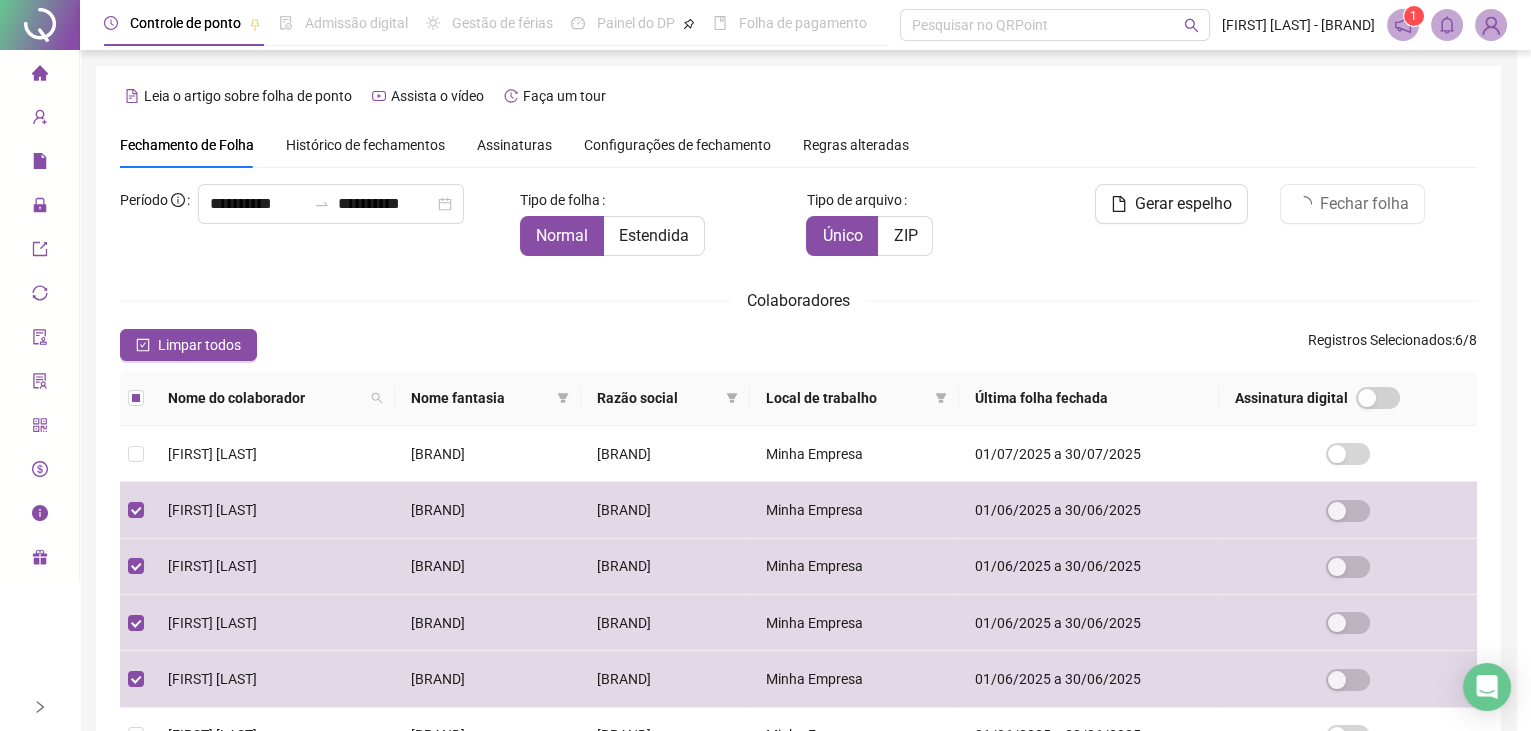 scroll, scrollTop: 32, scrollLeft: 0, axis: vertical 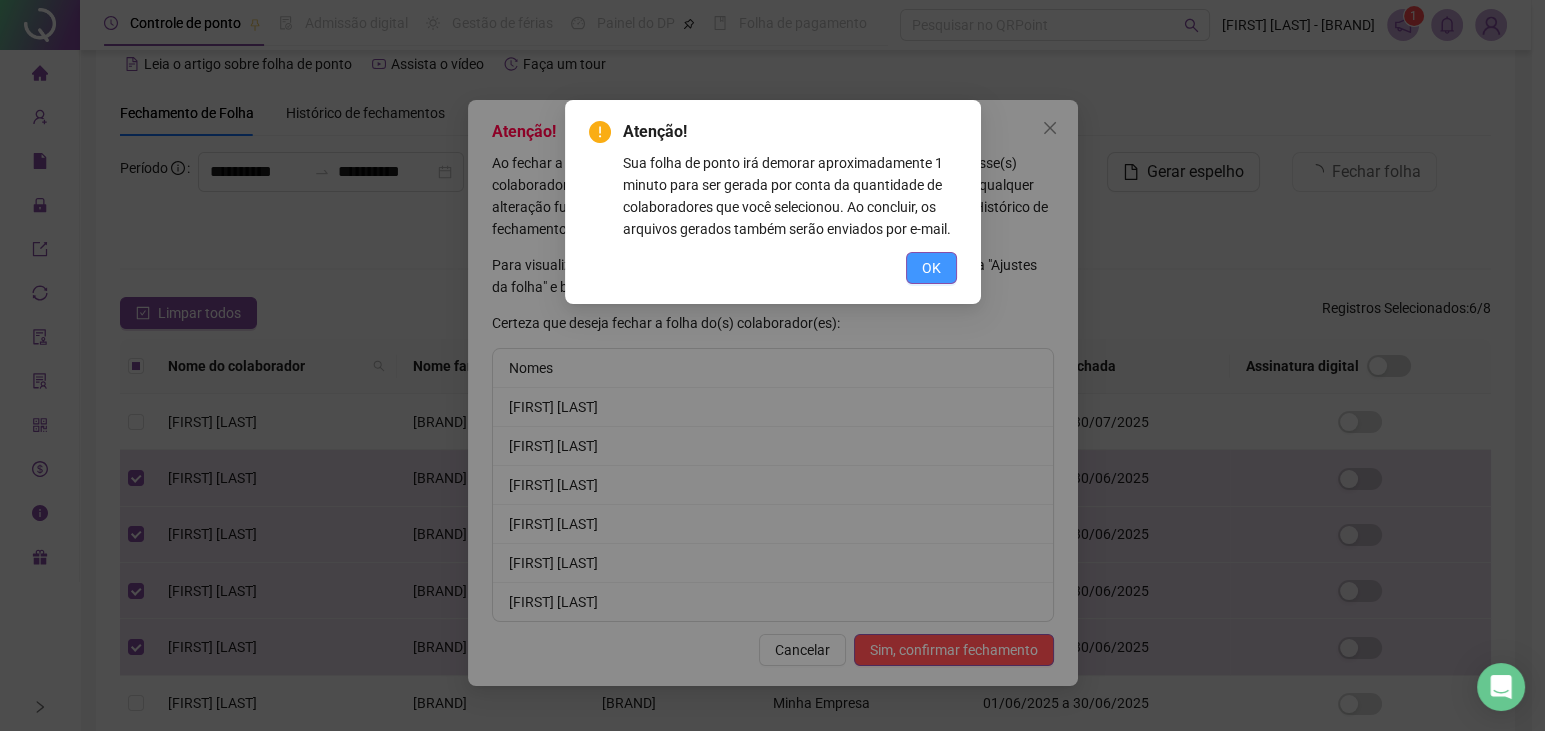 click on "OK" at bounding box center (931, 268) 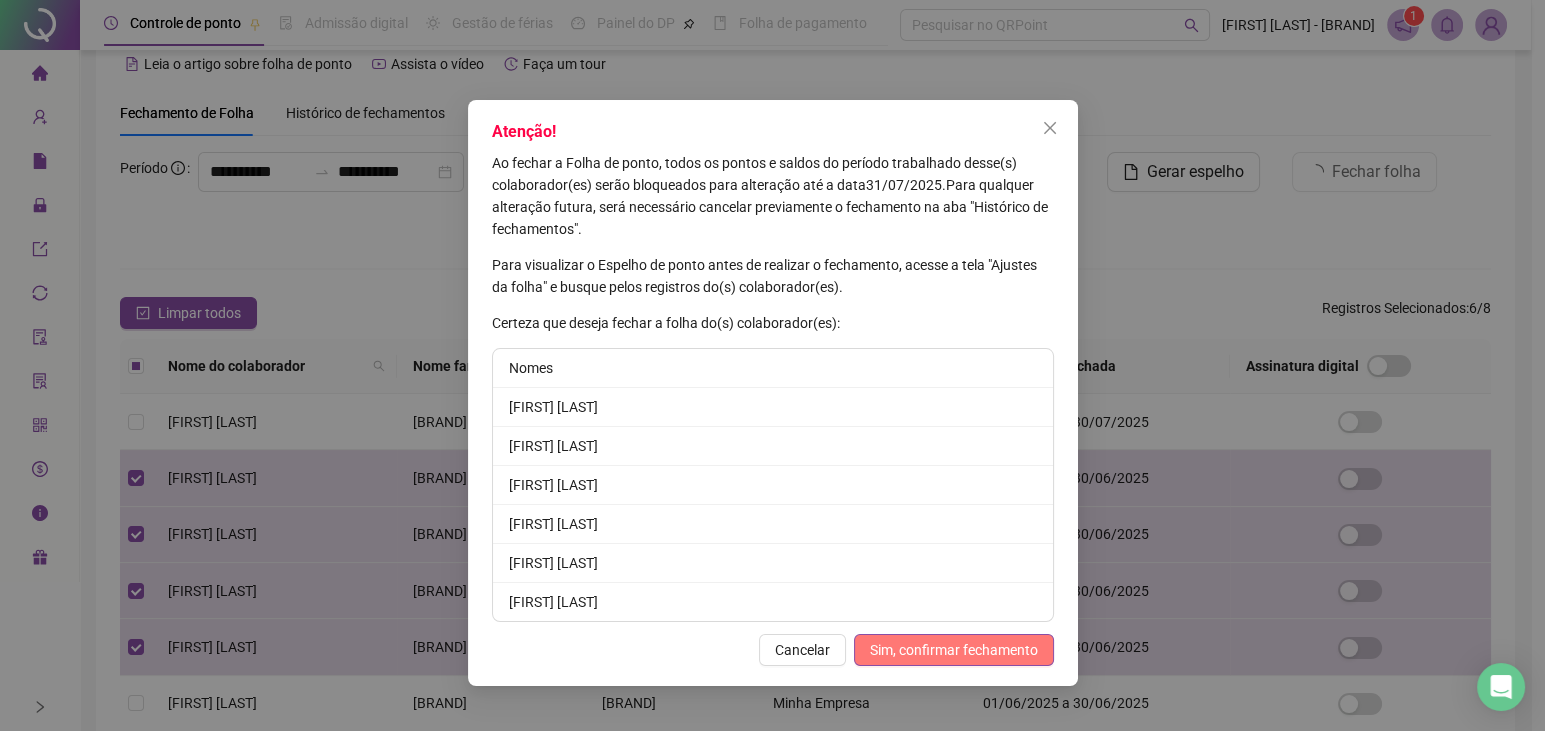 click on "Sim, confirmar fechamento" at bounding box center [954, 650] 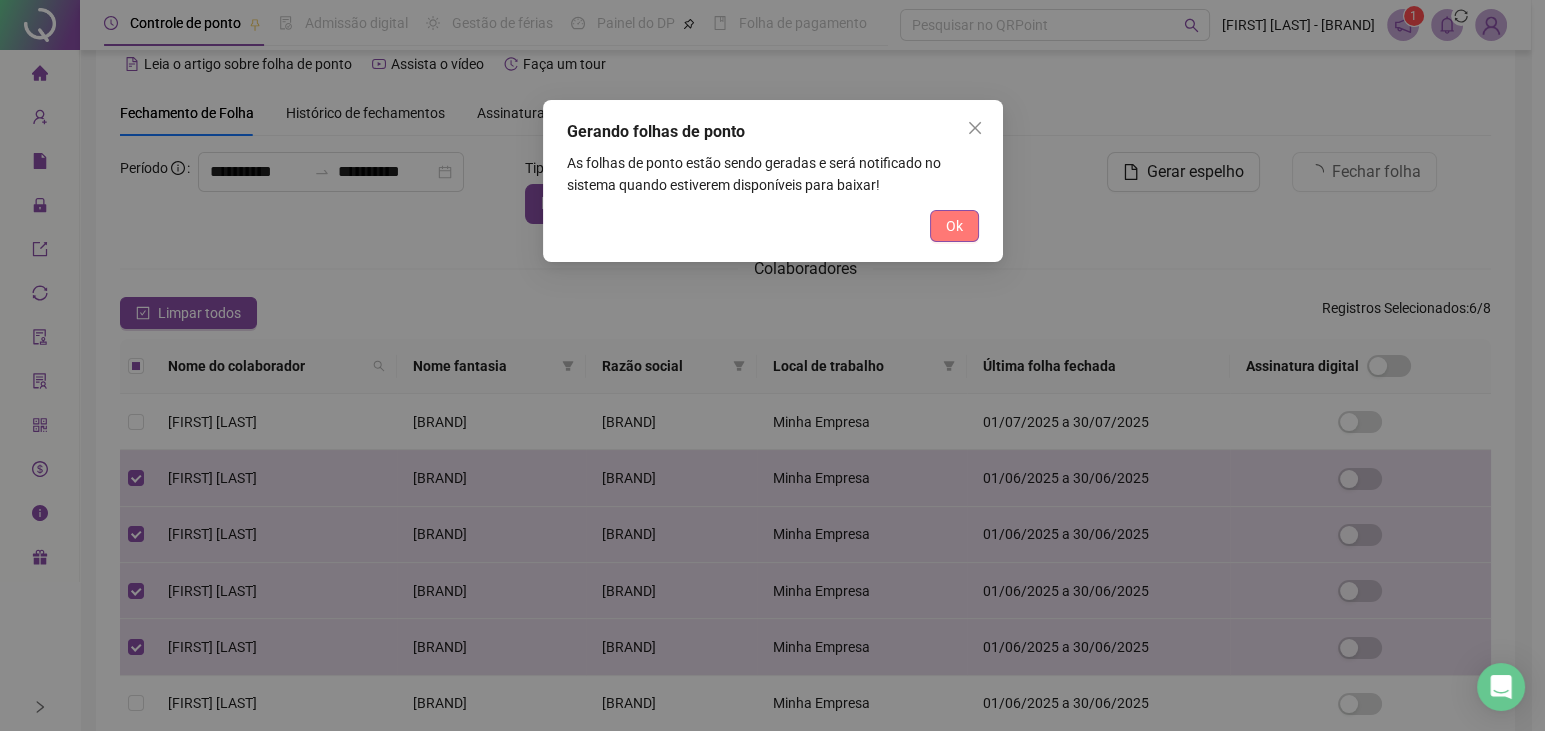 click on "Ok" at bounding box center [954, 226] 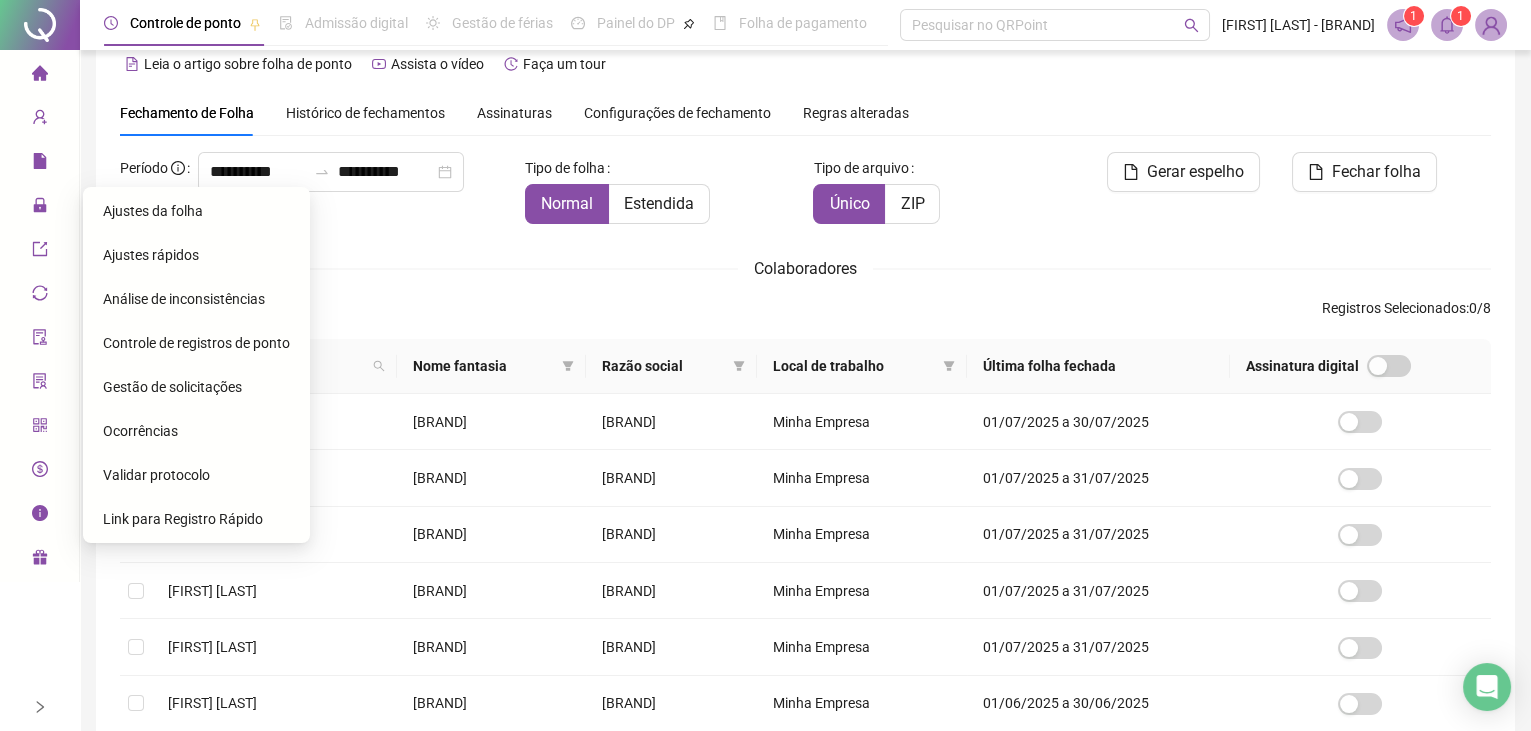 click on "Ajustes da folha" at bounding box center [153, 211] 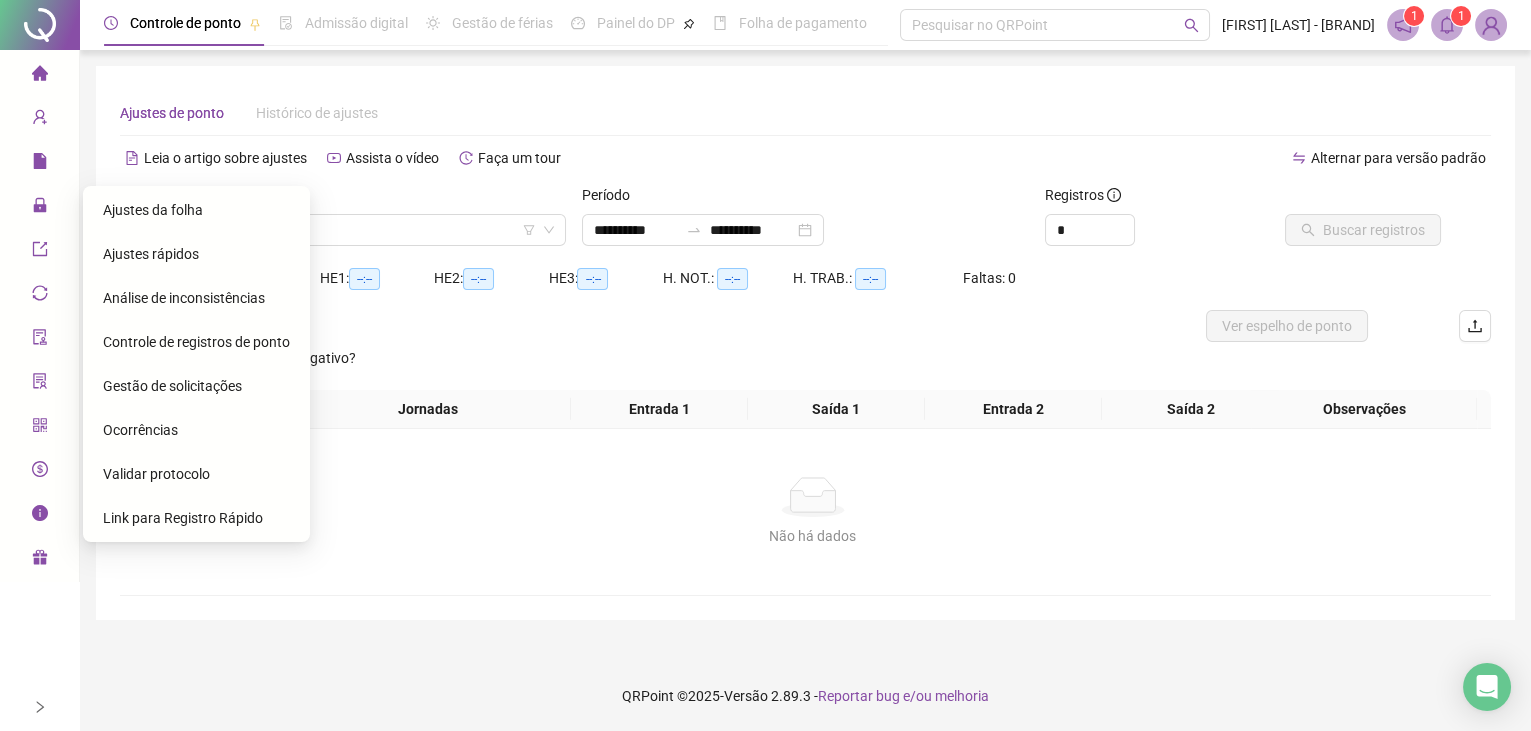 scroll, scrollTop: 0, scrollLeft: 0, axis: both 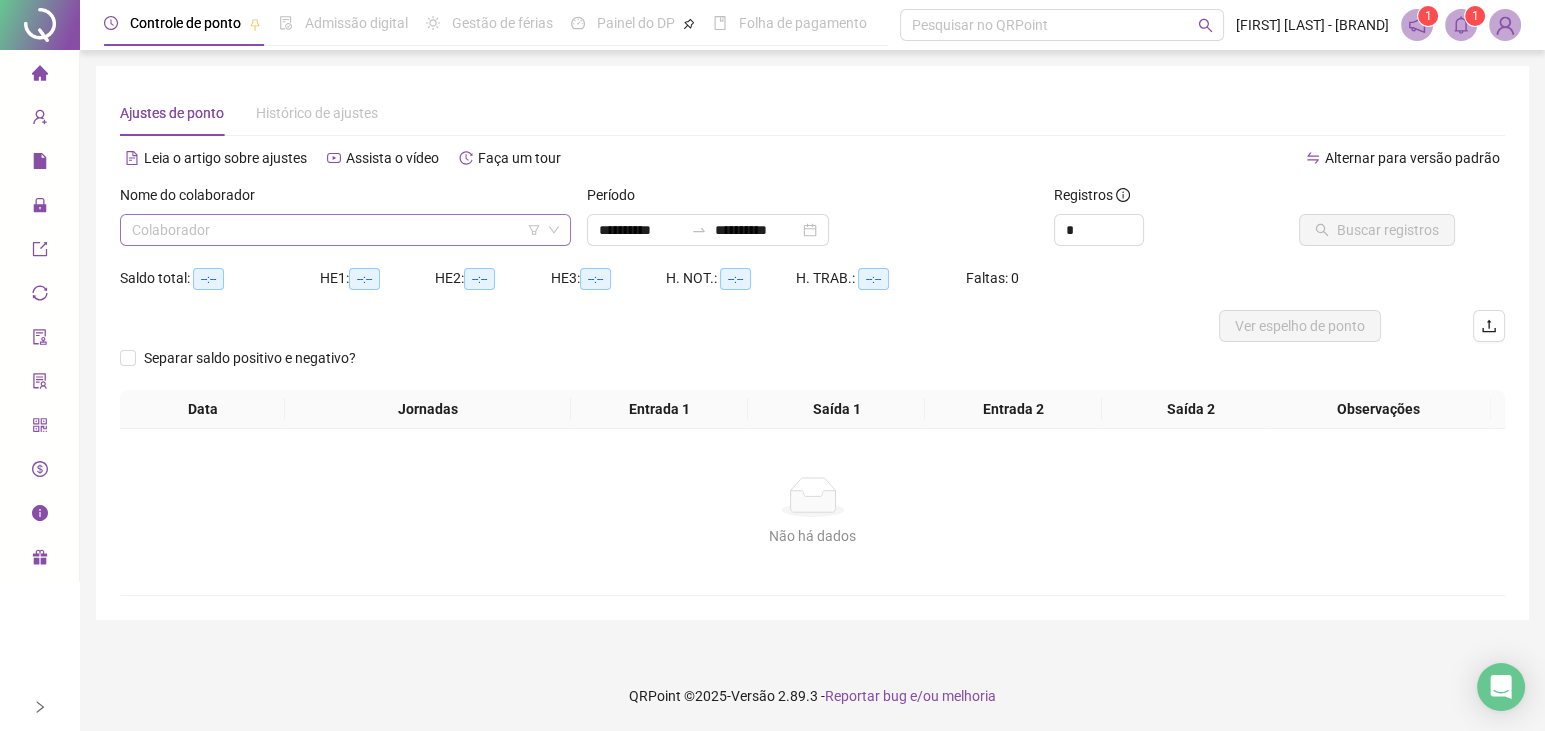 click at bounding box center (336, 230) 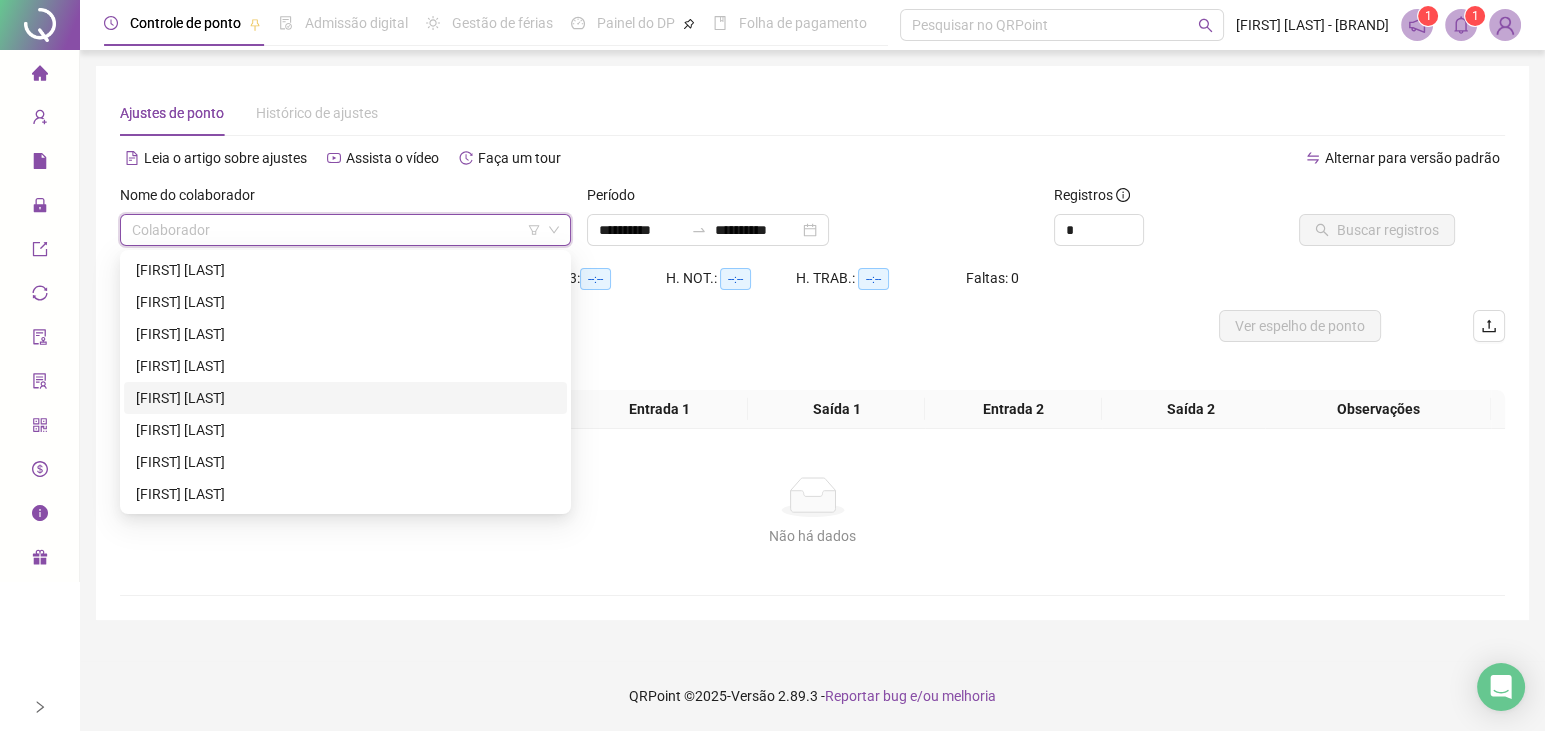 click on "[FIRST] [LAST]" at bounding box center (345, 398) 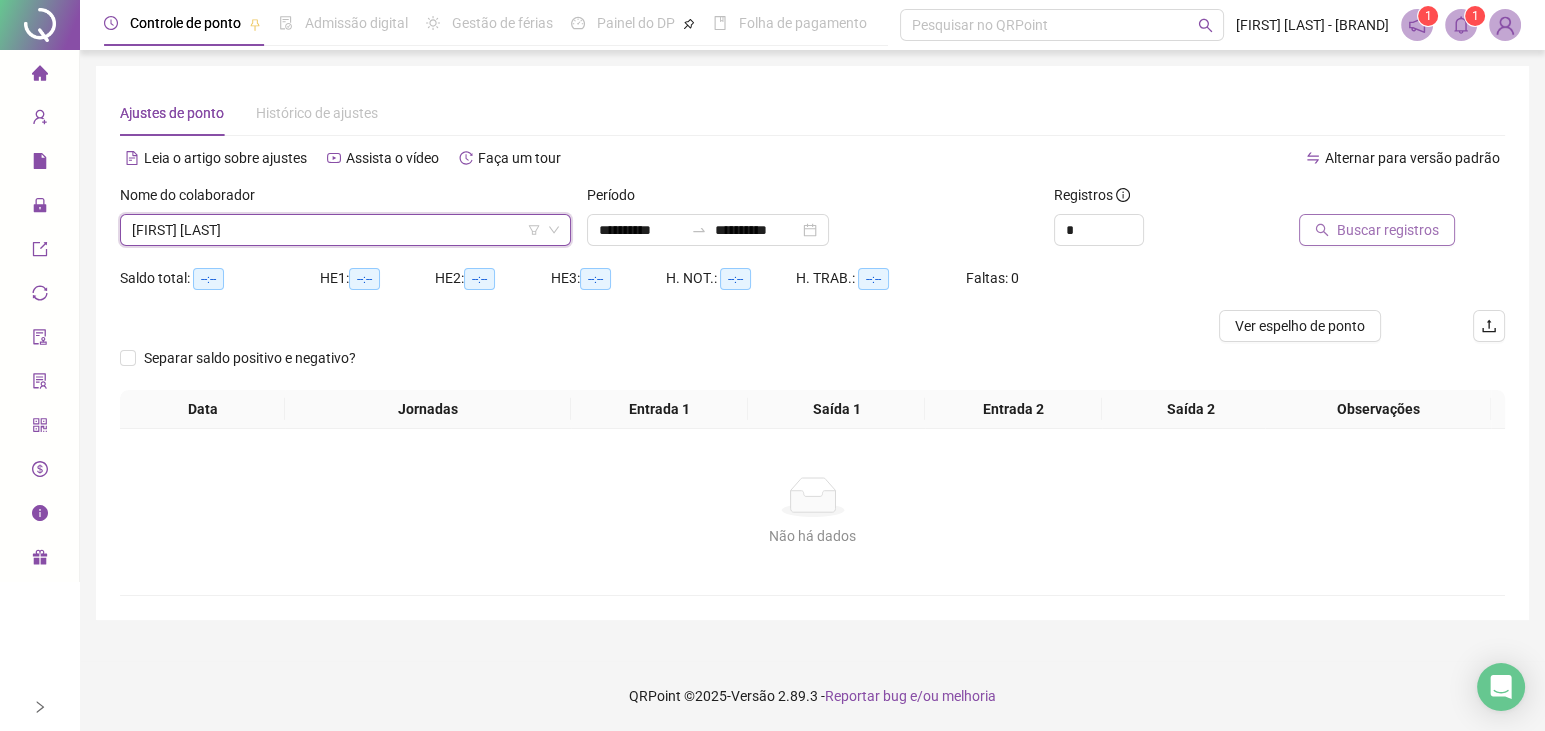 click on "Buscar registros" at bounding box center [1377, 230] 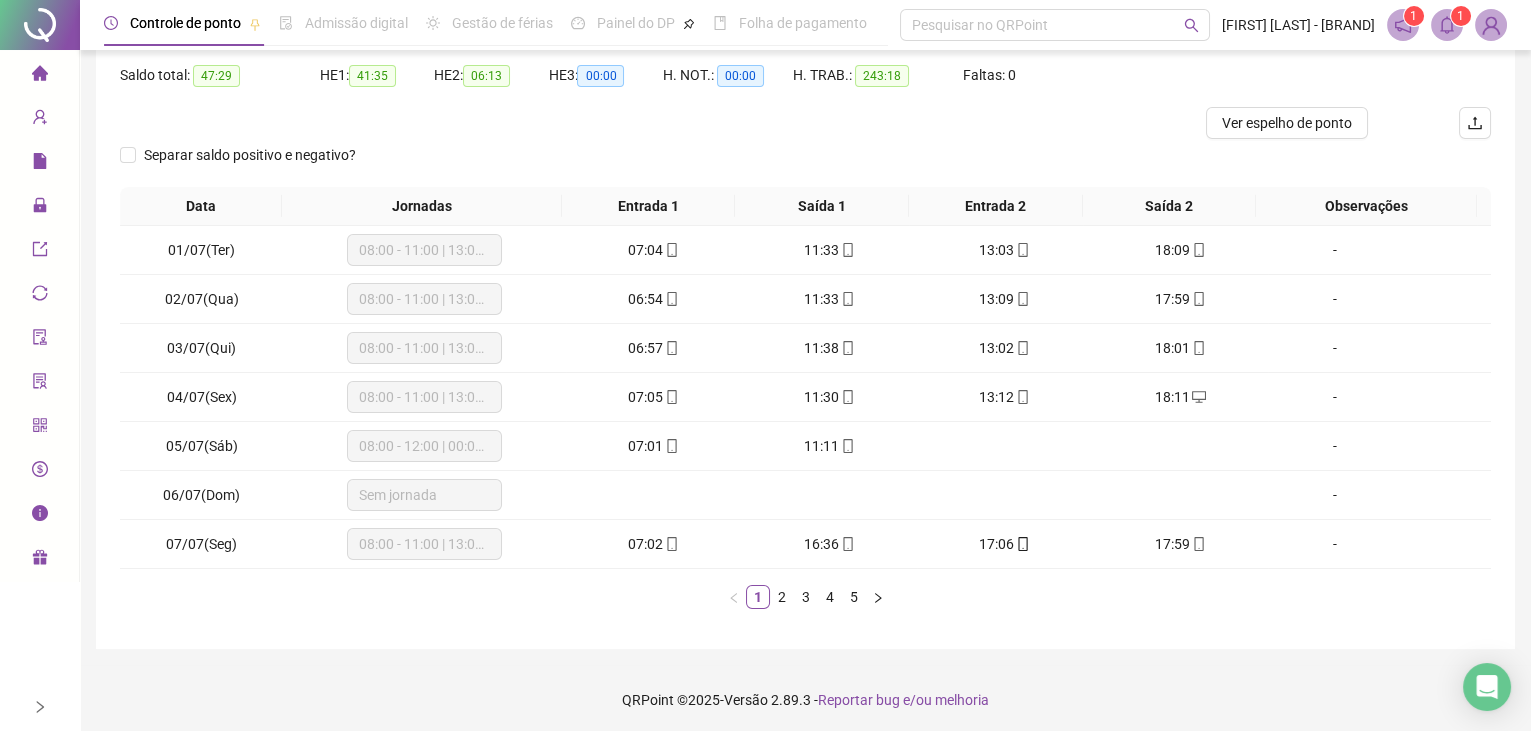 scroll, scrollTop: 0, scrollLeft: 0, axis: both 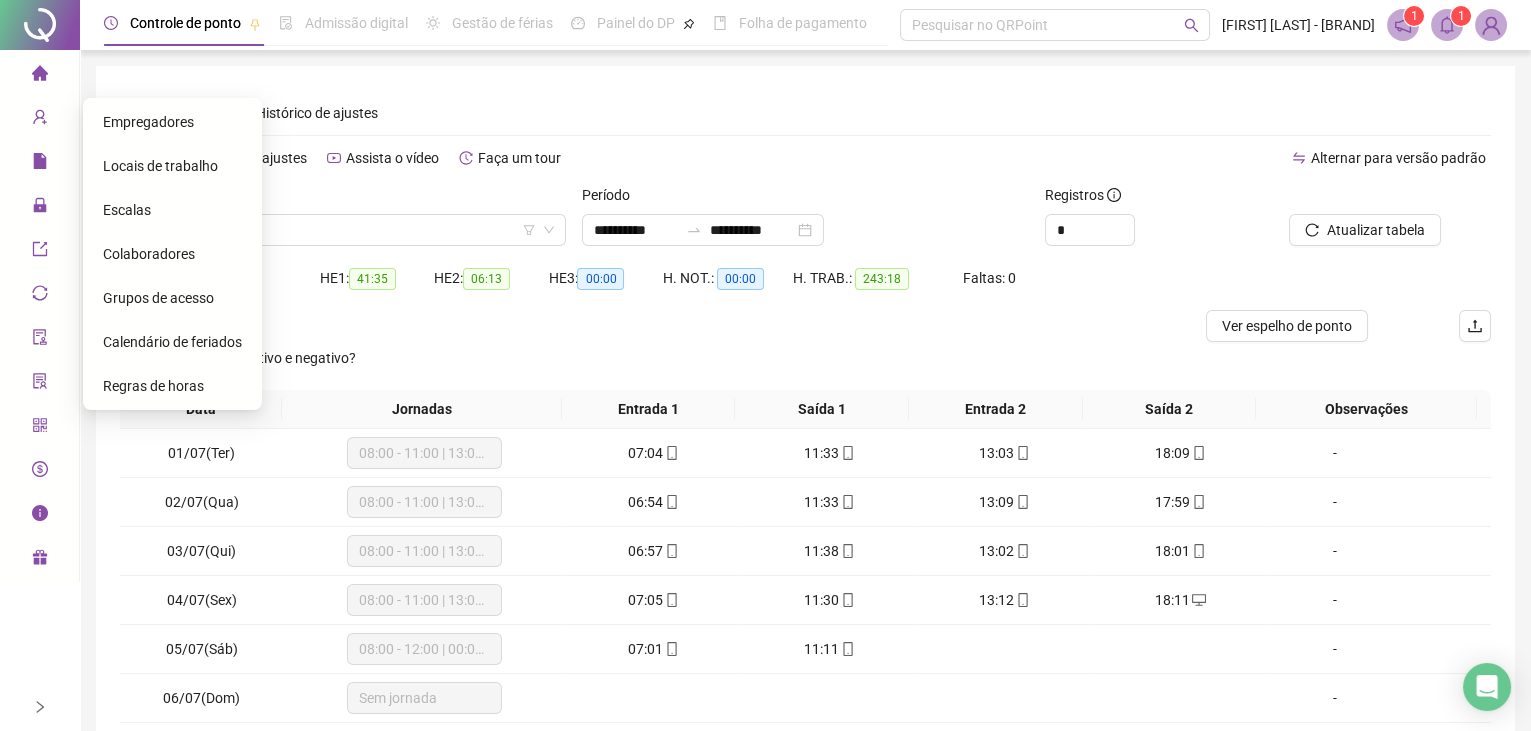 click on "Colaboradores" at bounding box center [149, 254] 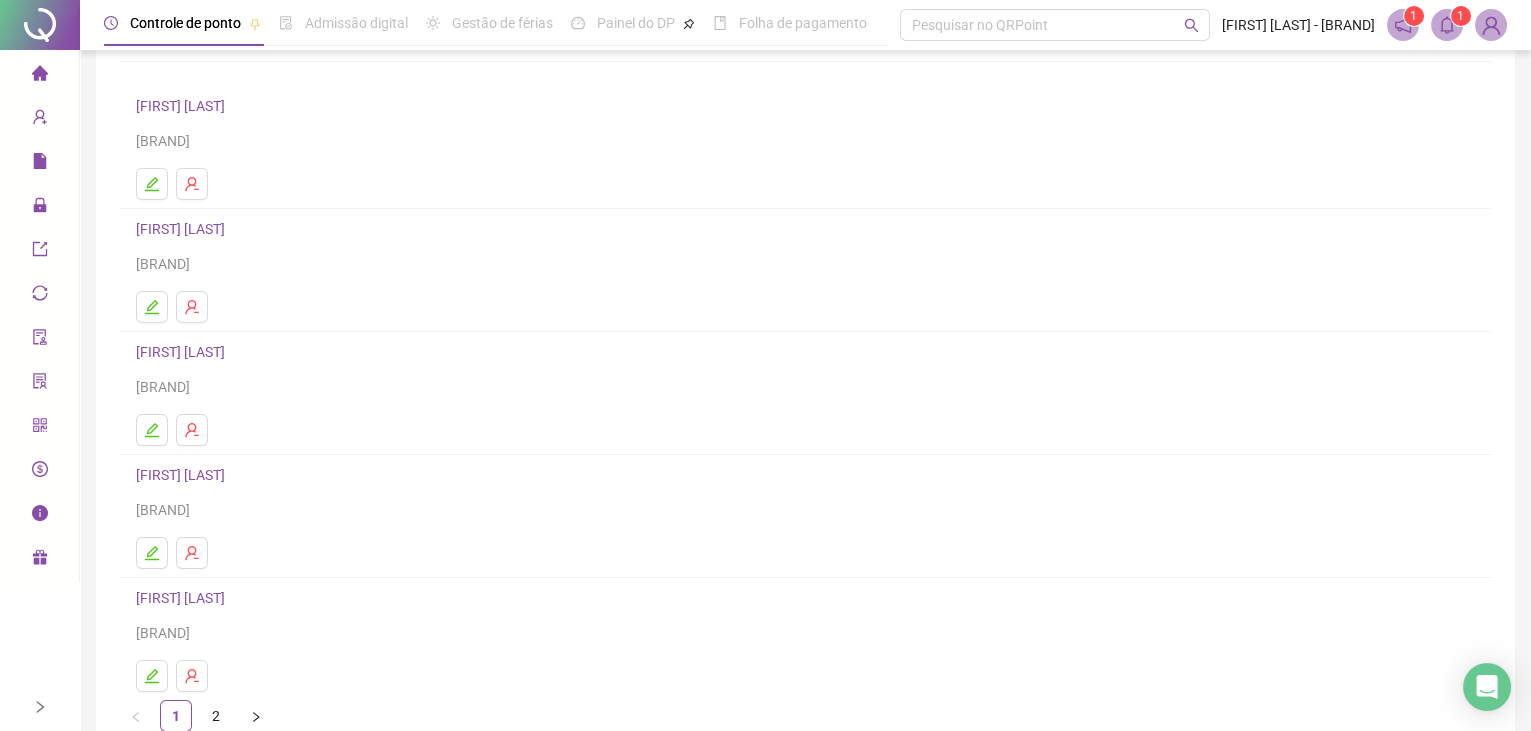 scroll, scrollTop: 181, scrollLeft: 0, axis: vertical 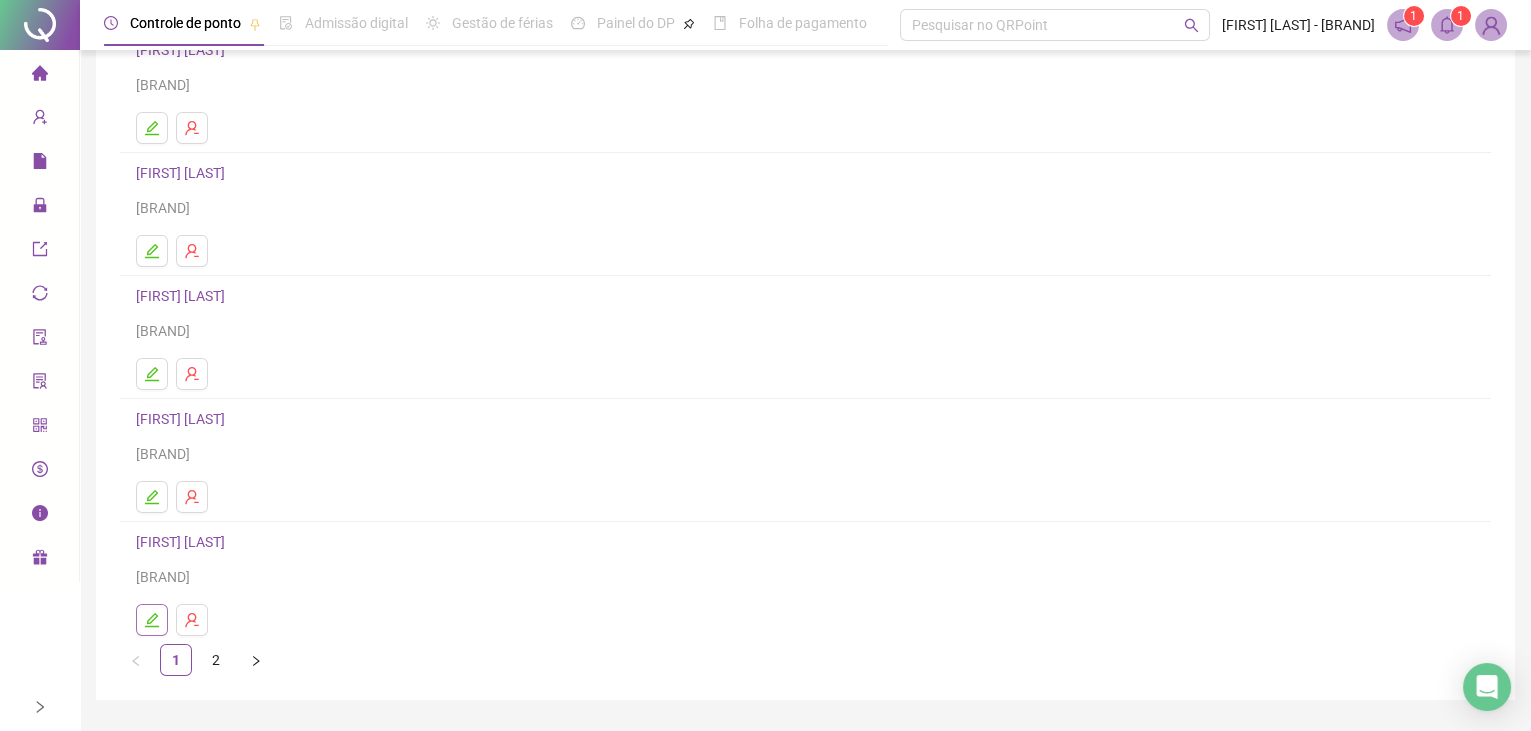 click at bounding box center (152, 620) 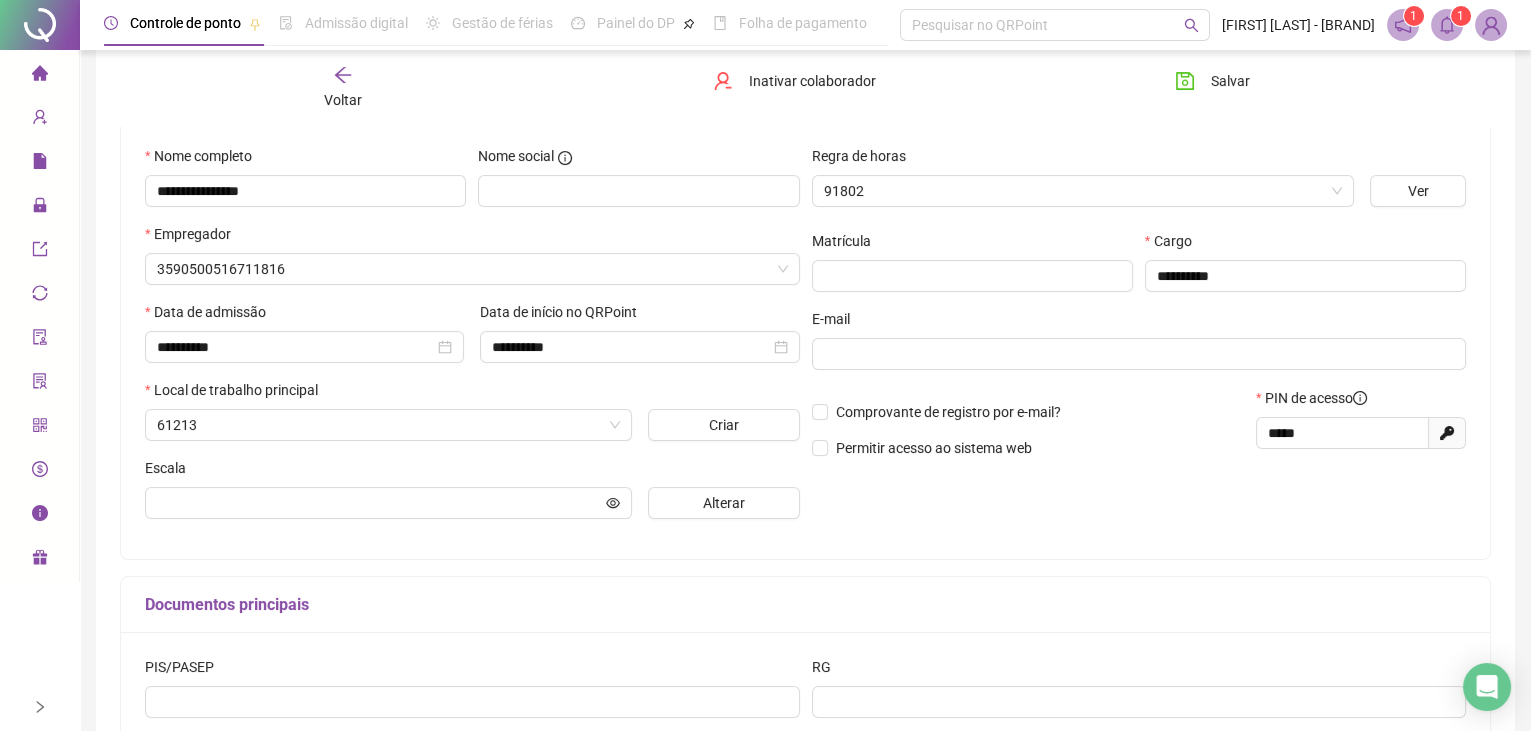 scroll, scrollTop: 191, scrollLeft: 0, axis: vertical 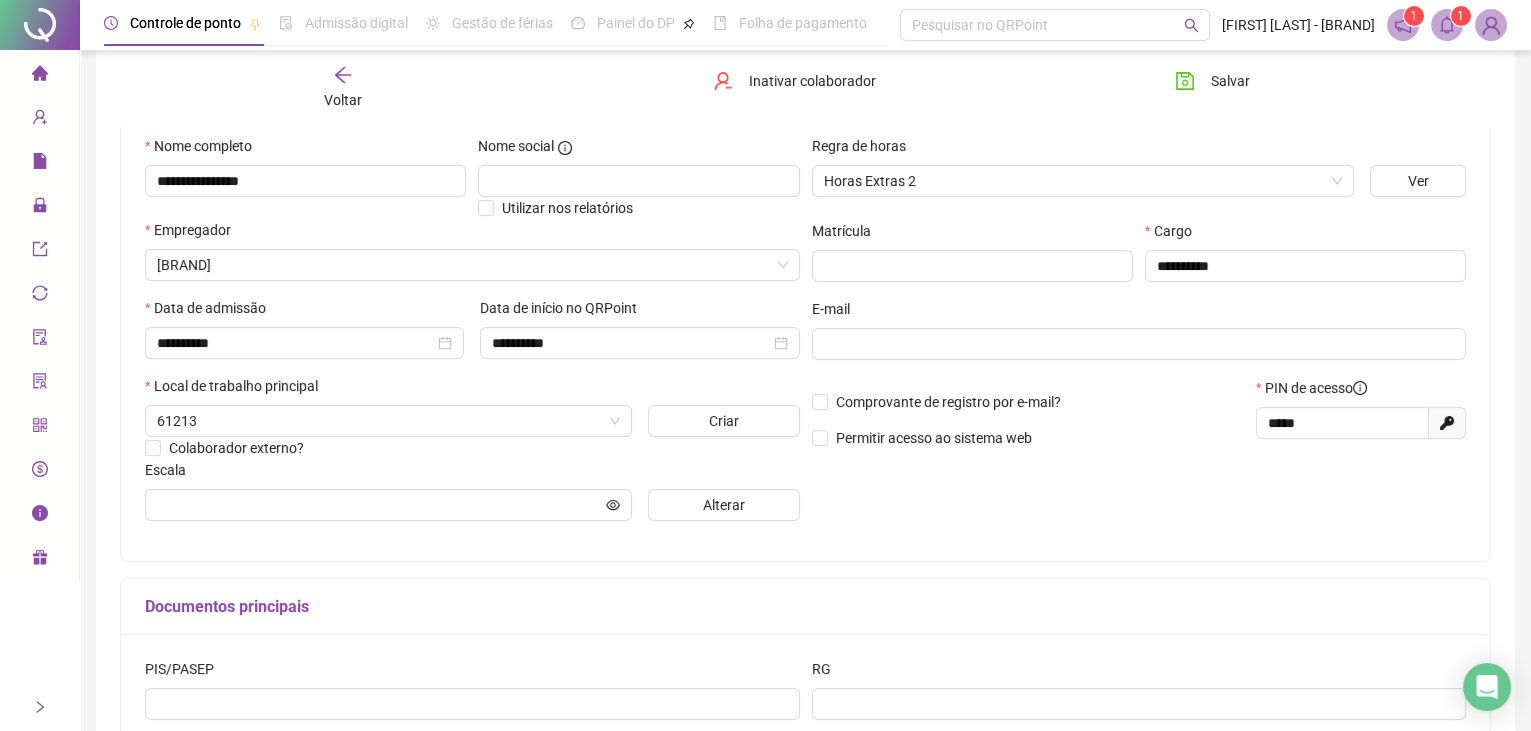 type on "**********" 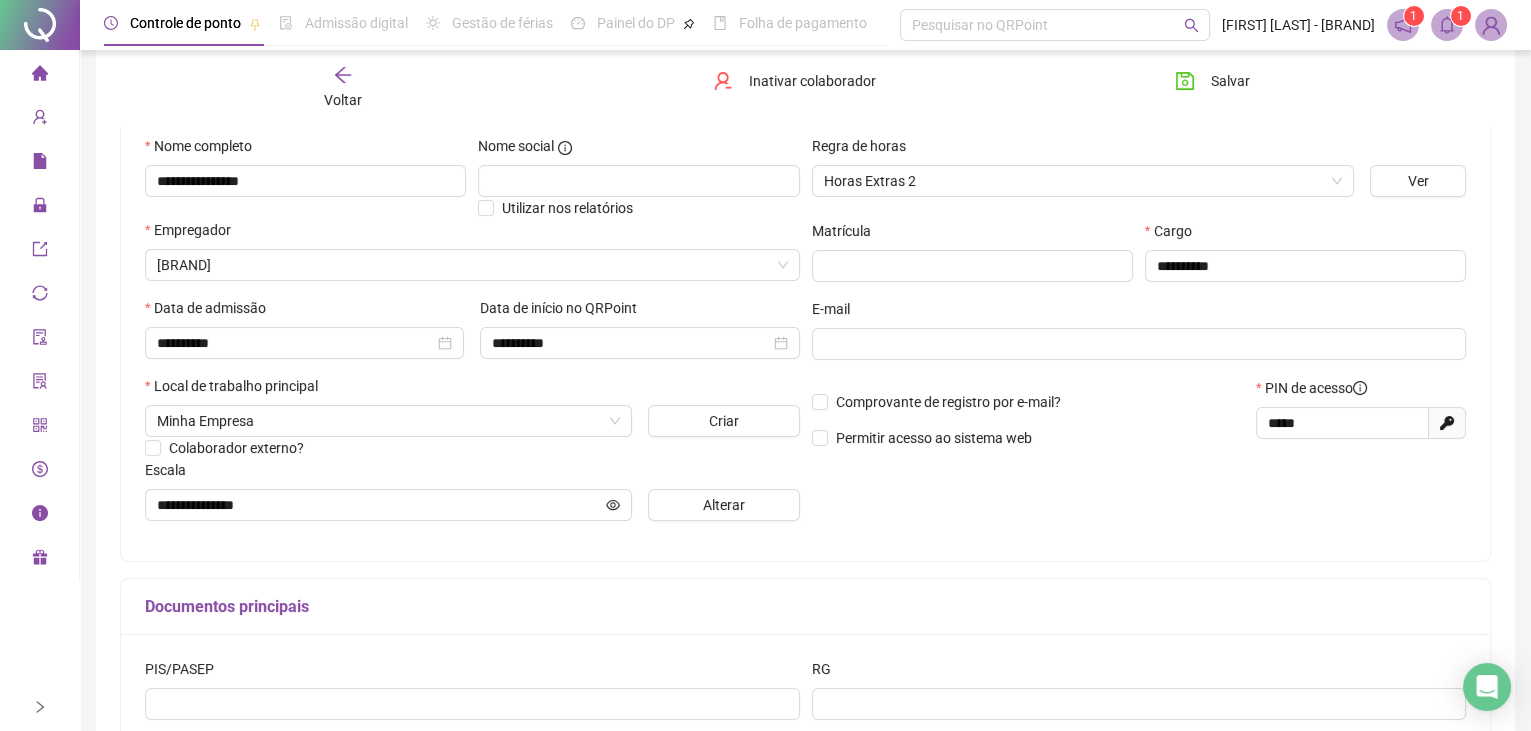 click 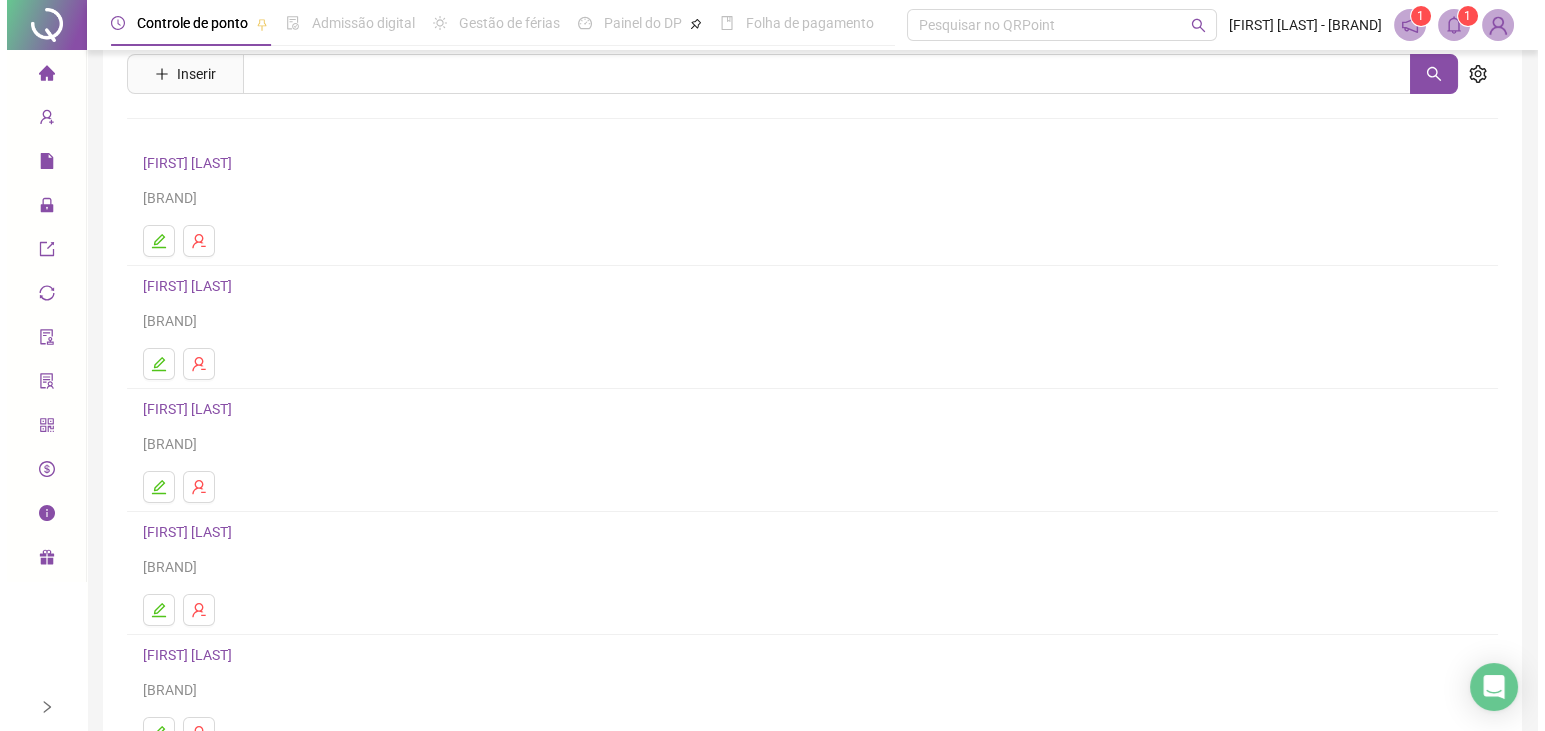 scroll, scrollTop: 0, scrollLeft: 0, axis: both 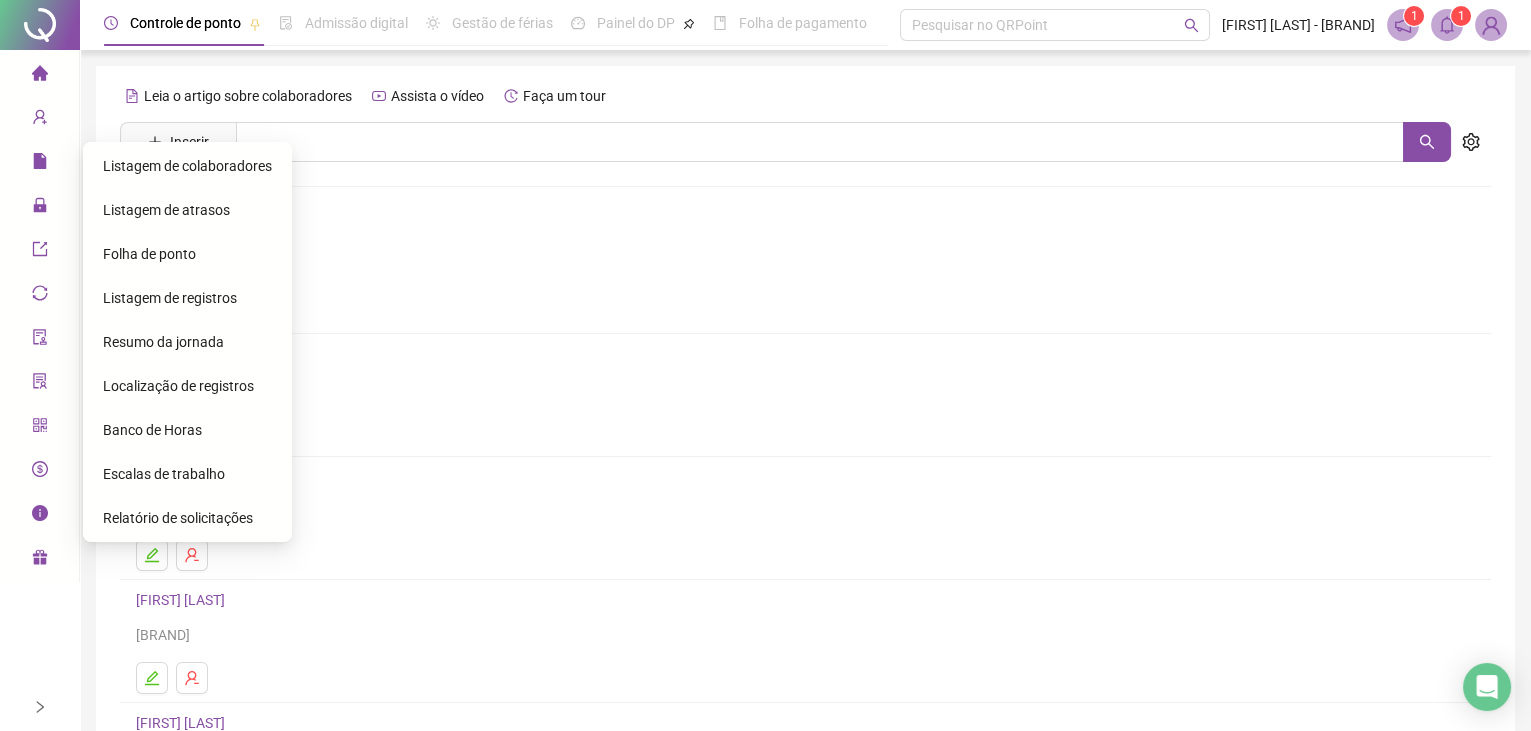 click on "Folha de ponto" at bounding box center [149, 254] 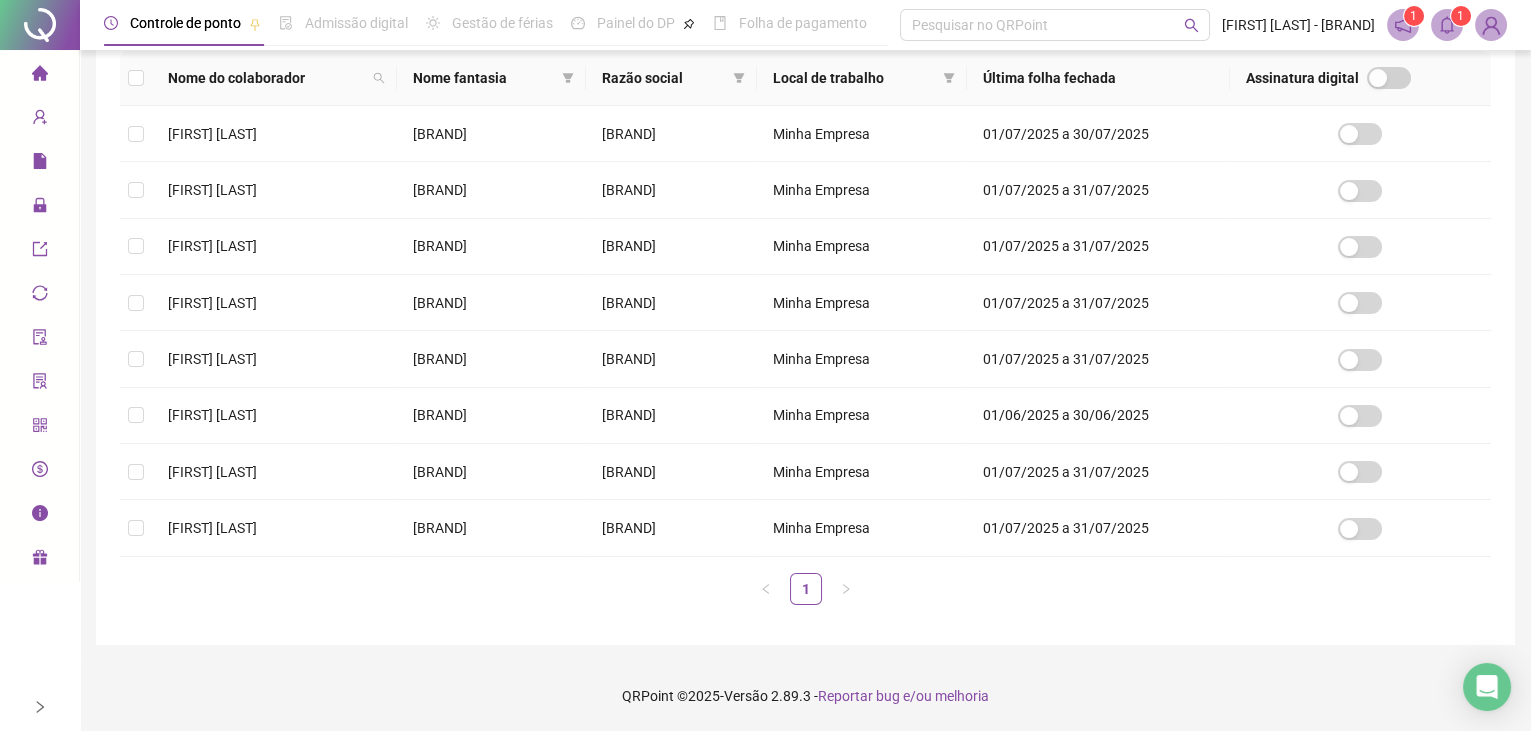 scroll, scrollTop: 0, scrollLeft: 0, axis: both 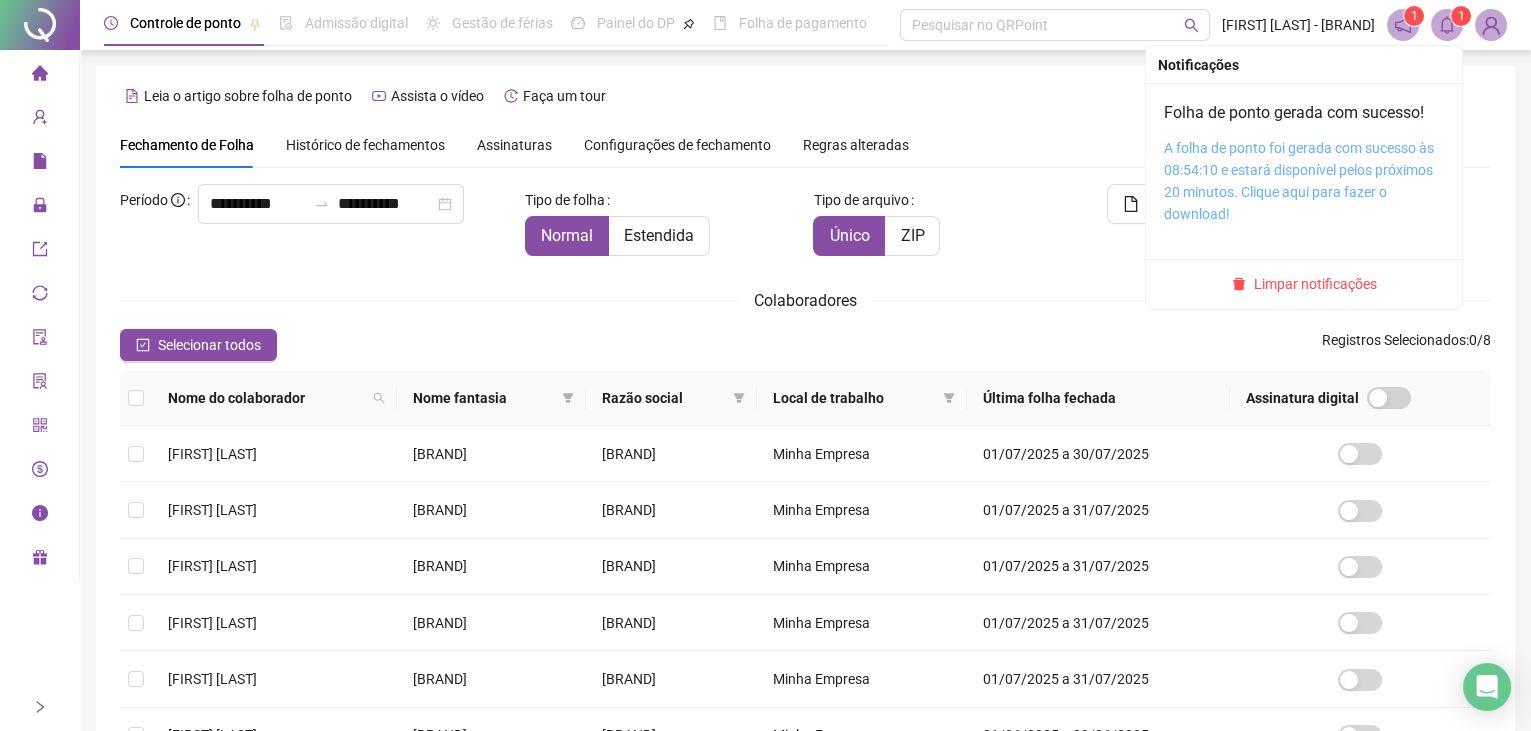 click on "A folha de ponto foi gerada com sucesso às 08:54:10 e estará disponível pelos próximos 20 minutos.
Clique aqui para fazer o download!" at bounding box center (1299, 181) 